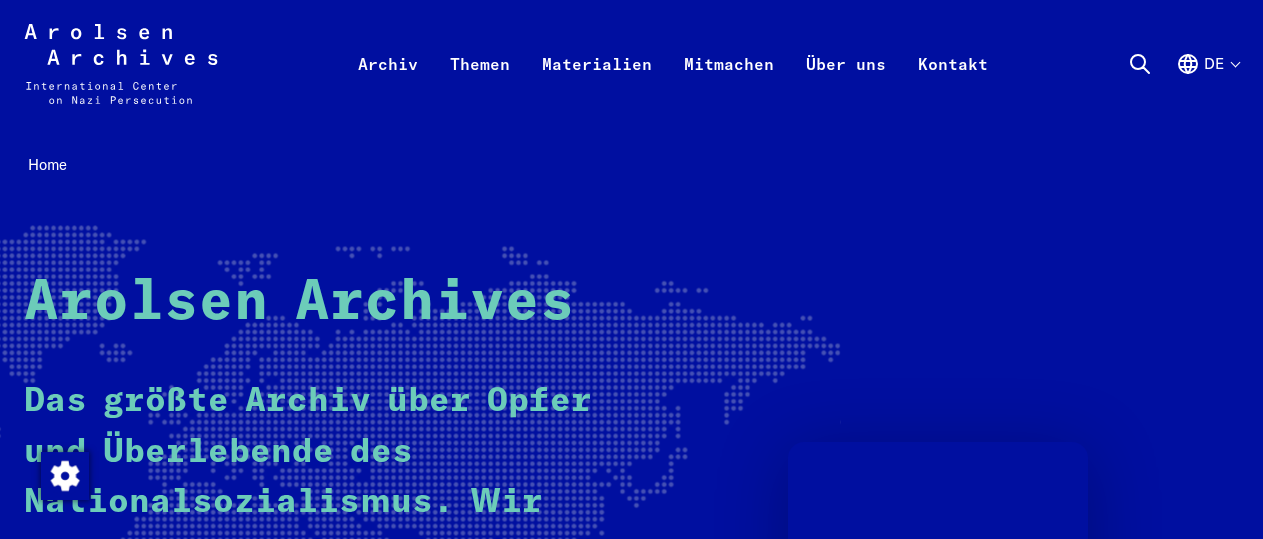 scroll, scrollTop: 0, scrollLeft: 0, axis: both 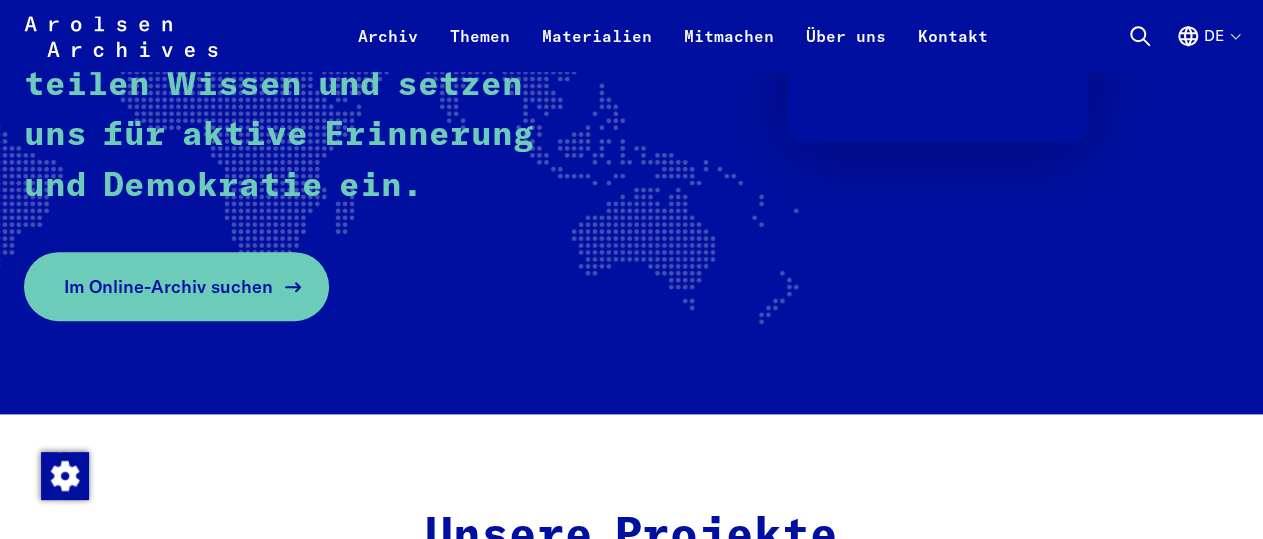 click on "Im Online-Archiv suchen" at bounding box center [168, 286] 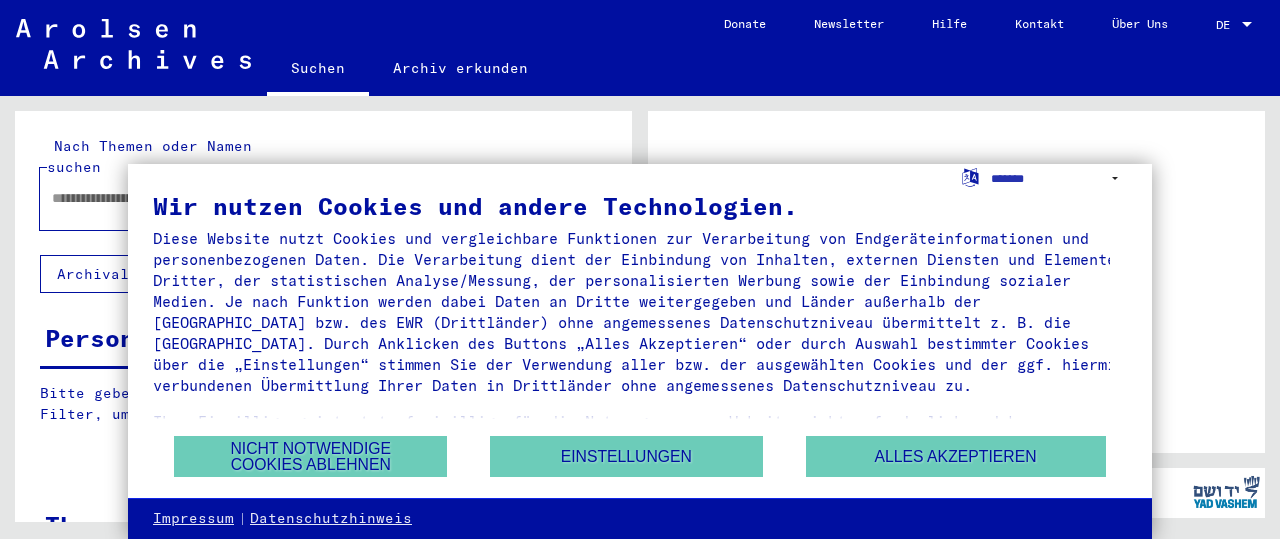 scroll, scrollTop: 0, scrollLeft: 0, axis: both 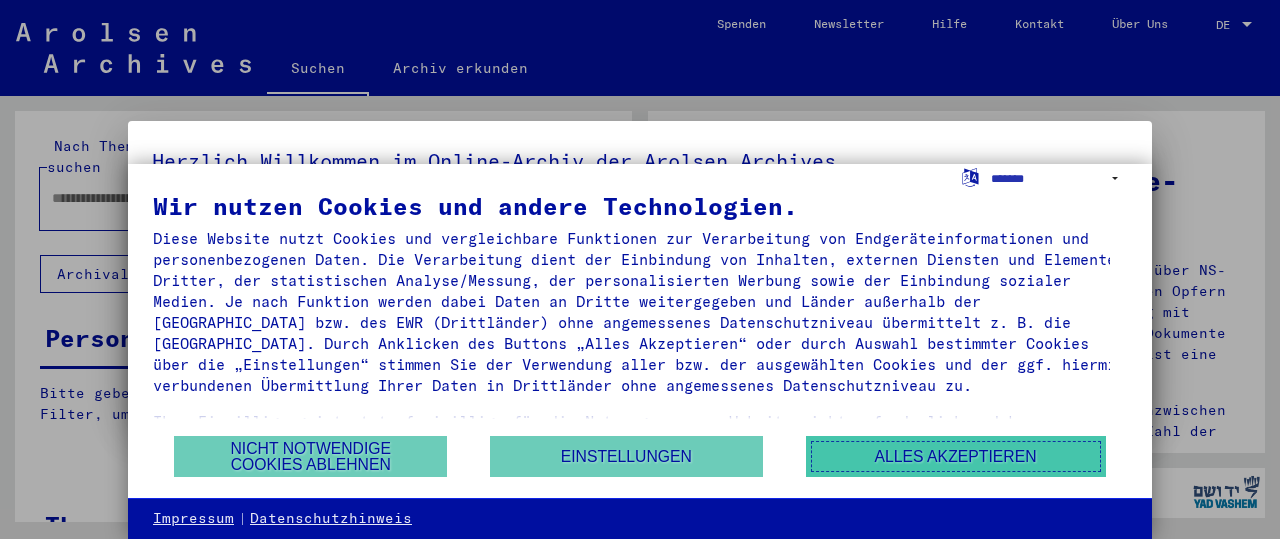 click on "Alles akzeptieren" at bounding box center (956, 456) 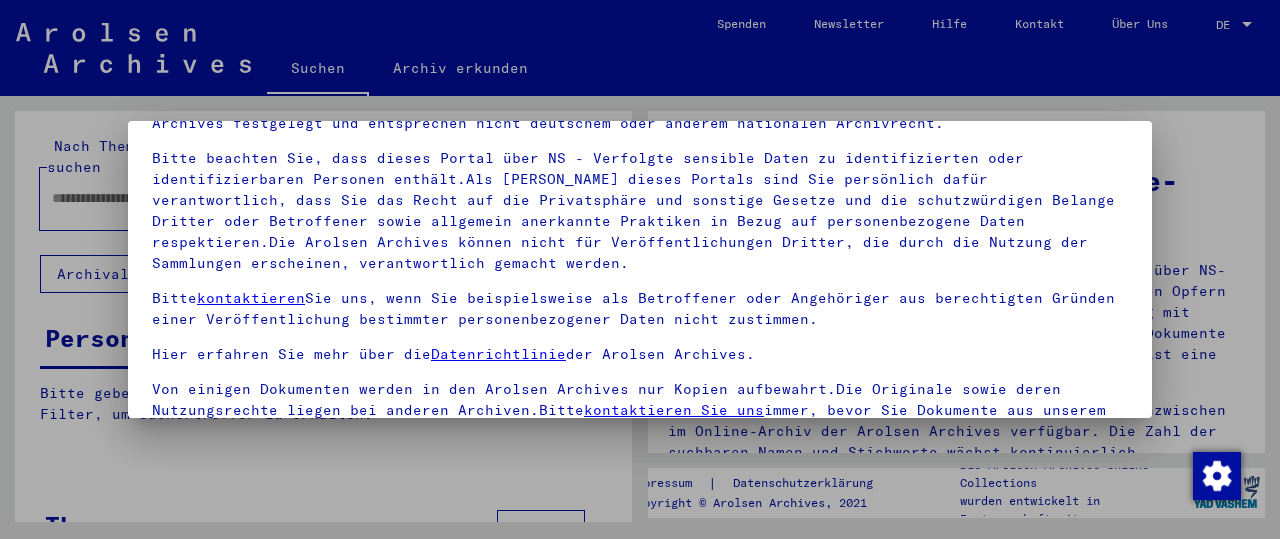 scroll, scrollTop: 154, scrollLeft: 0, axis: vertical 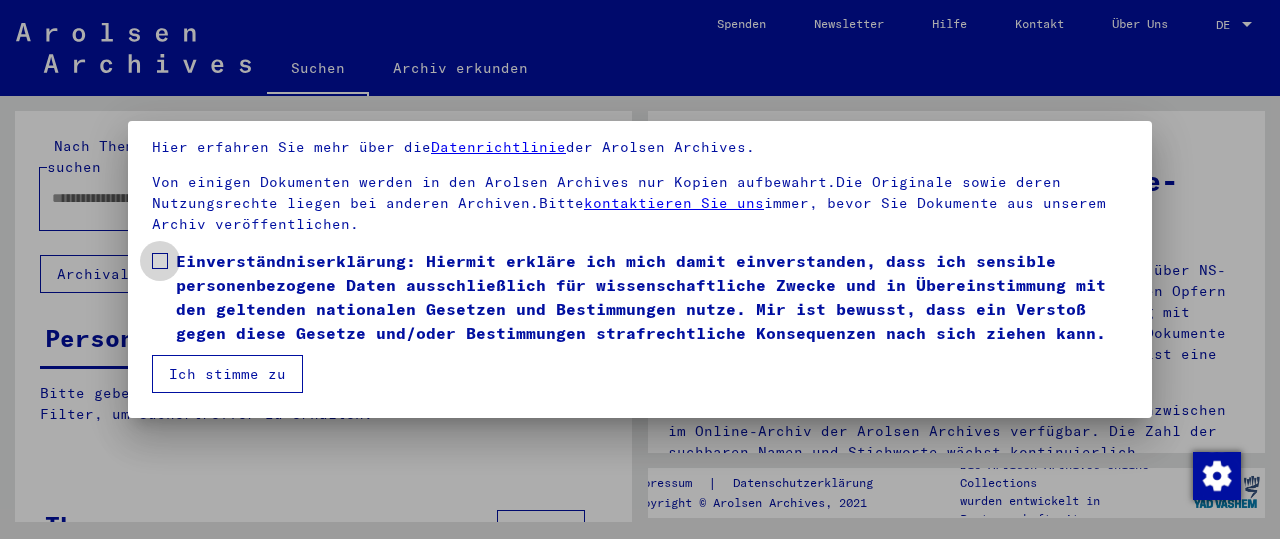 drag, startPoint x: 161, startPoint y: 235, endPoint x: 177, endPoint y: 351, distance: 117.09825 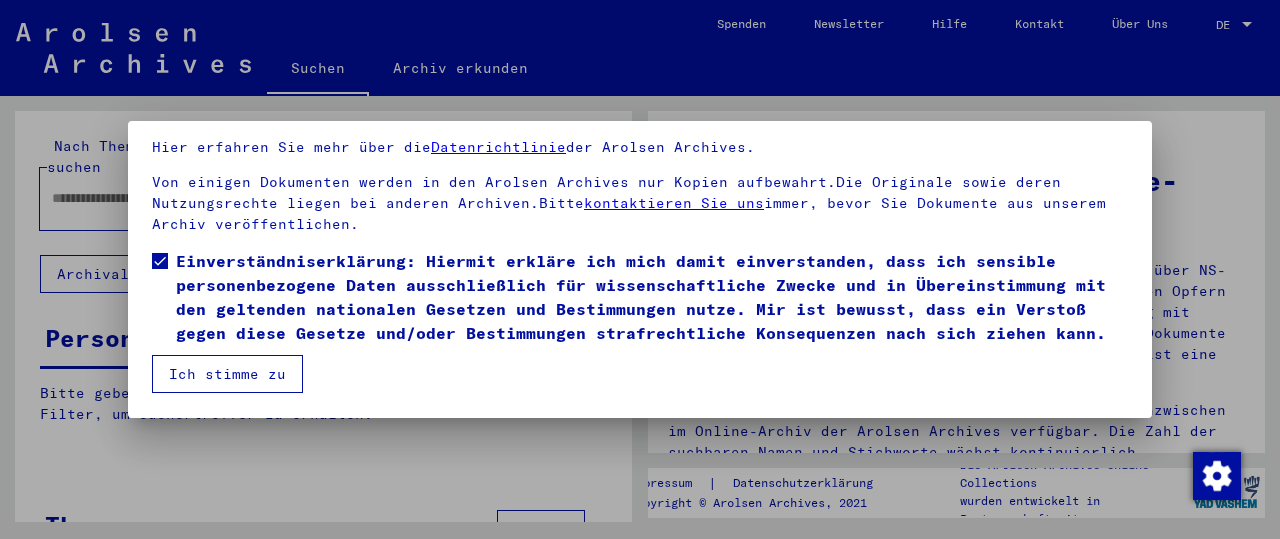 click on "Ich stimme zu" at bounding box center (227, 374) 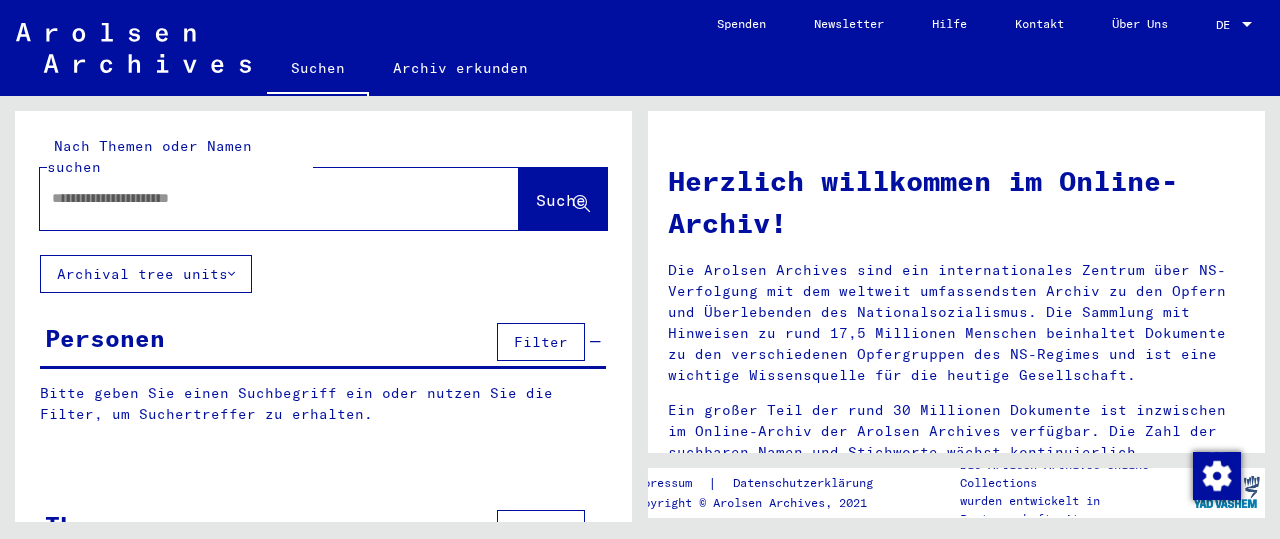 click at bounding box center (255, 198) 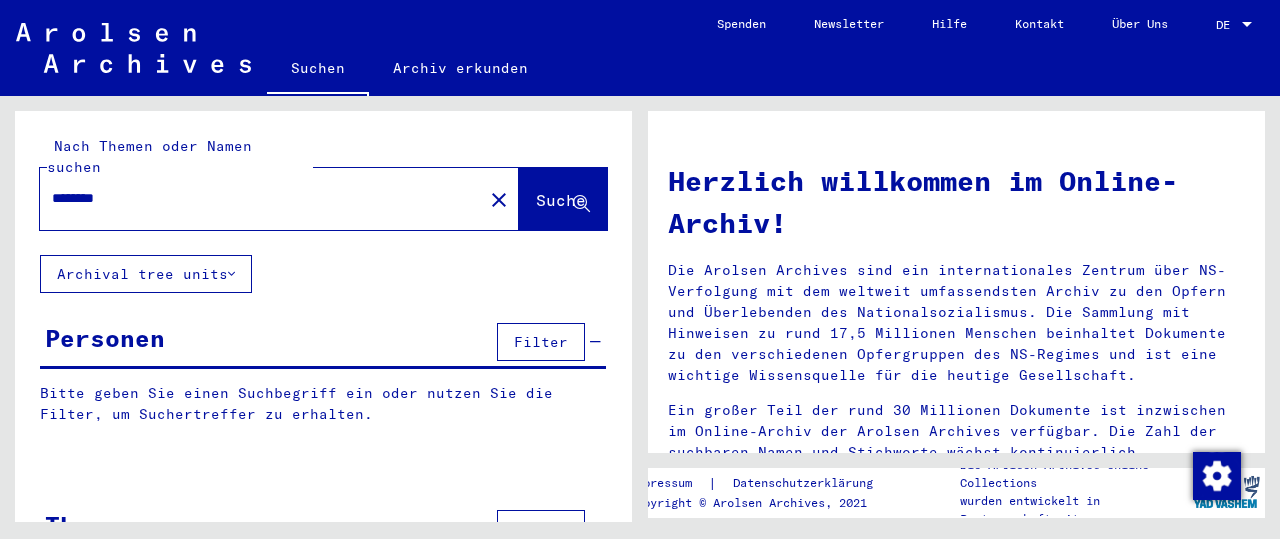 type on "********" 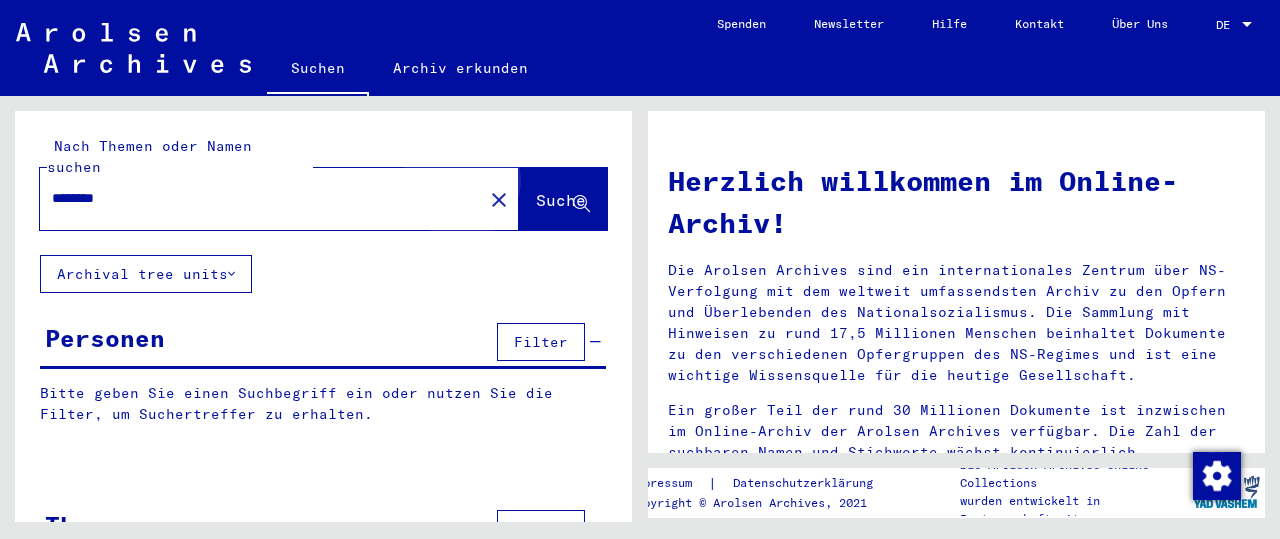 click on "Suche" 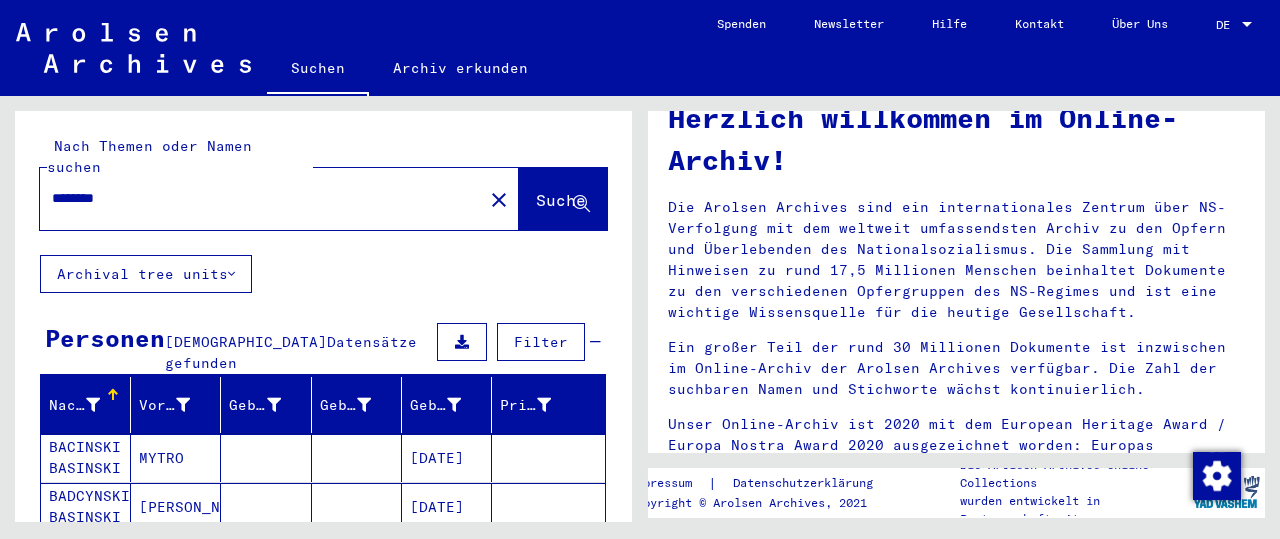 scroll, scrollTop: 86, scrollLeft: 0, axis: vertical 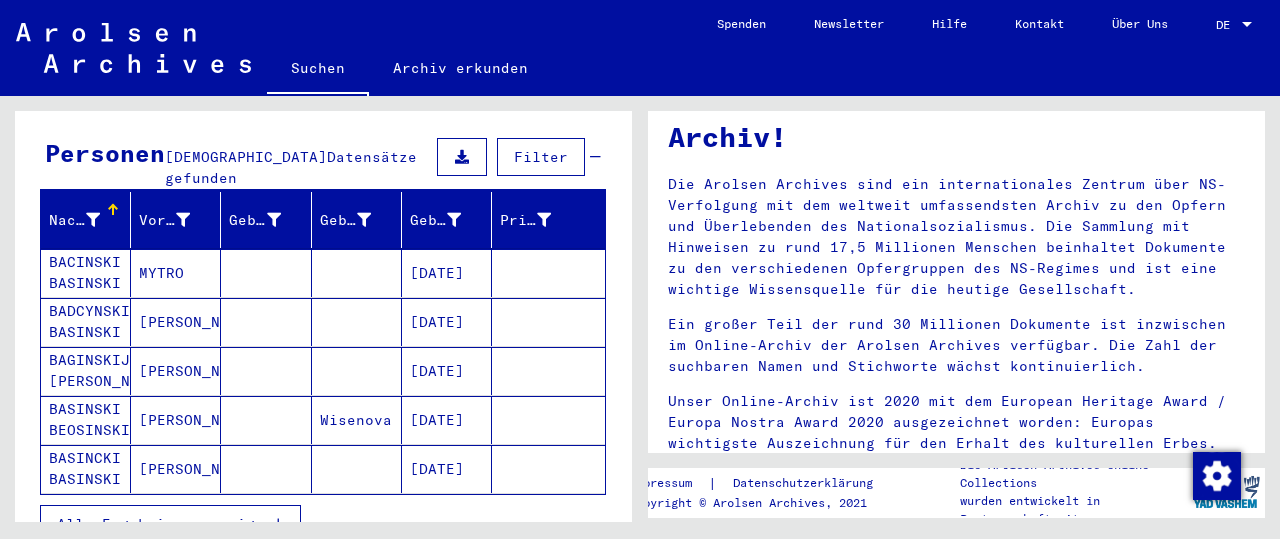 click on "Alle Ergebnisse anzeigen" at bounding box center [170, 524] 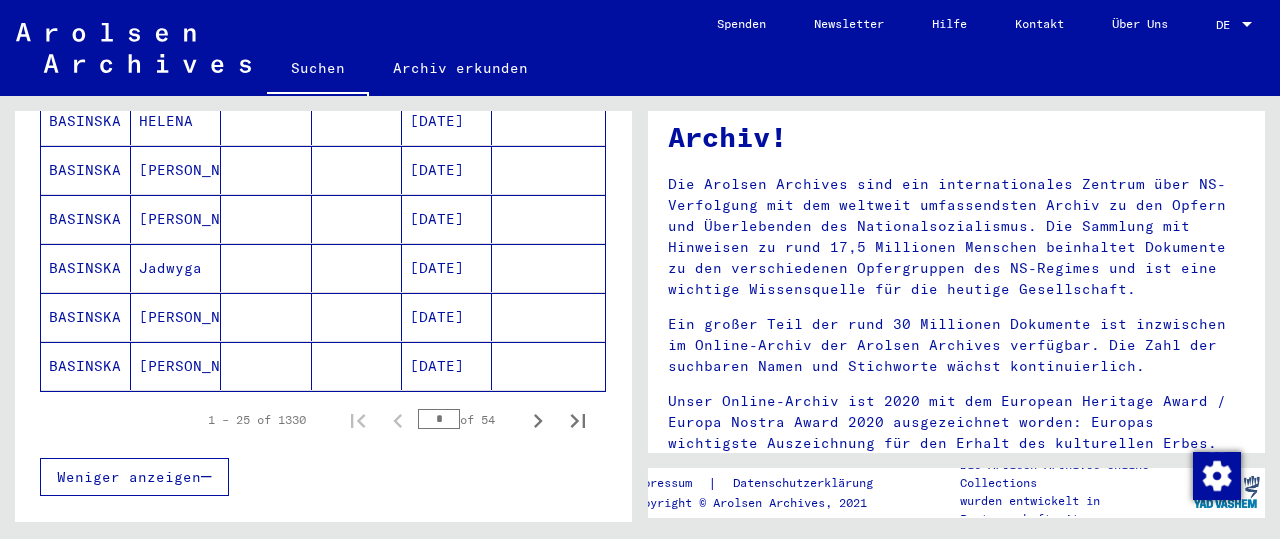 scroll, scrollTop: 1276, scrollLeft: 0, axis: vertical 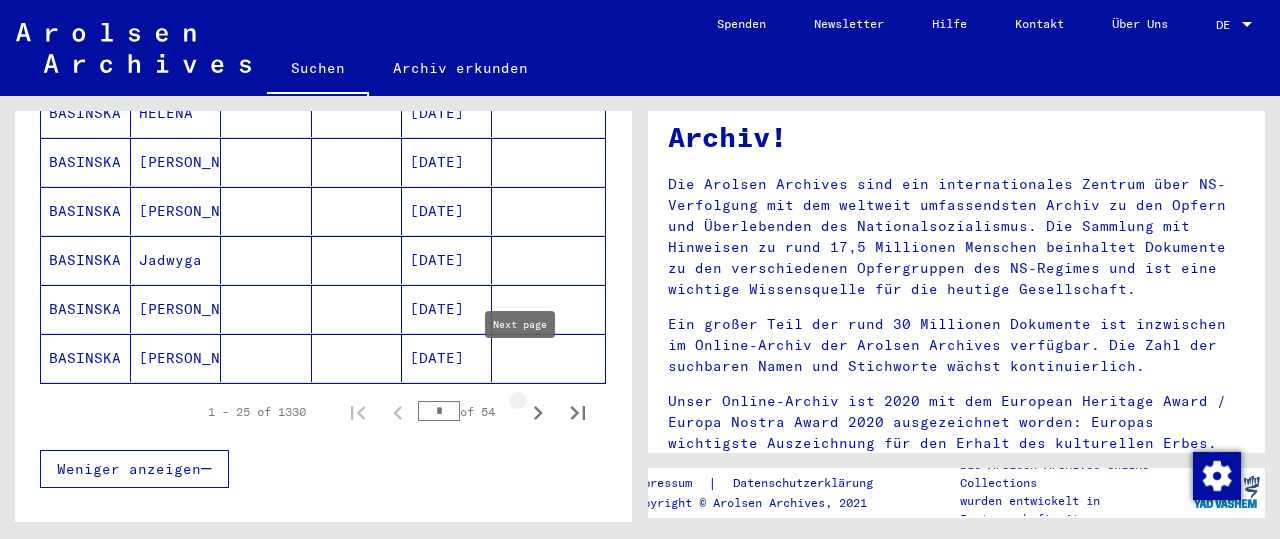 click 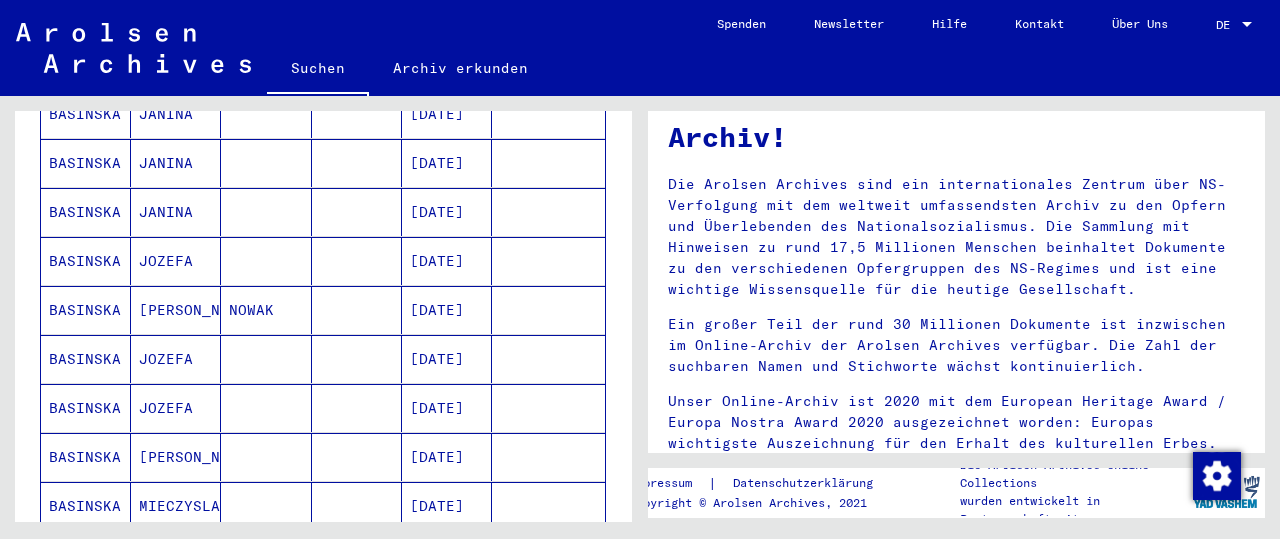 scroll, scrollTop: 0, scrollLeft: 0, axis: both 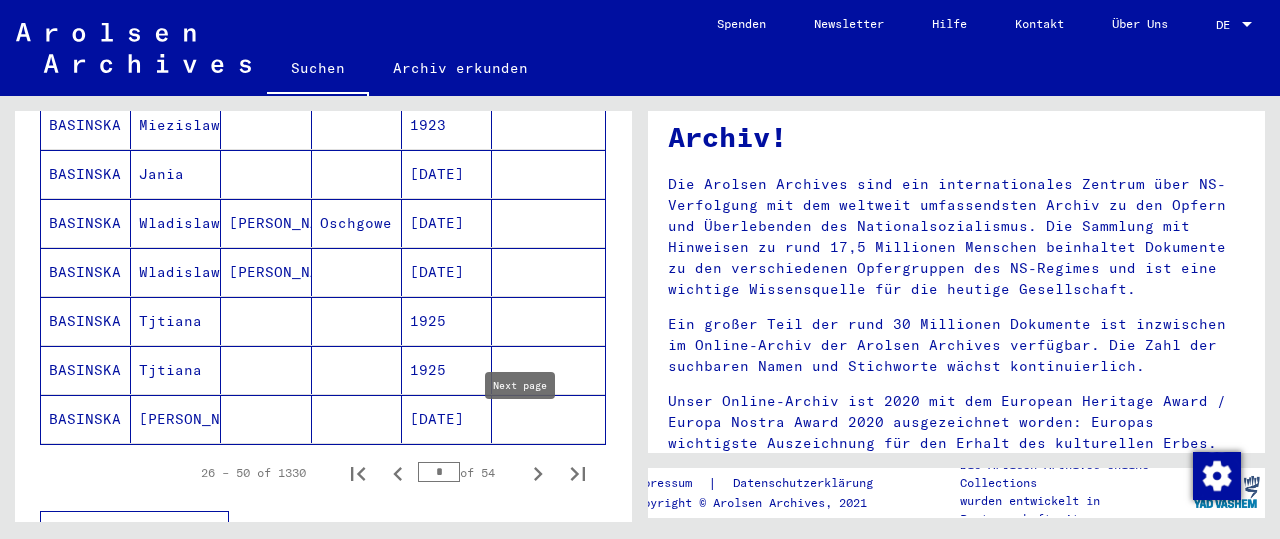 click 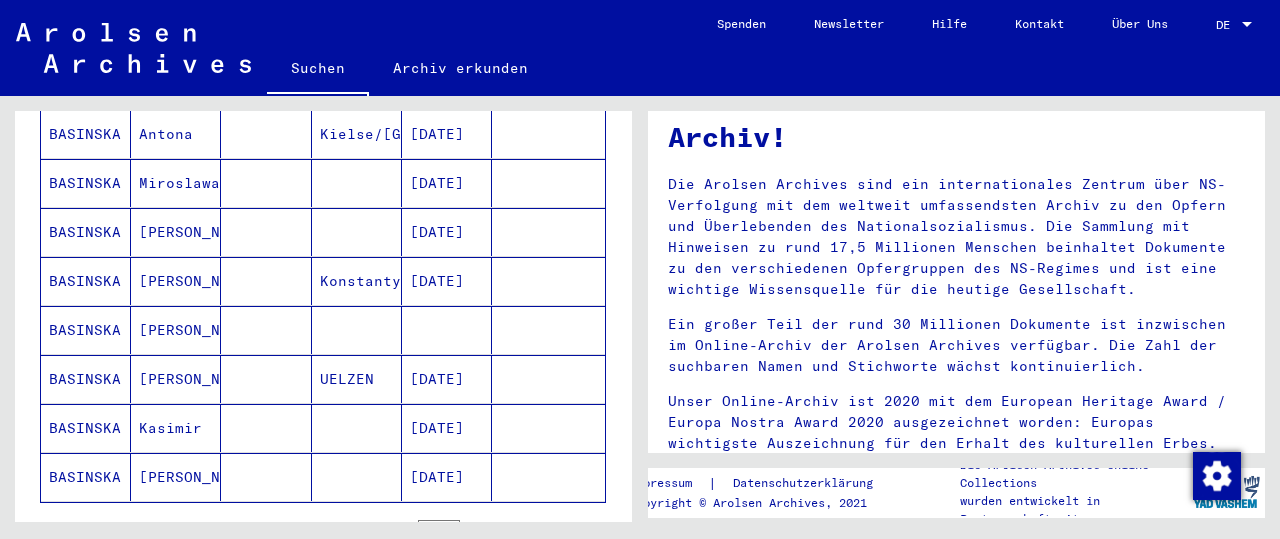scroll, scrollTop: 1165, scrollLeft: 0, axis: vertical 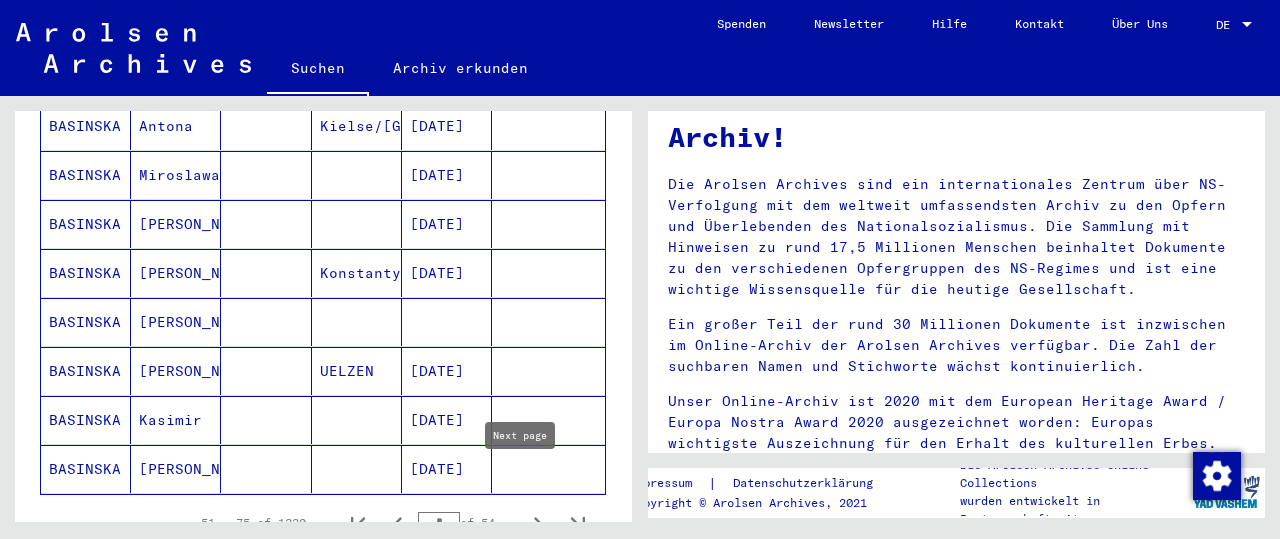click 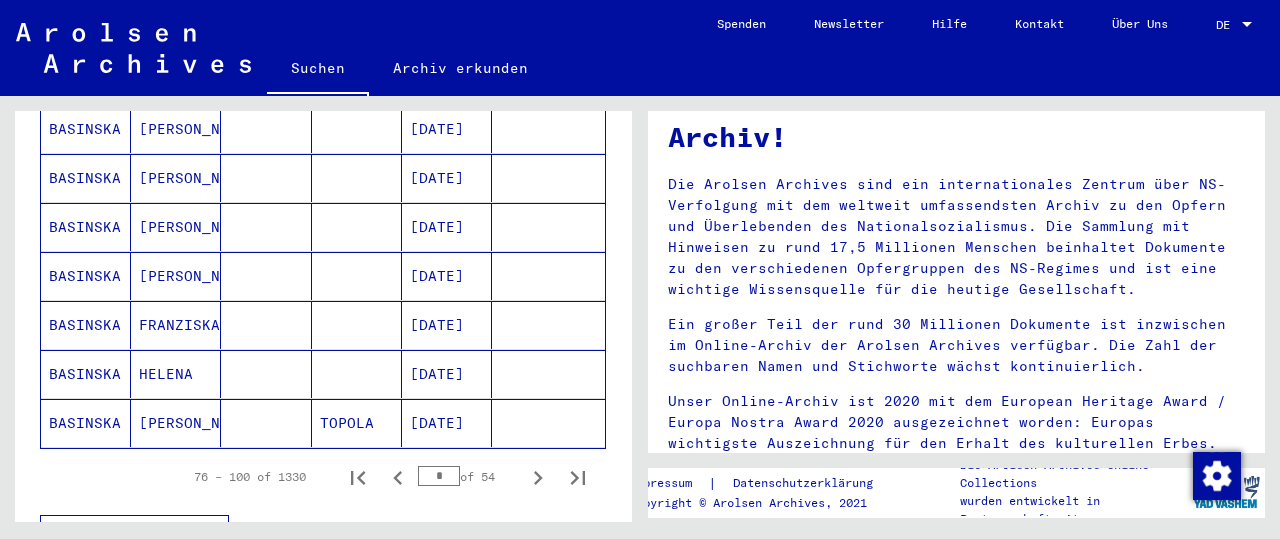 scroll, scrollTop: 1215, scrollLeft: 0, axis: vertical 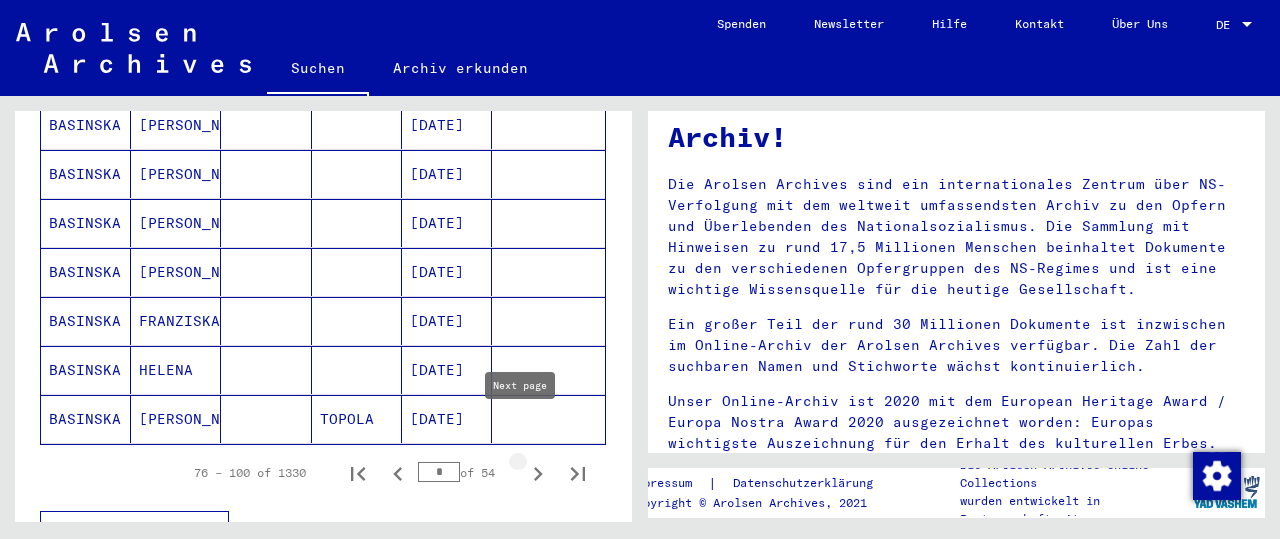 click 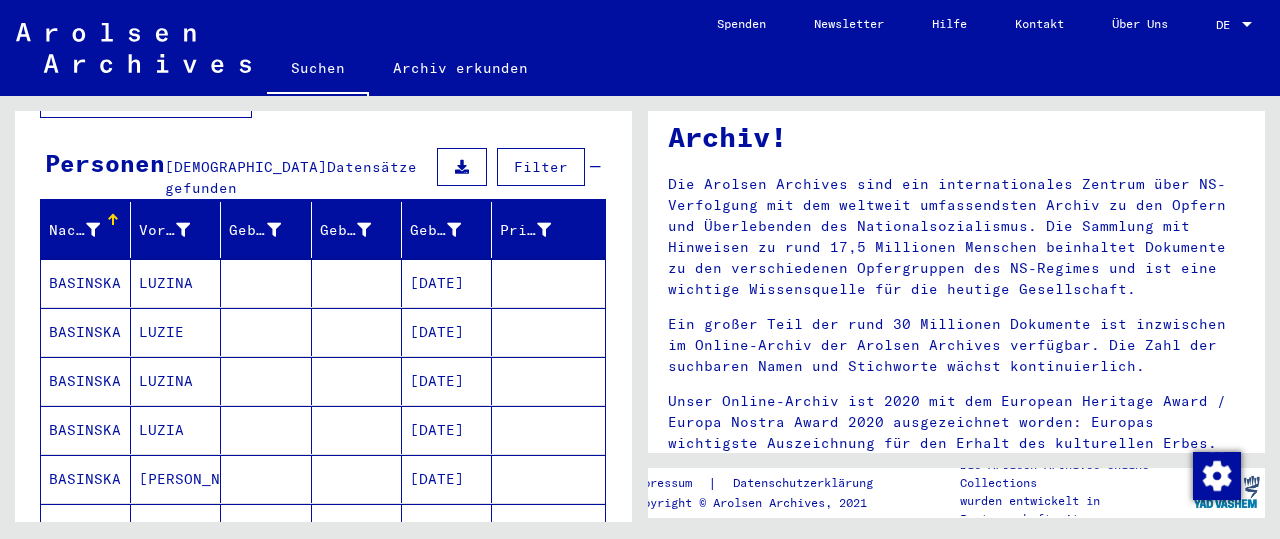 scroll, scrollTop: 149, scrollLeft: 0, axis: vertical 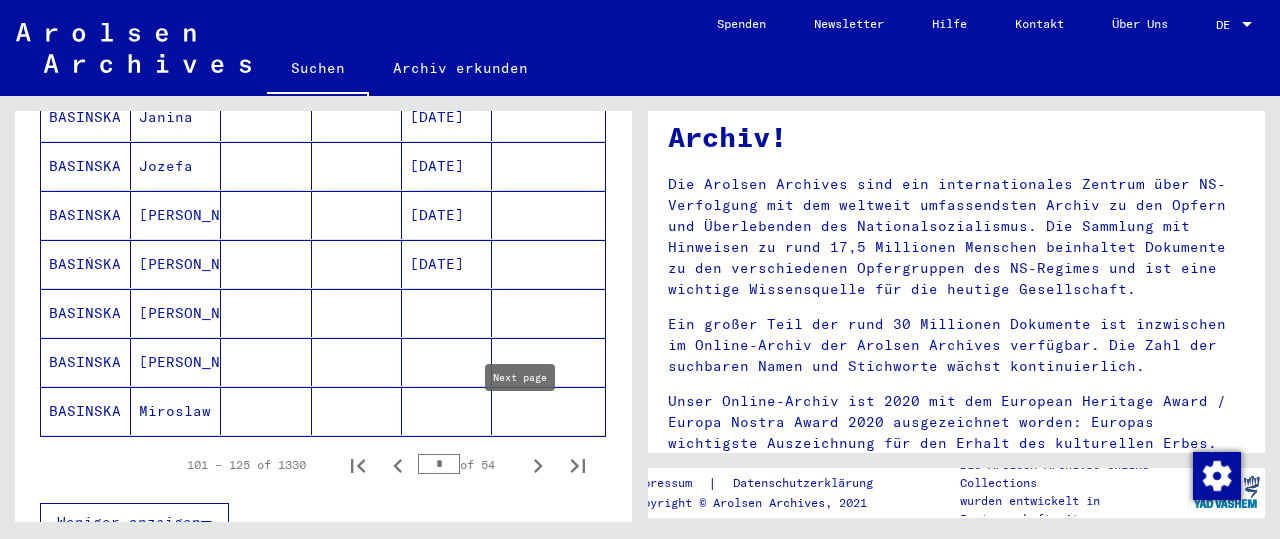click 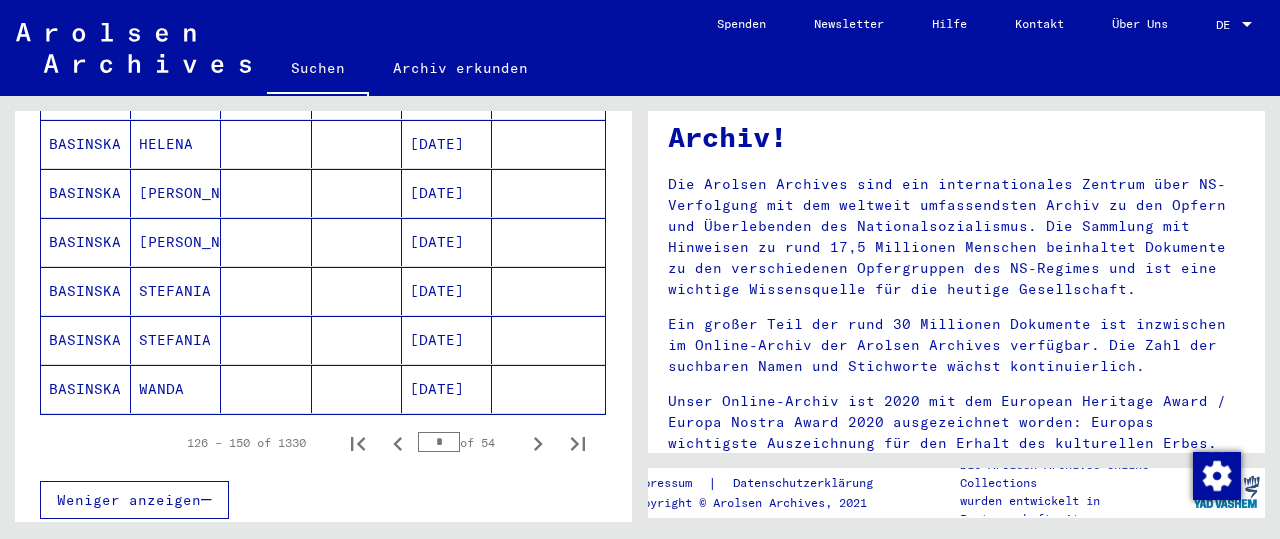 scroll, scrollTop: 1261, scrollLeft: 0, axis: vertical 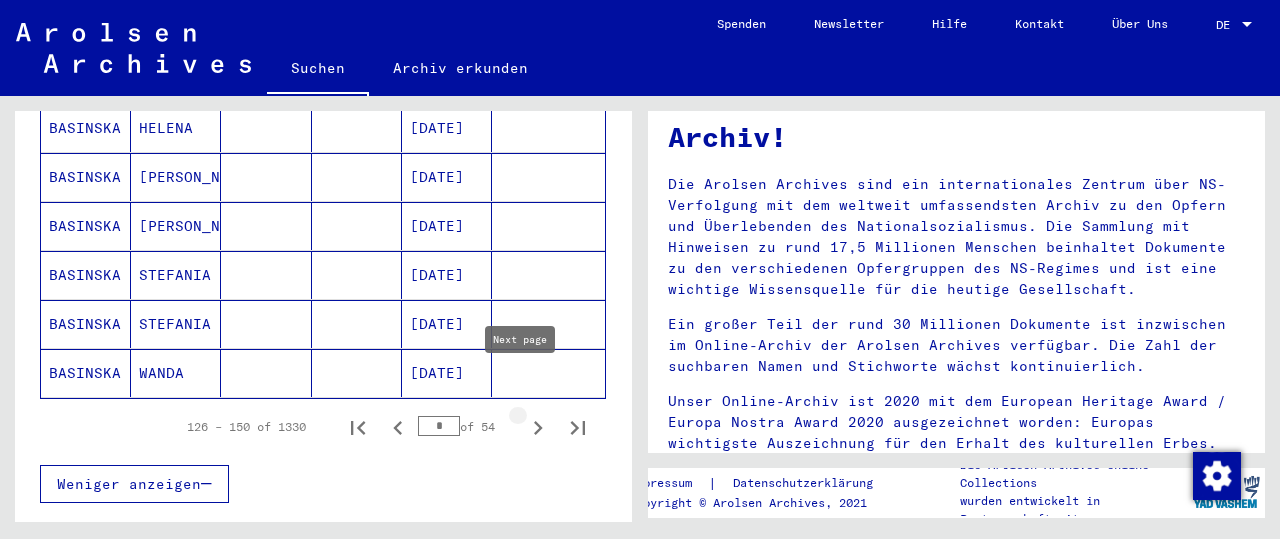 click 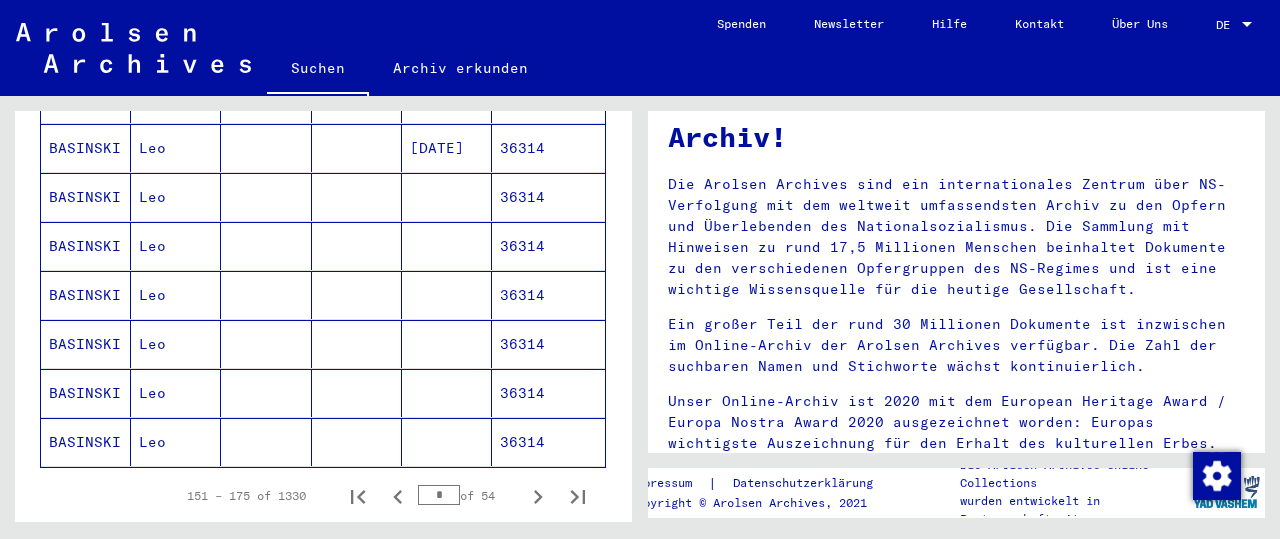 scroll, scrollTop: 1203, scrollLeft: 0, axis: vertical 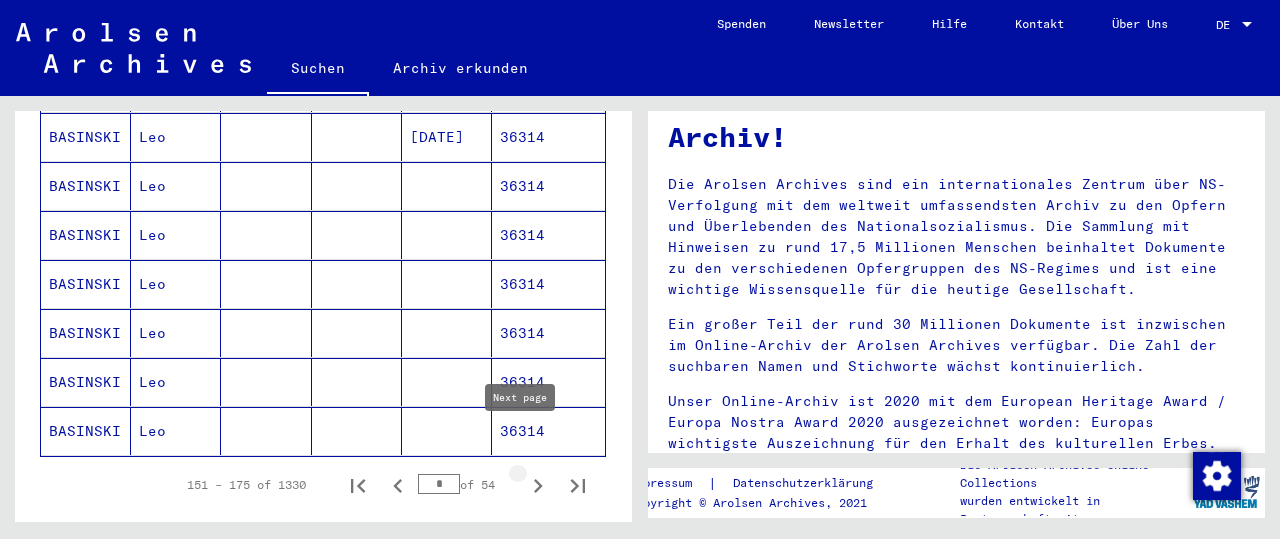 click 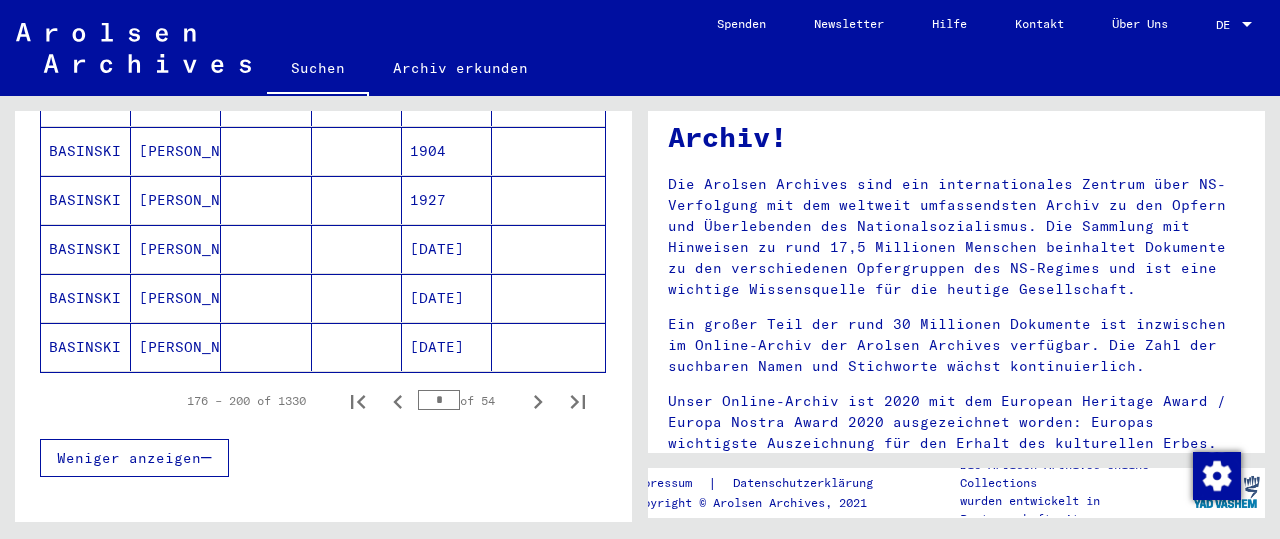 scroll, scrollTop: 1337, scrollLeft: 0, axis: vertical 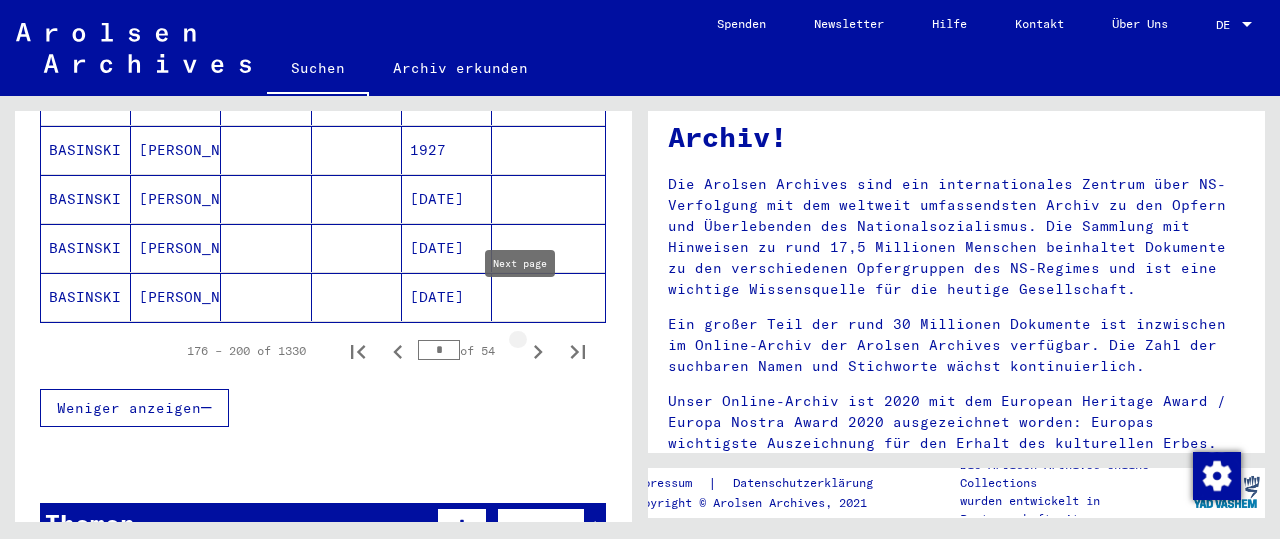 click 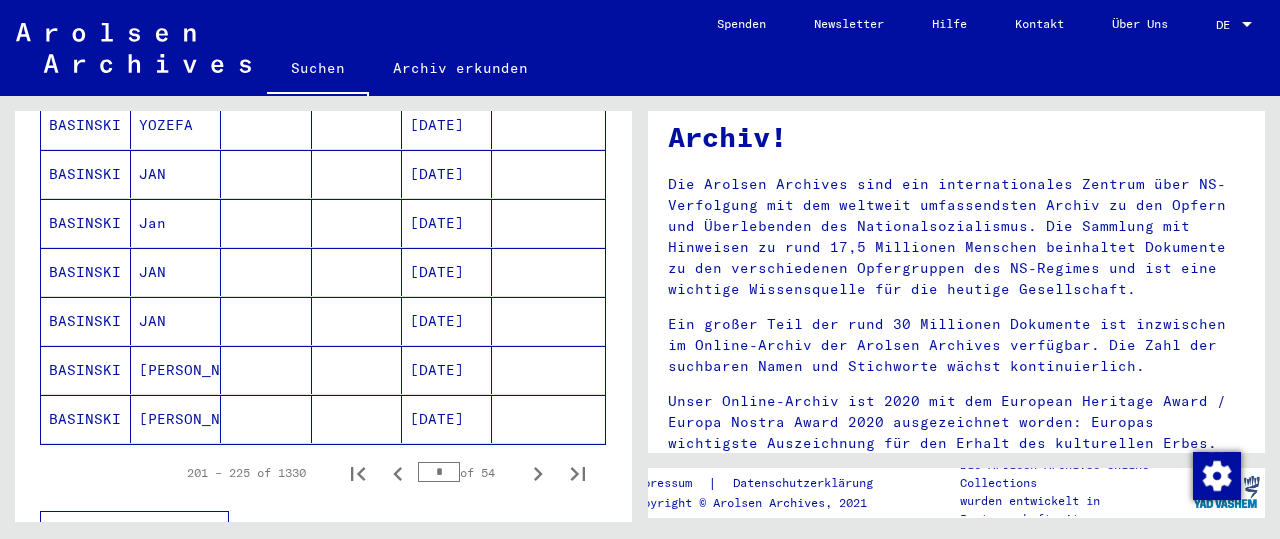scroll, scrollTop: 1264, scrollLeft: 0, axis: vertical 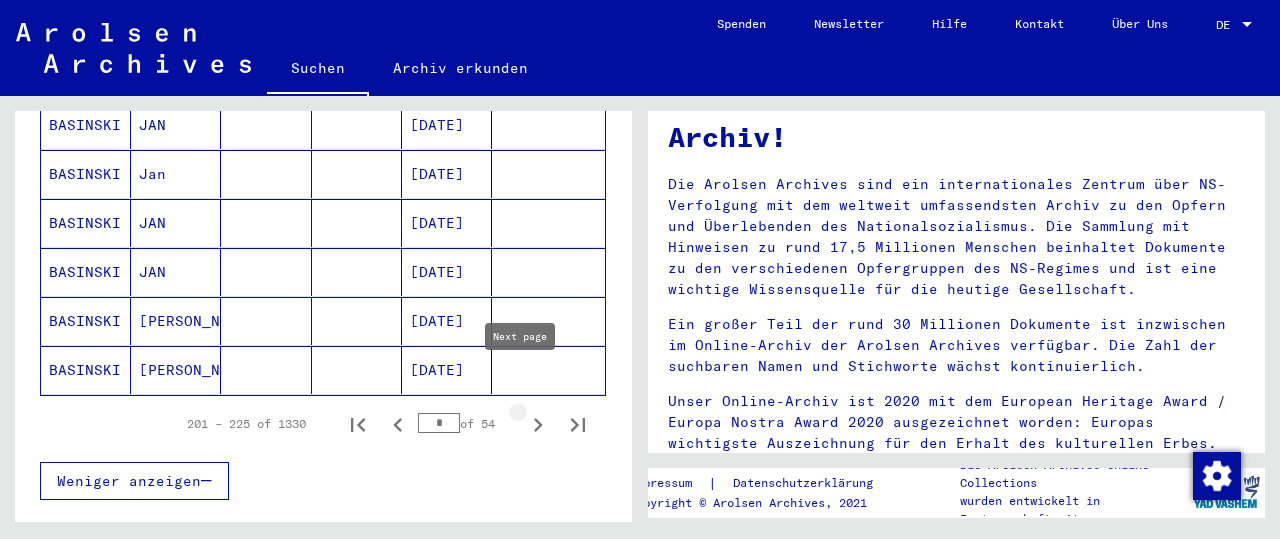 click 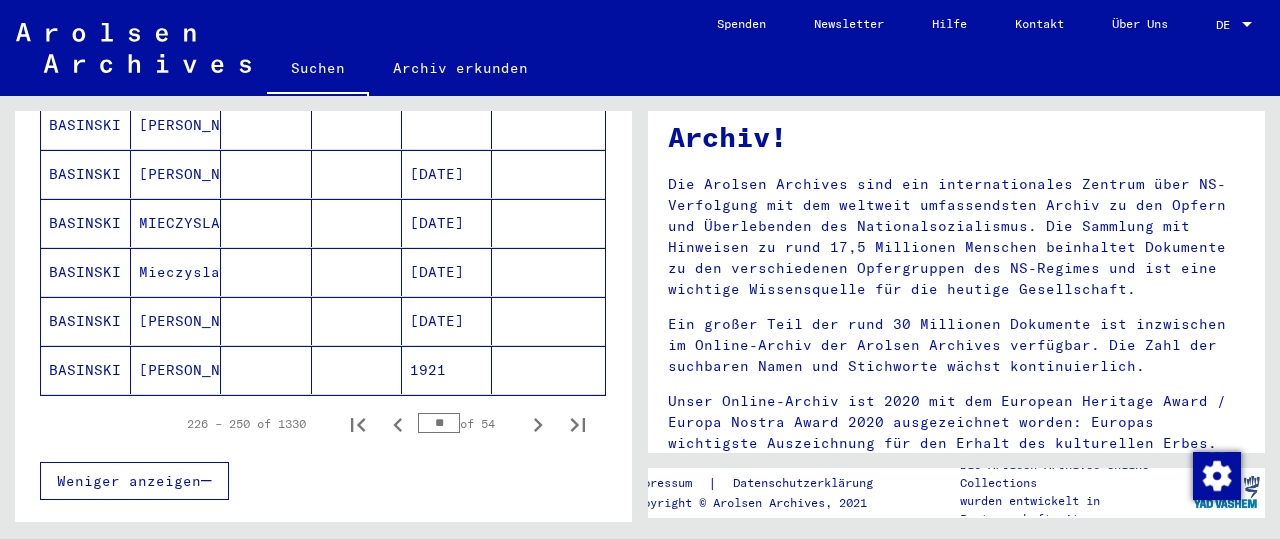click on "1921" 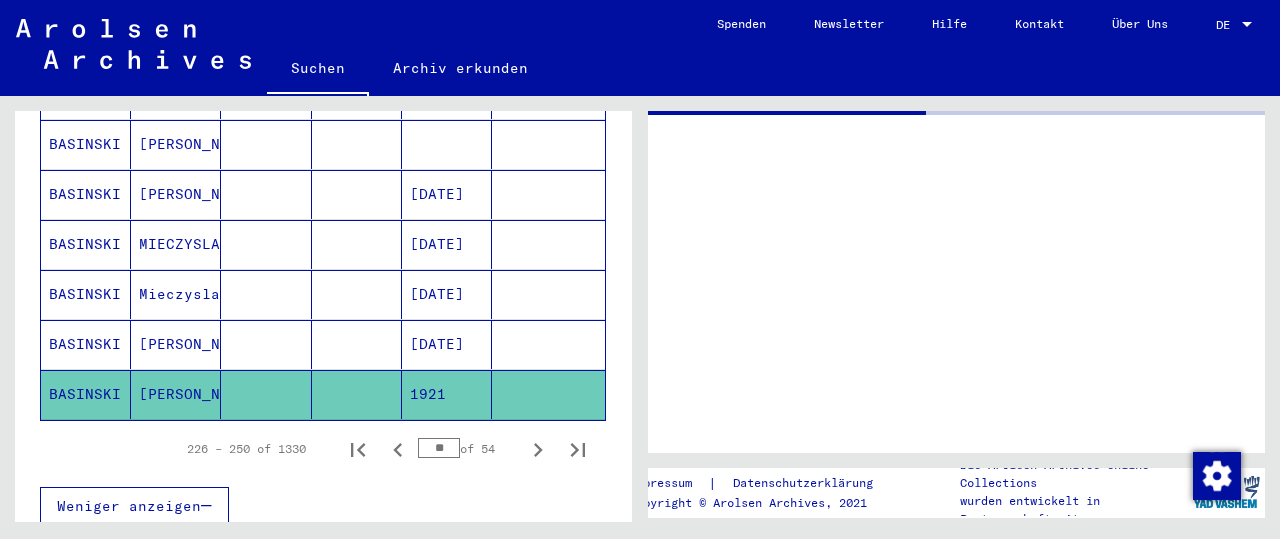 scroll, scrollTop: 1277, scrollLeft: 0, axis: vertical 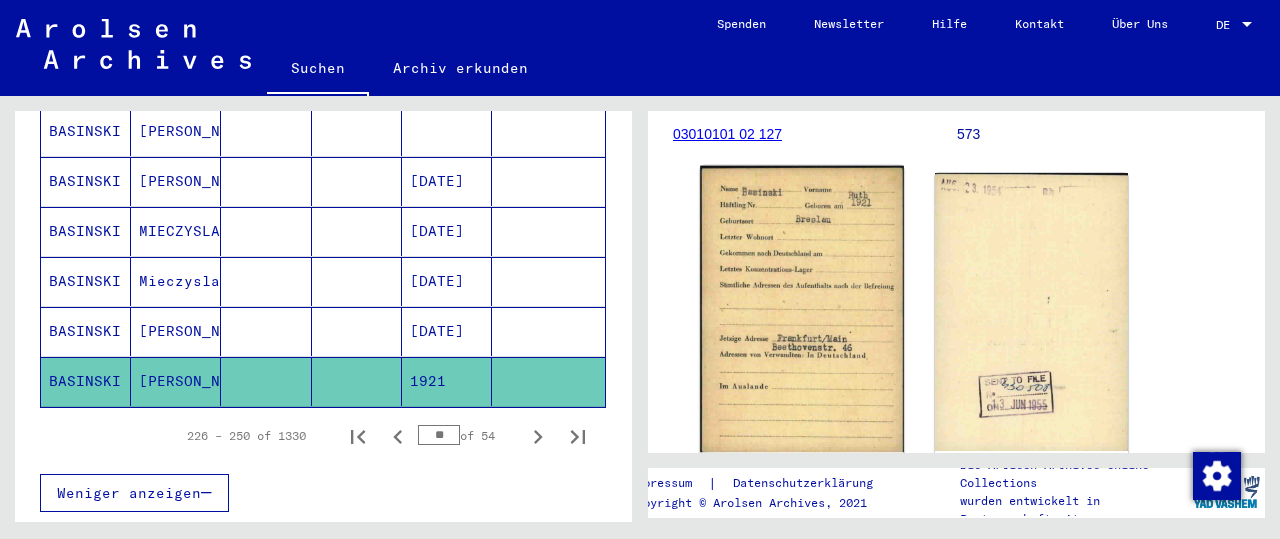 click 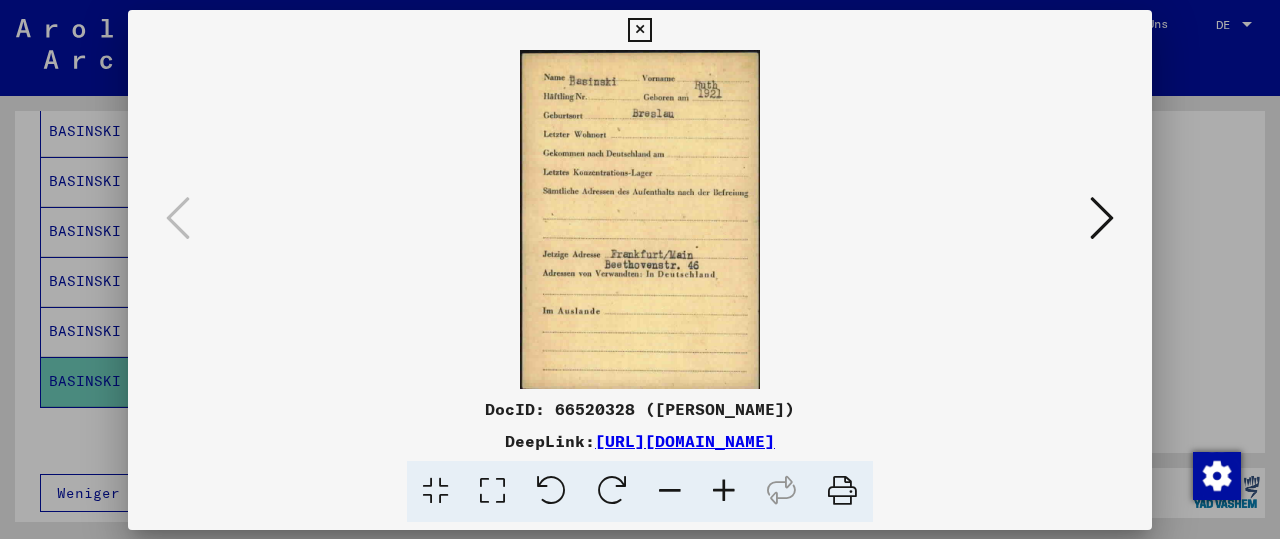 scroll, scrollTop: 308, scrollLeft: 0, axis: vertical 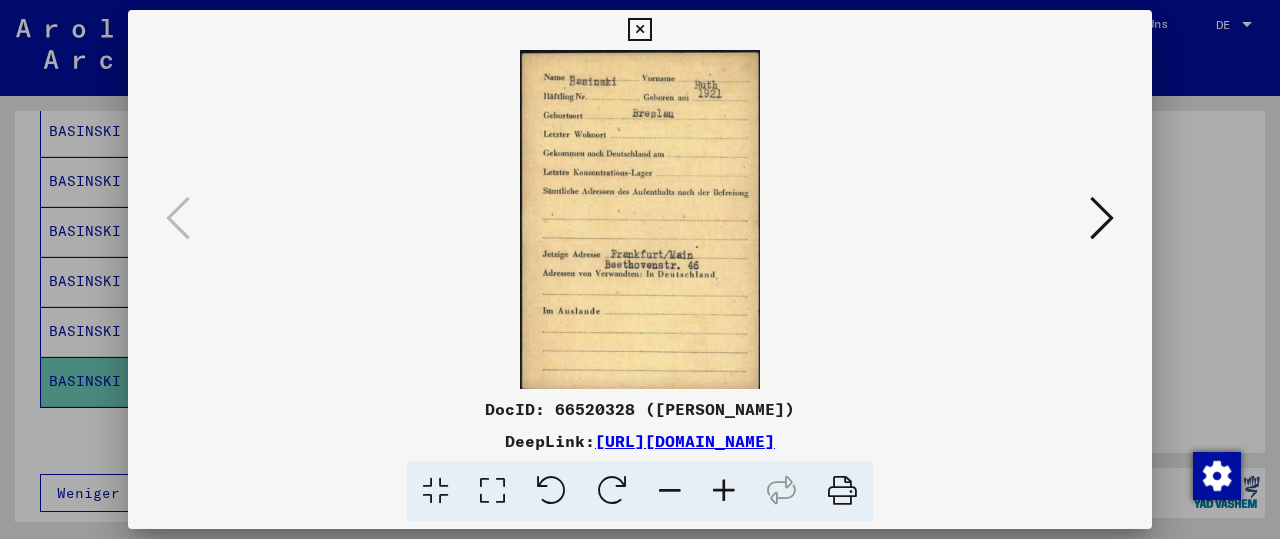 click at bounding box center [640, 219] 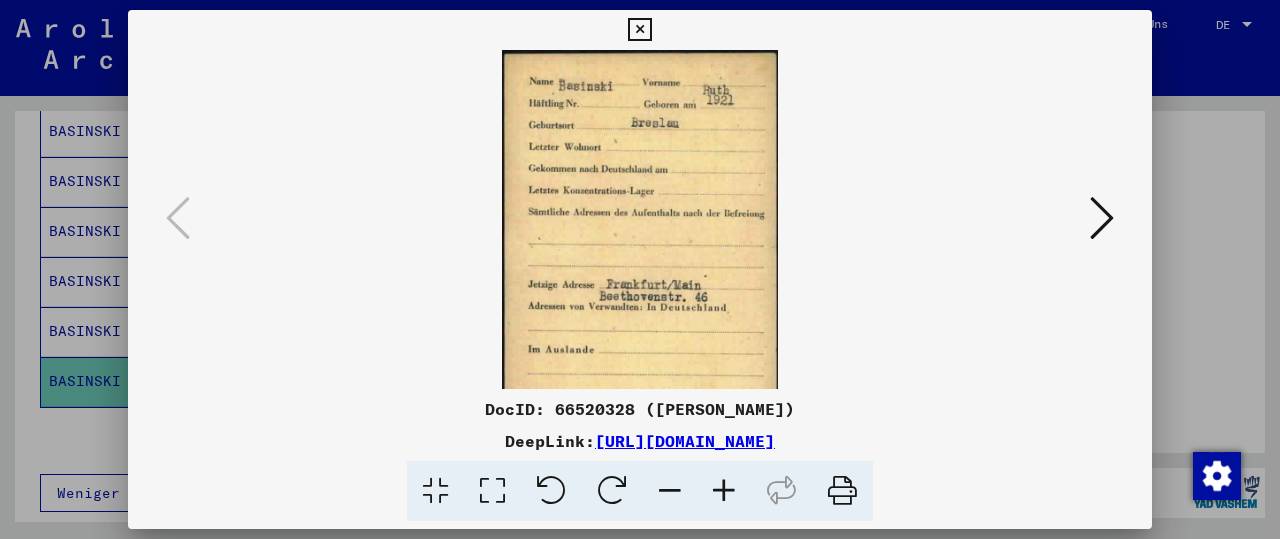 click at bounding box center (724, 491) 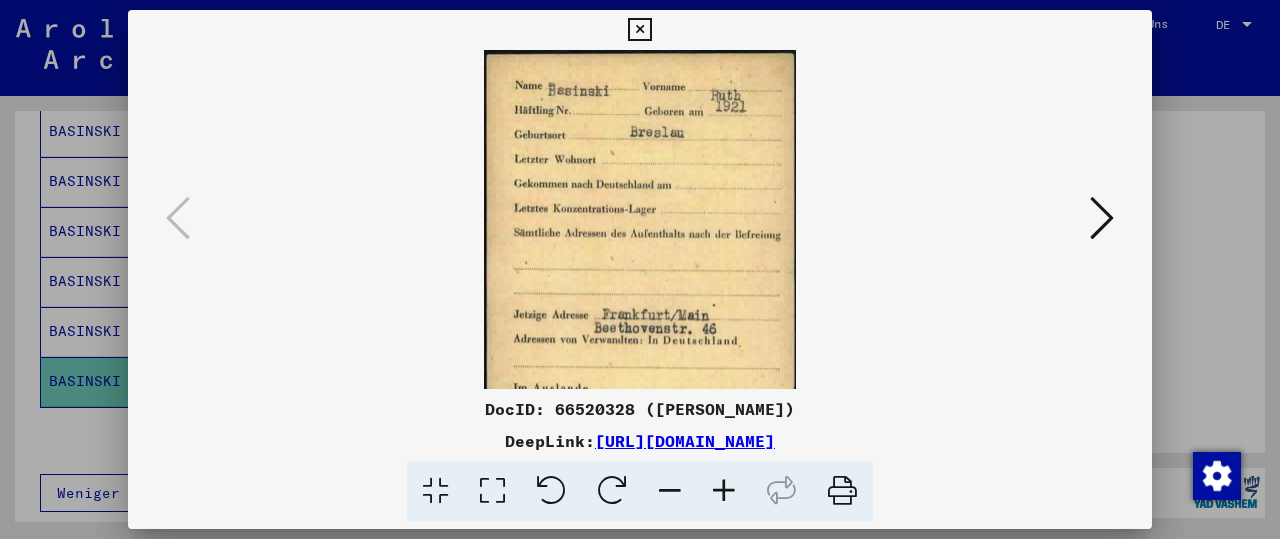 click at bounding box center [724, 491] 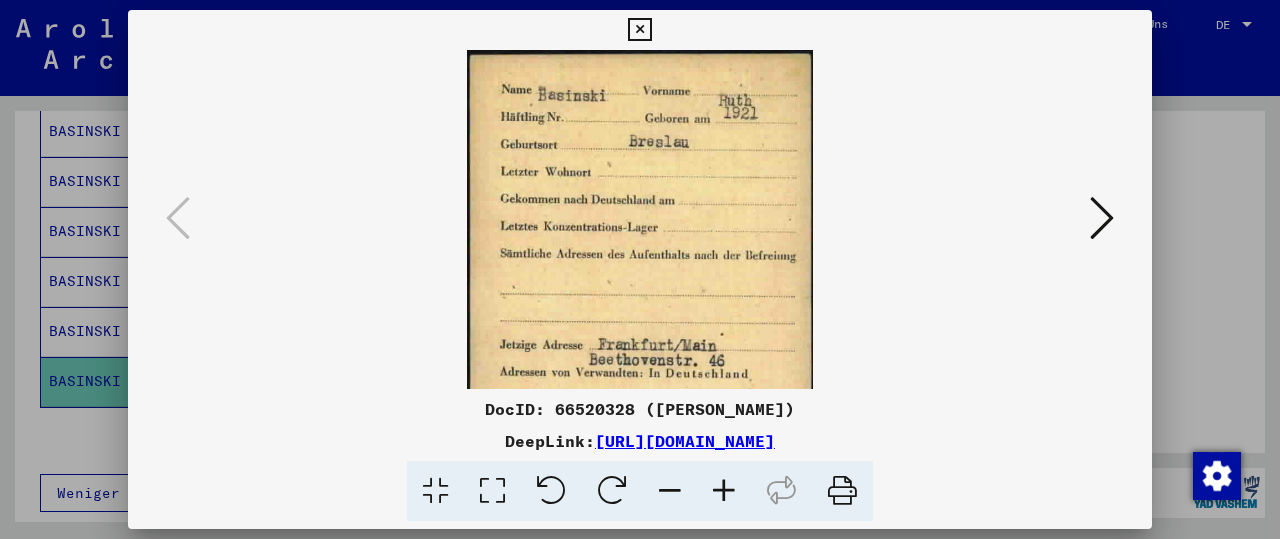 click at bounding box center (724, 491) 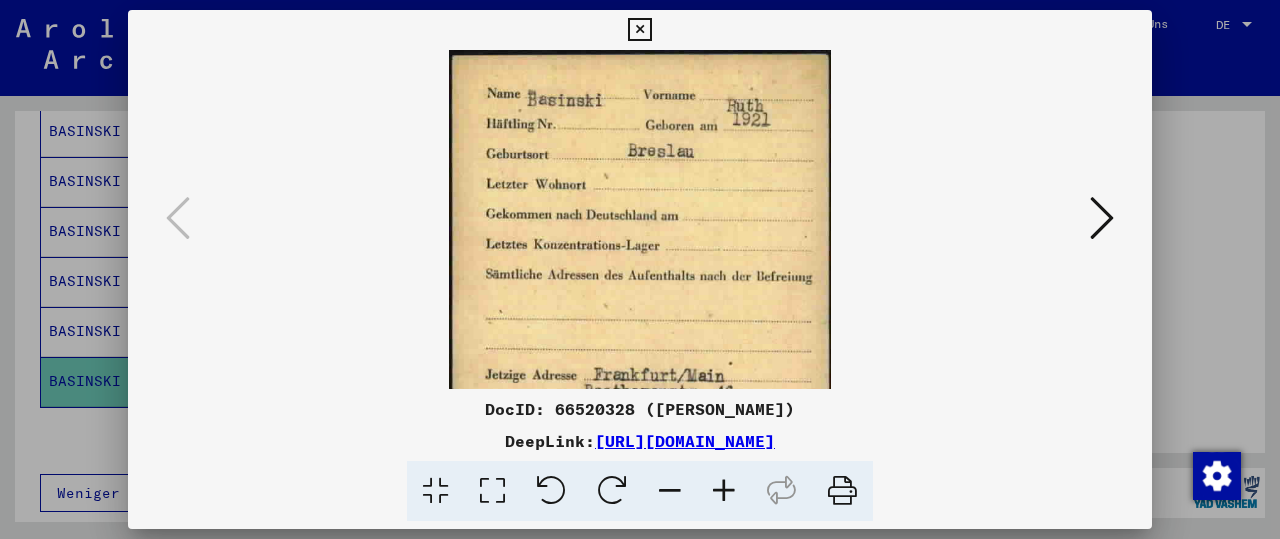 click at bounding box center [724, 491] 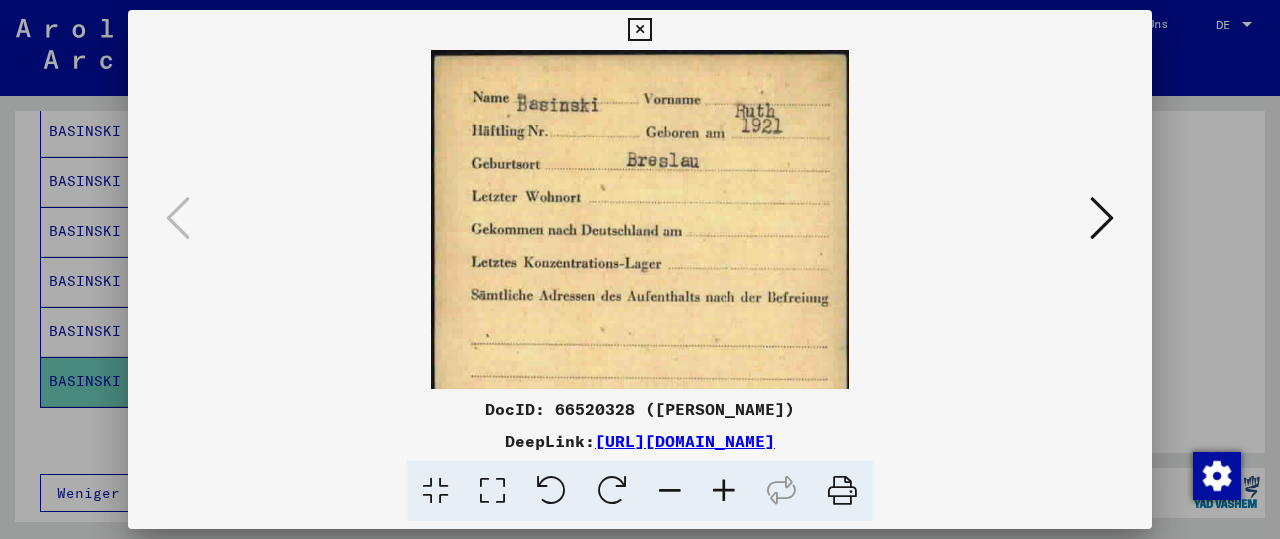 click at bounding box center [724, 491] 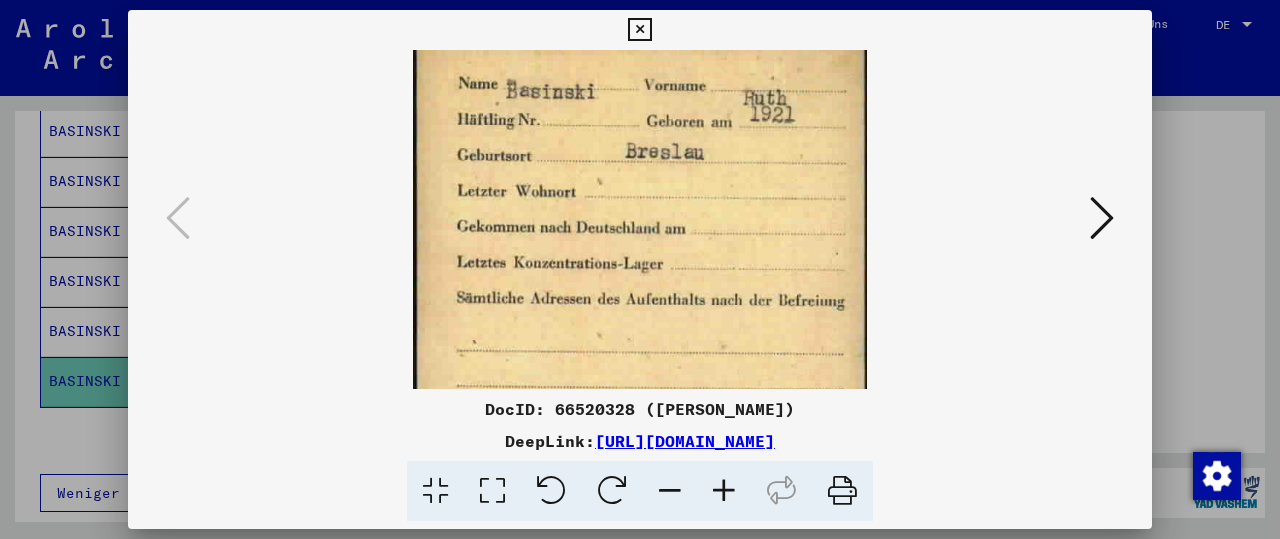 scroll, scrollTop: 0, scrollLeft: 0, axis: both 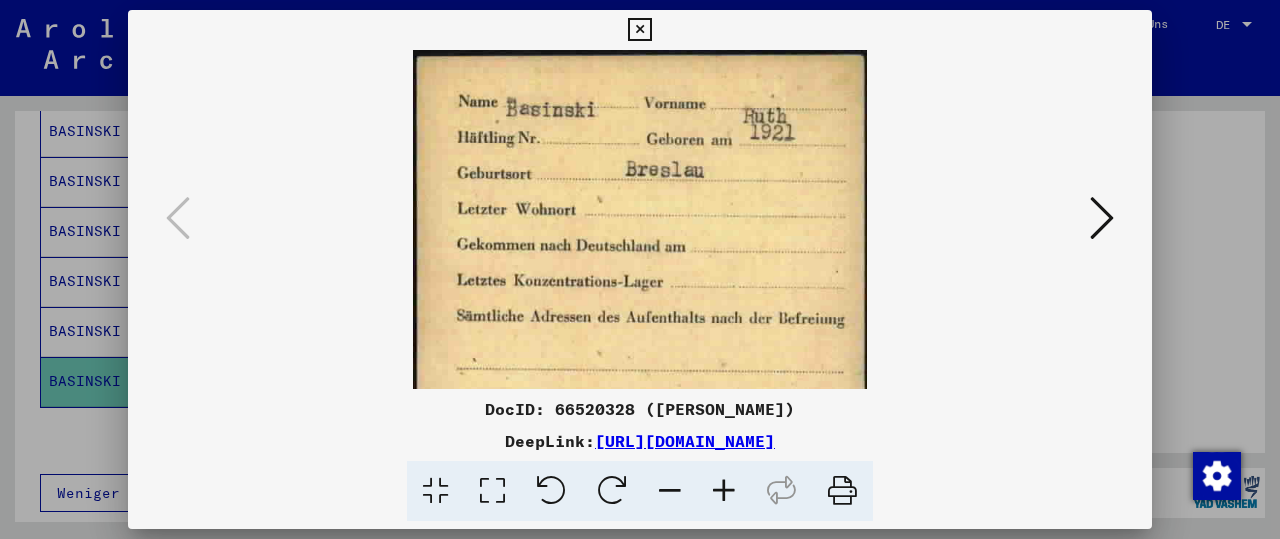 drag, startPoint x: 735, startPoint y: 280, endPoint x: 809, endPoint y: 248, distance: 80.622574 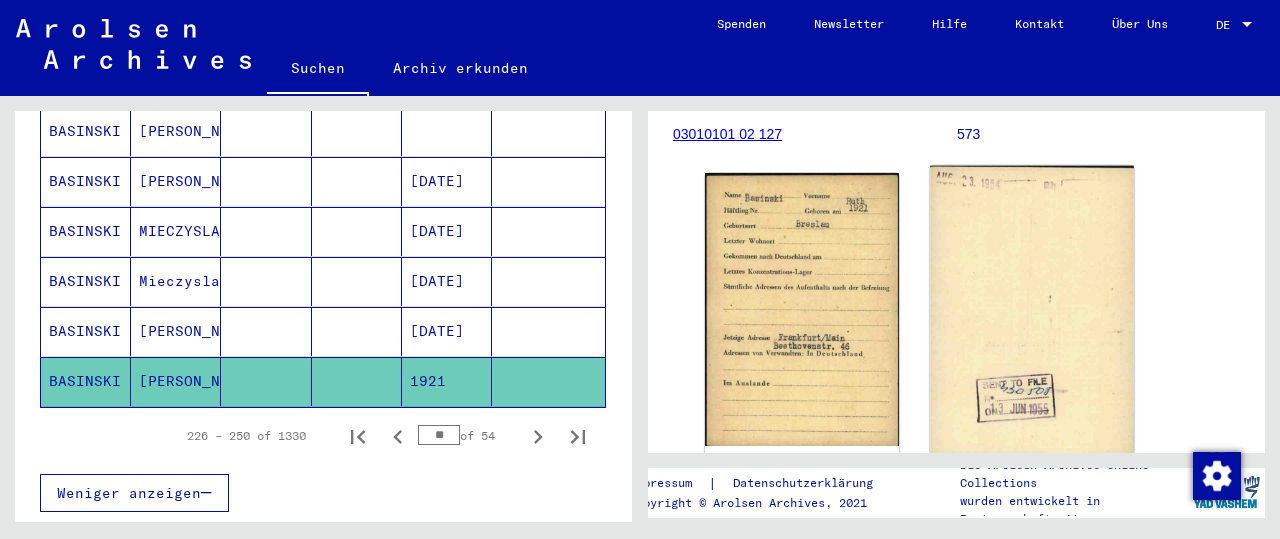 click 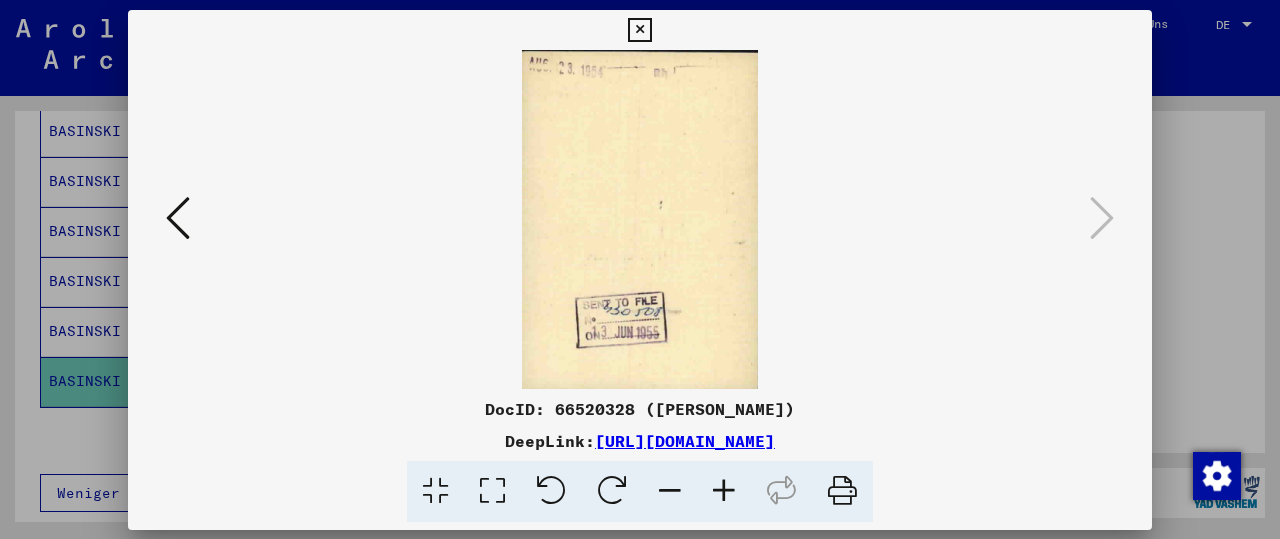 click at bounding box center [640, 219] 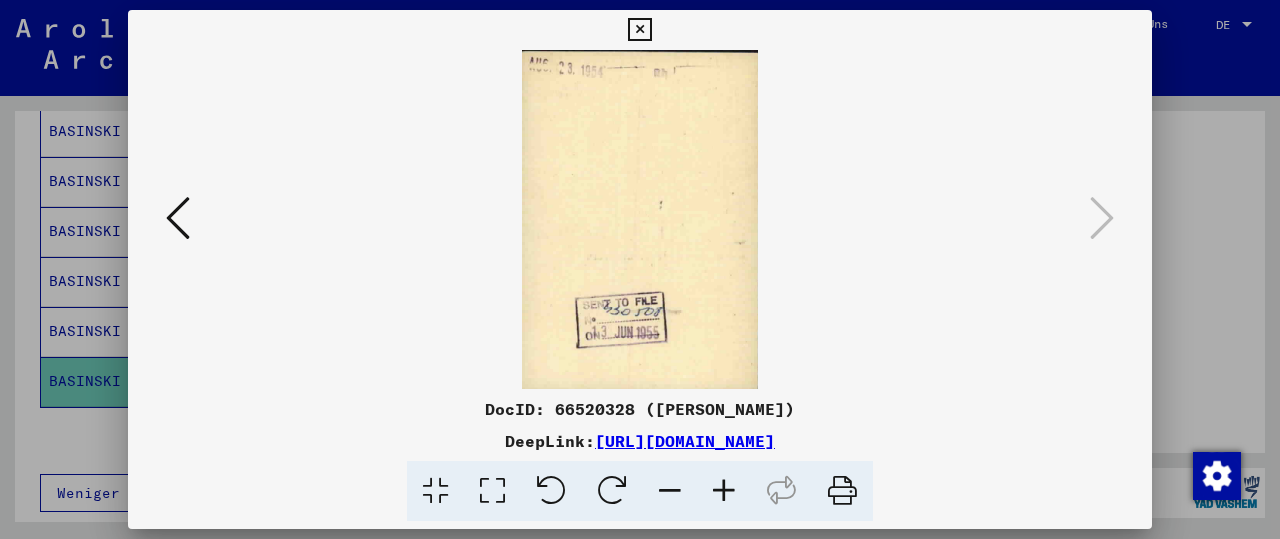 click at bounding box center [178, 218] 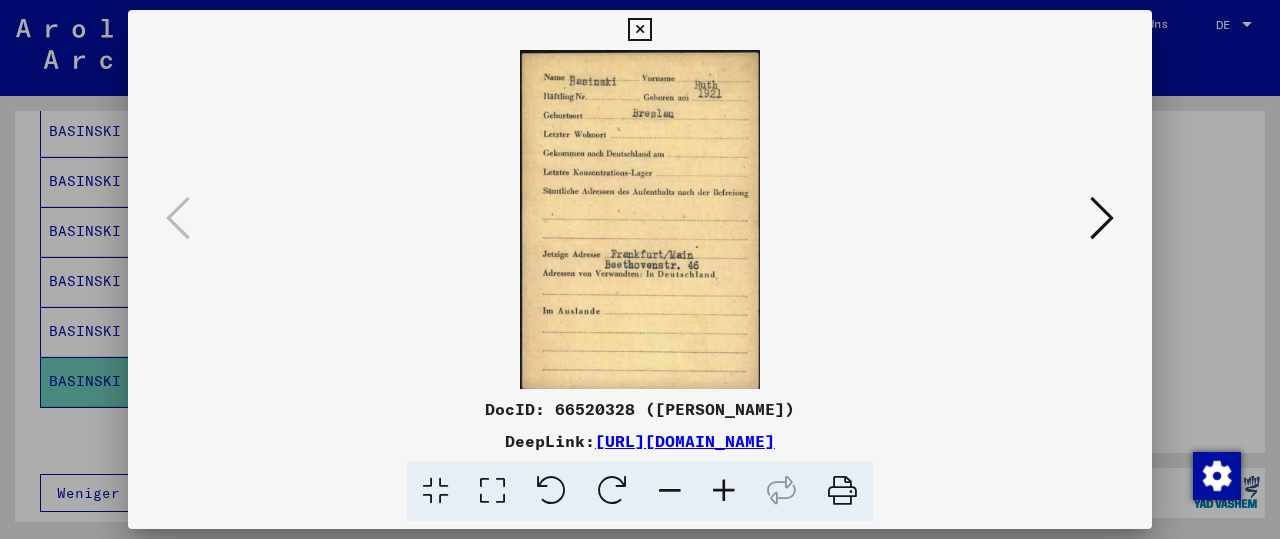 click at bounding box center [724, 491] 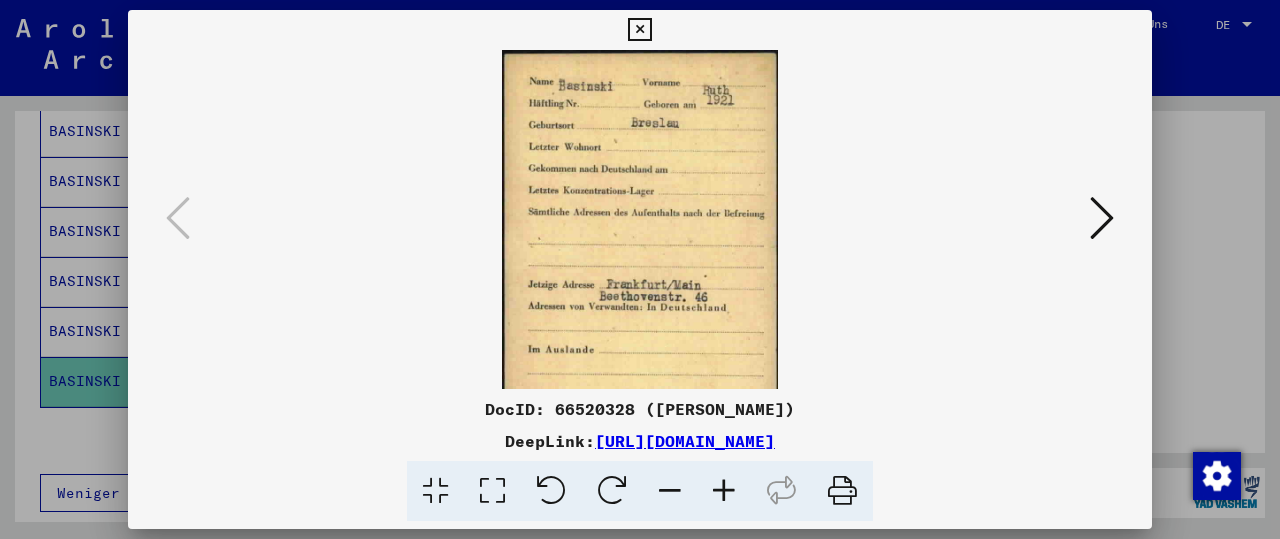 click at bounding box center [724, 491] 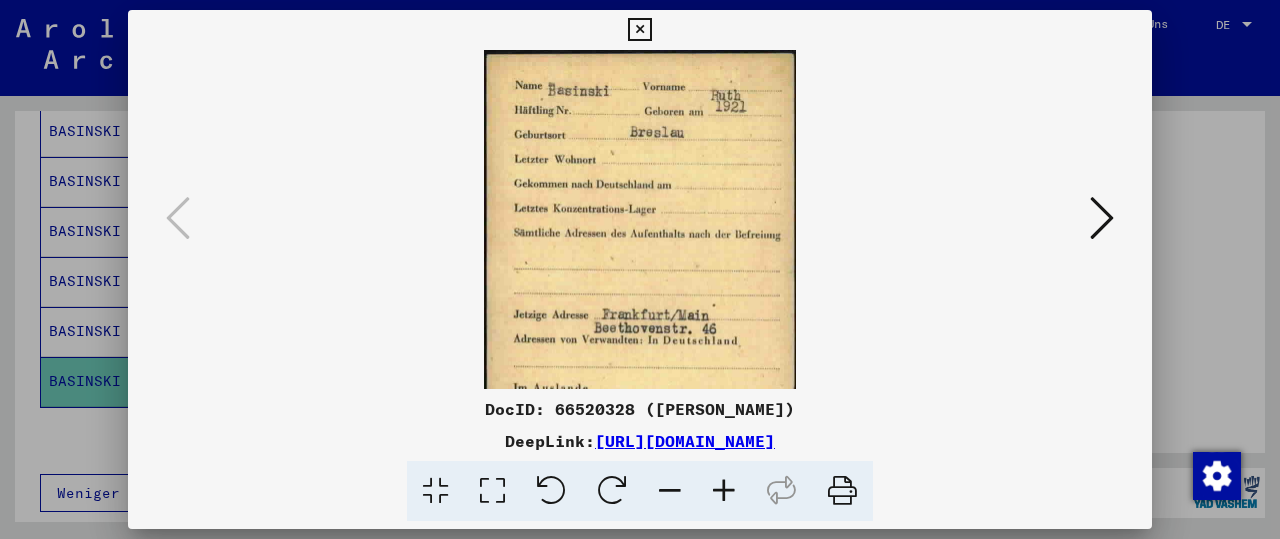 click at bounding box center [724, 491] 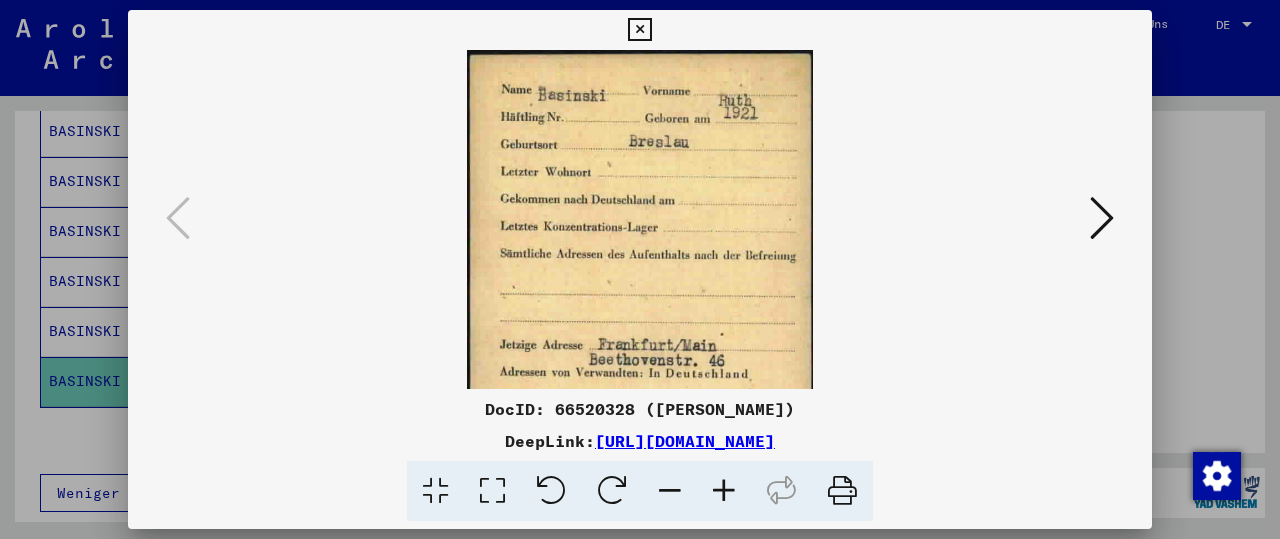 click at bounding box center [724, 491] 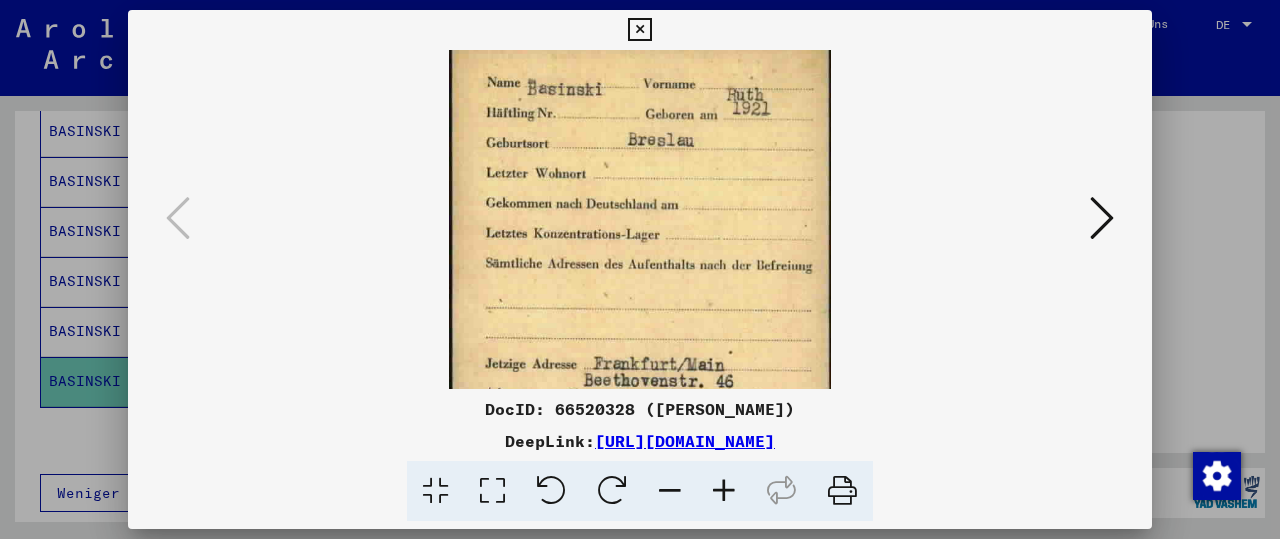 scroll, scrollTop: 14, scrollLeft: 0, axis: vertical 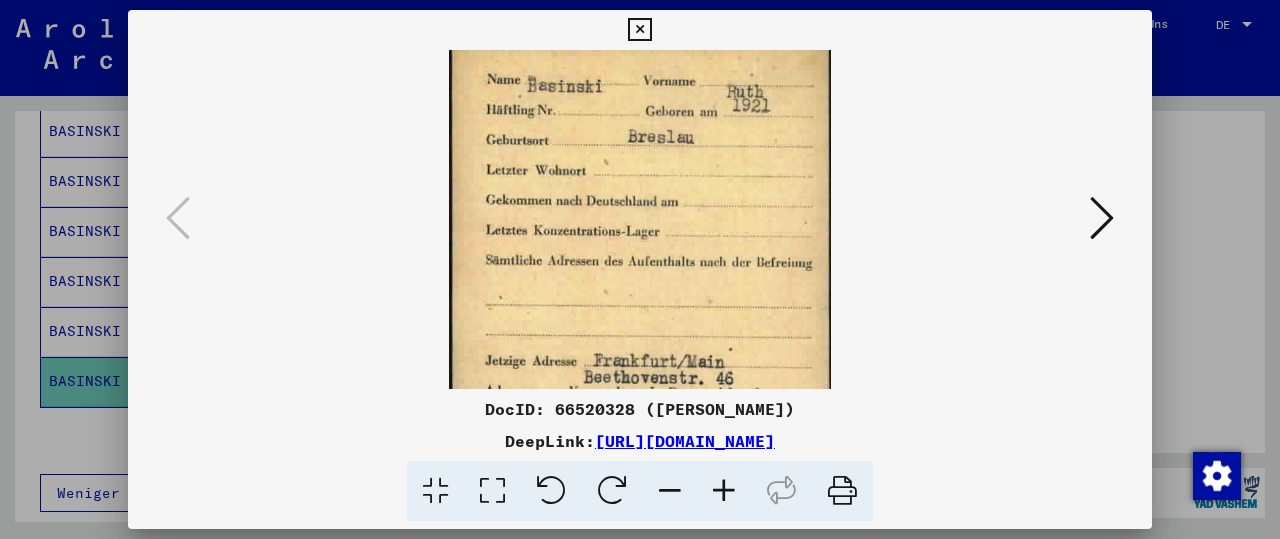 drag, startPoint x: 645, startPoint y: 348, endPoint x: 625, endPoint y: 359, distance: 22.825424 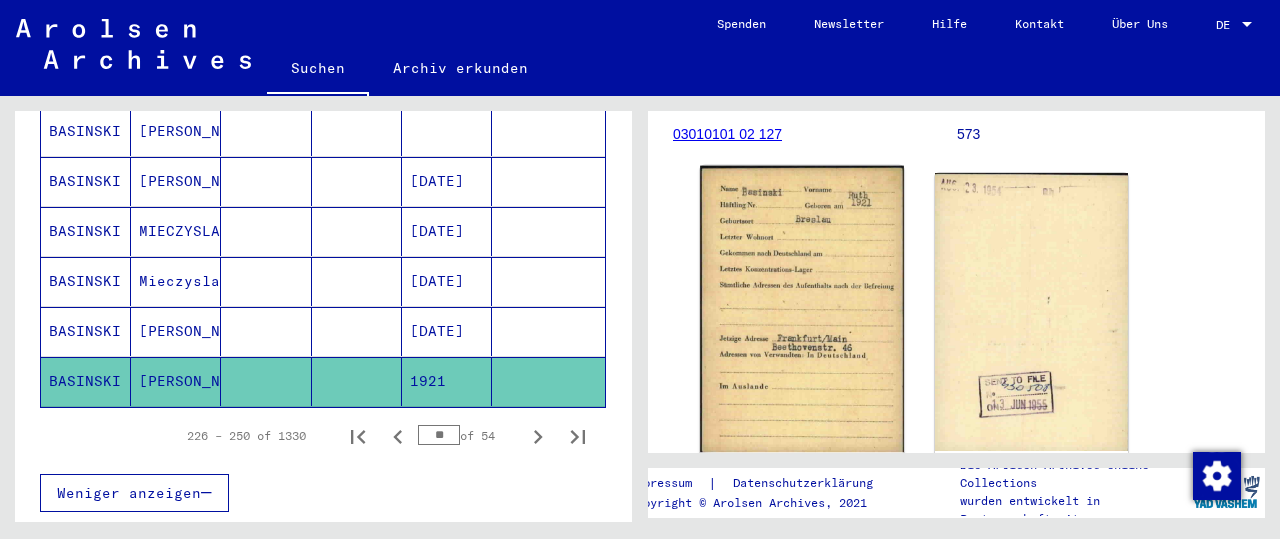 click 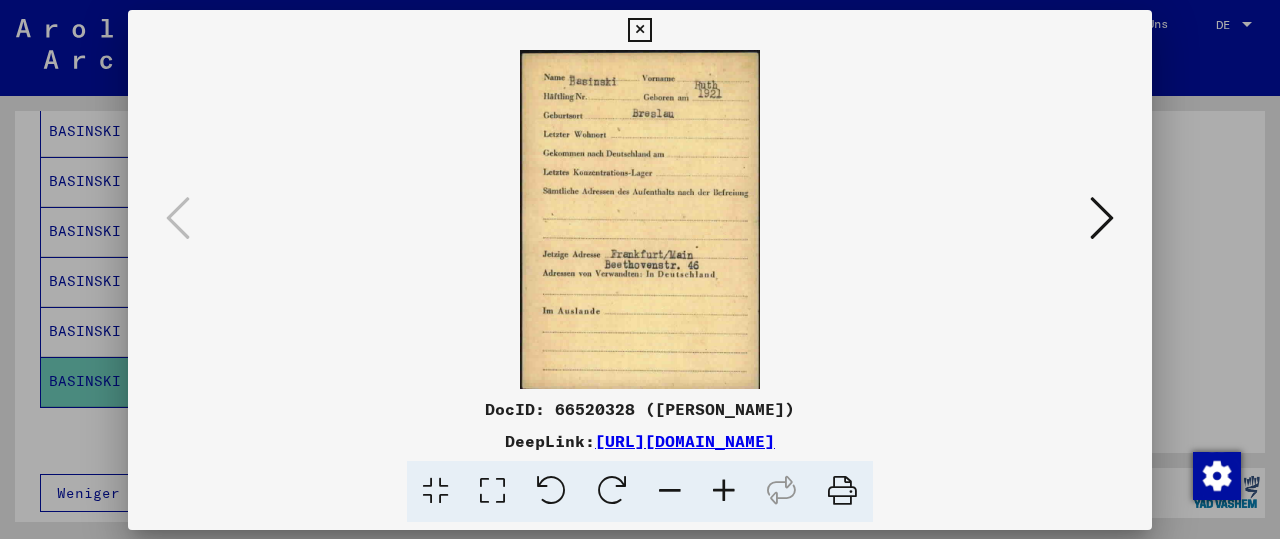 scroll, scrollTop: 308, scrollLeft: 0, axis: vertical 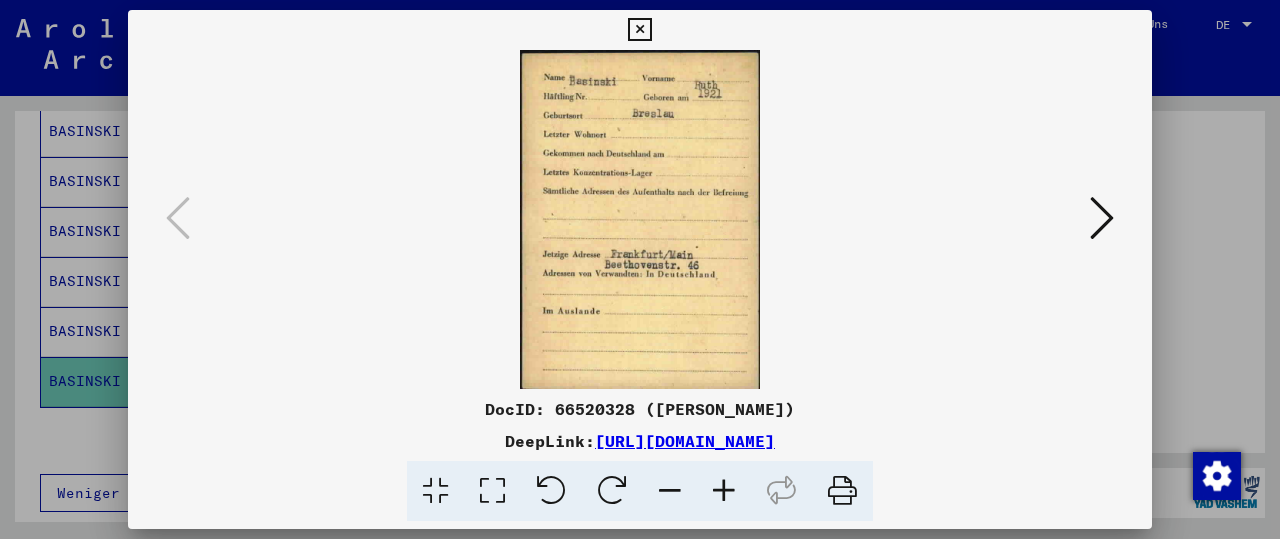 click at bounding box center [639, 30] 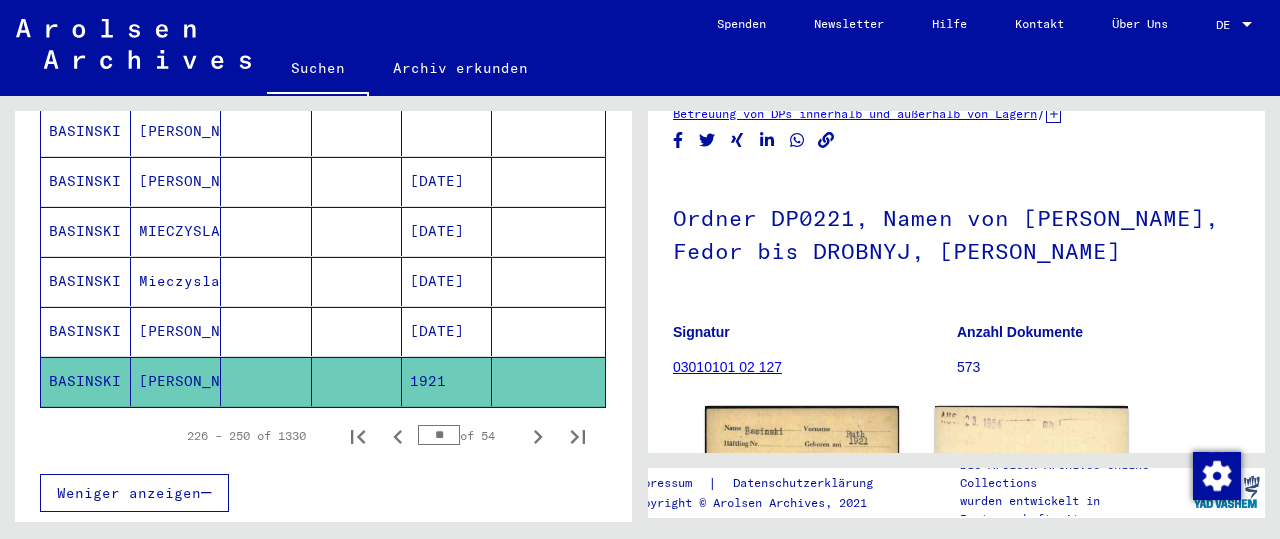 scroll, scrollTop: 0, scrollLeft: 0, axis: both 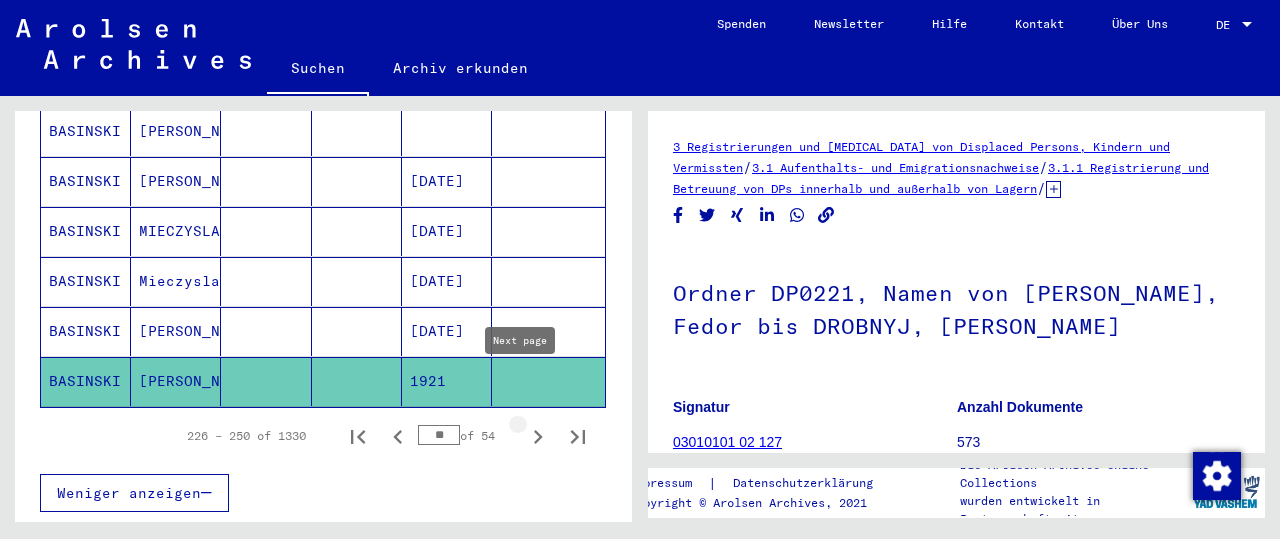 click 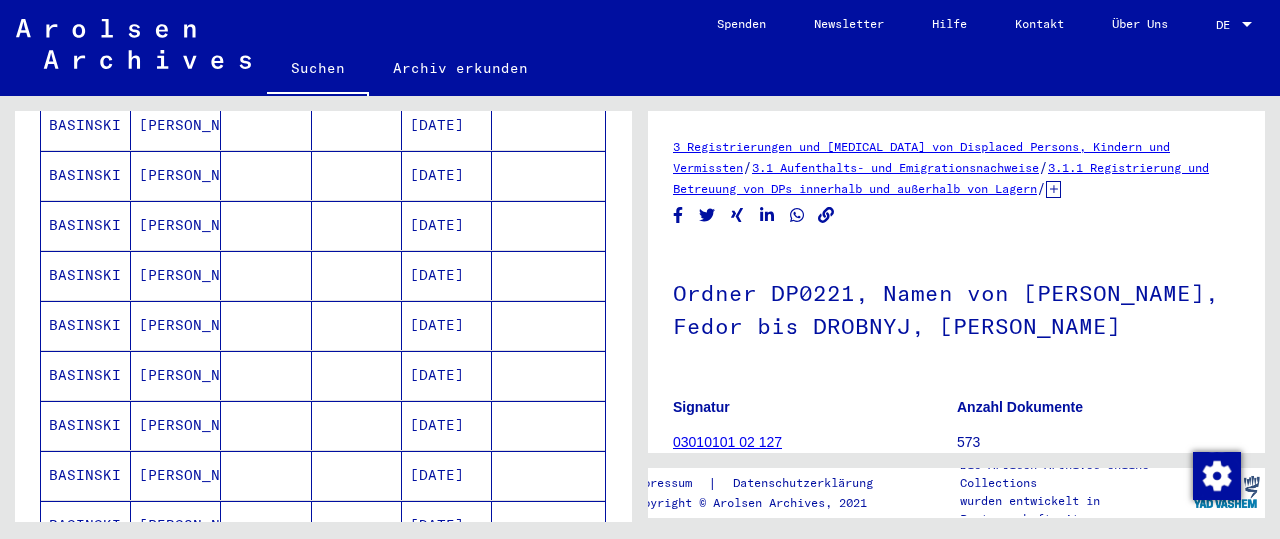 scroll, scrollTop: 0, scrollLeft: 0, axis: both 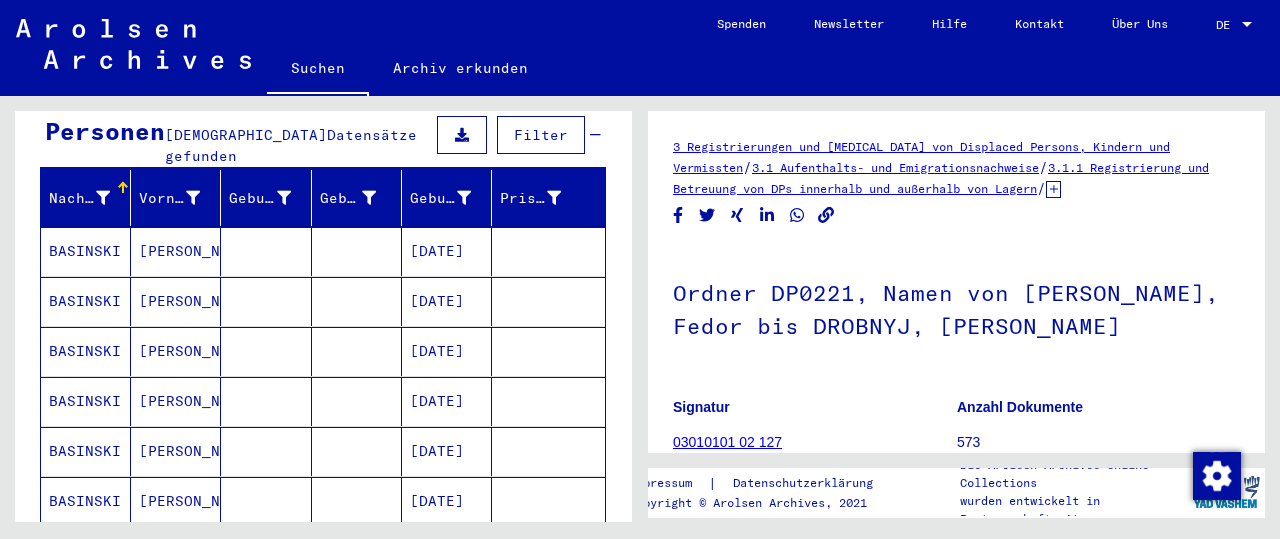 click on "[DATE]" at bounding box center (447, 301) 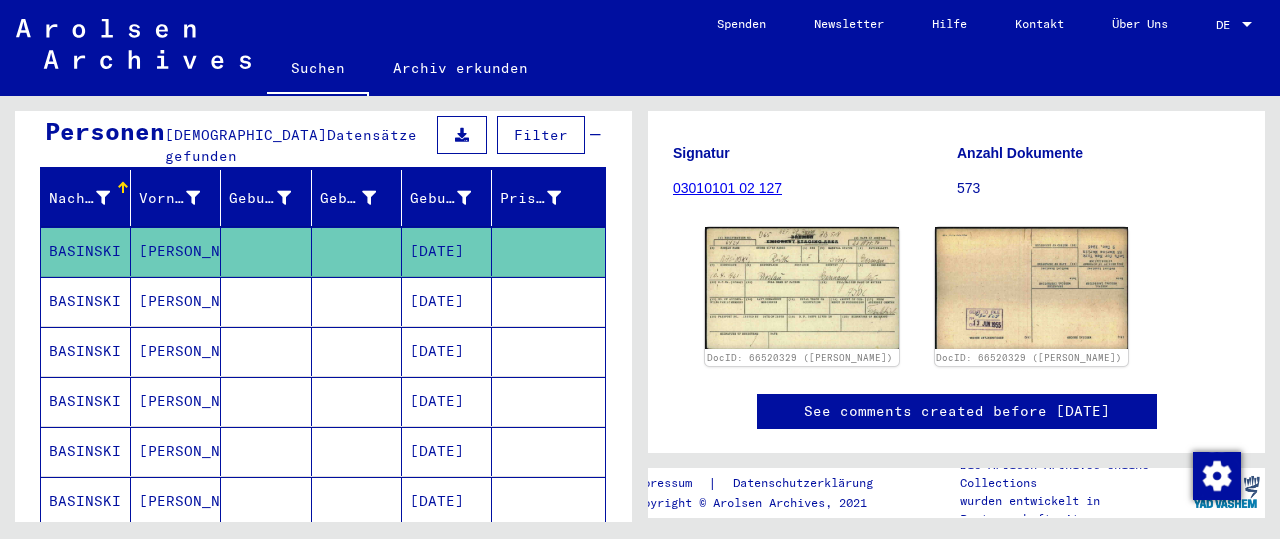 scroll, scrollTop: 240, scrollLeft: 0, axis: vertical 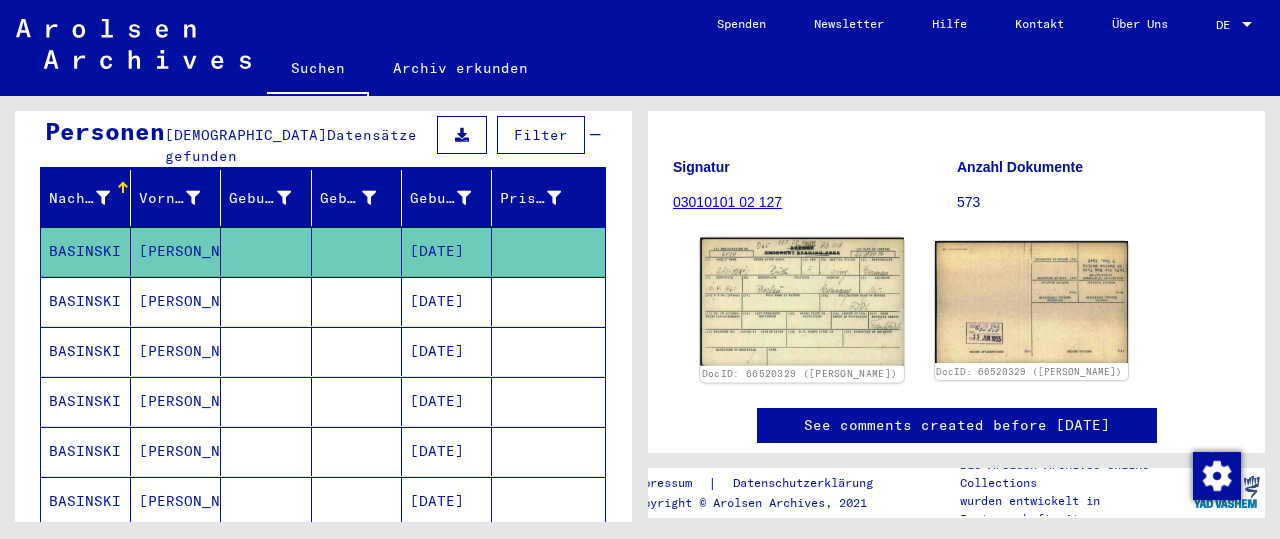 click 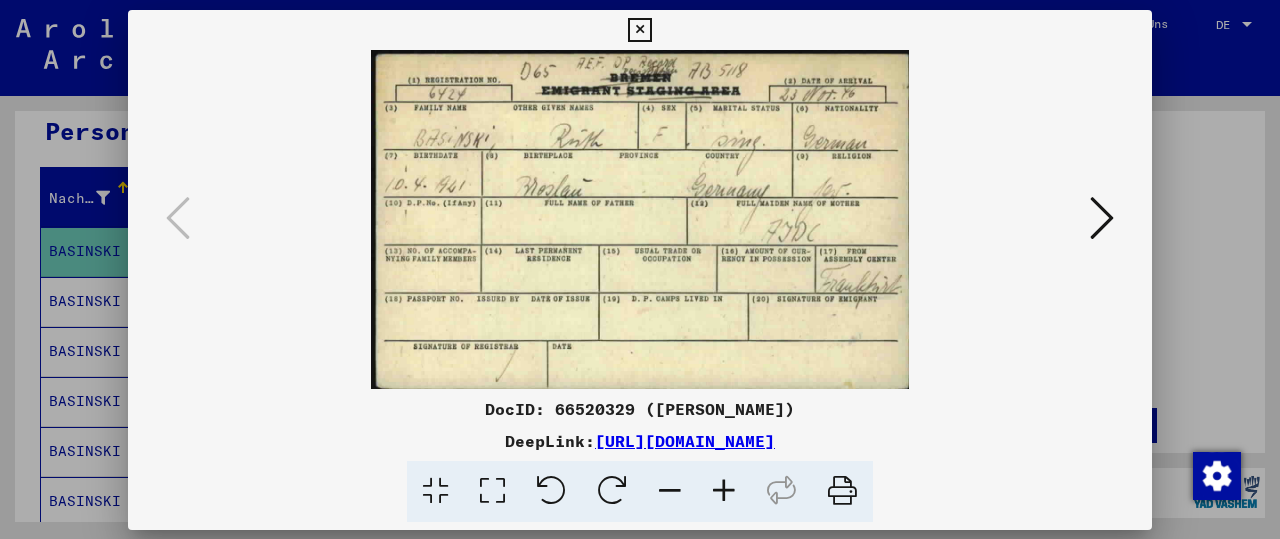 scroll, scrollTop: 240, scrollLeft: 0, axis: vertical 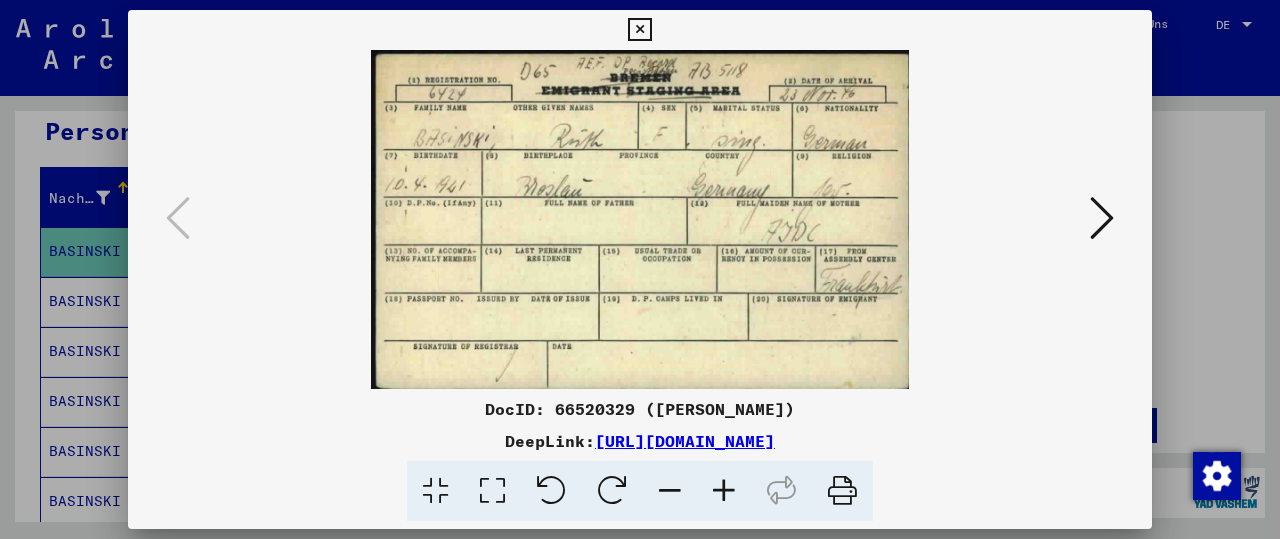 click at bounding box center [1102, 218] 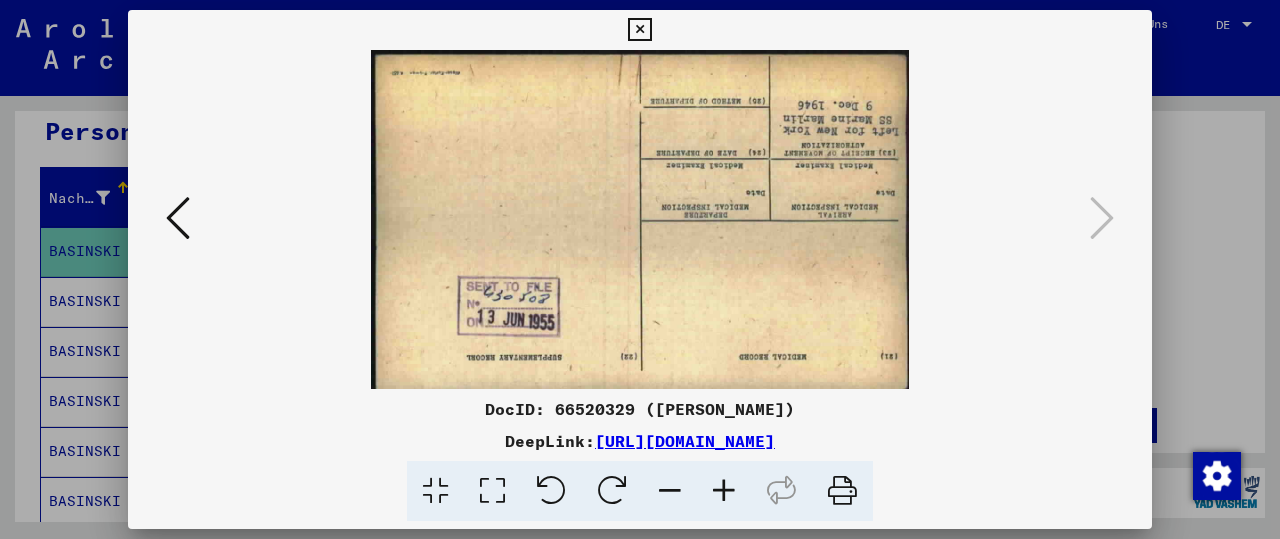 click at bounding box center (612, 491) 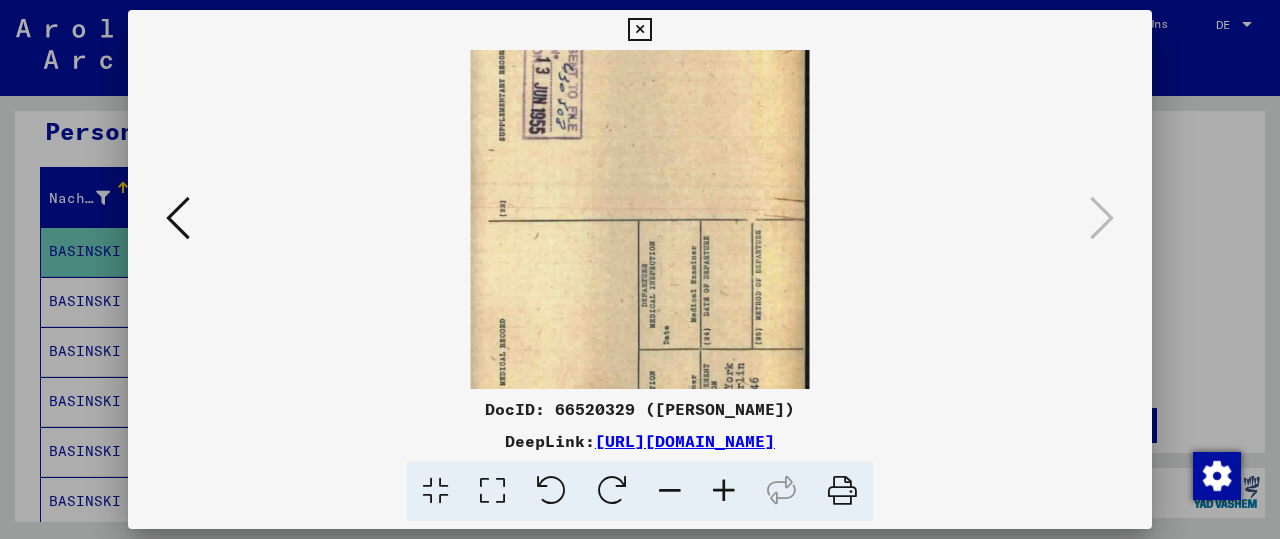 click at bounding box center [612, 491] 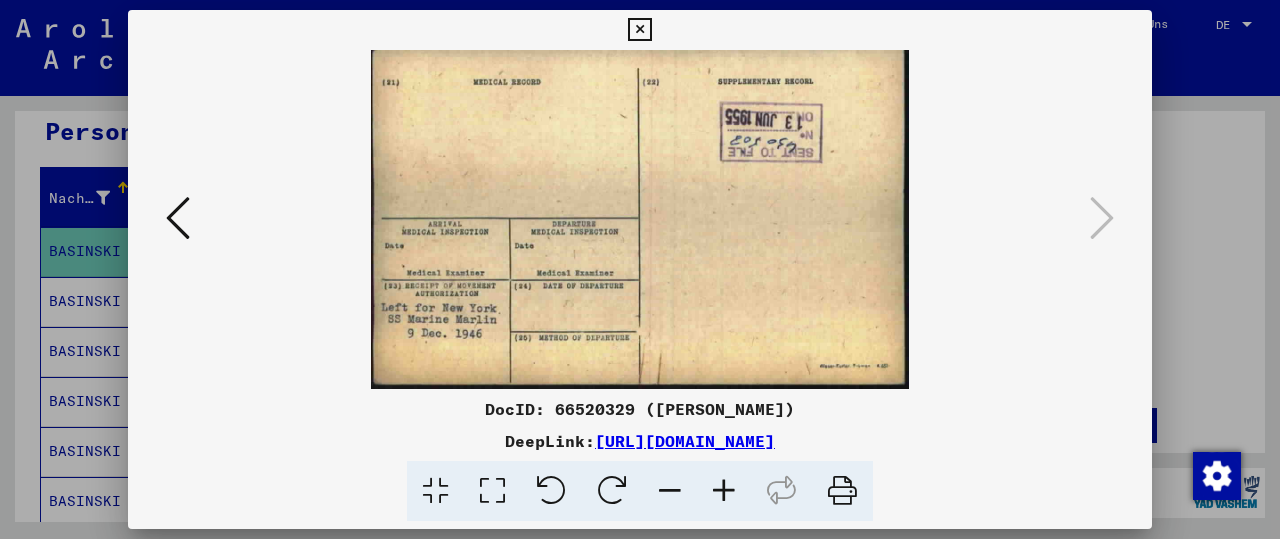 click at bounding box center [551, 491] 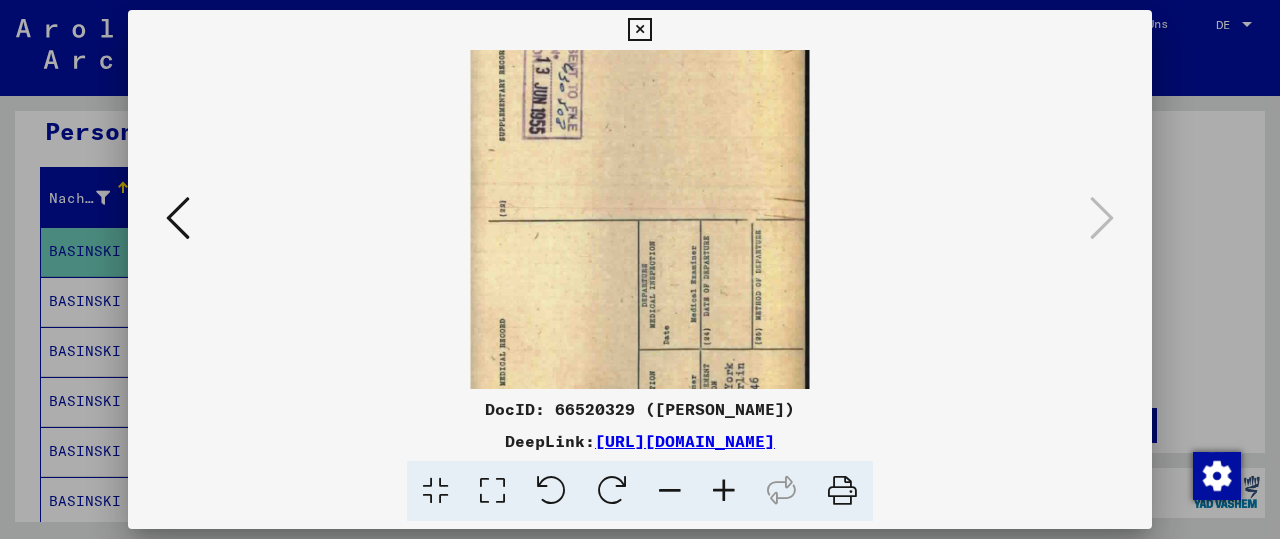 click at bounding box center (551, 491) 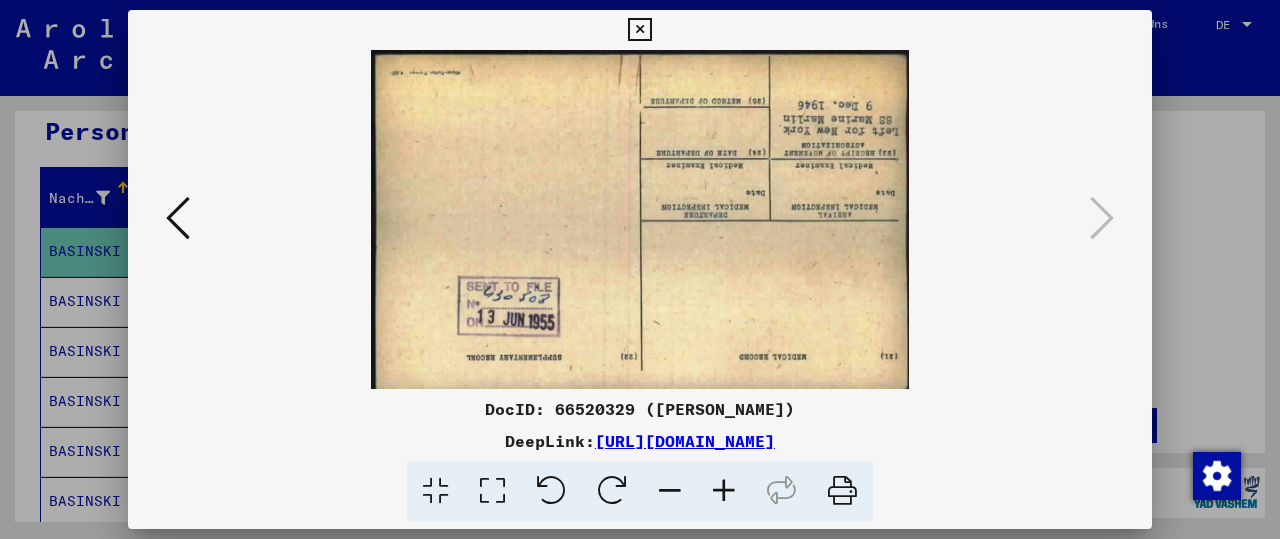 click at bounding box center [612, 491] 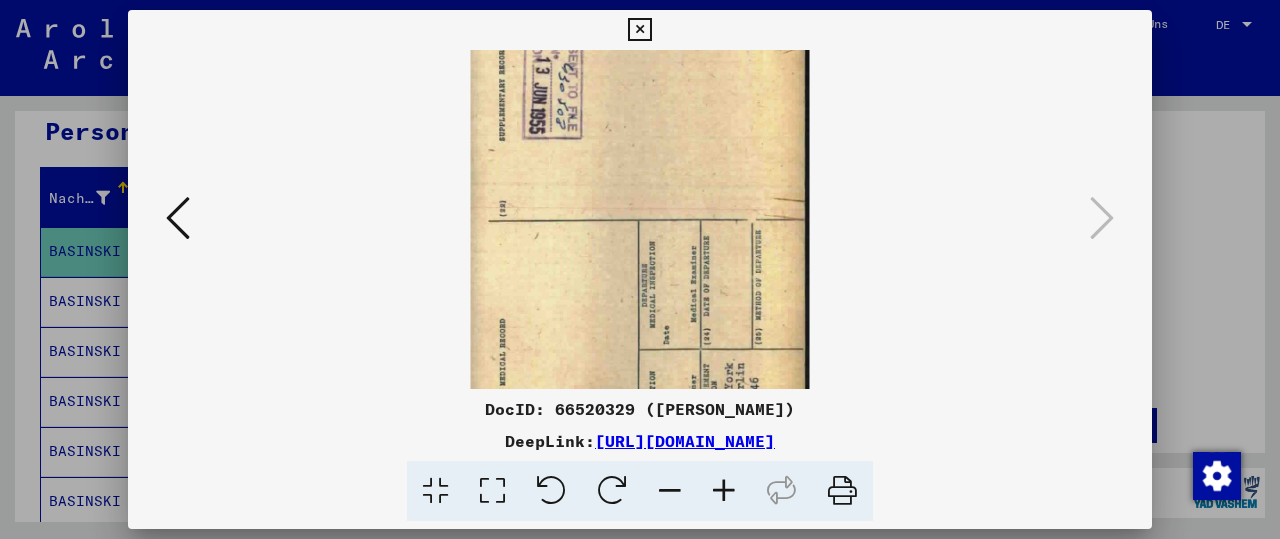 click at bounding box center (612, 491) 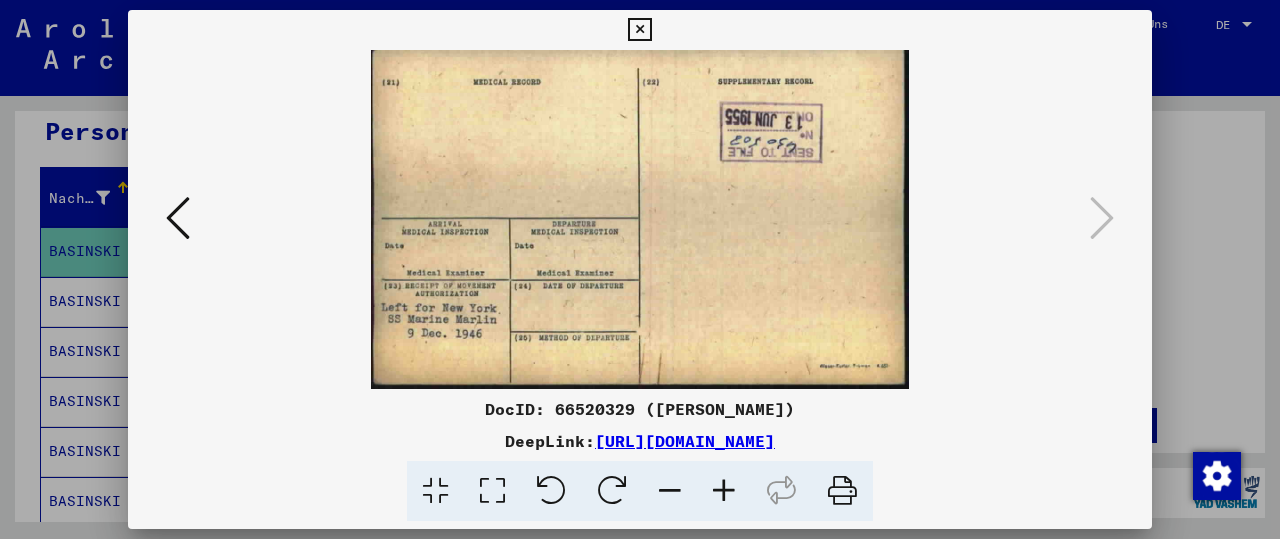 click at bounding box center (724, 491) 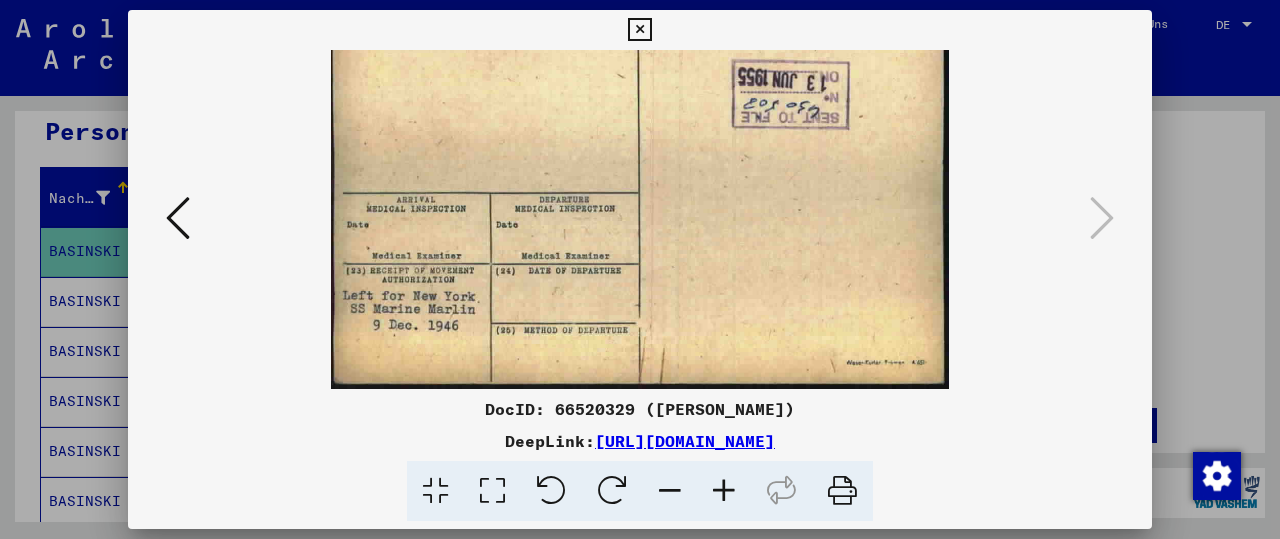 click at bounding box center [724, 491] 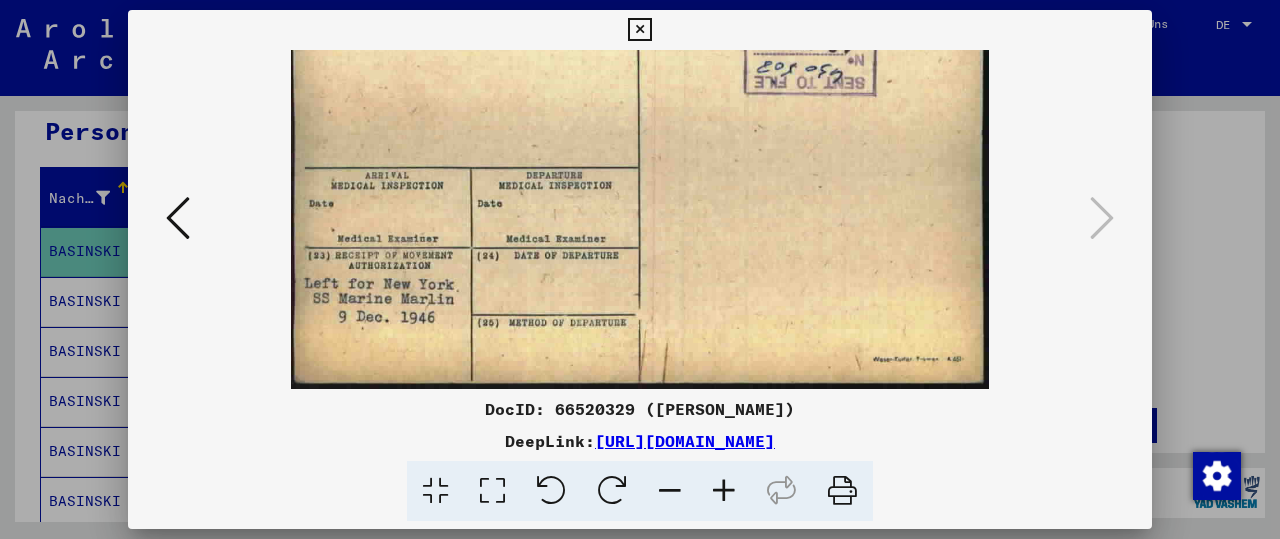 click at bounding box center (724, 491) 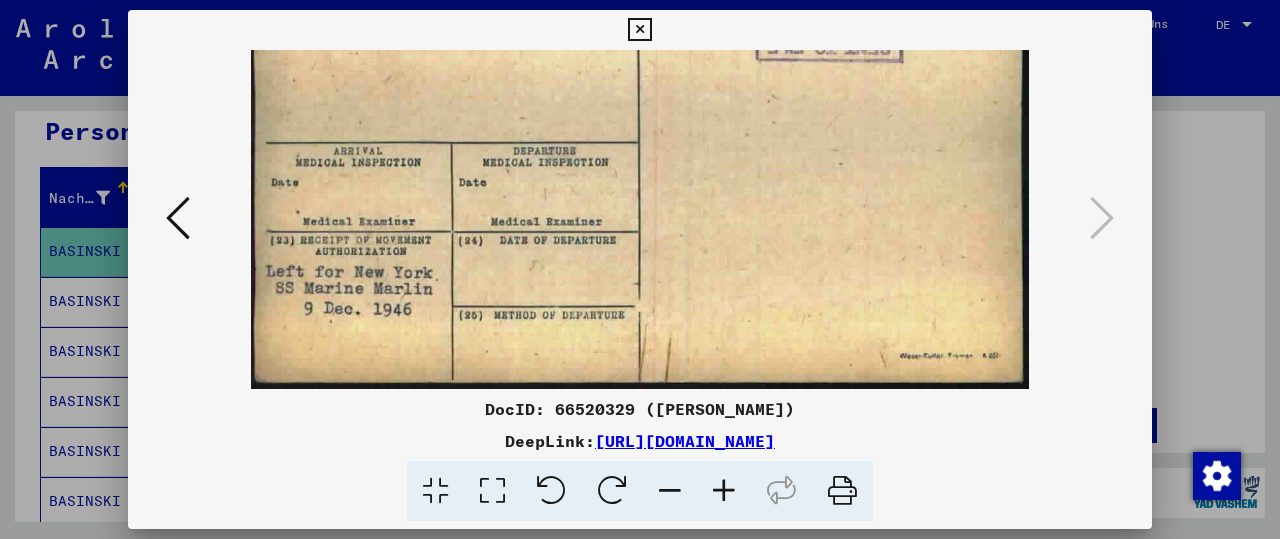 click at bounding box center [724, 491] 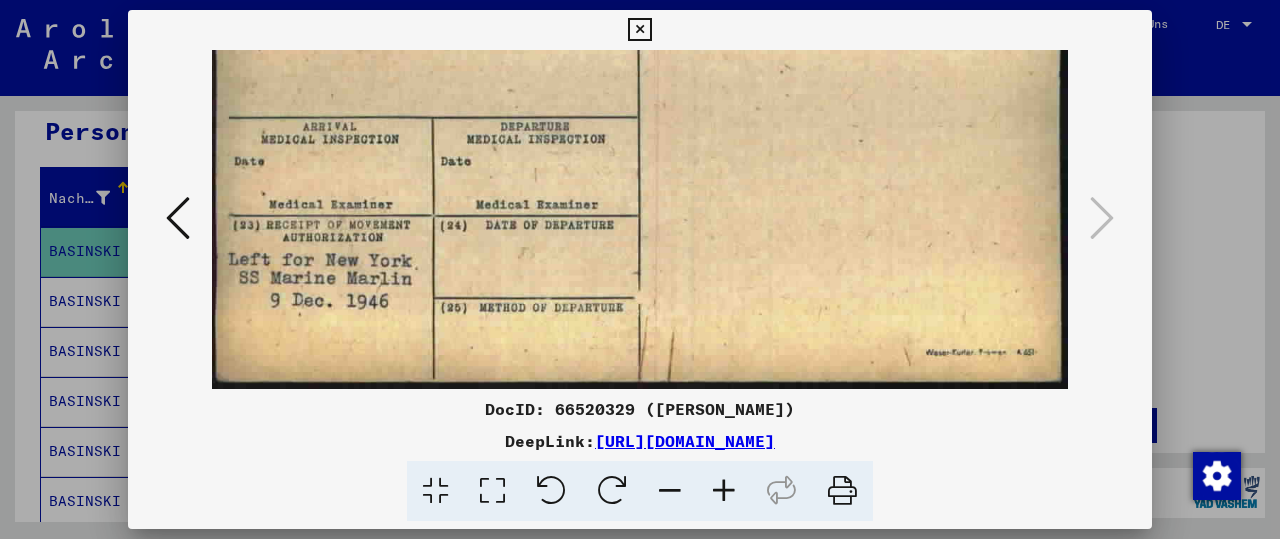 click at bounding box center [724, 491] 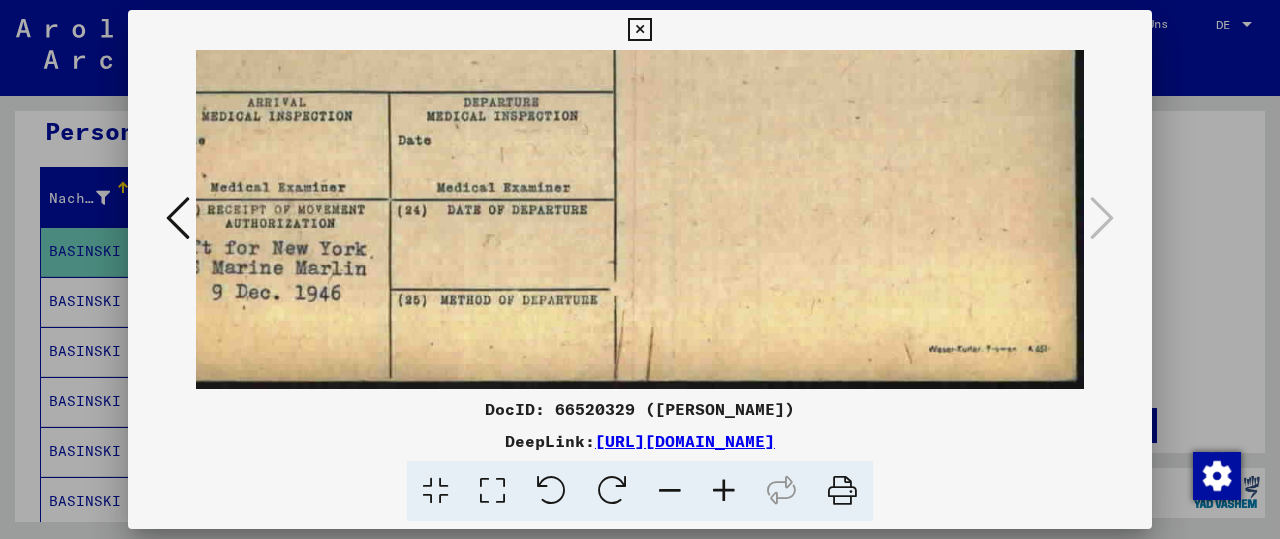 drag, startPoint x: 340, startPoint y: 329, endPoint x: 425, endPoint y: 344, distance: 86.313385 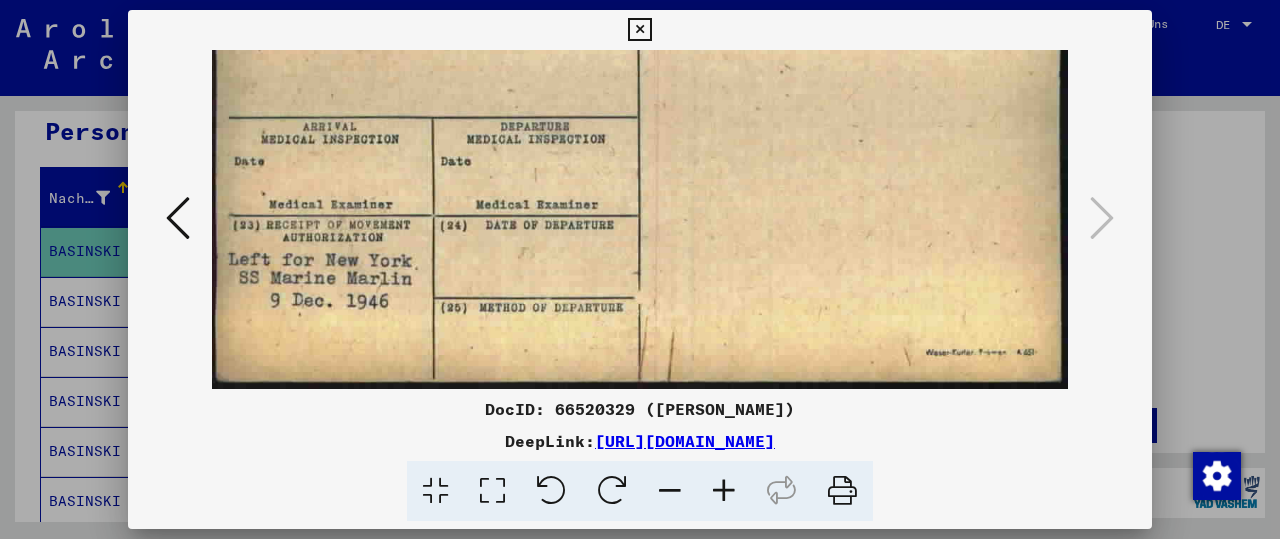 click at bounding box center (639, 30) 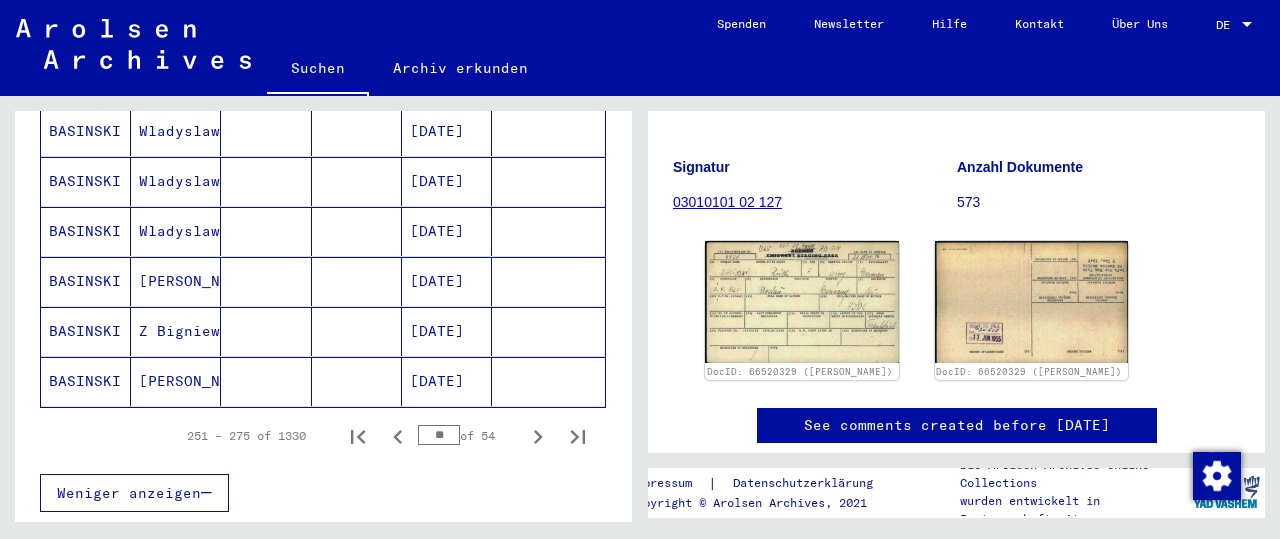 scroll, scrollTop: 1300, scrollLeft: 0, axis: vertical 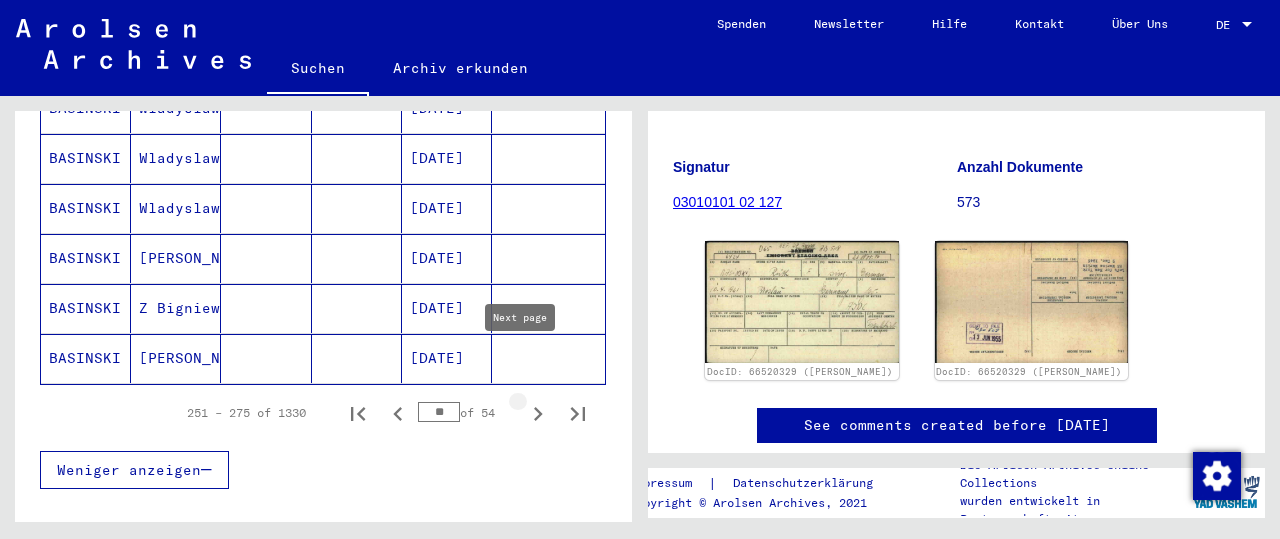 click 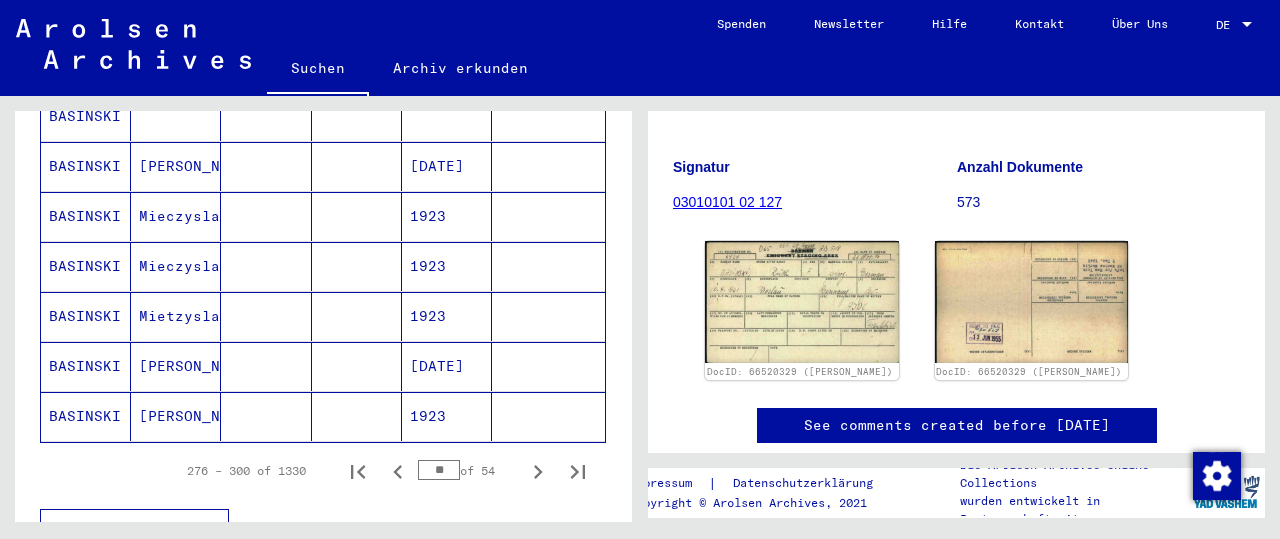 scroll, scrollTop: 1254, scrollLeft: 0, axis: vertical 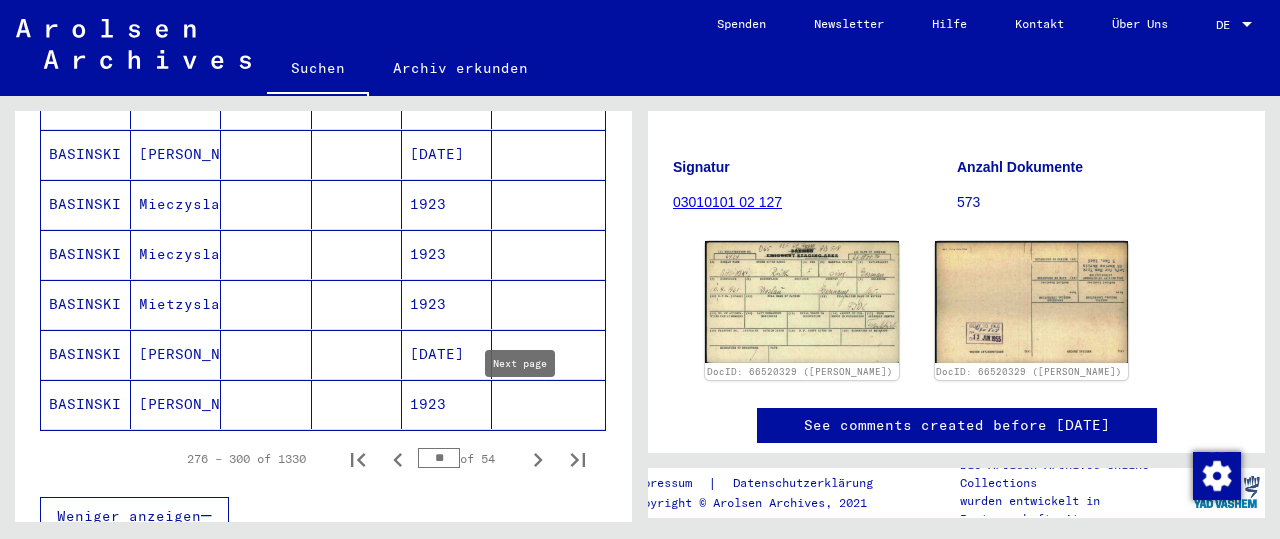 click 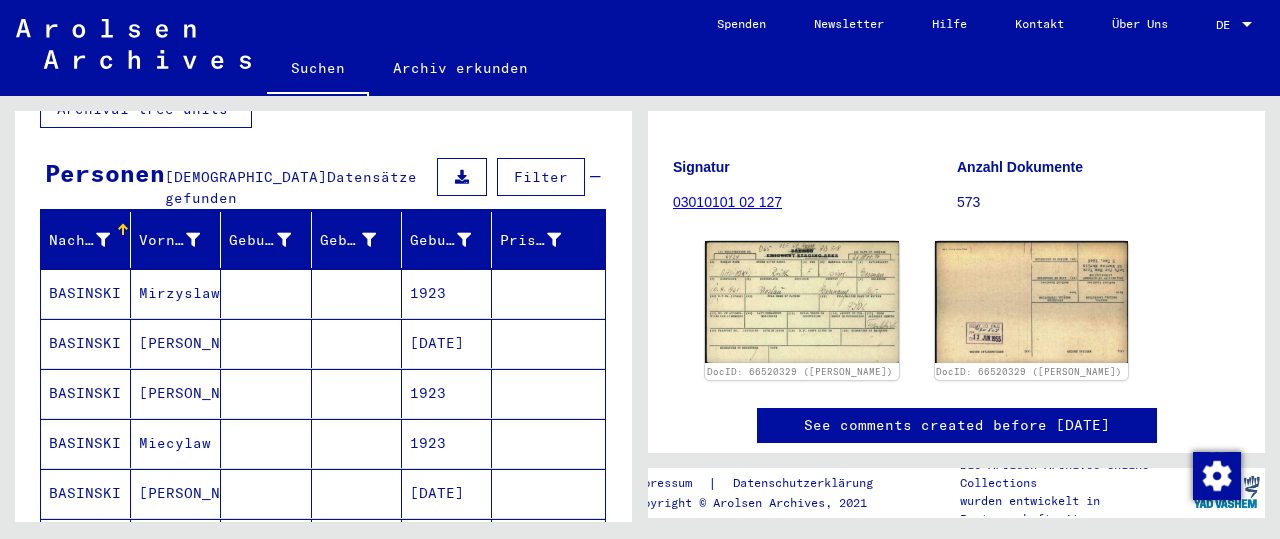scroll, scrollTop: 0, scrollLeft: 0, axis: both 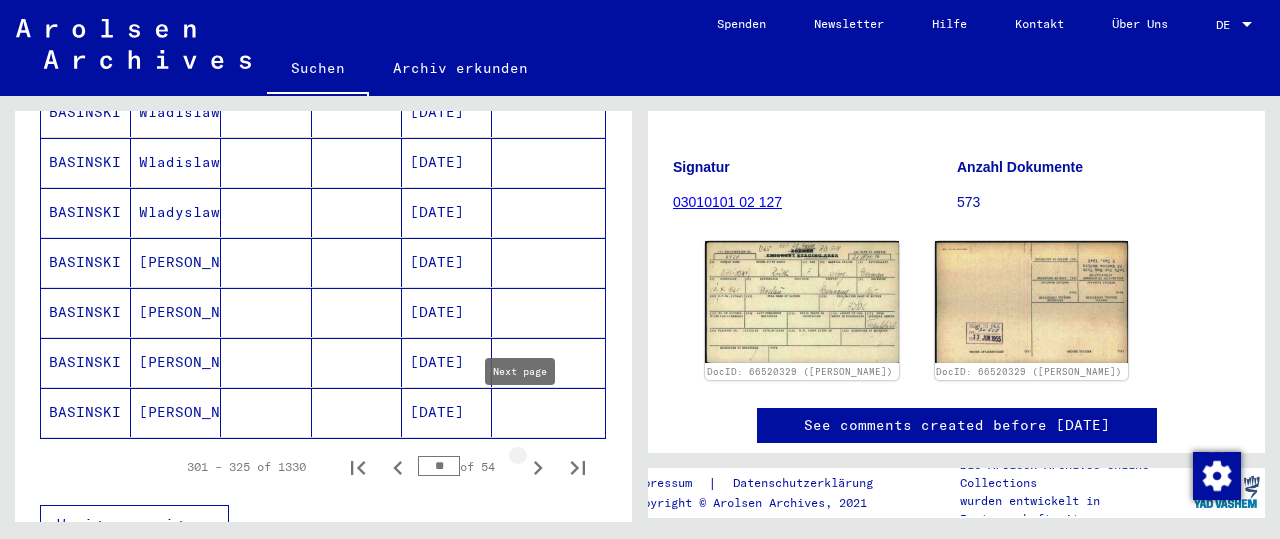 click 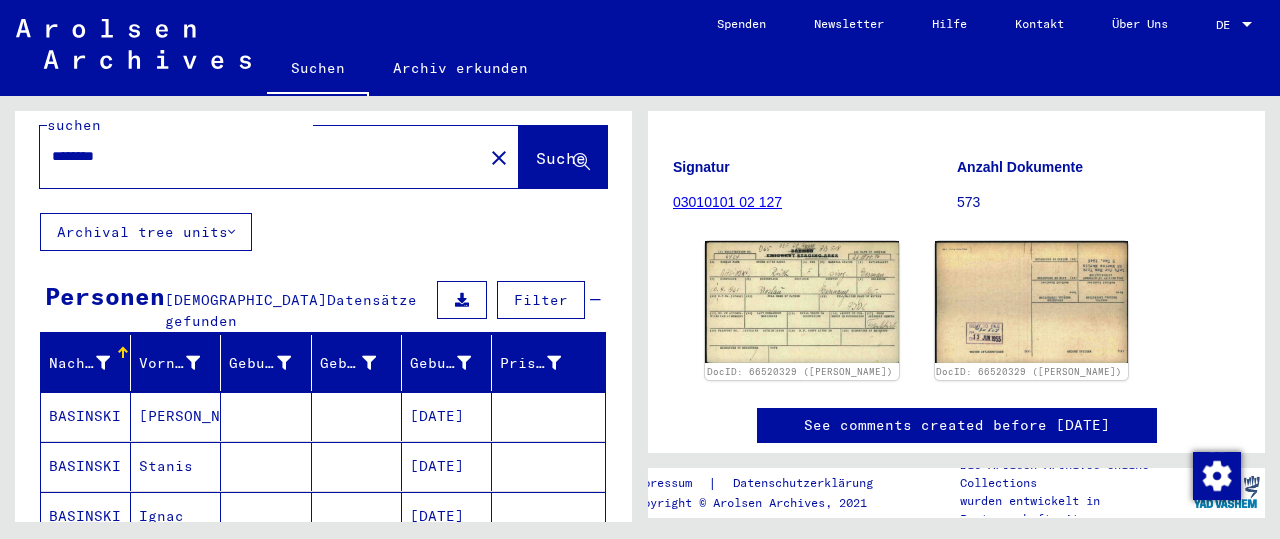 scroll, scrollTop: 0, scrollLeft: 0, axis: both 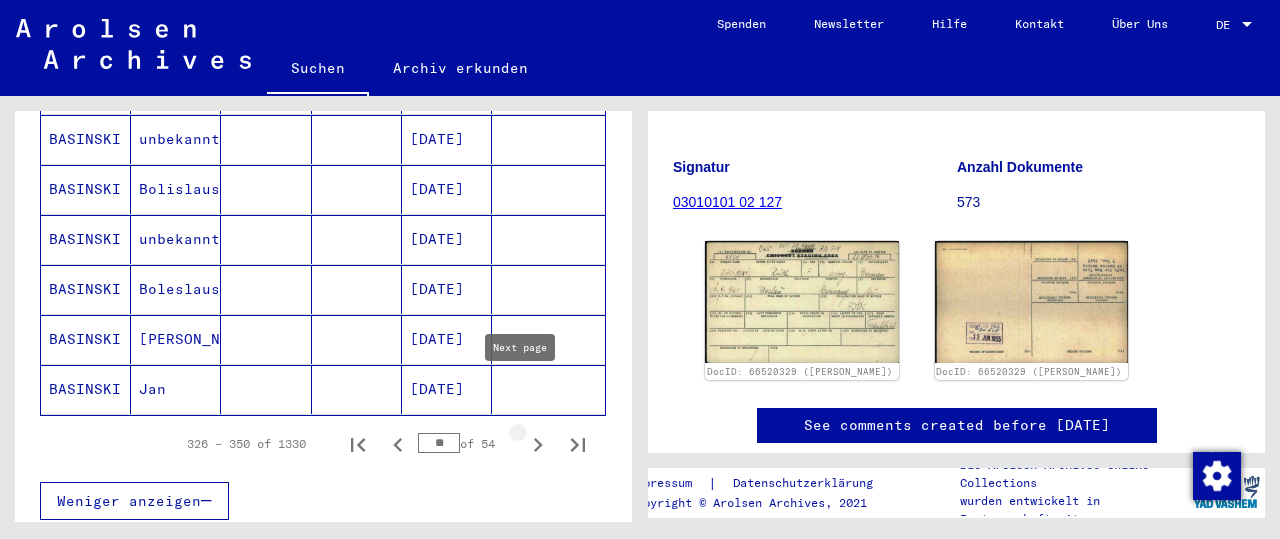 click 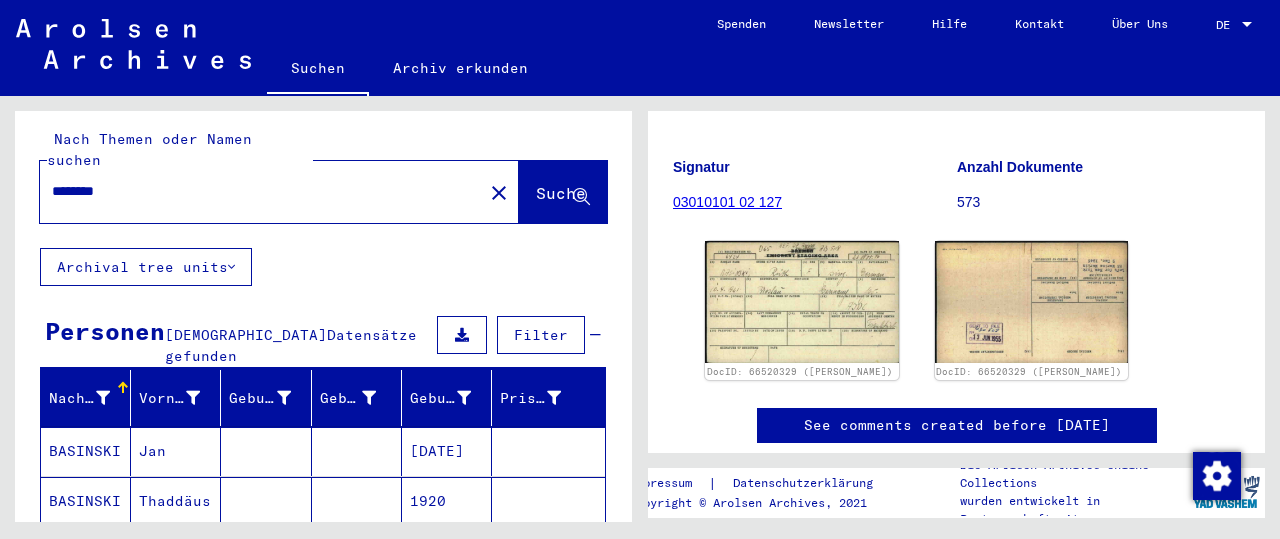 scroll, scrollTop: 0, scrollLeft: 0, axis: both 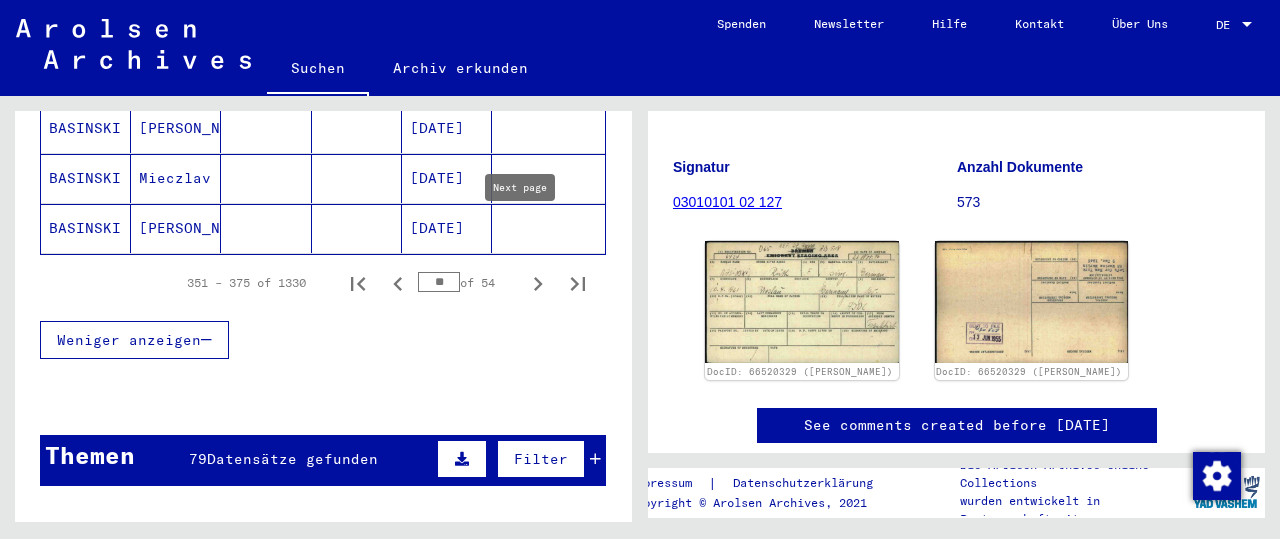 click 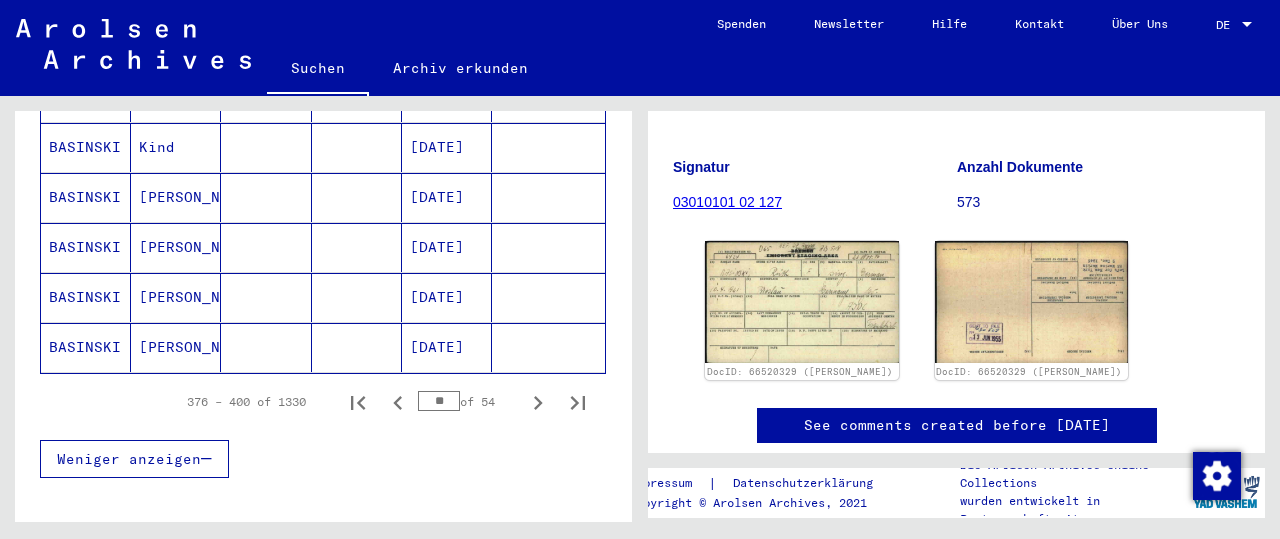 scroll, scrollTop: 1327, scrollLeft: 0, axis: vertical 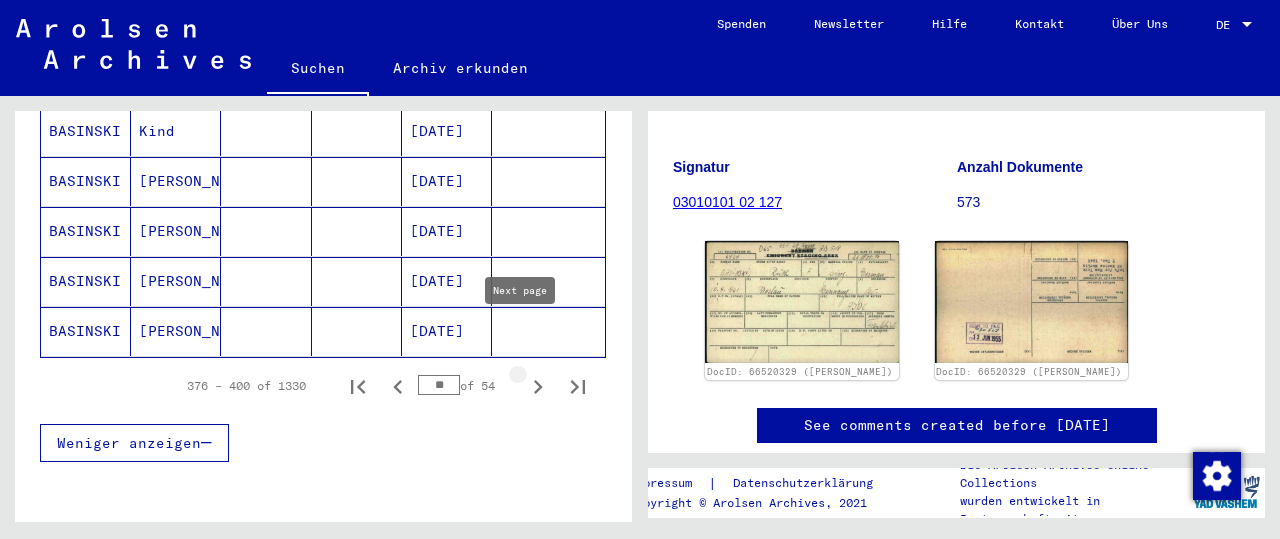 click 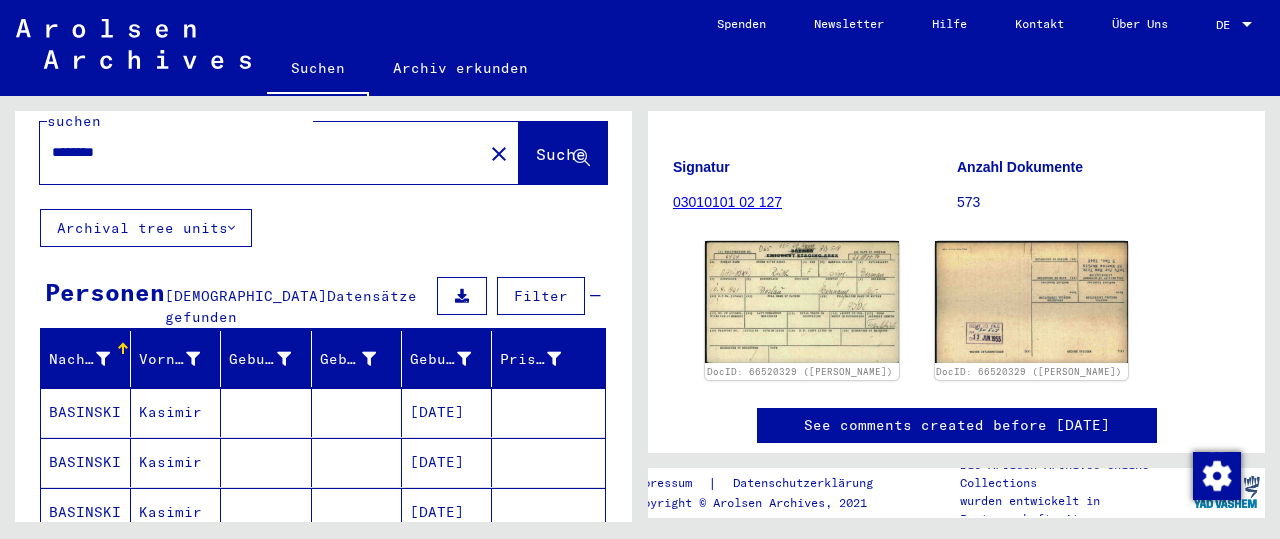 scroll, scrollTop: 7, scrollLeft: 0, axis: vertical 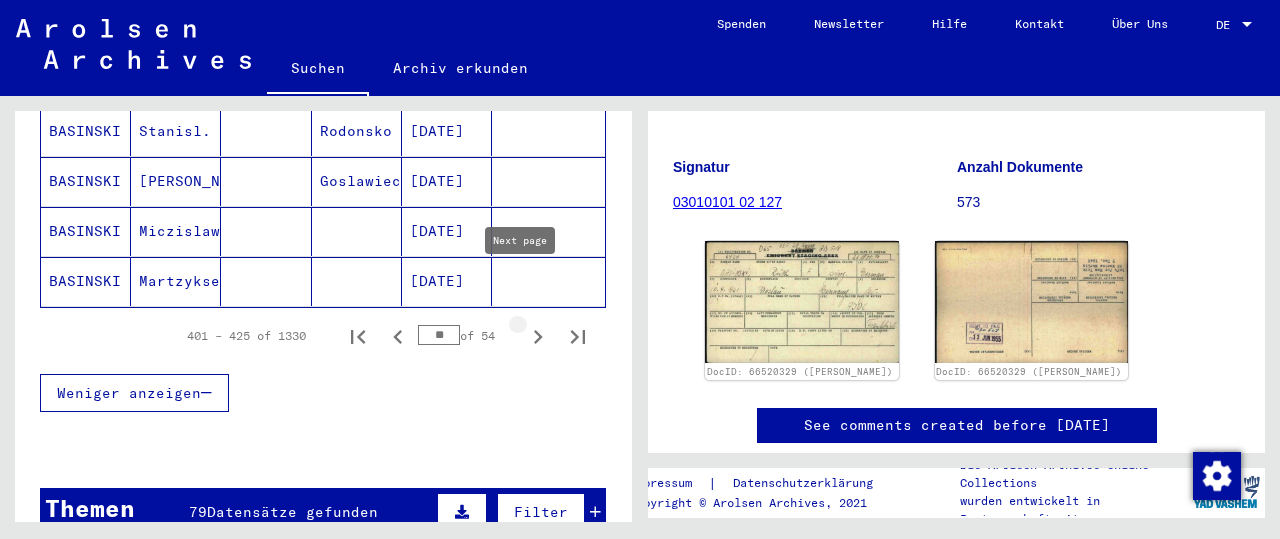 click 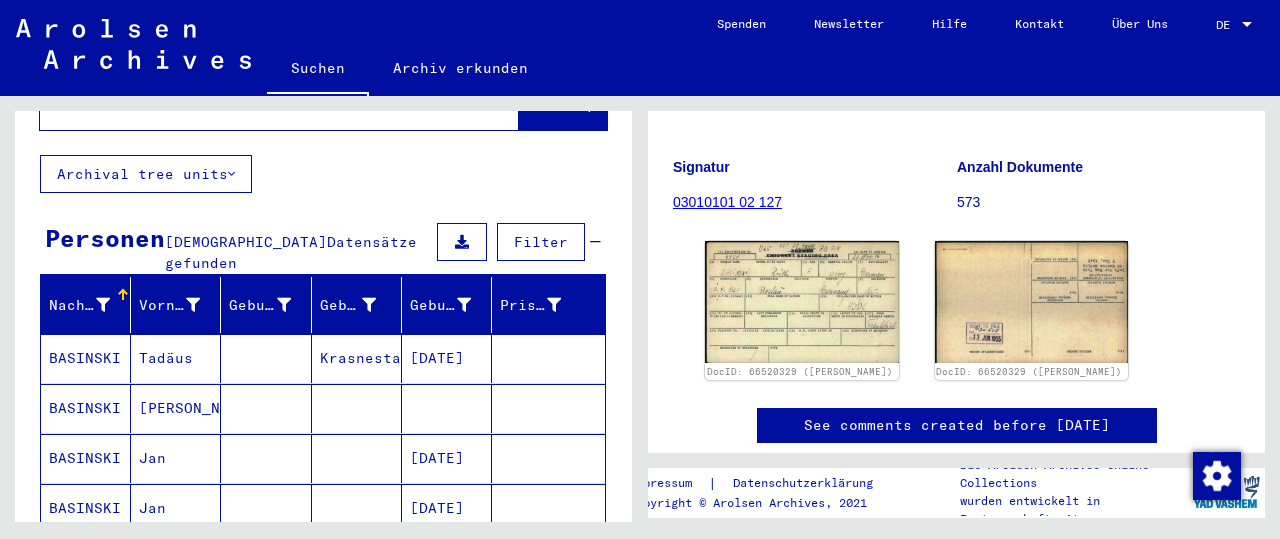 scroll, scrollTop: 0, scrollLeft: 0, axis: both 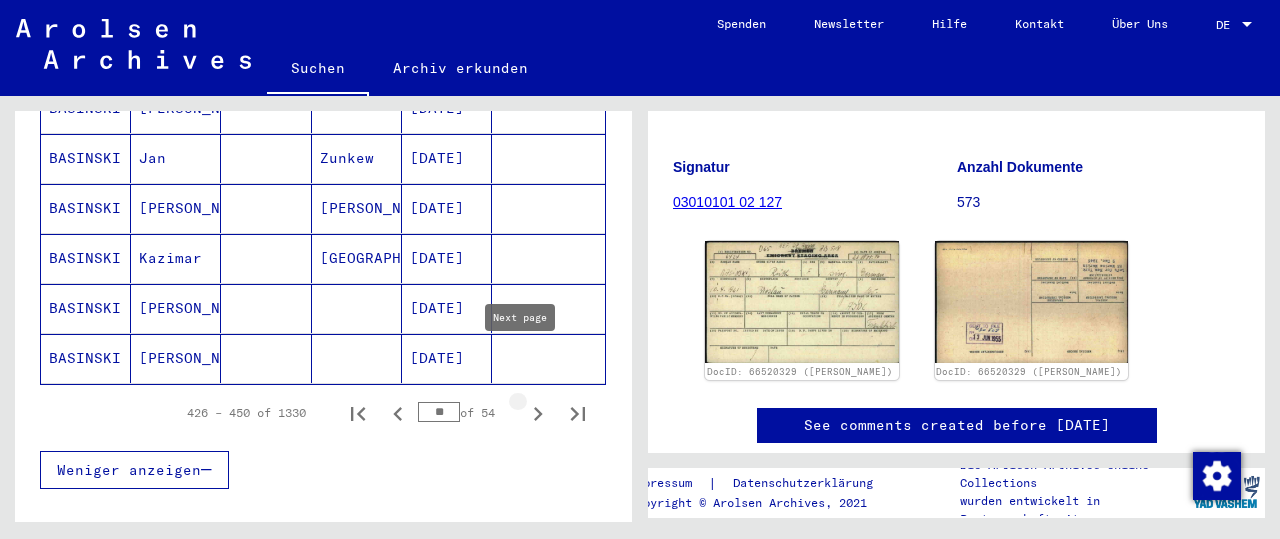 click 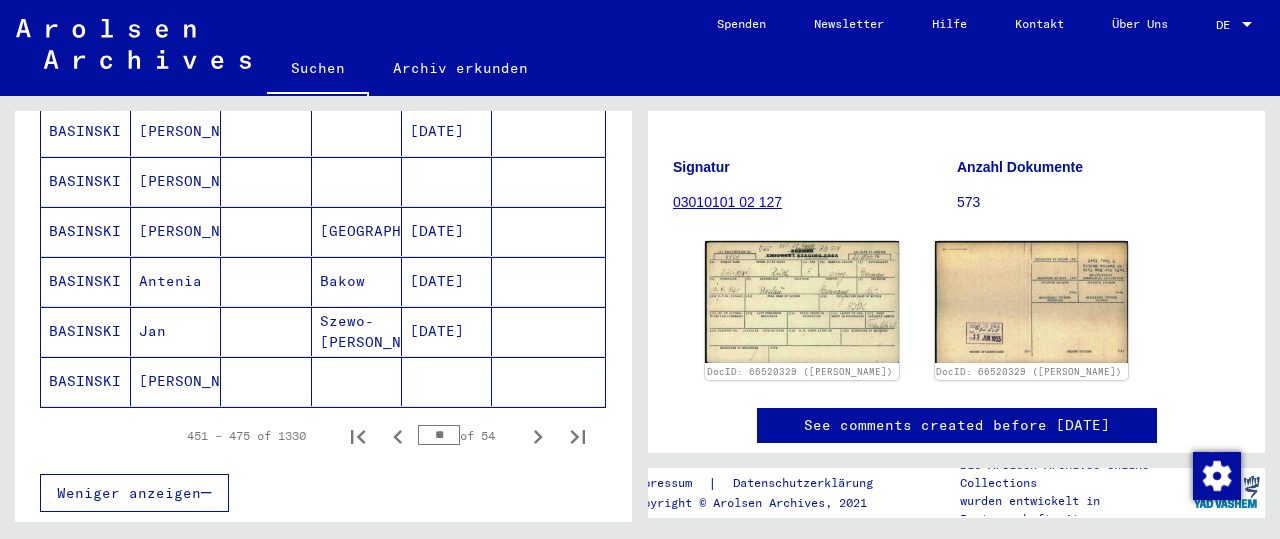 scroll, scrollTop: 1288, scrollLeft: 0, axis: vertical 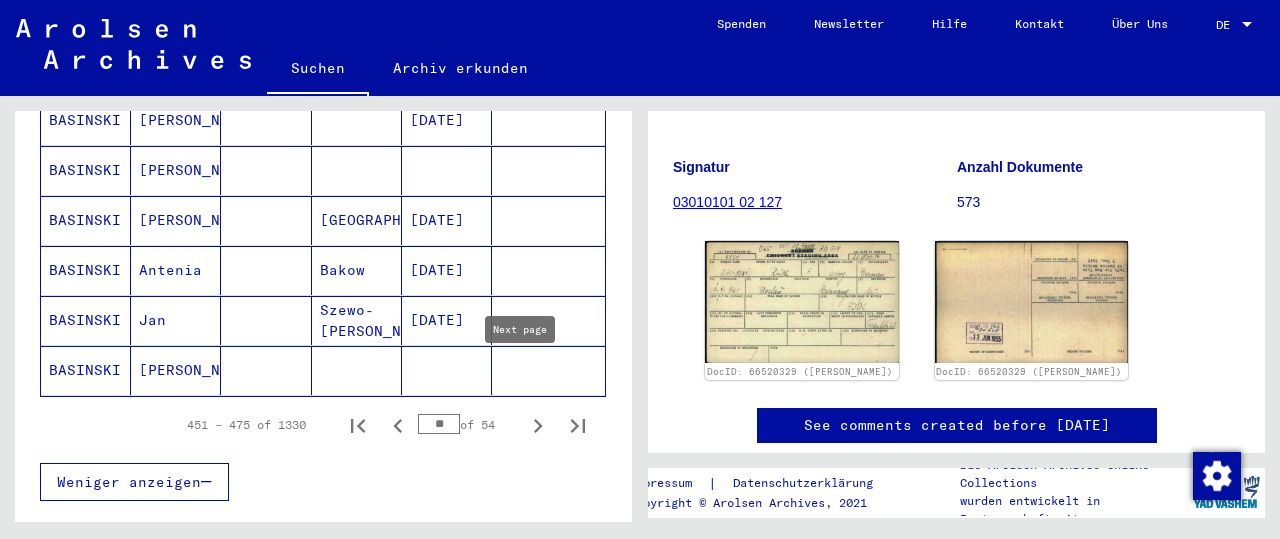 click 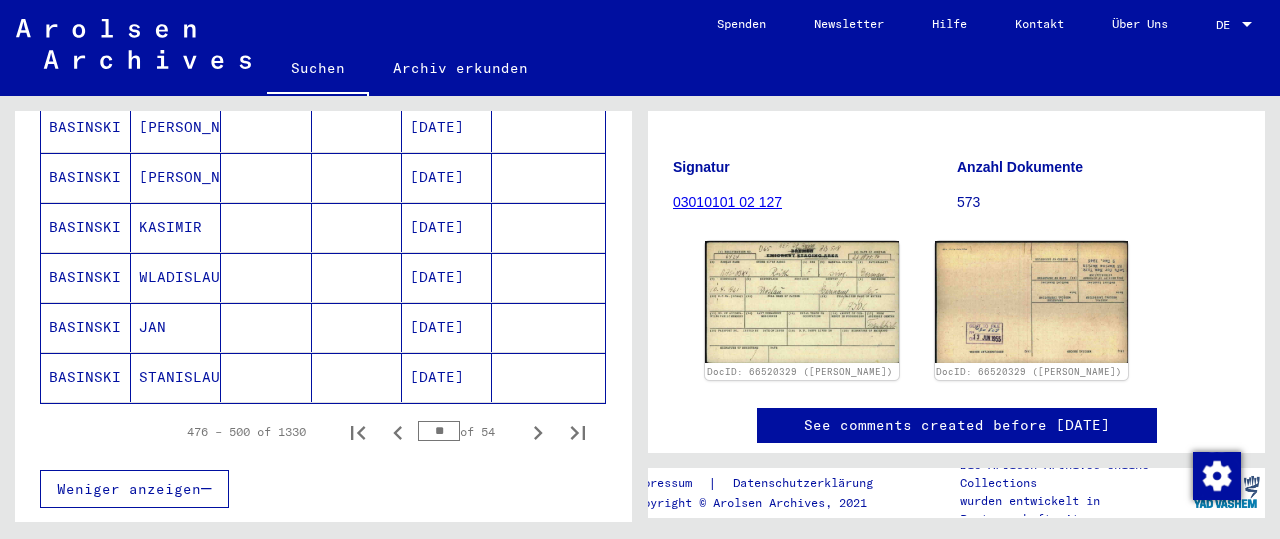 scroll, scrollTop: 1288, scrollLeft: 0, axis: vertical 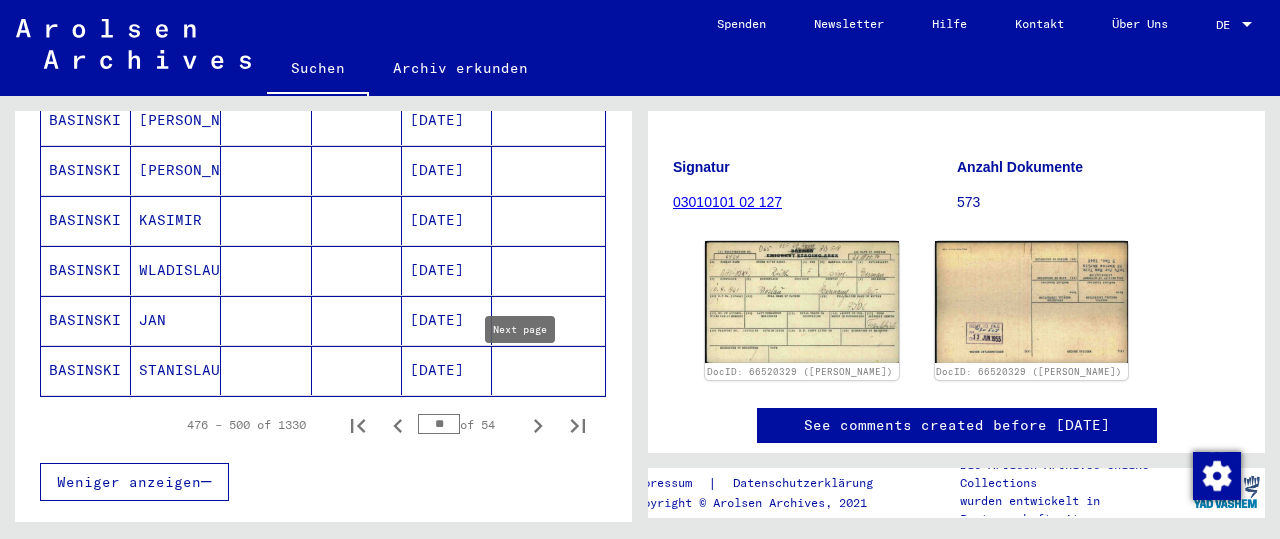 click 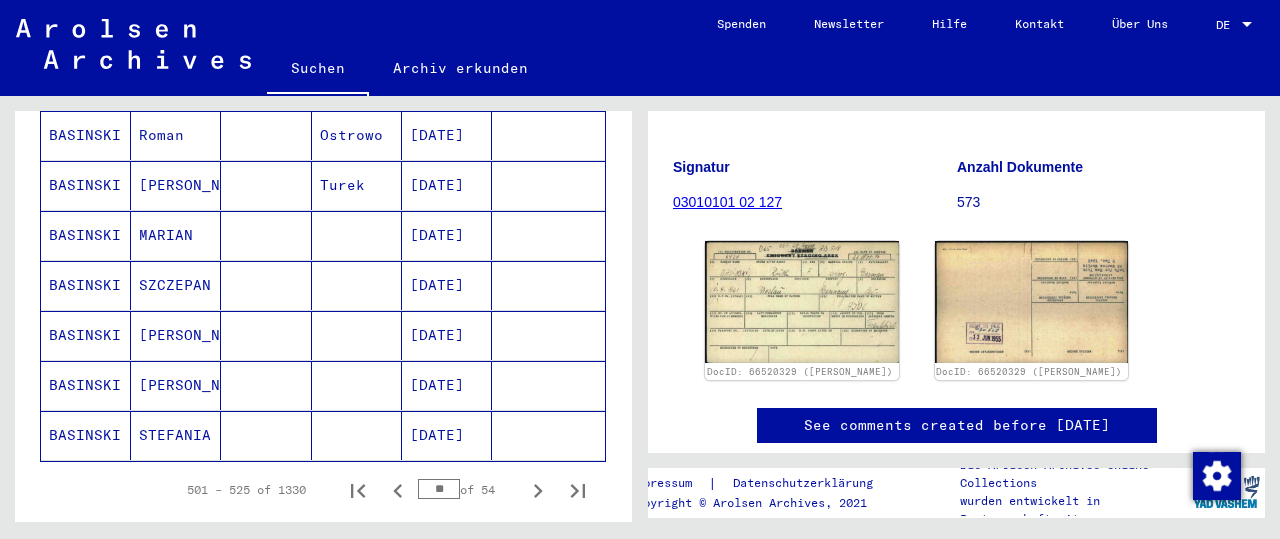 scroll, scrollTop: 1242, scrollLeft: 0, axis: vertical 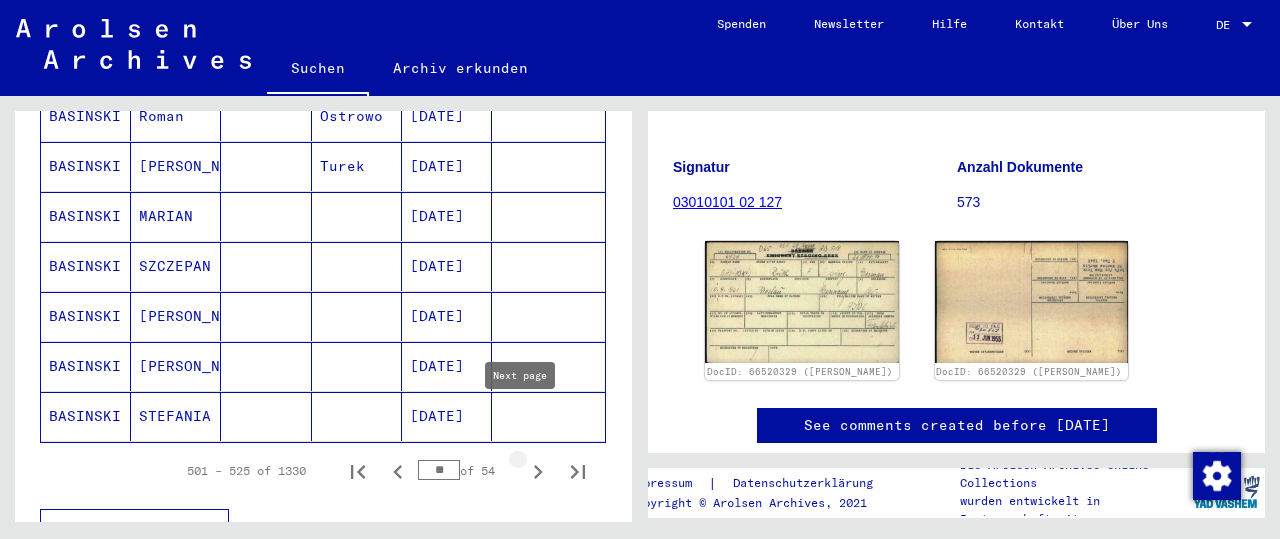 click 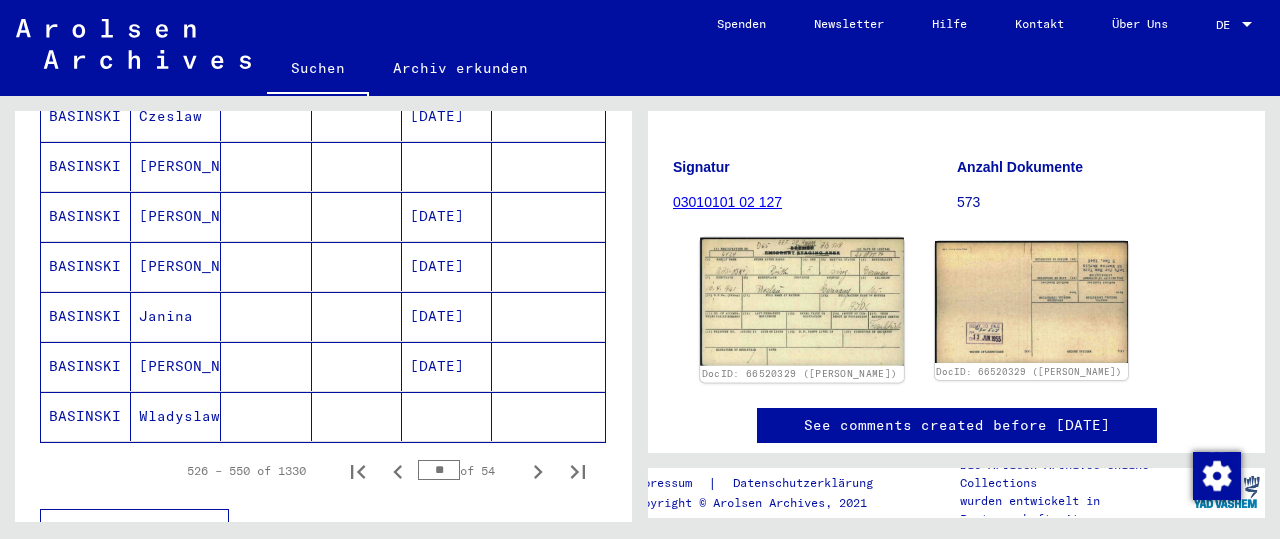 click 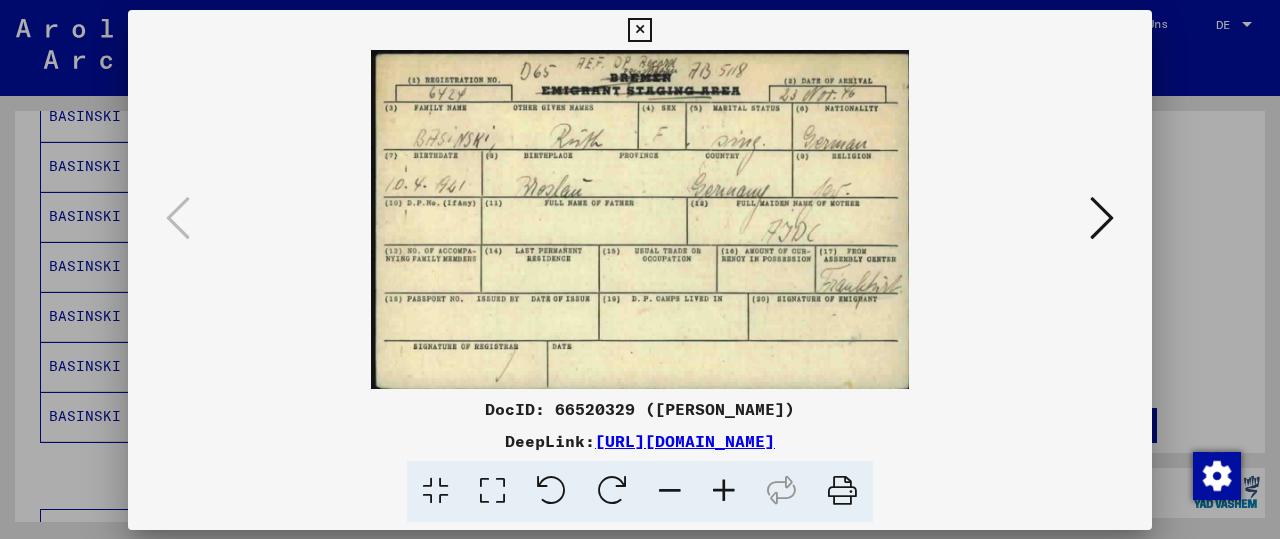 scroll, scrollTop: 240, scrollLeft: 0, axis: vertical 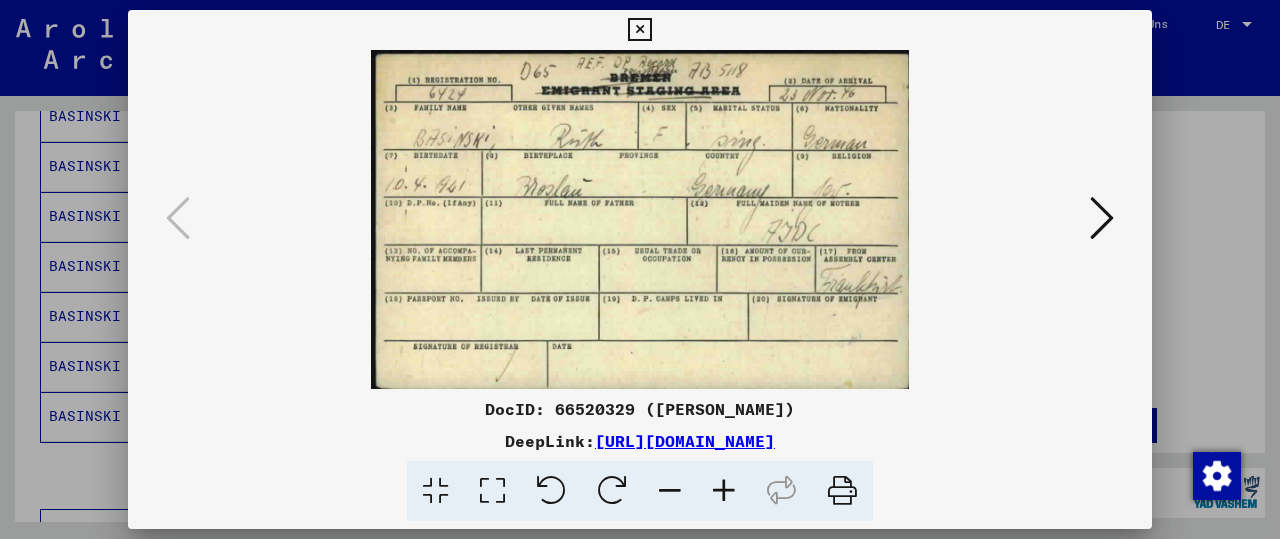 click at bounding box center (640, 219) 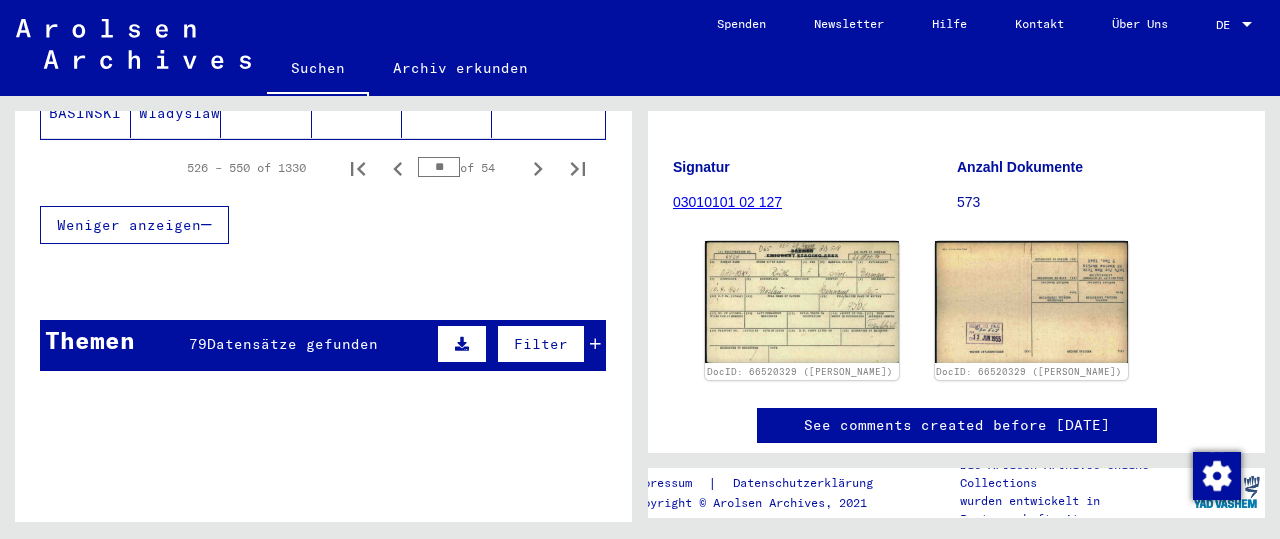 scroll, scrollTop: 1487, scrollLeft: 0, axis: vertical 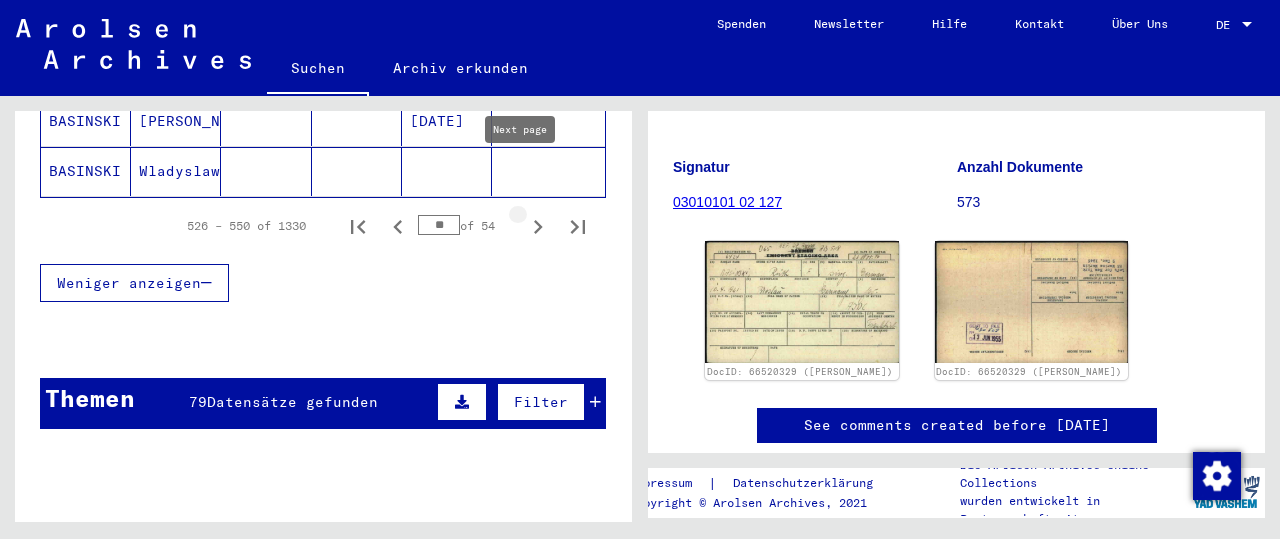 click 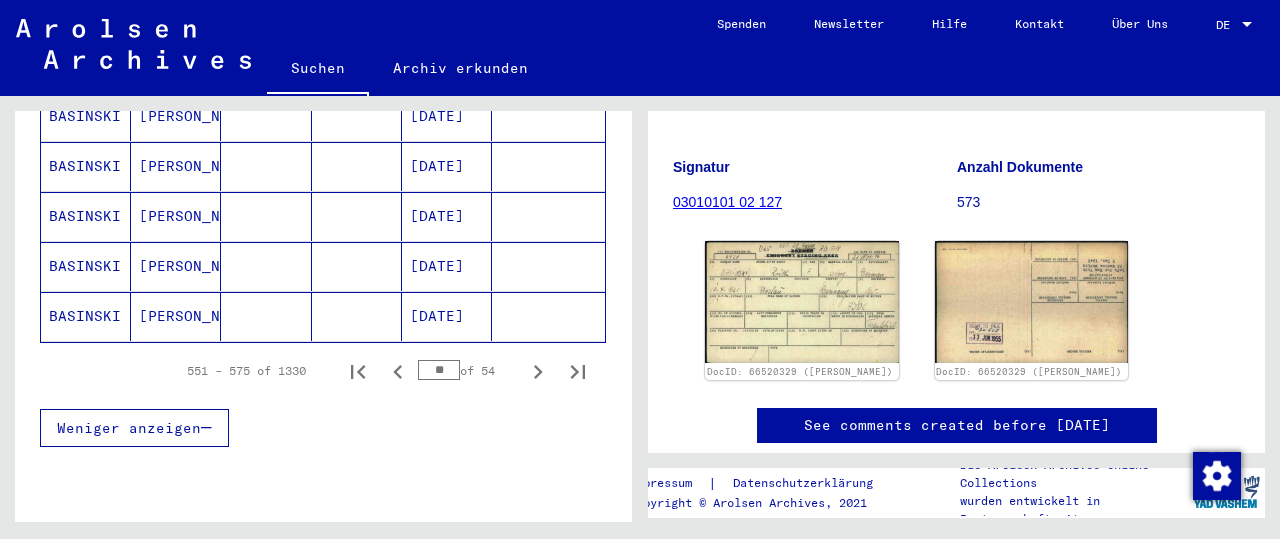 scroll, scrollTop: 1346, scrollLeft: 0, axis: vertical 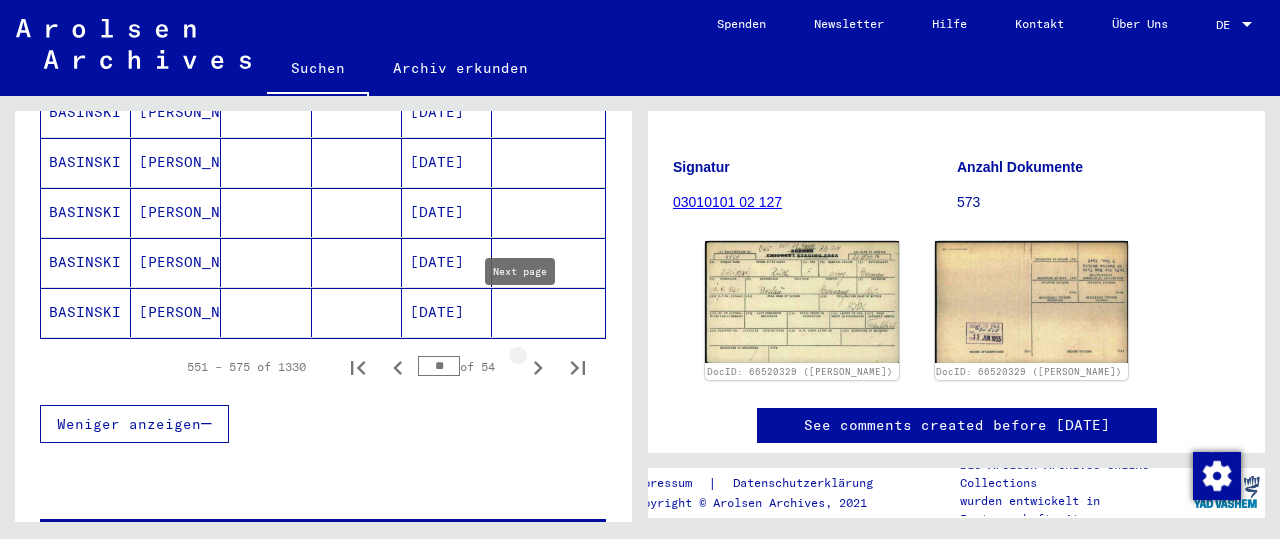 click 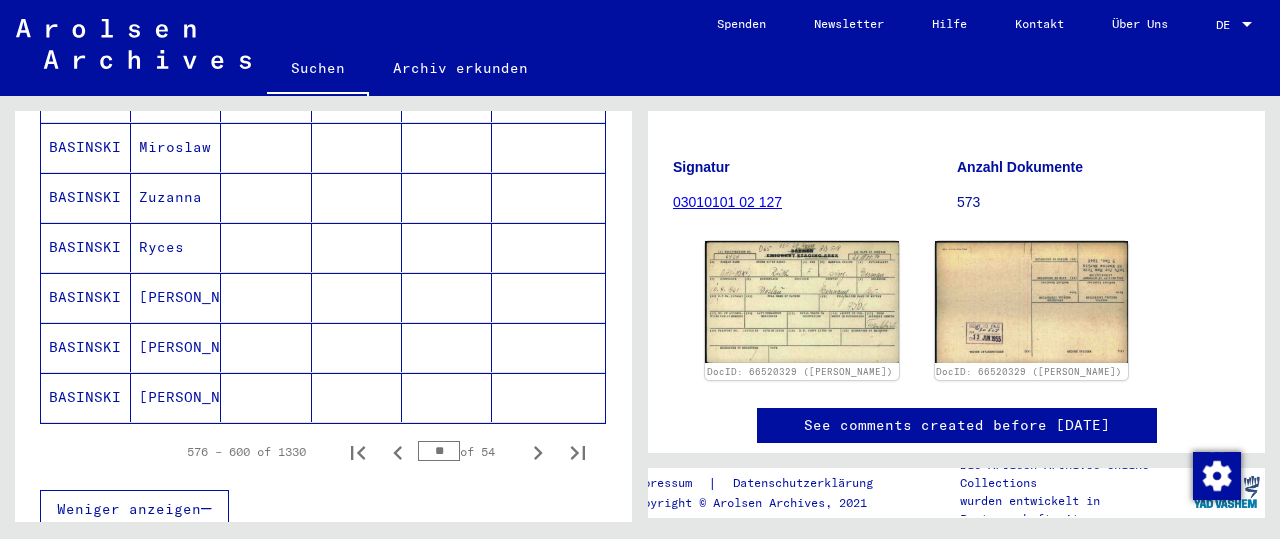 scroll, scrollTop: 1277, scrollLeft: 0, axis: vertical 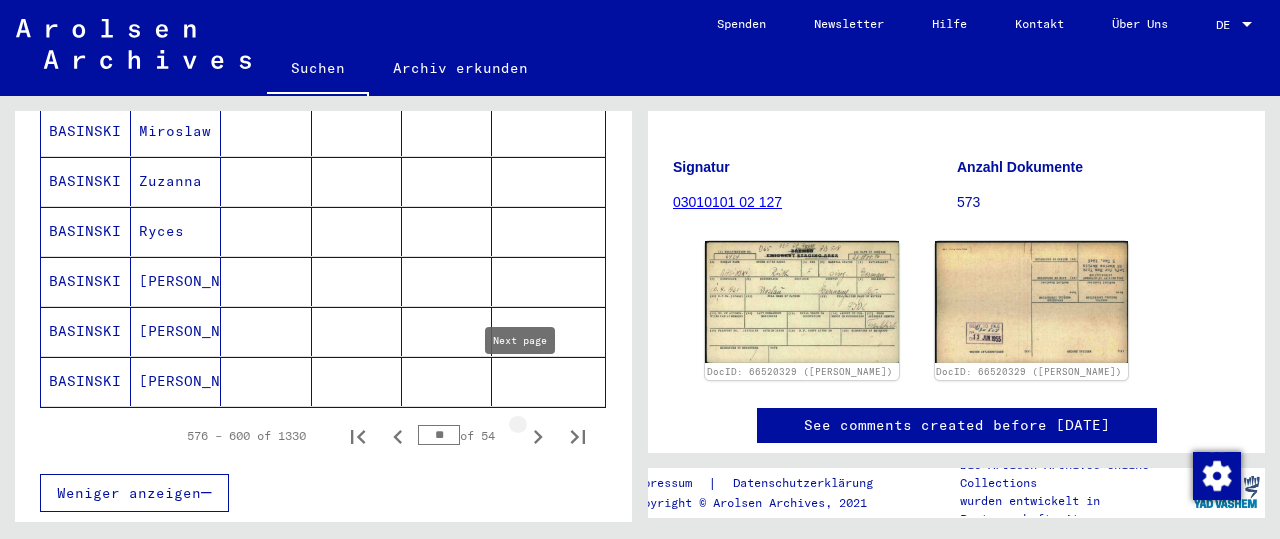 click 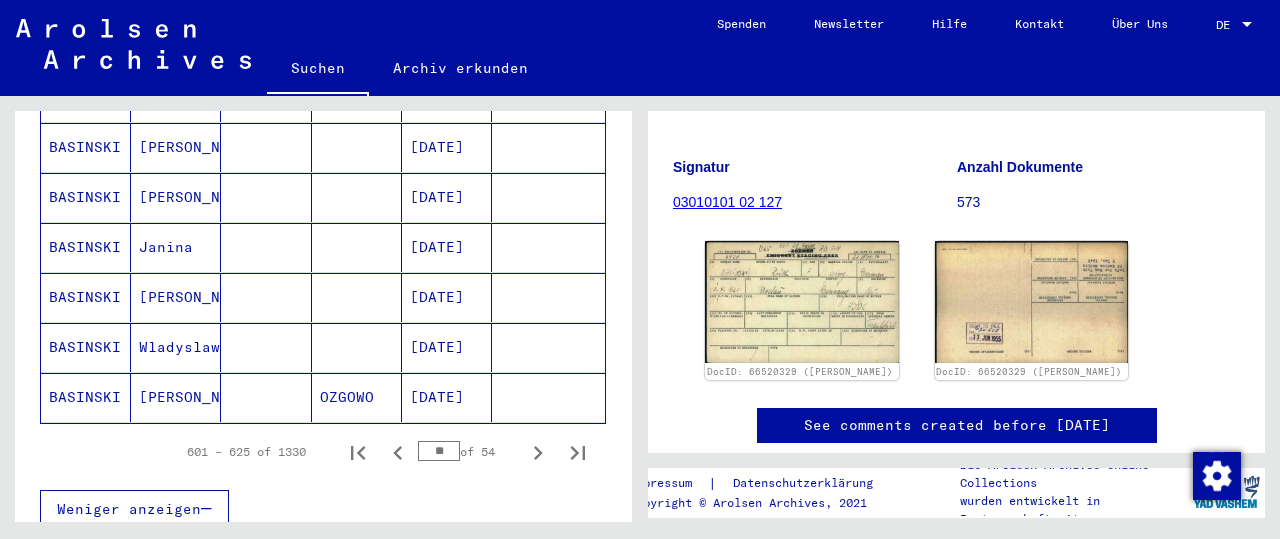 scroll, scrollTop: 1285, scrollLeft: 0, axis: vertical 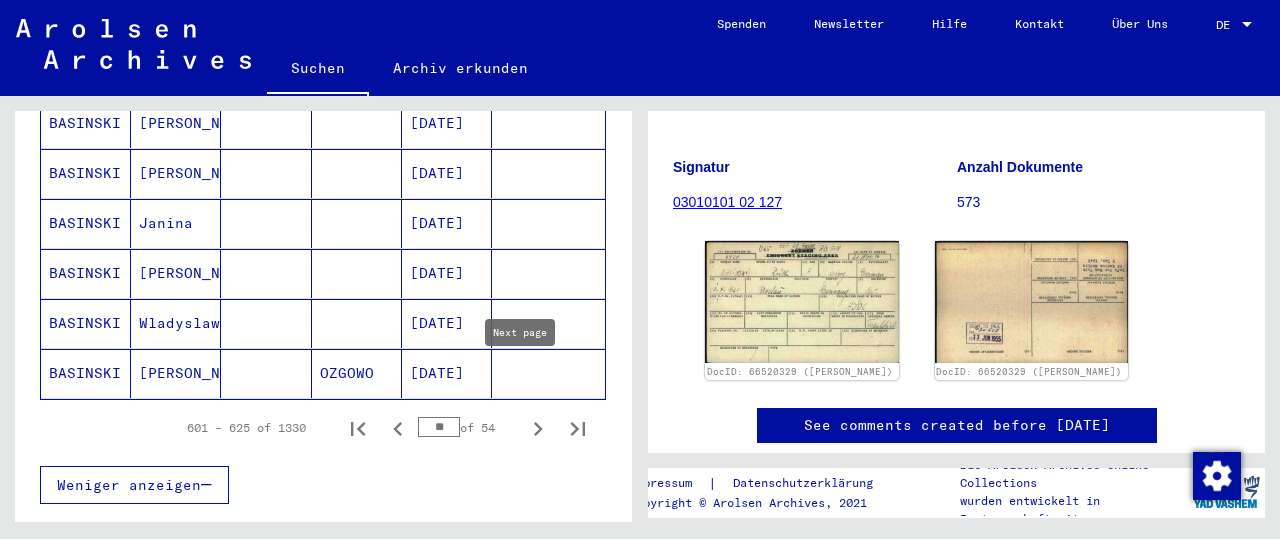 click 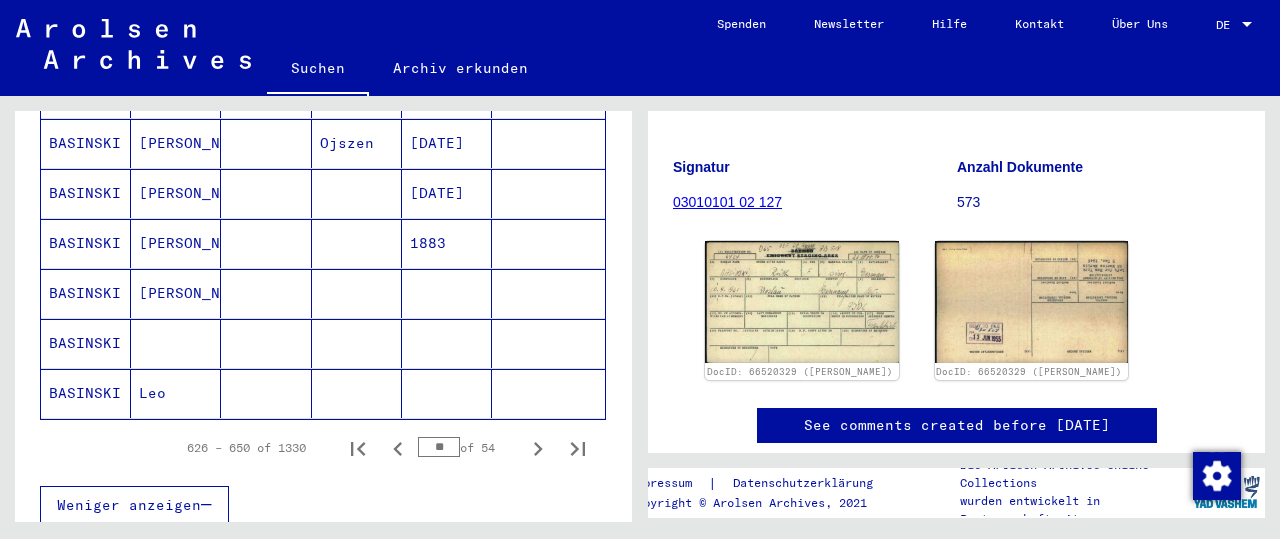 scroll, scrollTop: 1281, scrollLeft: 0, axis: vertical 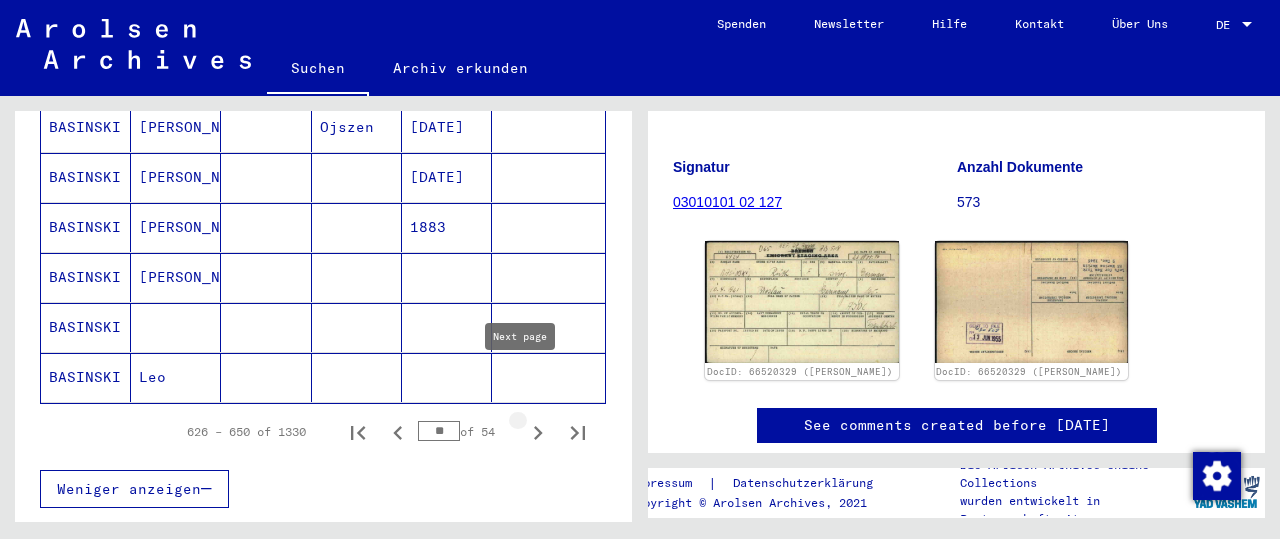 click 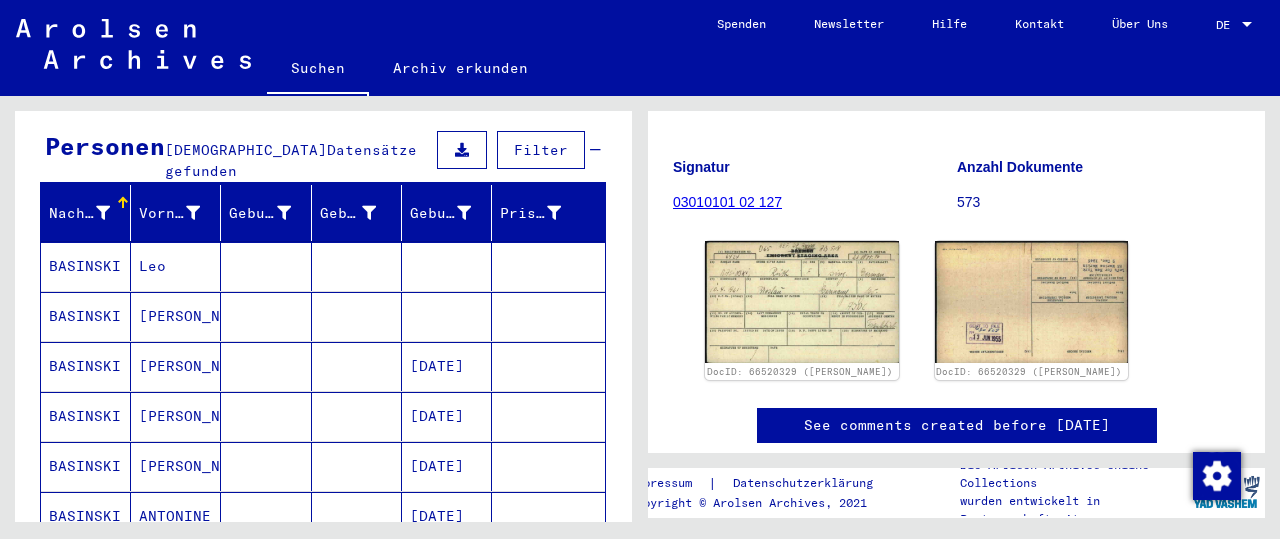 scroll, scrollTop: 195, scrollLeft: 0, axis: vertical 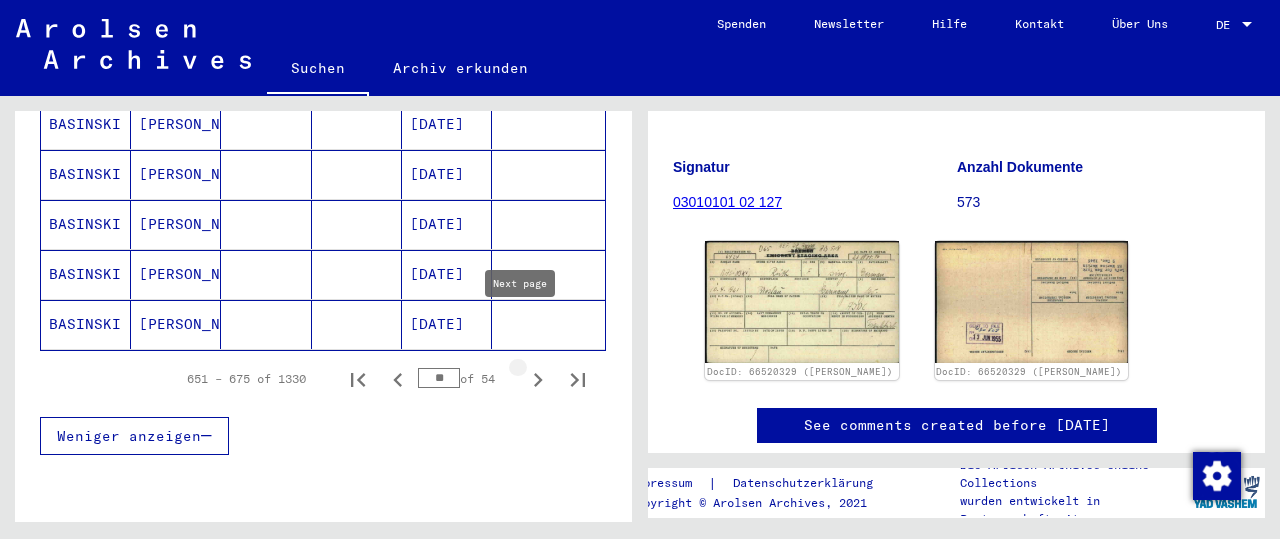 click 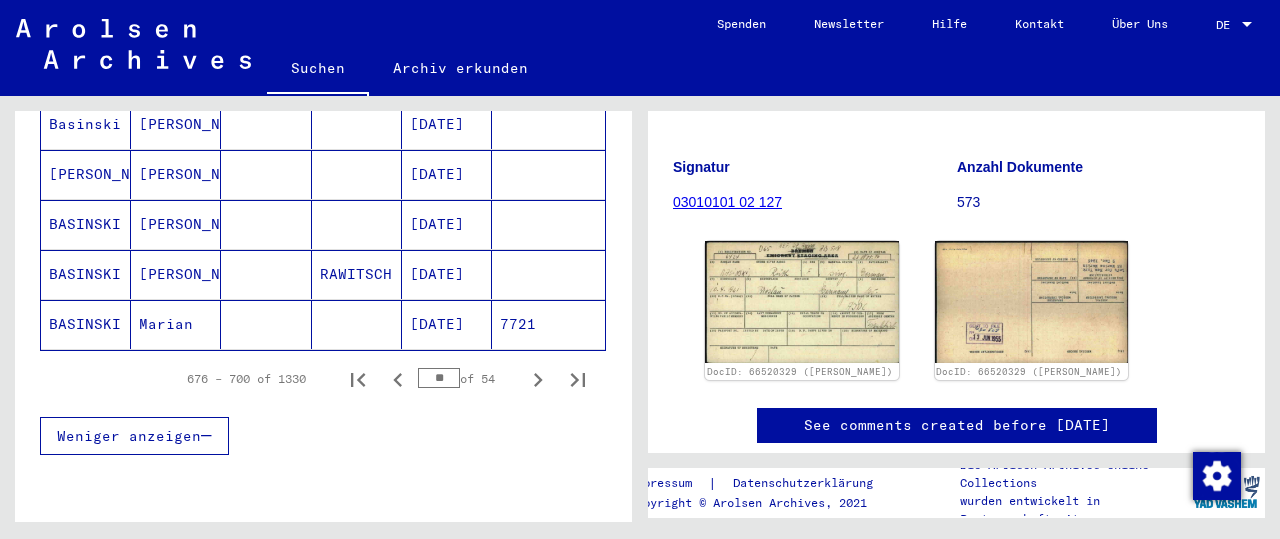 click on "[DATE]" at bounding box center (447, 324) 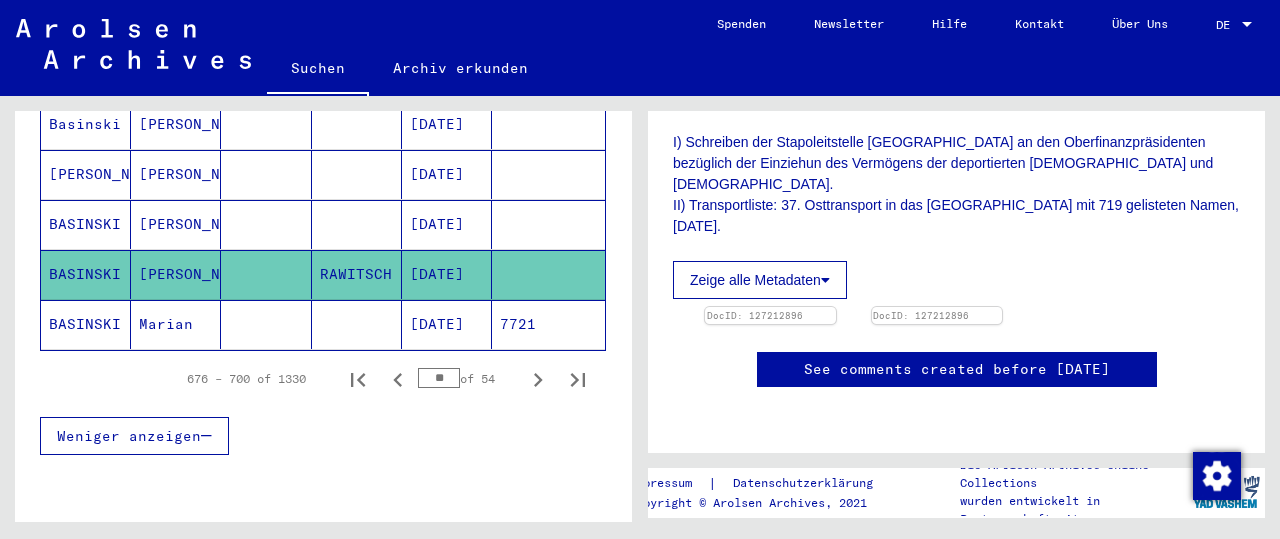 scroll, scrollTop: 481, scrollLeft: 0, axis: vertical 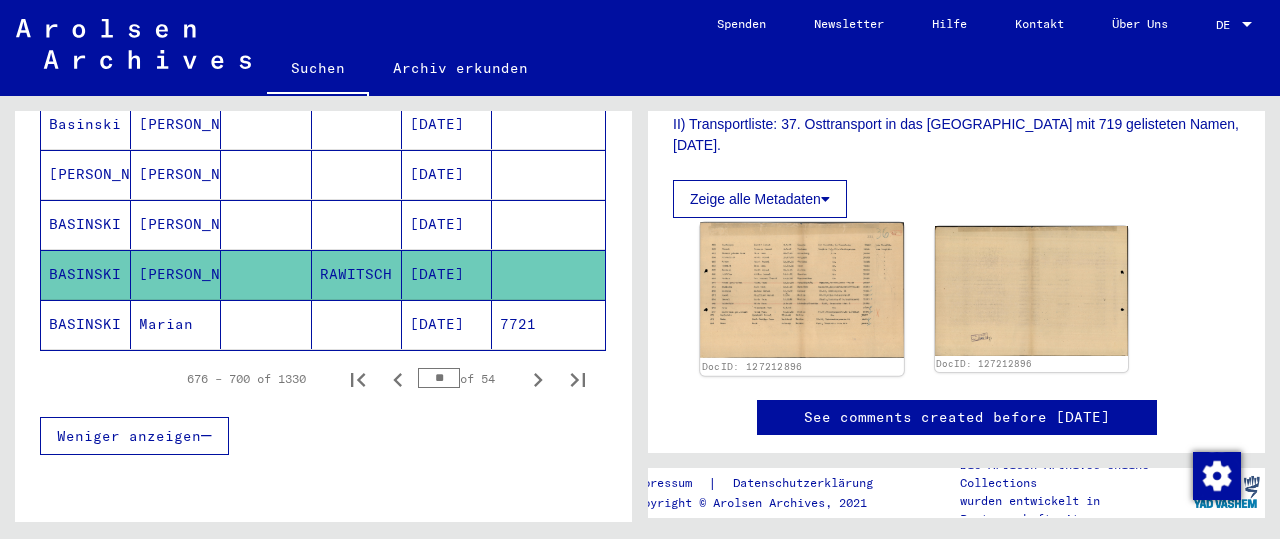 click 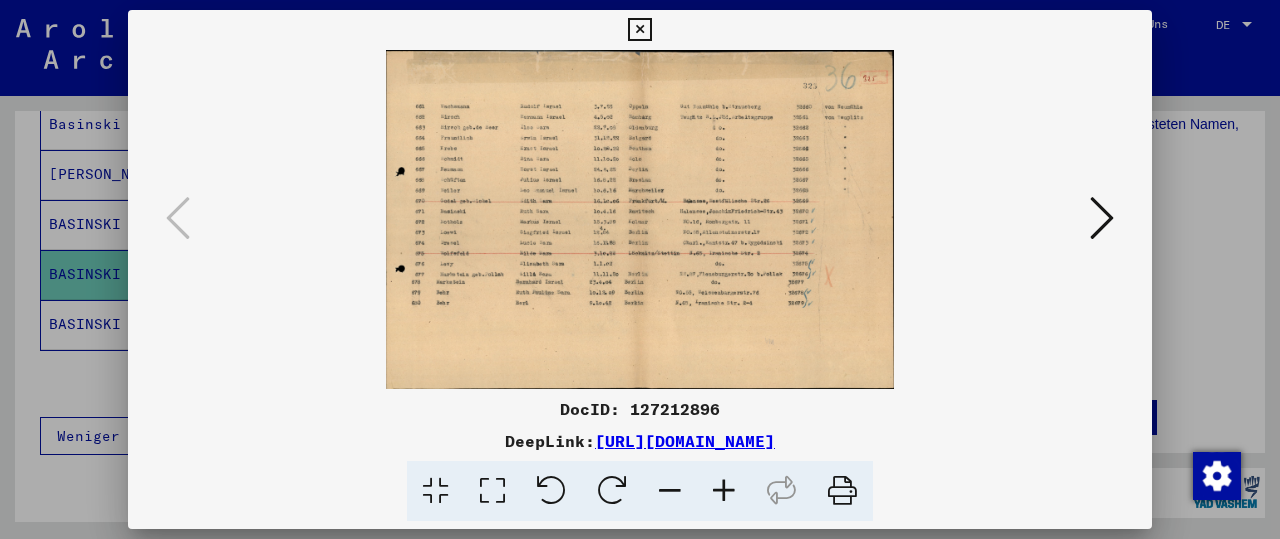 click at bounding box center [724, 491] 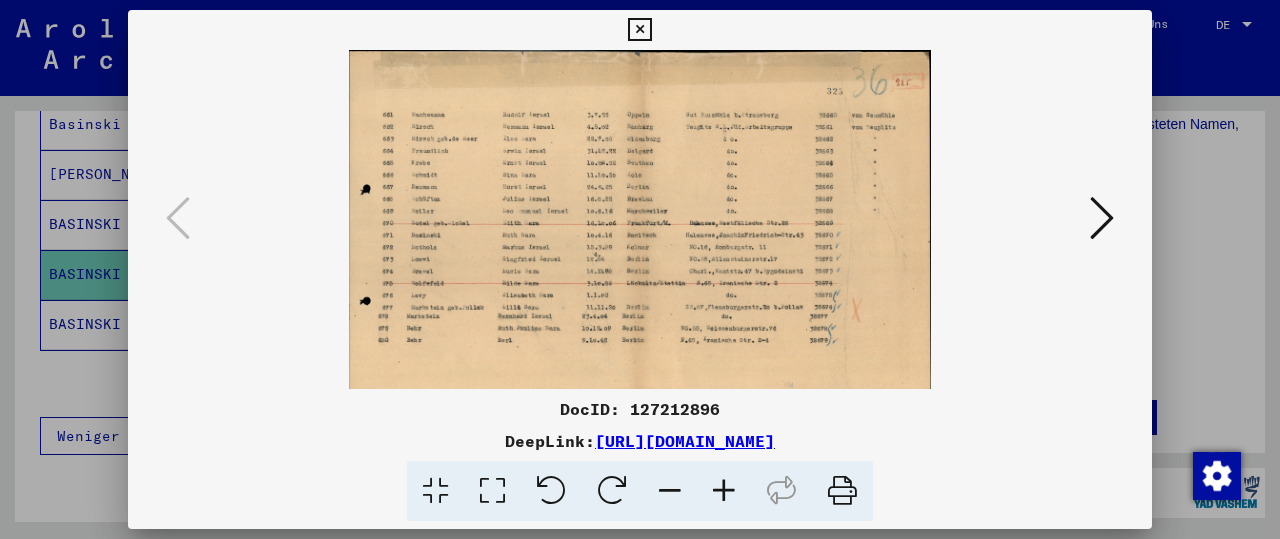 click at bounding box center (724, 491) 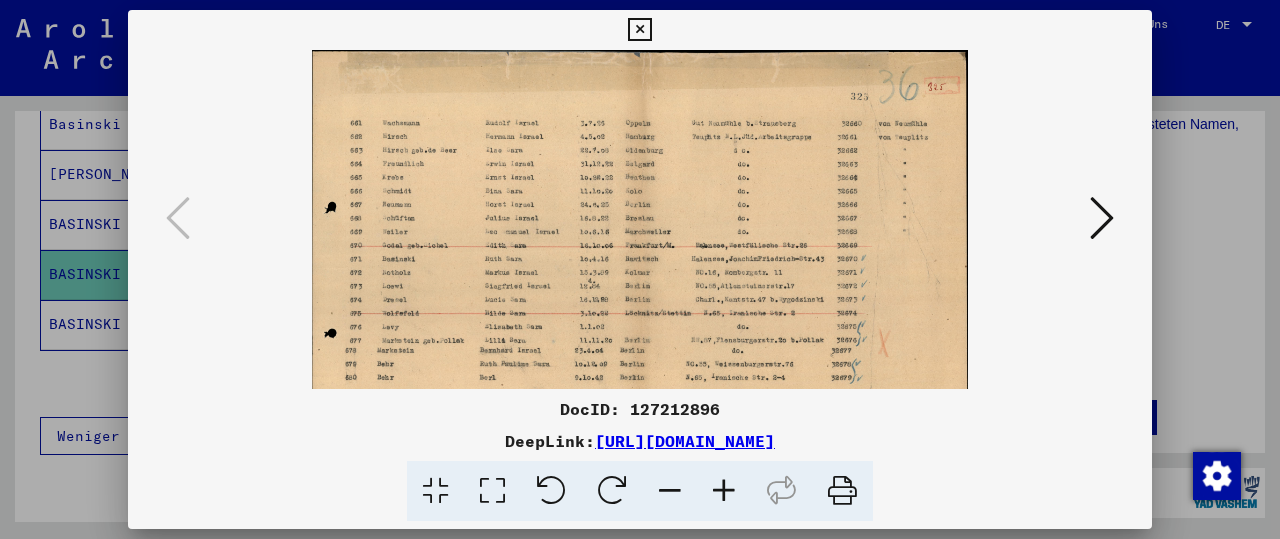click at bounding box center (724, 491) 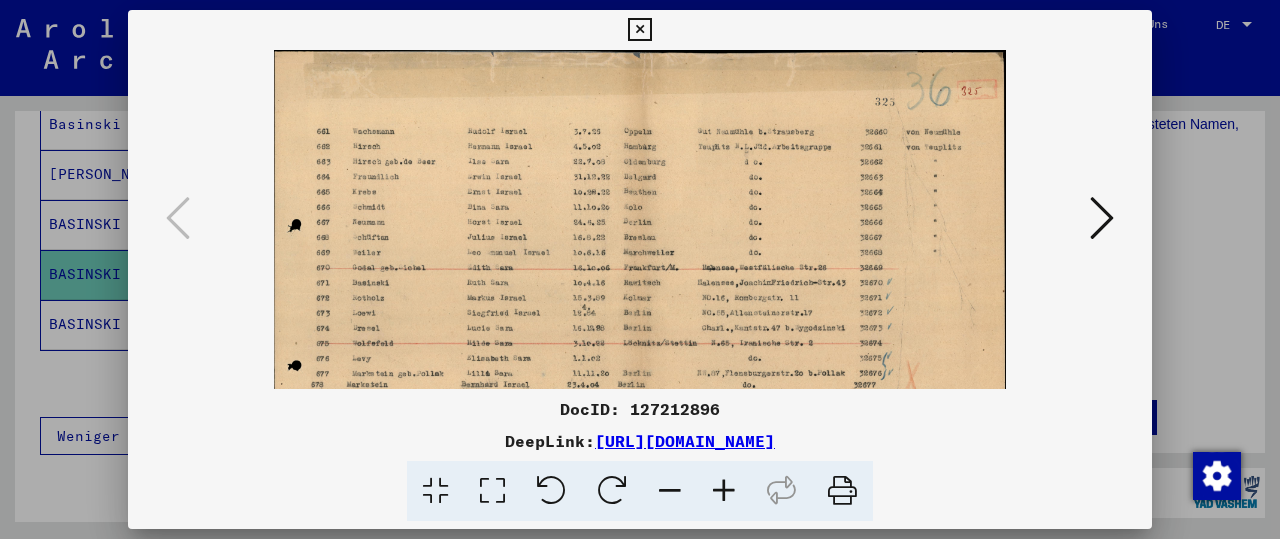 click at bounding box center (724, 491) 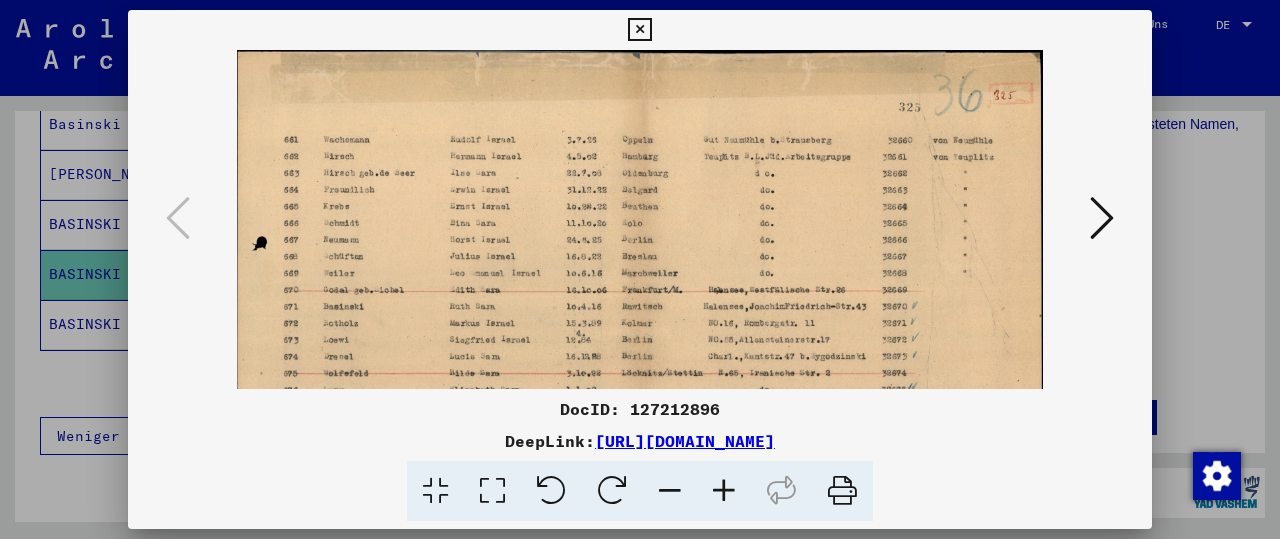 click at bounding box center (724, 491) 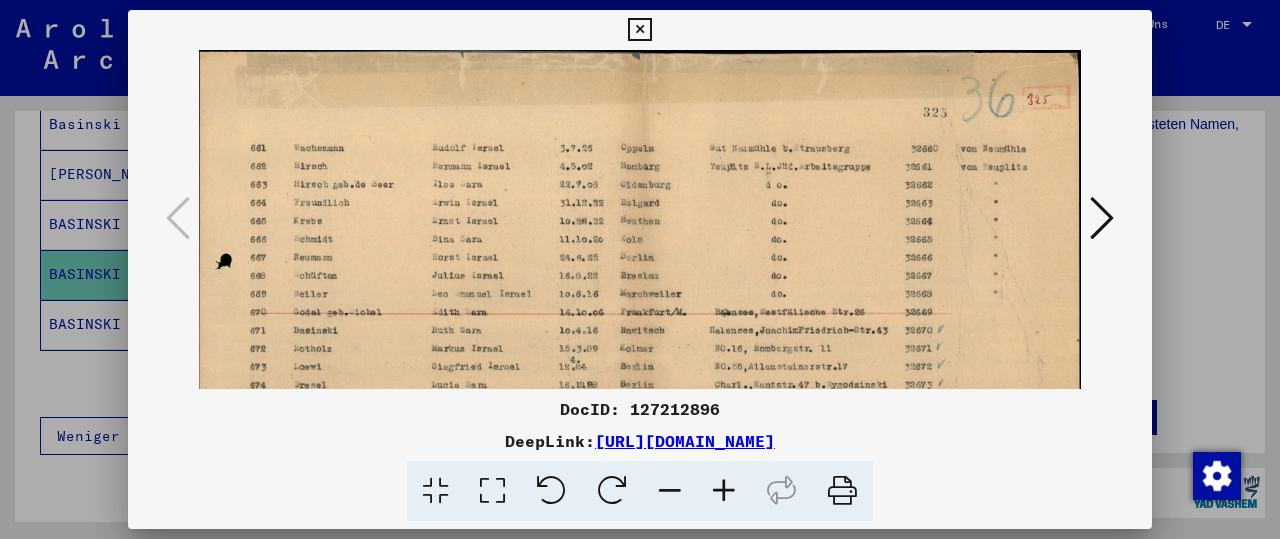 click at bounding box center [724, 491] 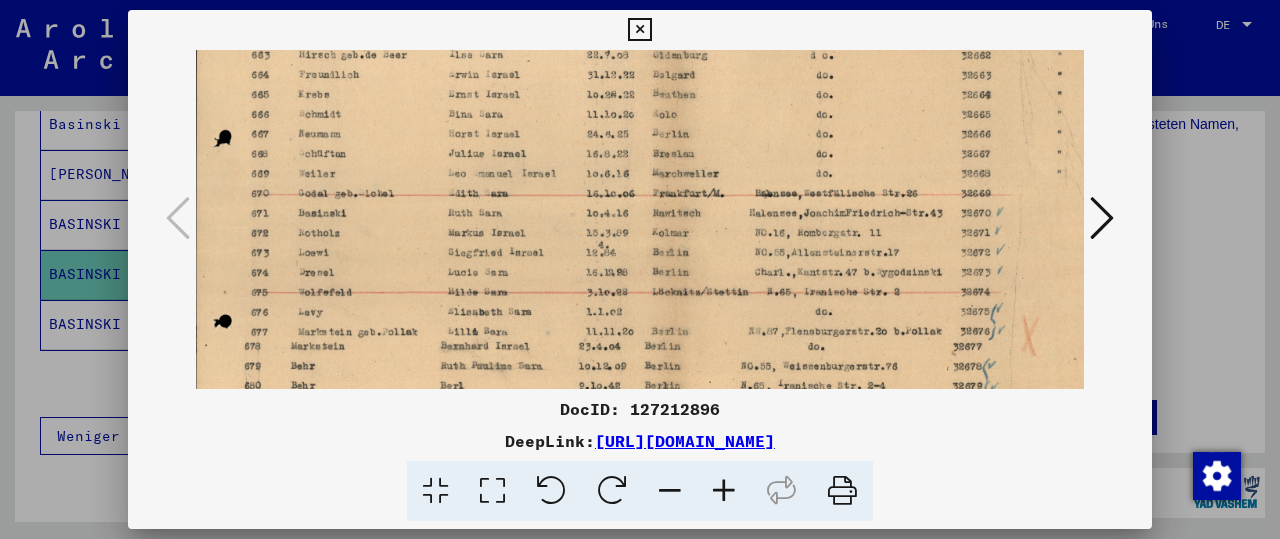 scroll, scrollTop: 158, scrollLeft: 0, axis: vertical 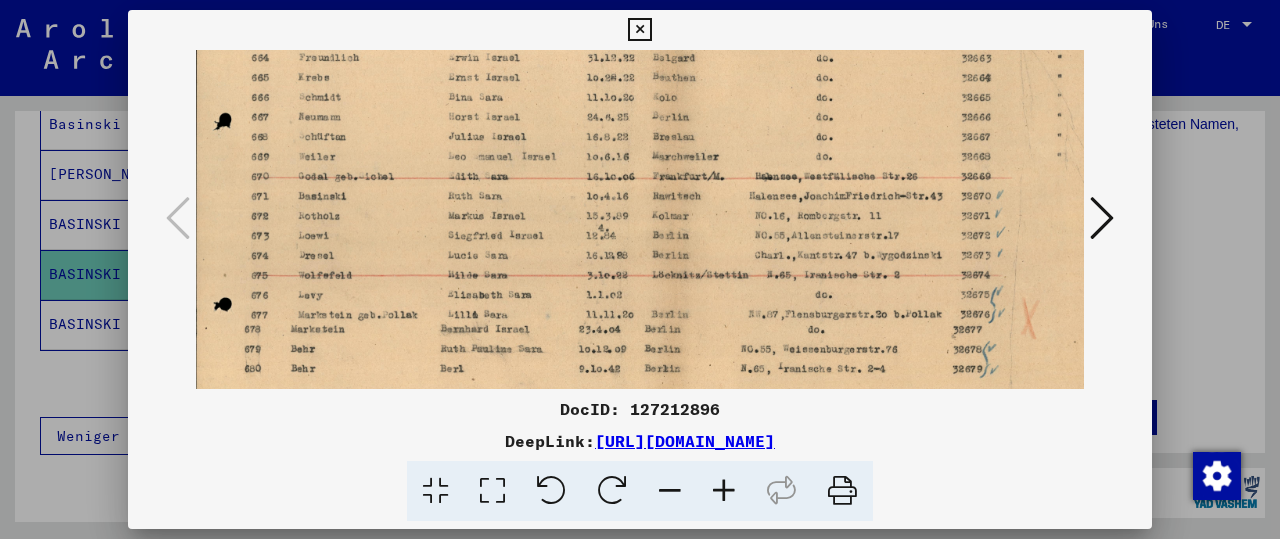 drag, startPoint x: 720, startPoint y: 325, endPoint x: 769, endPoint y: 167, distance: 165.42369 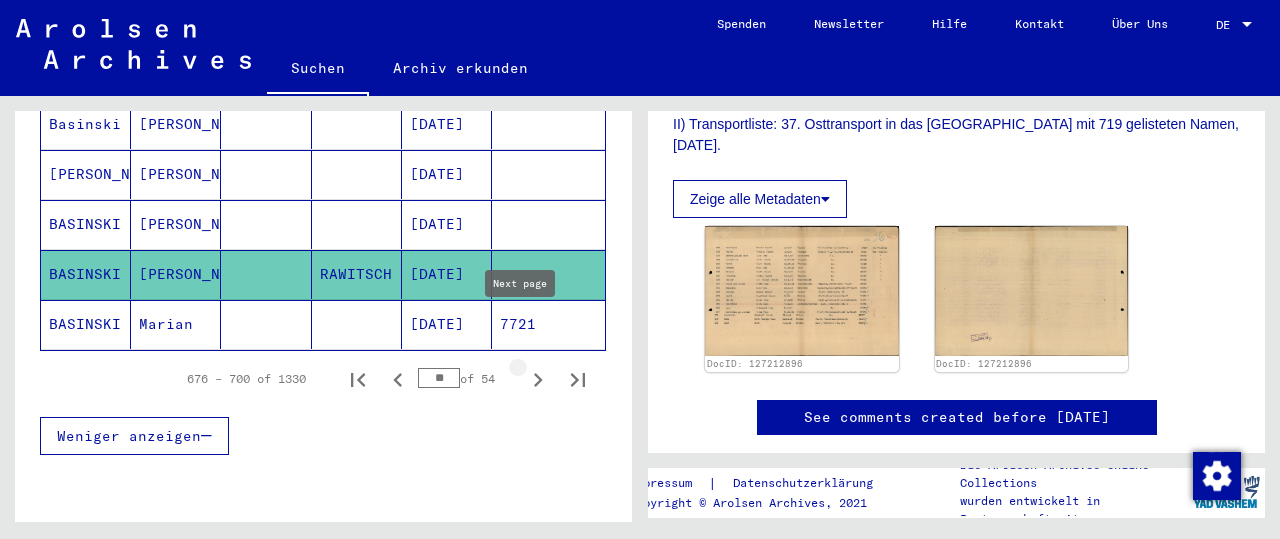 click 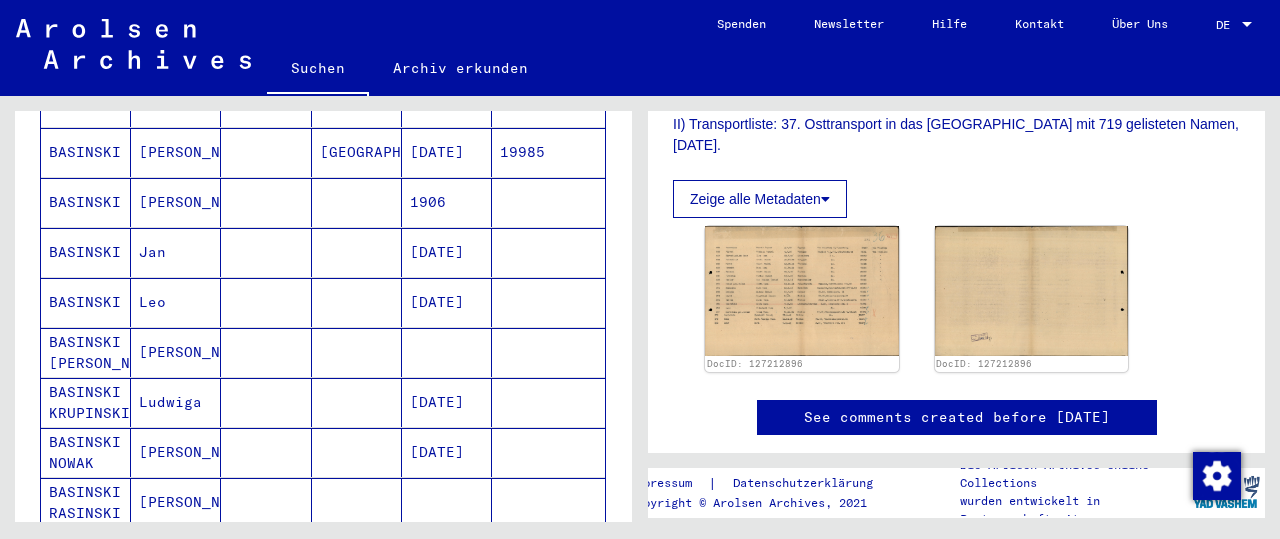 scroll, scrollTop: 659, scrollLeft: 0, axis: vertical 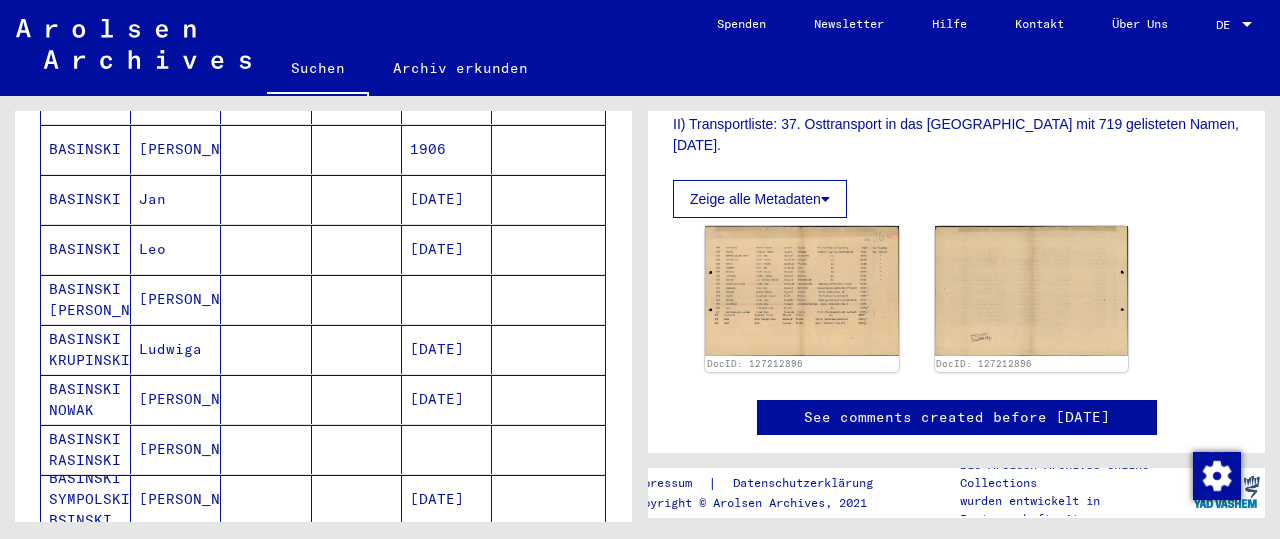 click at bounding box center [447, 349] 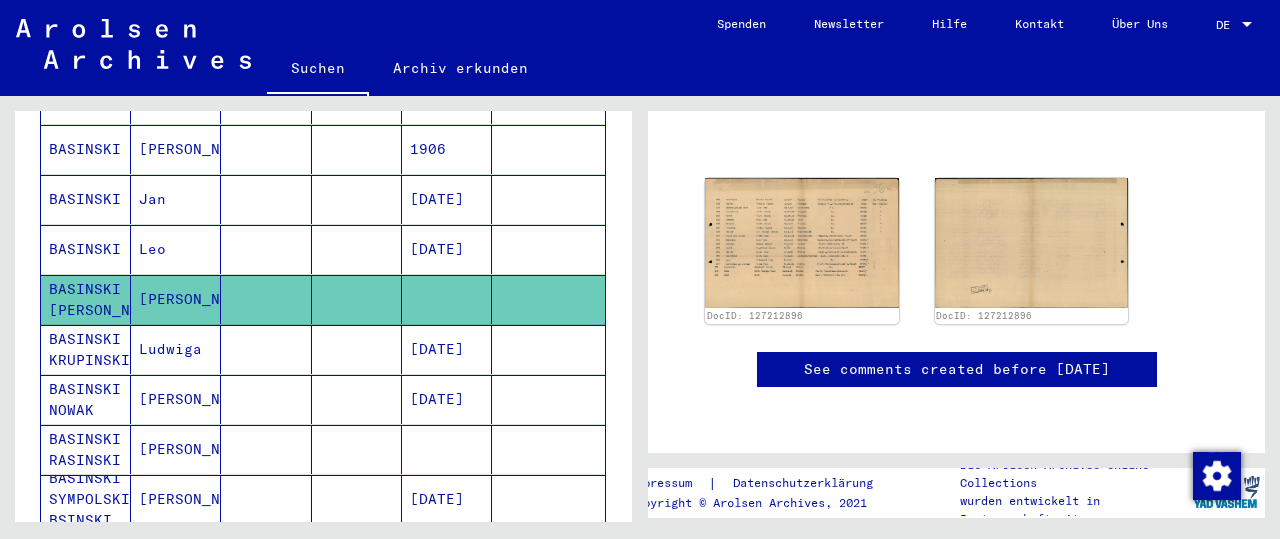 scroll, scrollTop: 174, scrollLeft: 0, axis: vertical 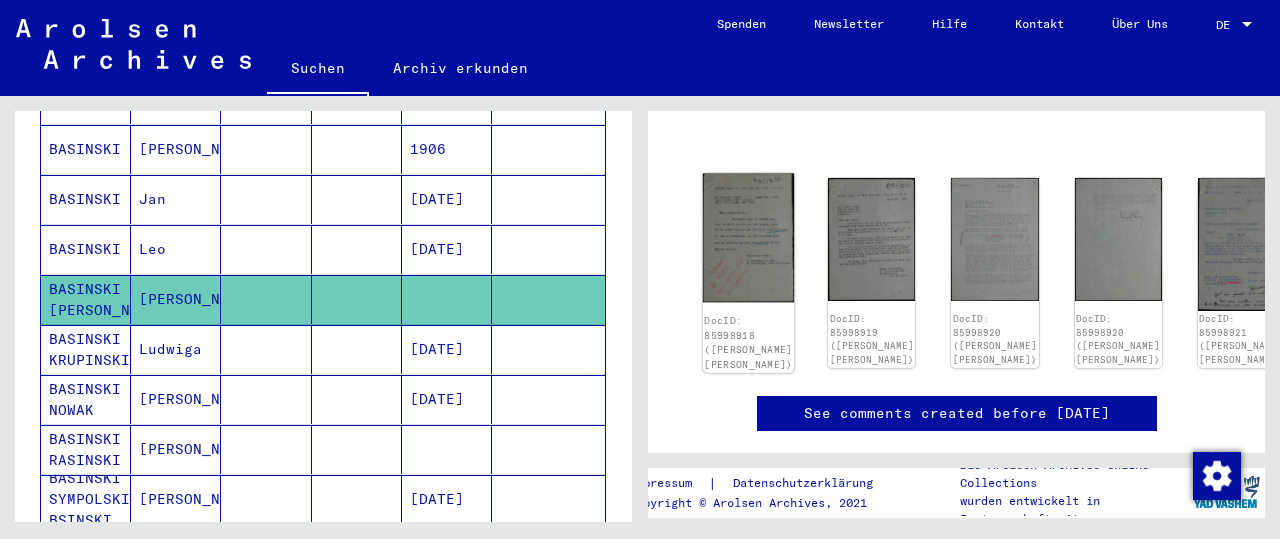 click 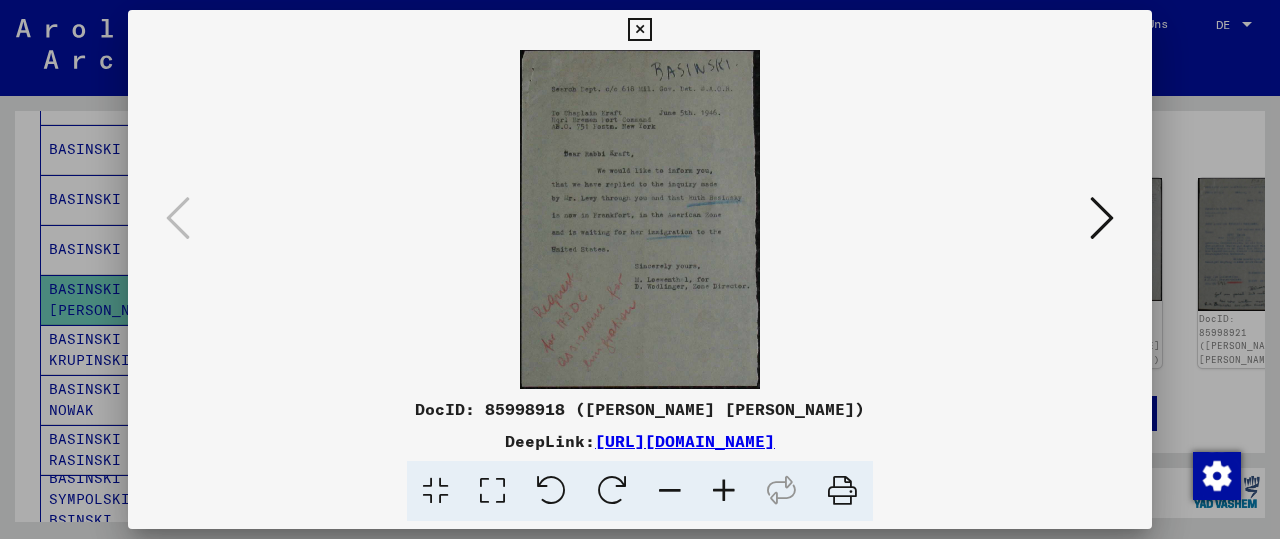 click at bounding box center [640, 219] 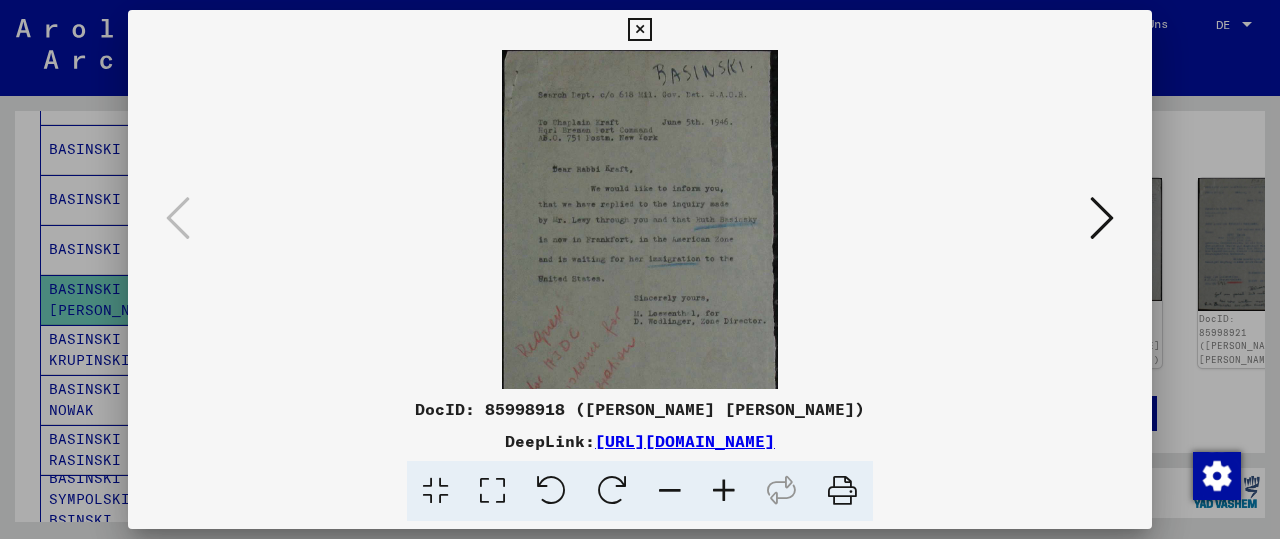 click at bounding box center [724, 491] 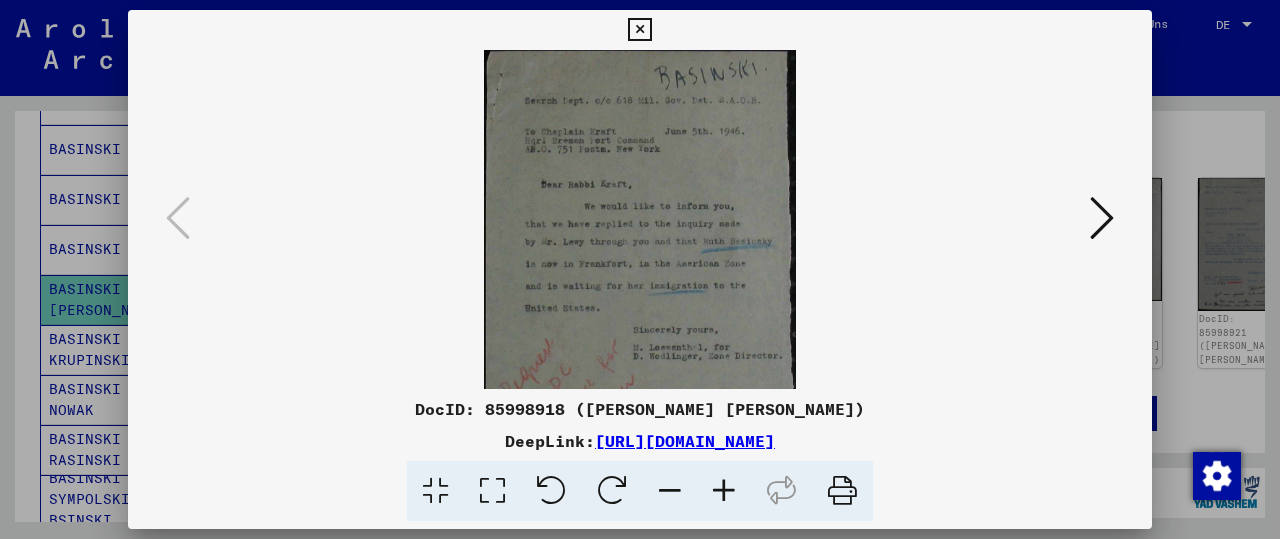 click at bounding box center (724, 491) 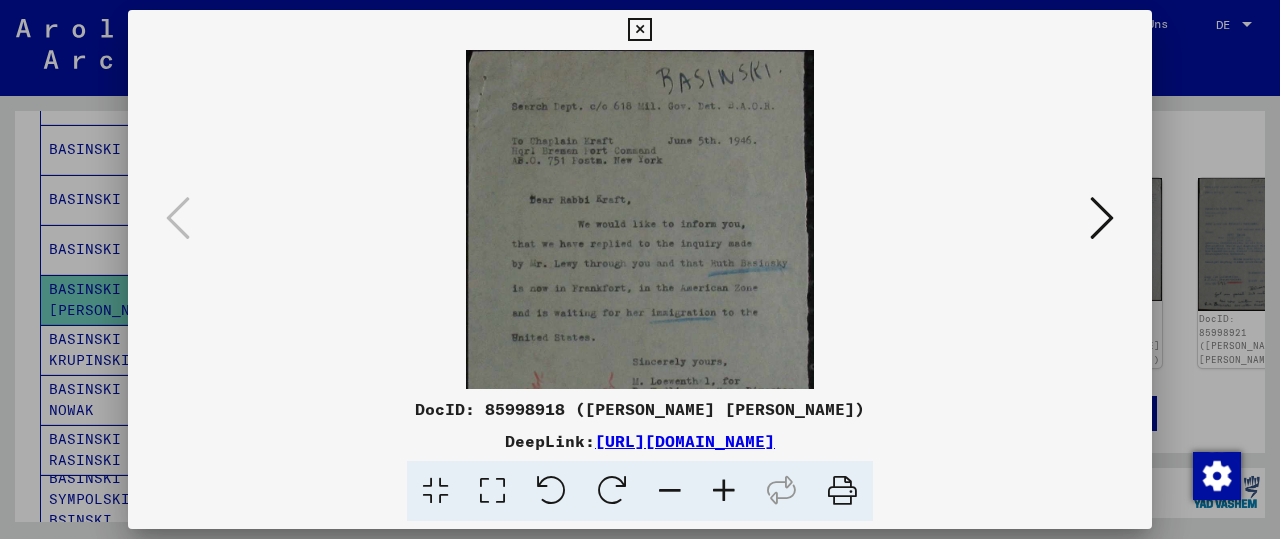 click at bounding box center (724, 491) 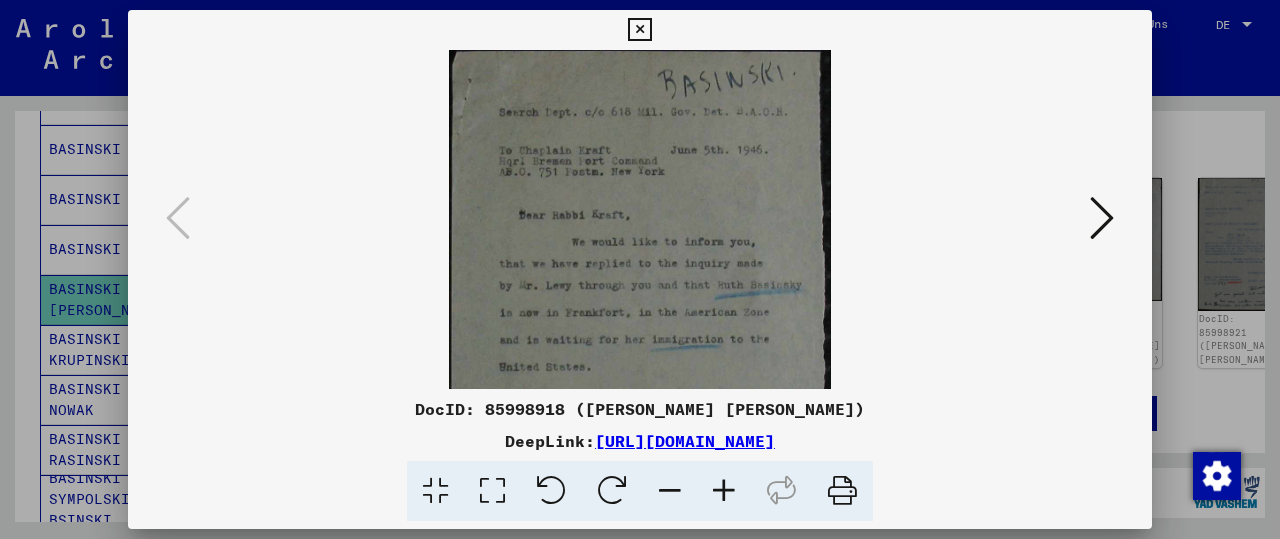 click at bounding box center [724, 491] 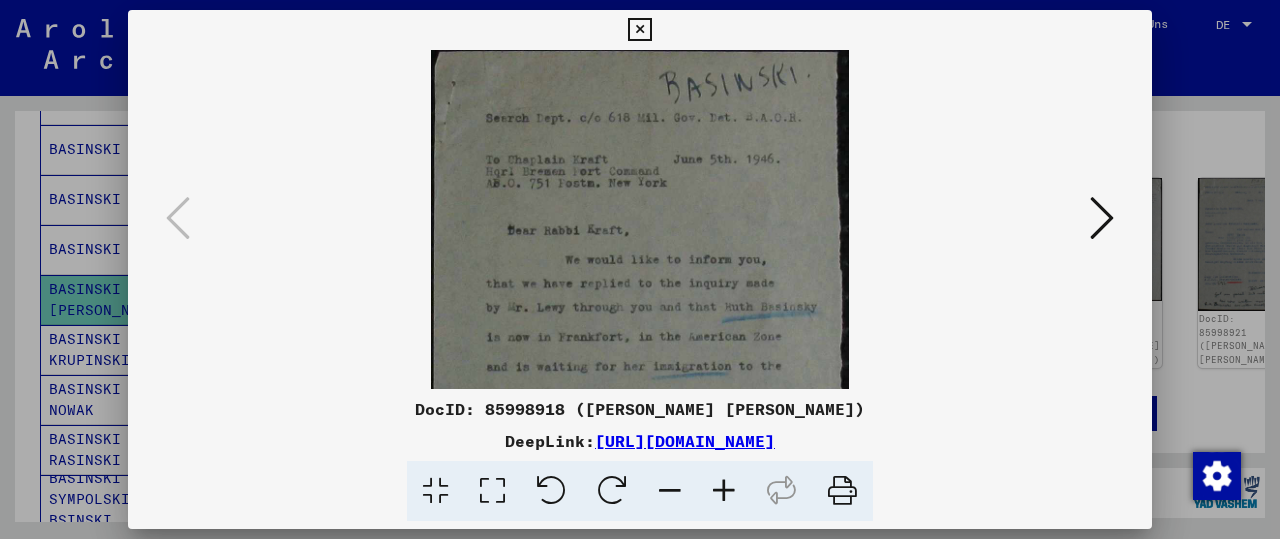 click at bounding box center [724, 491] 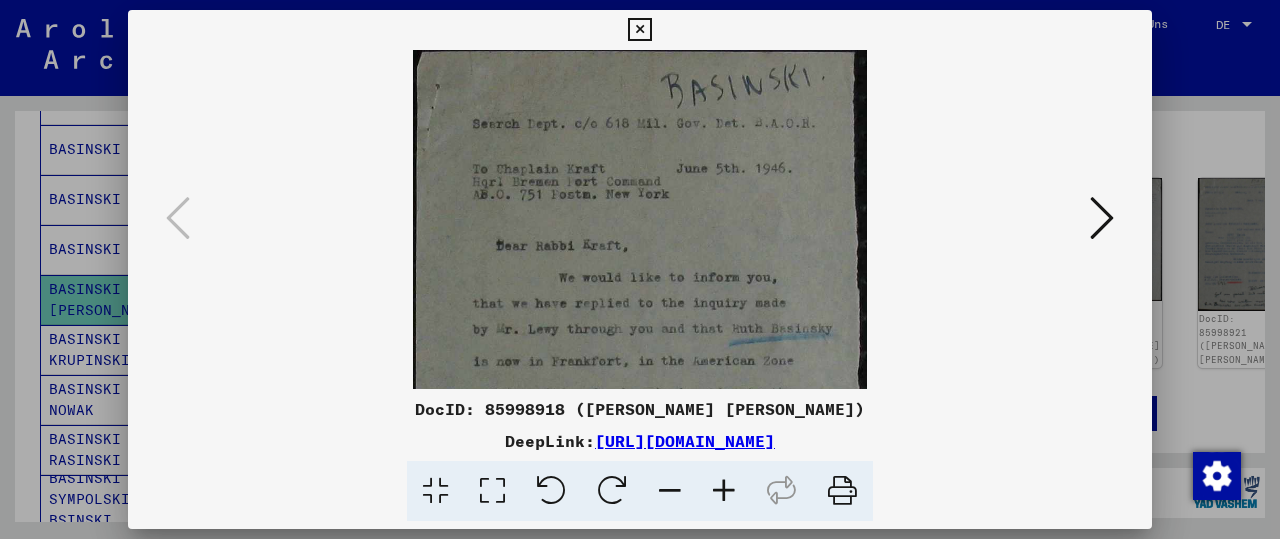 click at bounding box center (724, 491) 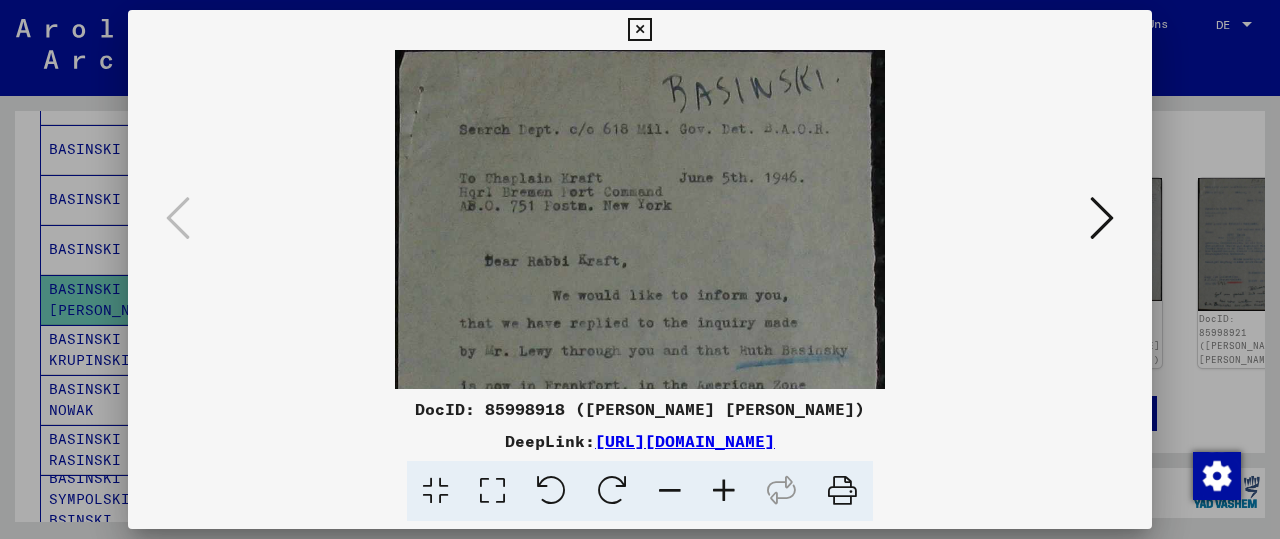 click at bounding box center (724, 491) 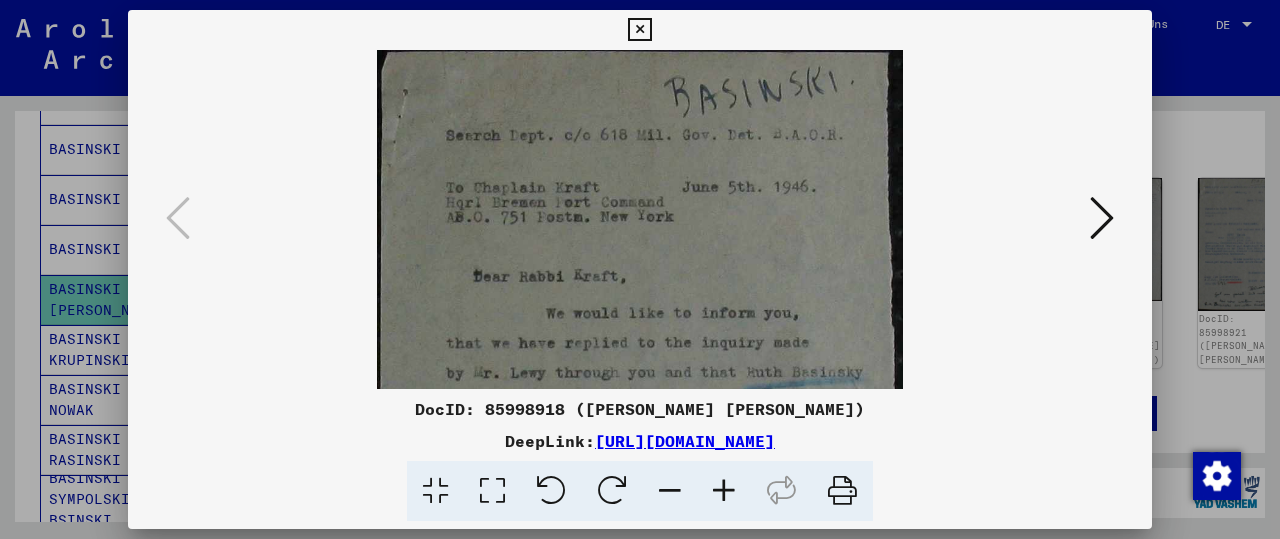 click at bounding box center (724, 491) 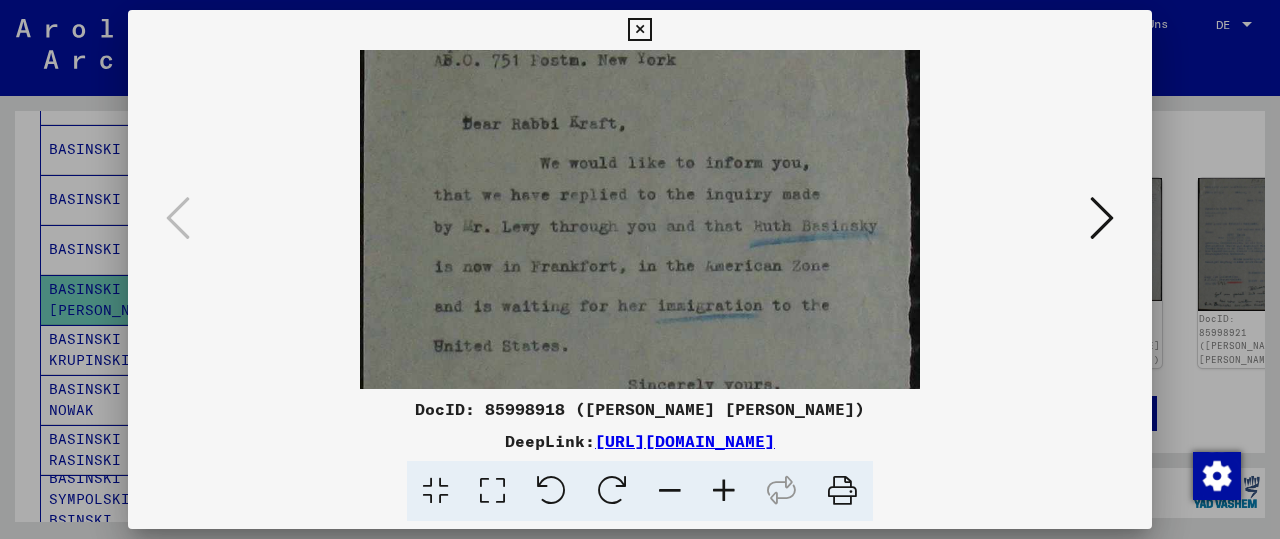 scroll, scrollTop: 178, scrollLeft: 0, axis: vertical 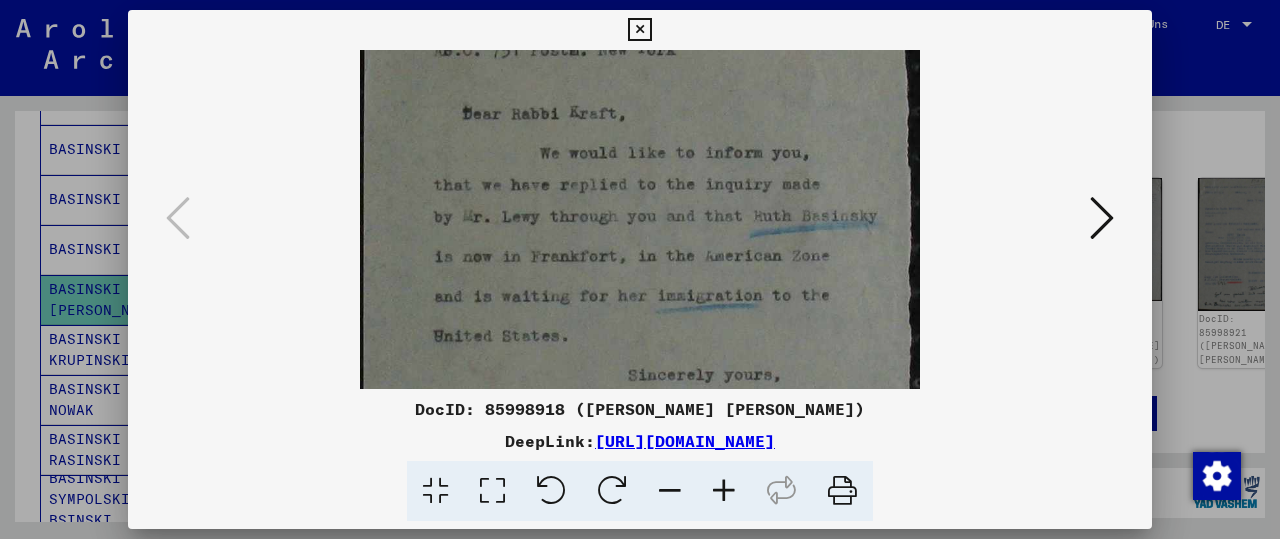 drag, startPoint x: 696, startPoint y: 353, endPoint x: 717, endPoint y: 175, distance: 179.23448 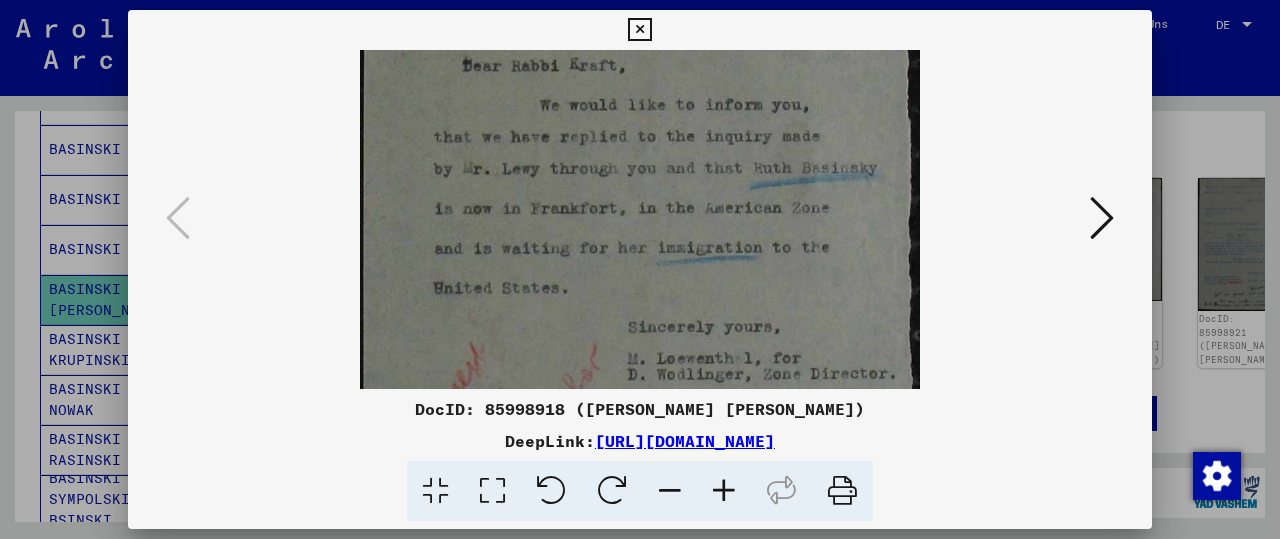 scroll, scrollTop: 230, scrollLeft: 0, axis: vertical 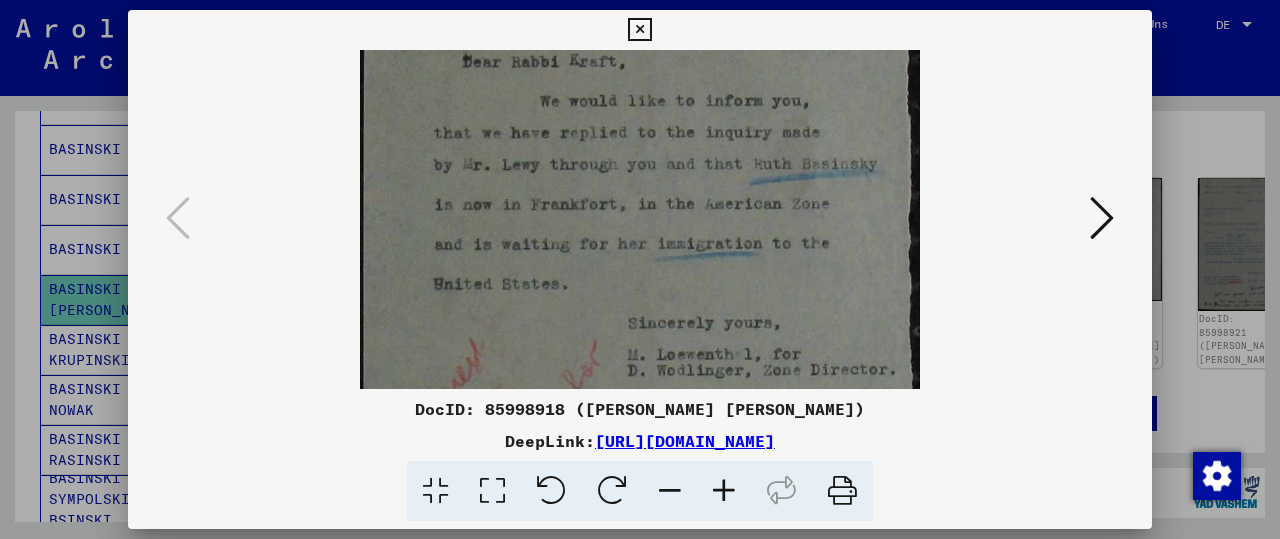 drag, startPoint x: 663, startPoint y: 297, endPoint x: 669, endPoint y: 245, distance: 52.34501 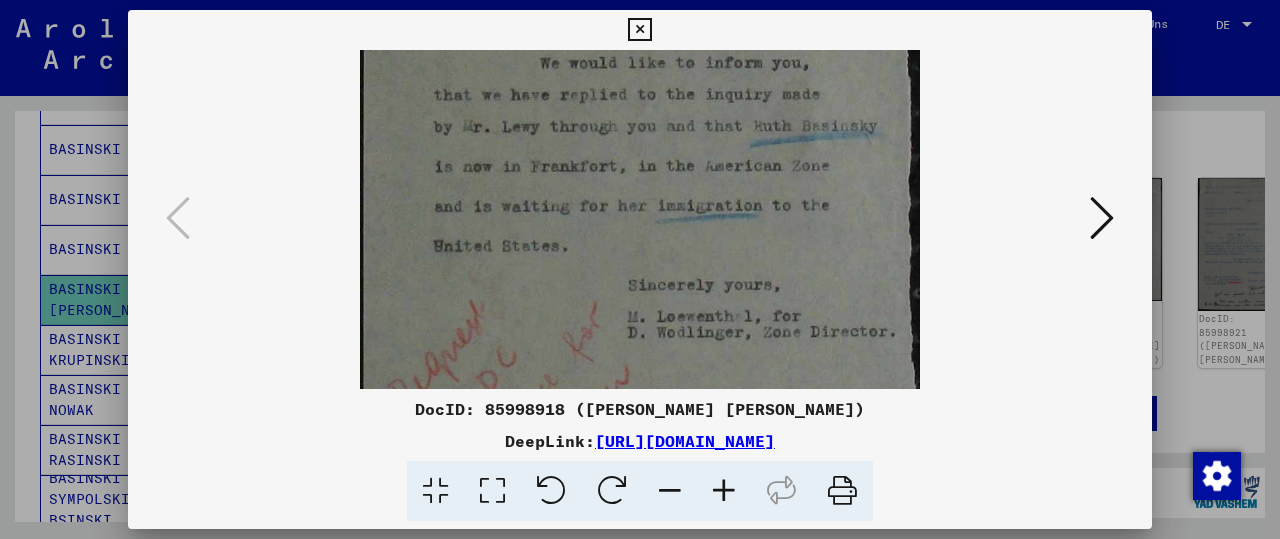 scroll, scrollTop: 273, scrollLeft: 0, axis: vertical 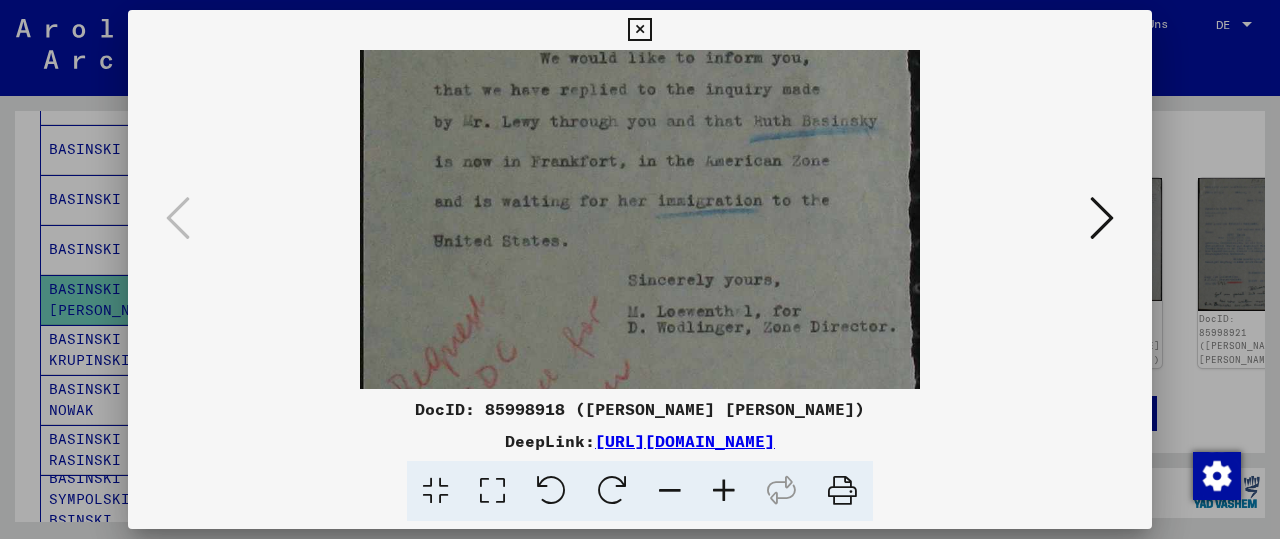 drag, startPoint x: 639, startPoint y: 302, endPoint x: 639, endPoint y: 259, distance: 43 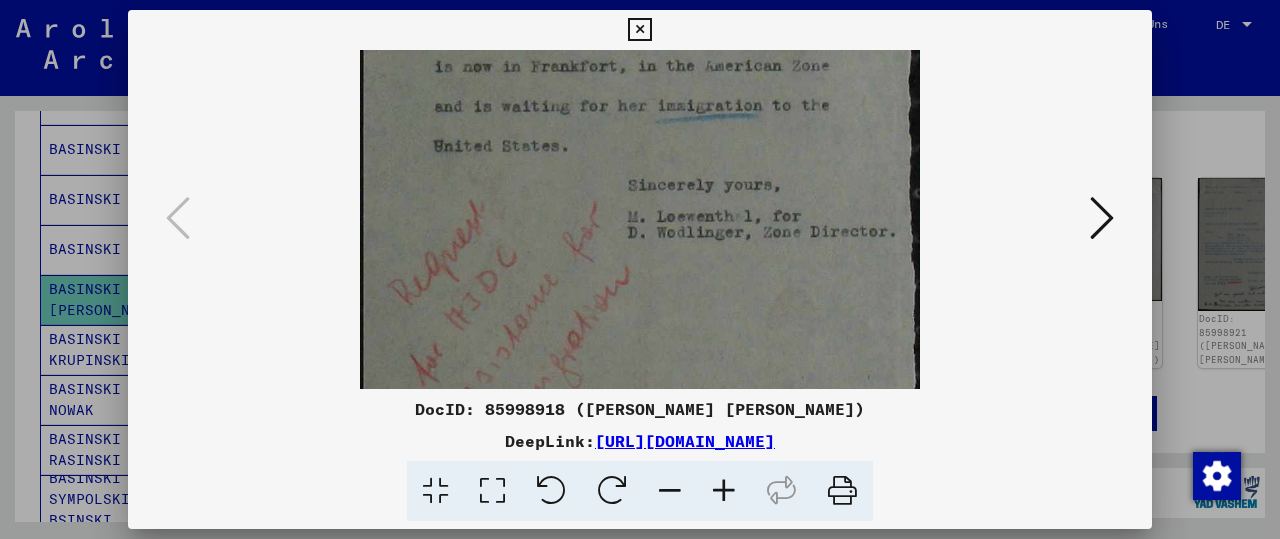 scroll, scrollTop: 372, scrollLeft: 0, axis: vertical 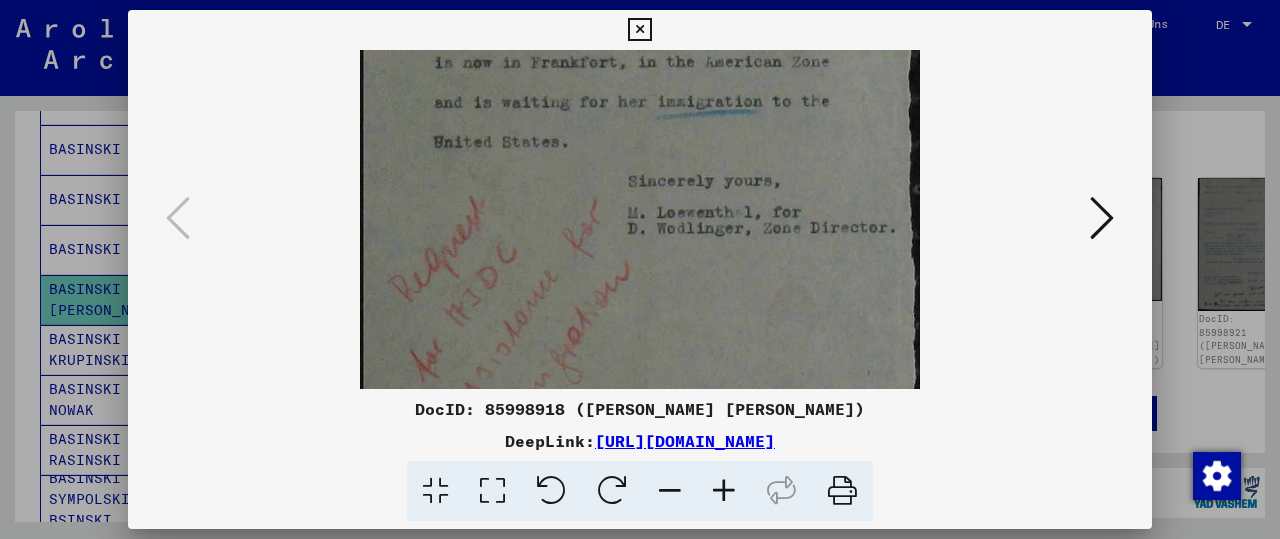 drag, startPoint x: 611, startPoint y: 301, endPoint x: 627, endPoint y: 202, distance: 100.28459 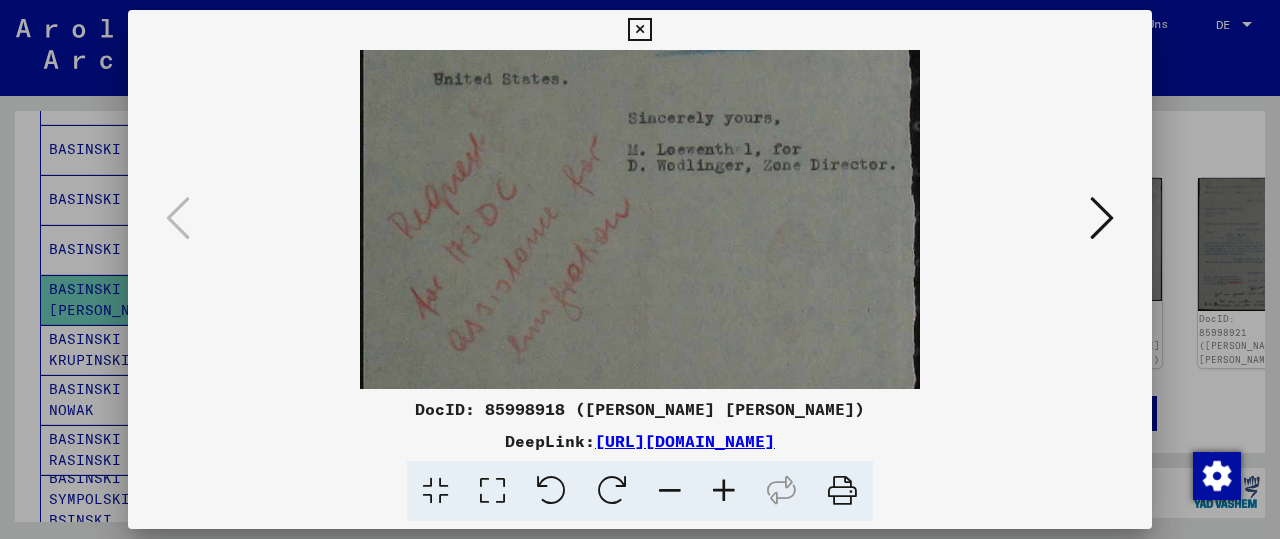 scroll, scrollTop: 450, scrollLeft: 0, axis: vertical 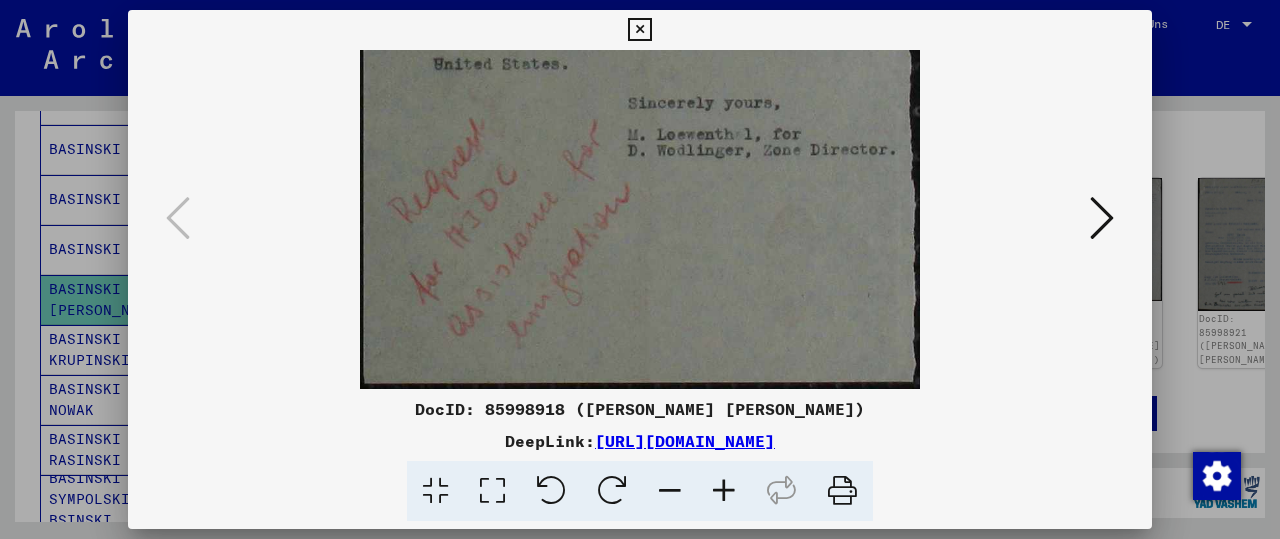 drag, startPoint x: 701, startPoint y: 286, endPoint x: 773, endPoint y: 161, distance: 144.25325 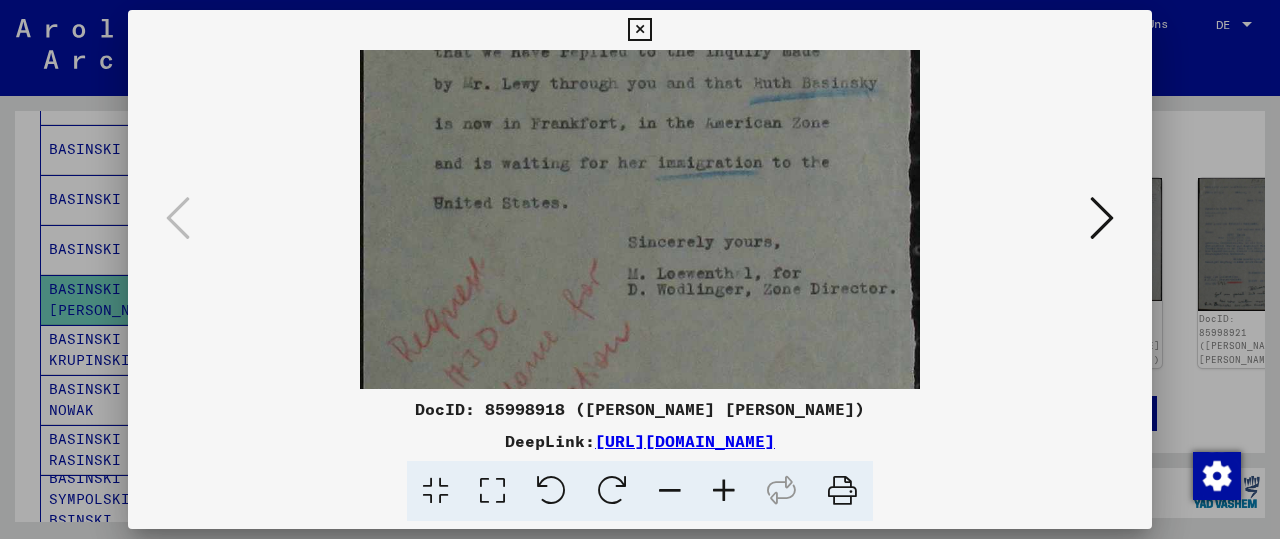 drag, startPoint x: 737, startPoint y: 223, endPoint x: 711, endPoint y: 362, distance: 141.41075 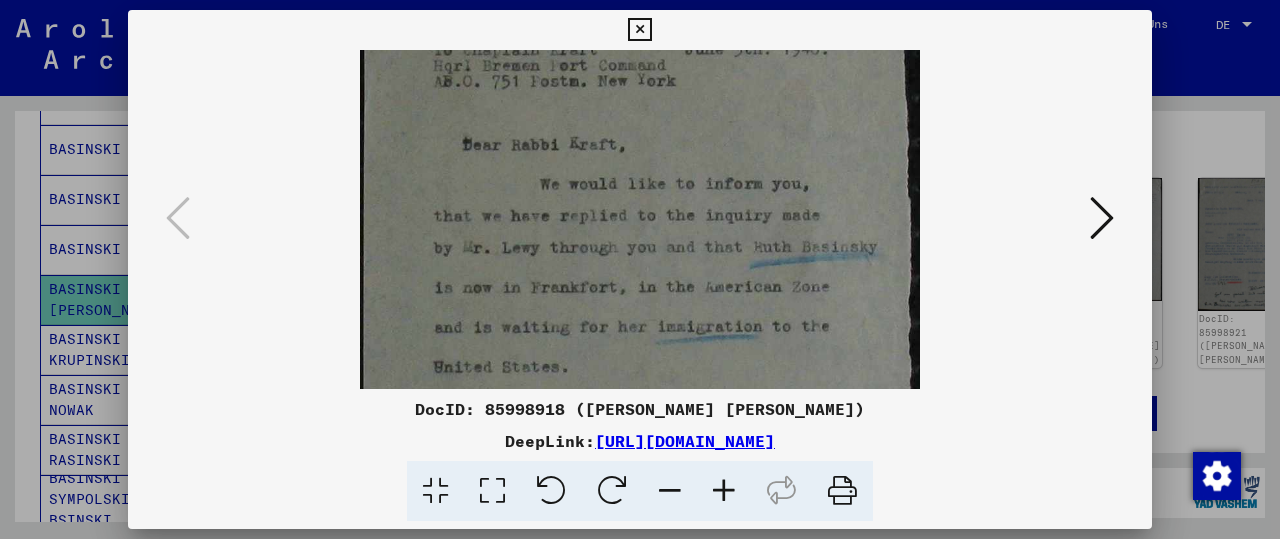 drag, startPoint x: 707, startPoint y: 233, endPoint x: 700, endPoint y: 397, distance: 164.14932 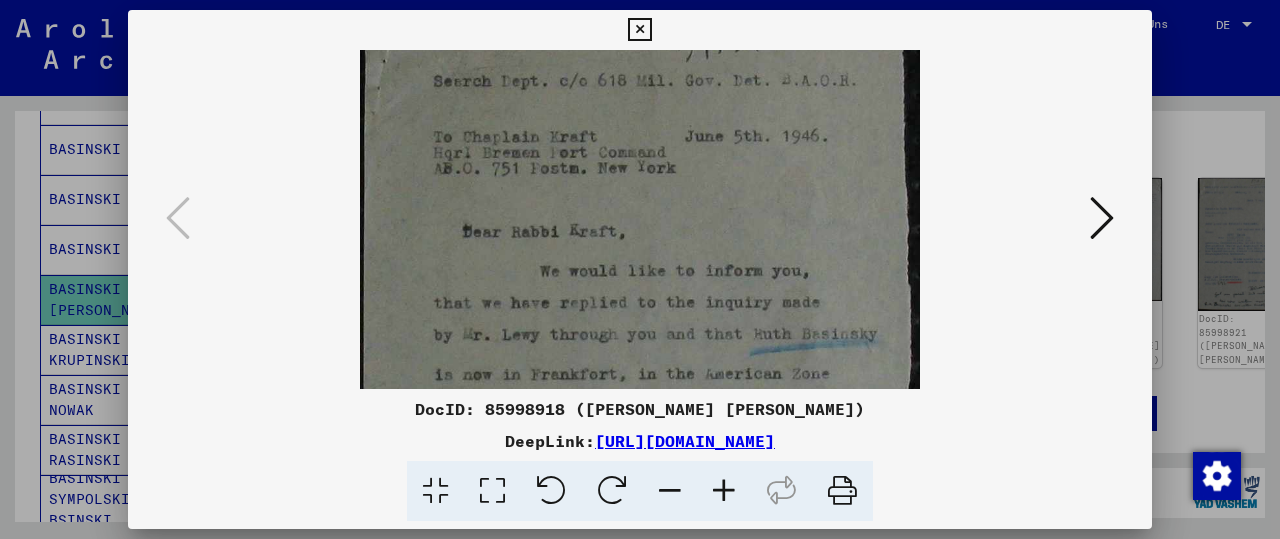 scroll, scrollTop: 0, scrollLeft: 0, axis: both 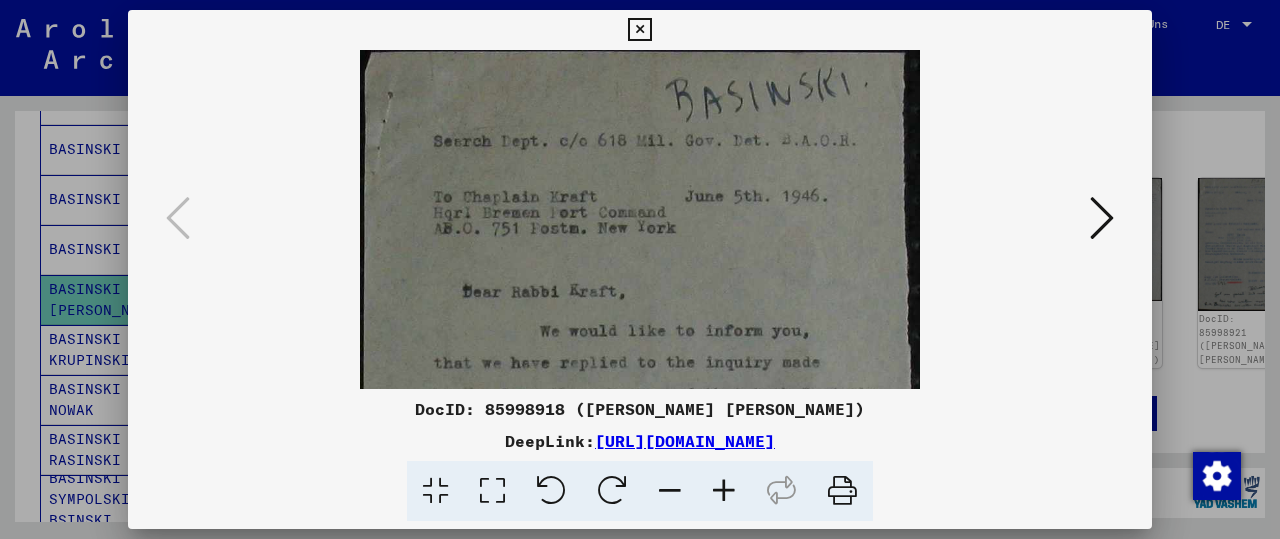 drag, startPoint x: 697, startPoint y: 214, endPoint x: 705, endPoint y: 386, distance: 172.18594 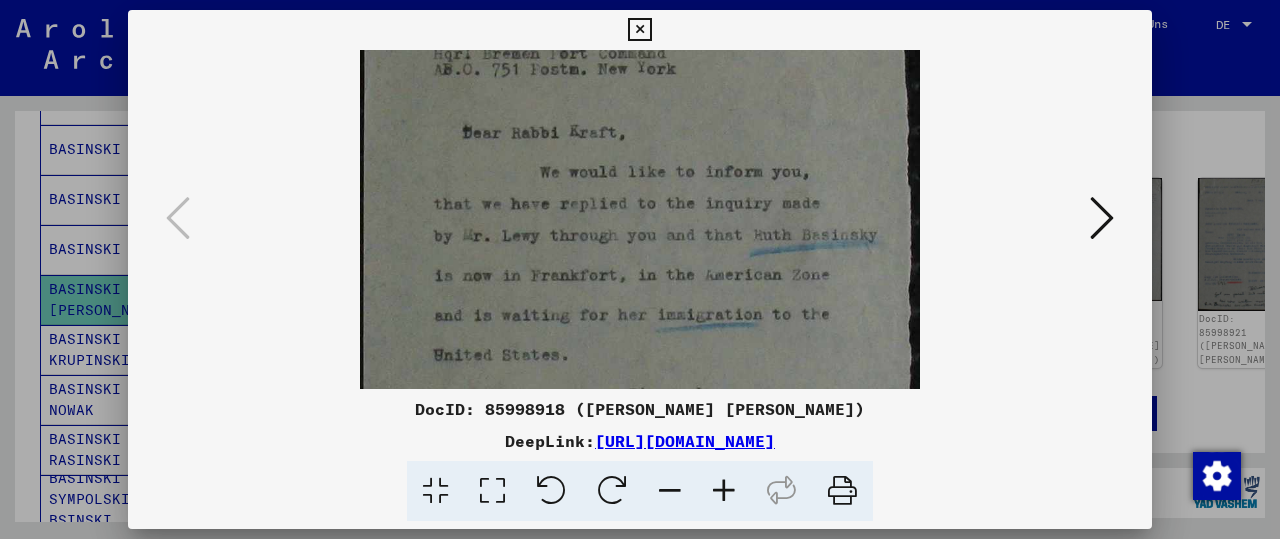 drag, startPoint x: 765, startPoint y: 319, endPoint x: 775, endPoint y: 158, distance: 161.31026 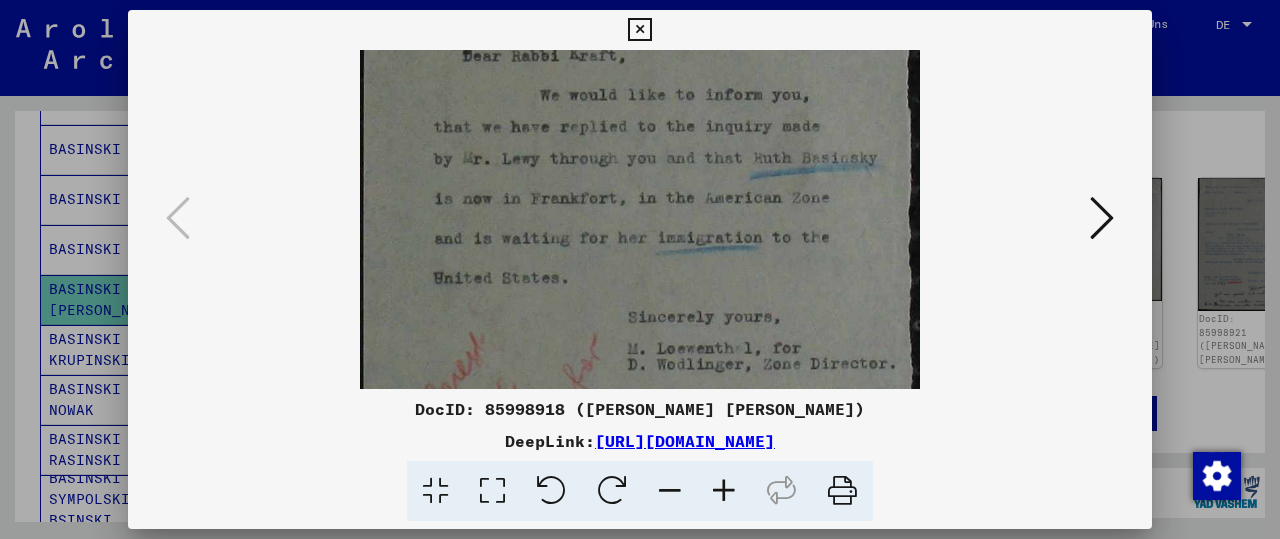 scroll, scrollTop: 239, scrollLeft: 0, axis: vertical 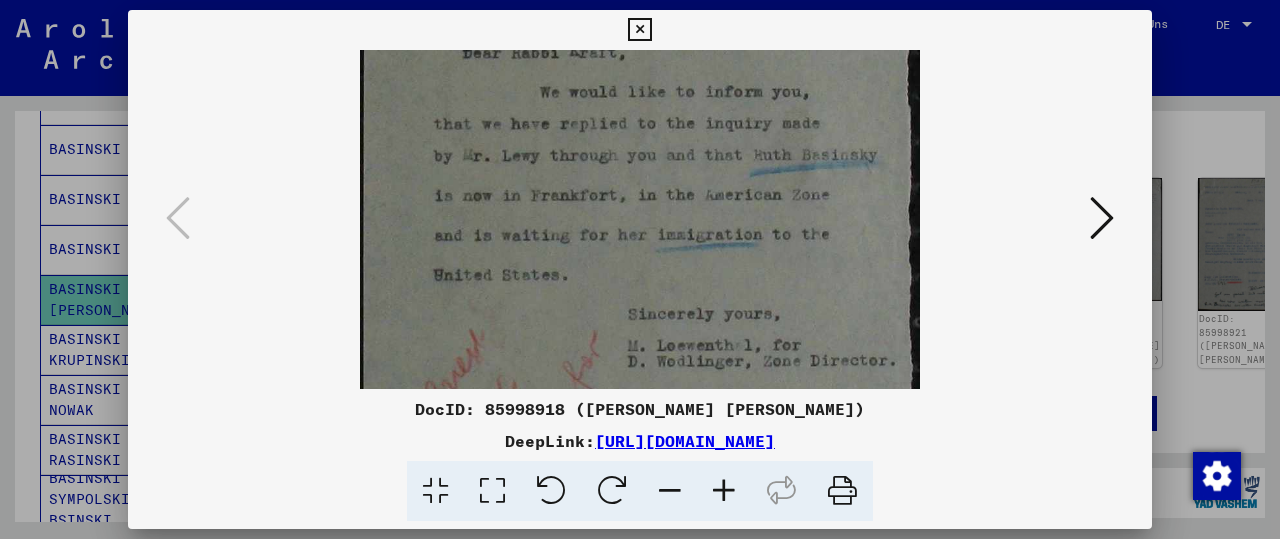 drag, startPoint x: 641, startPoint y: 269, endPoint x: 663, endPoint y: 191, distance: 81.0432 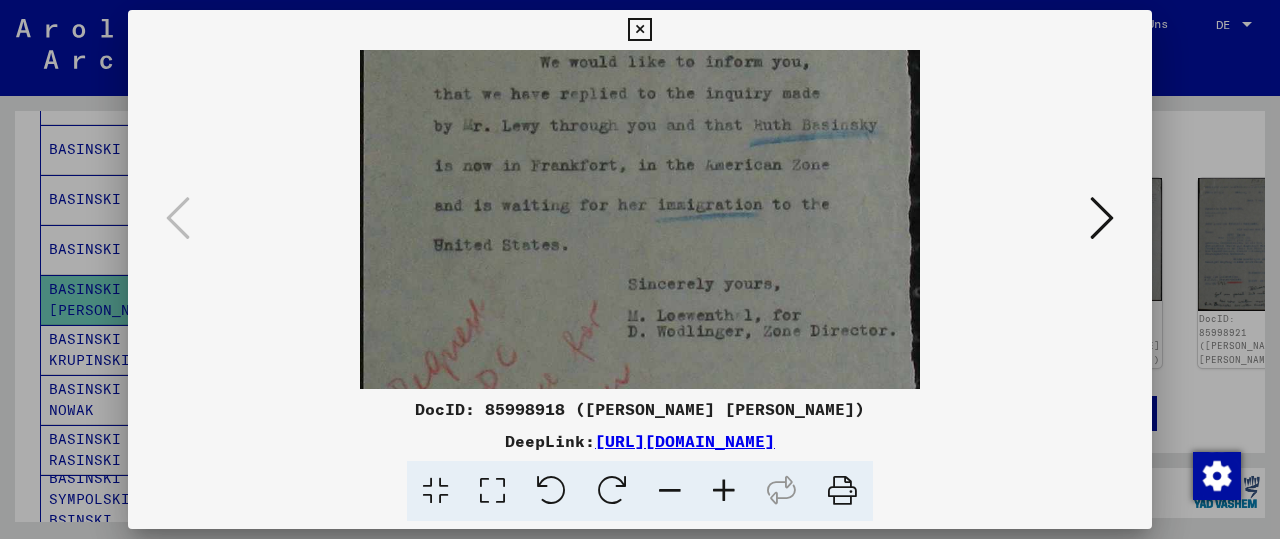 scroll, scrollTop: 271, scrollLeft: 0, axis: vertical 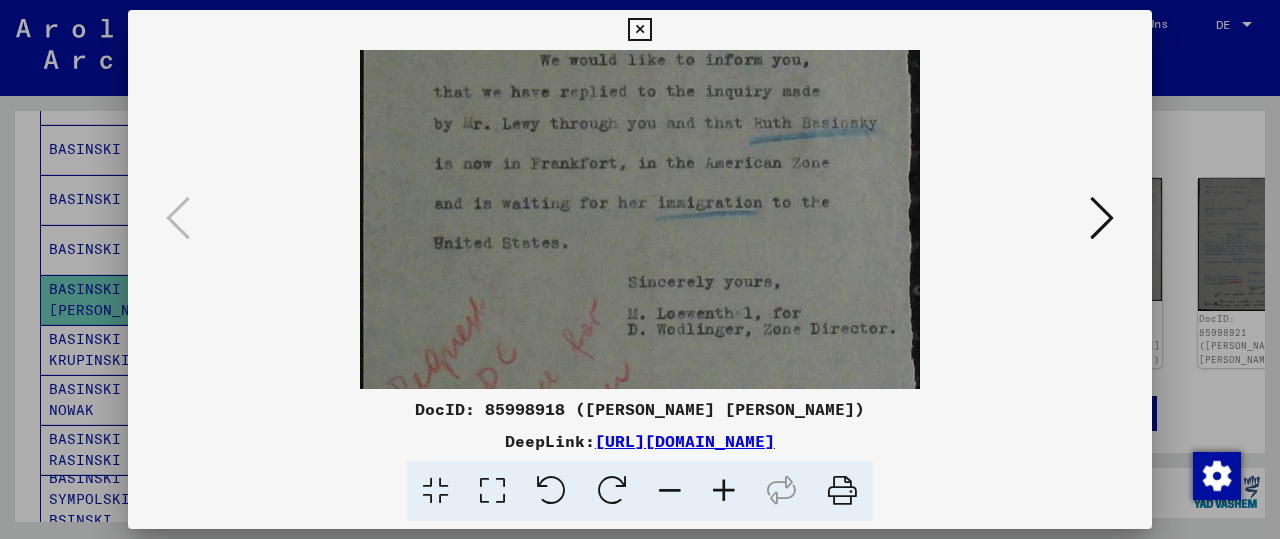 drag, startPoint x: 623, startPoint y: 289, endPoint x: 632, endPoint y: 257, distance: 33.24154 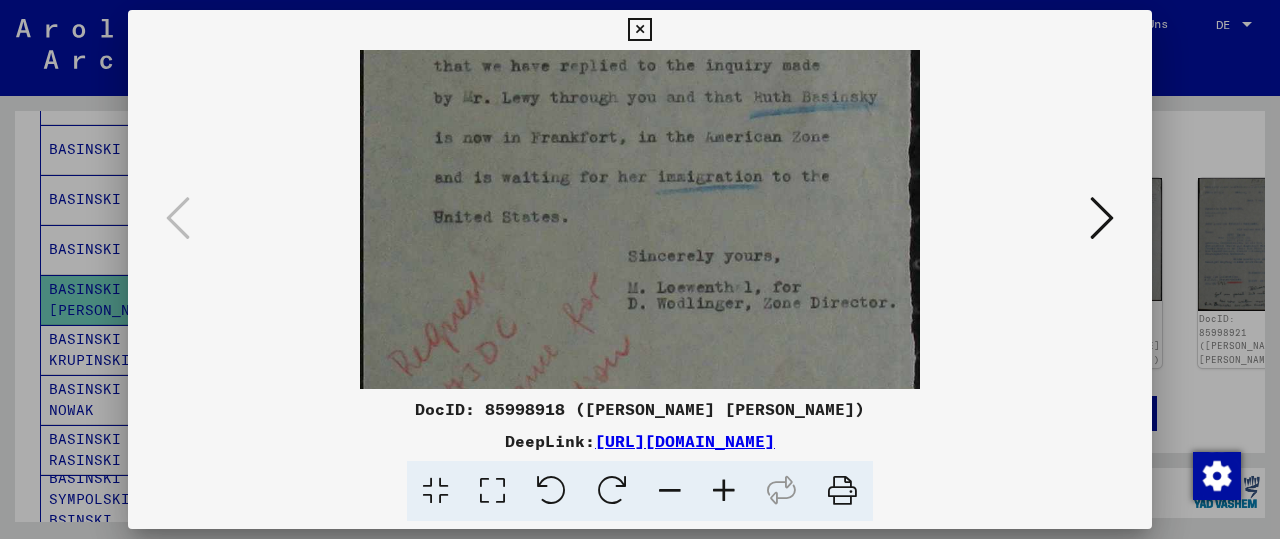scroll, scrollTop: 315, scrollLeft: 0, axis: vertical 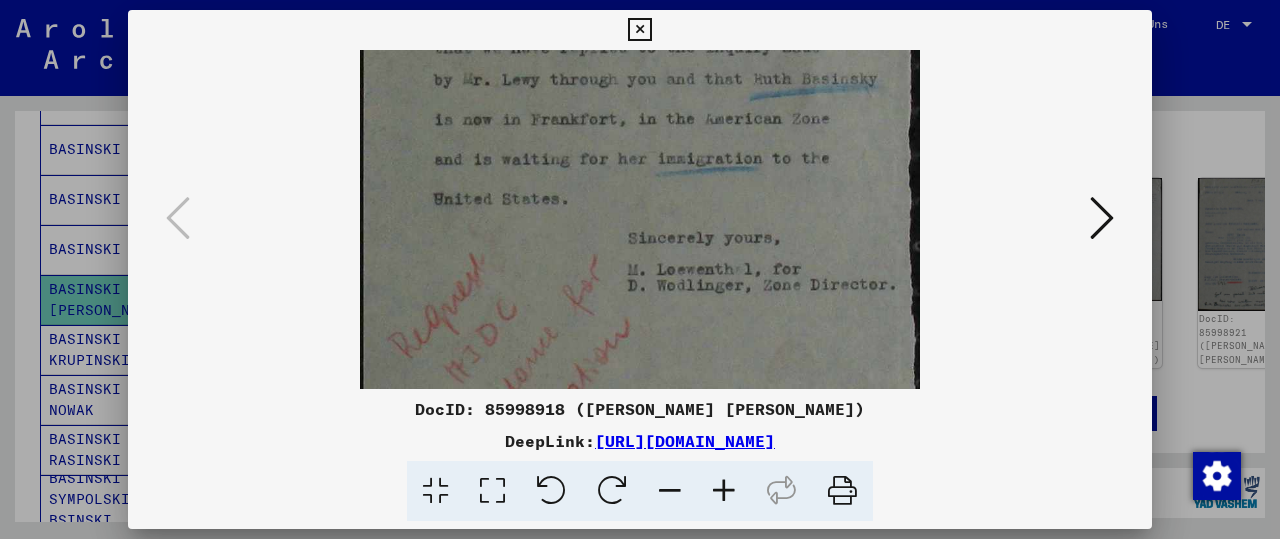 drag, startPoint x: 615, startPoint y: 287, endPoint x: 629, endPoint y: 243, distance: 46.173584 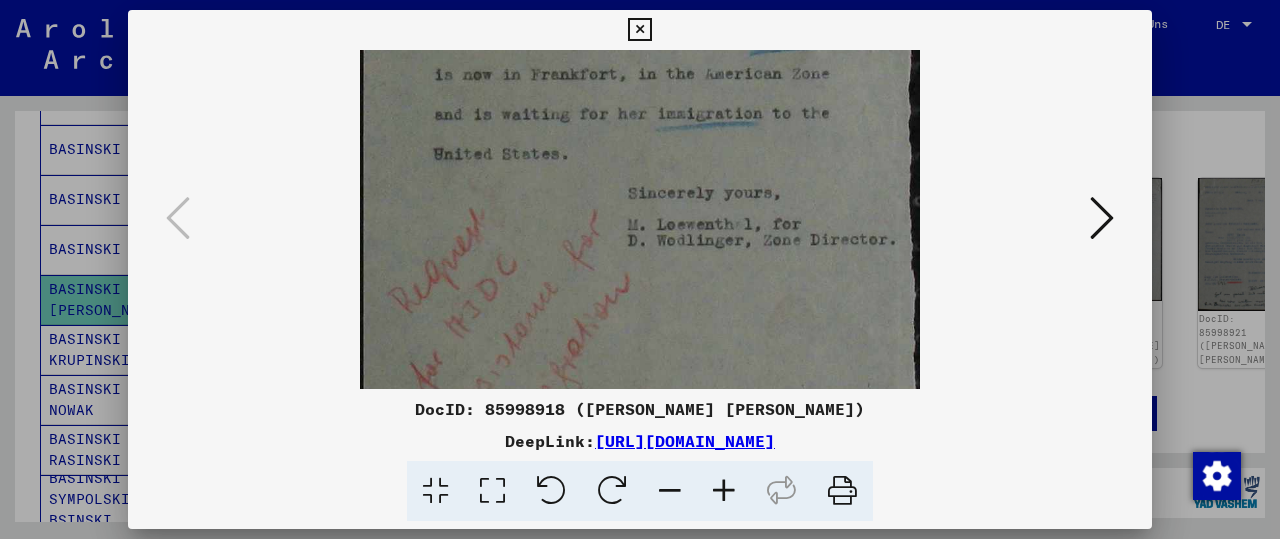 scroll, scrollTop: 385, scrollLeft: 0, axis: vertical 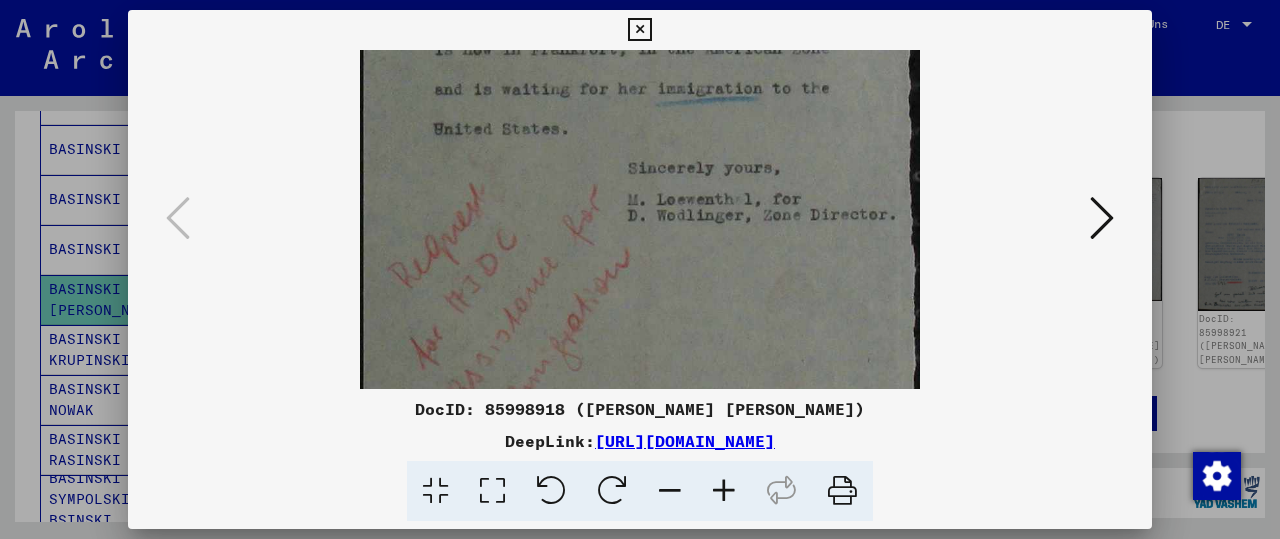 drag, startPoint x: 605, startPoint y: 278, endPoint x: 629, endPoint y: 208, distance: 74 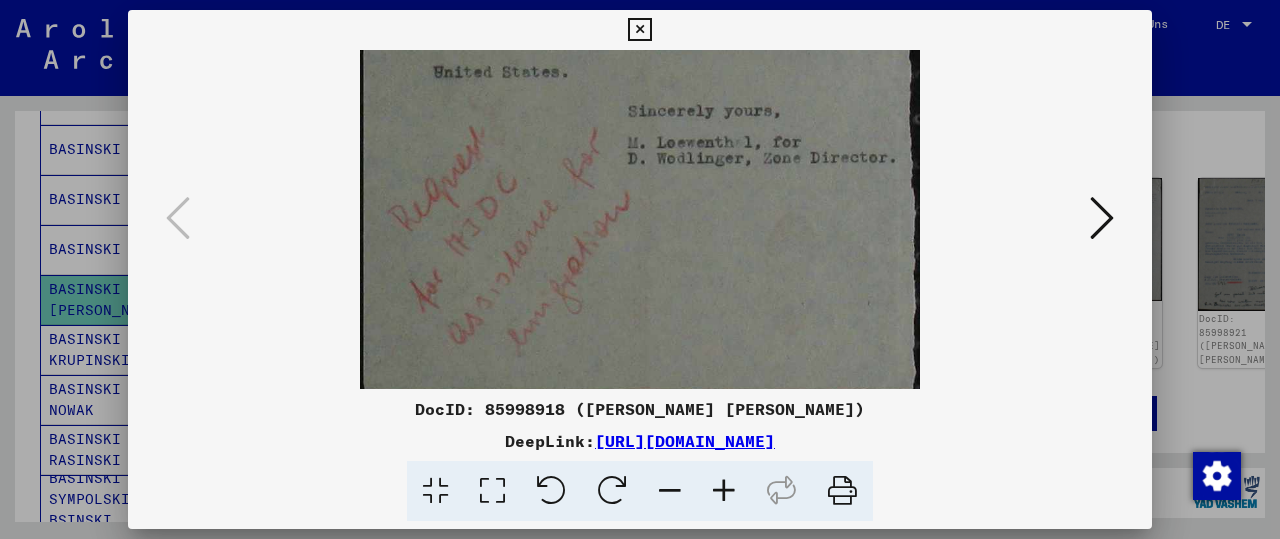 scroll, scrollTop: 450, scrollLeft: 0, axis: vertical 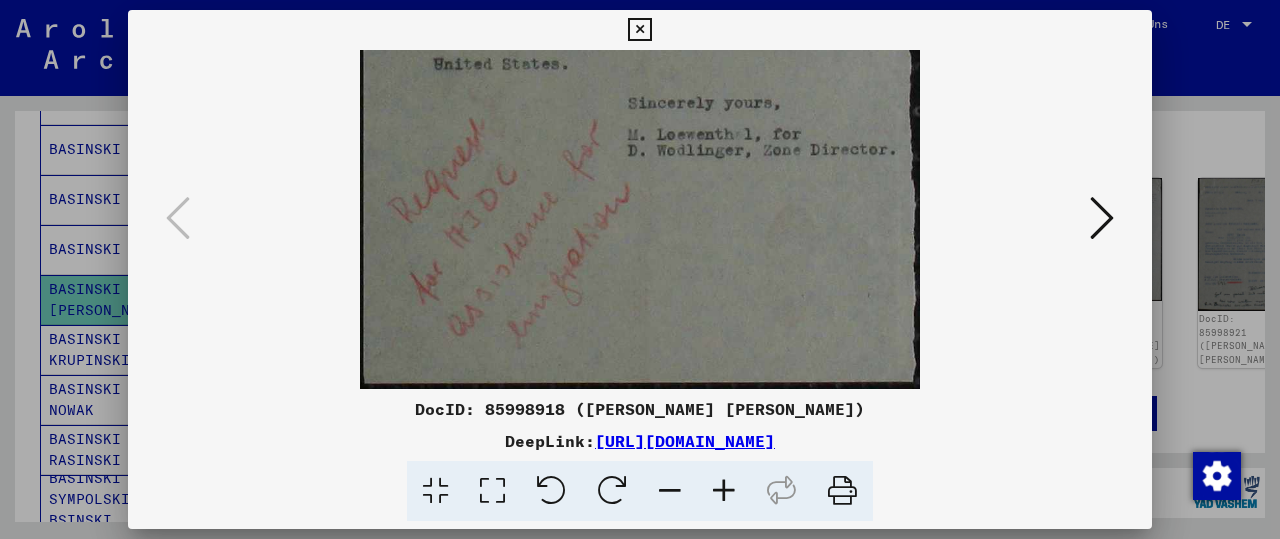 drag, startPoint x: 607, startPoint y: 306, endPoint x: 646, endPoint y: 213, distance: 100.84642 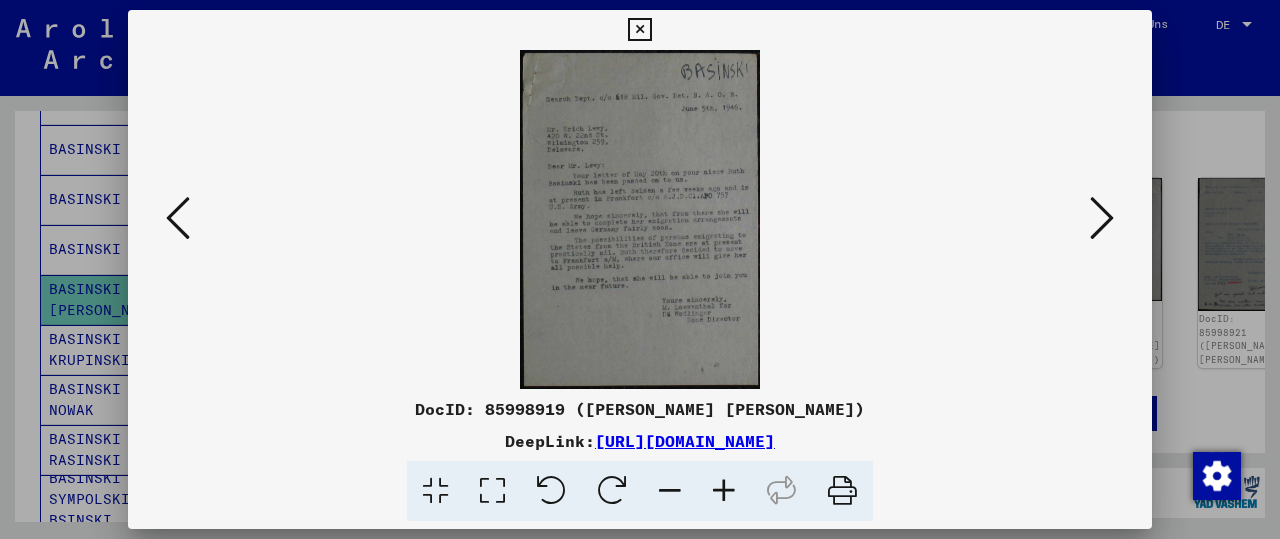 click at bounding box center [724, 491] 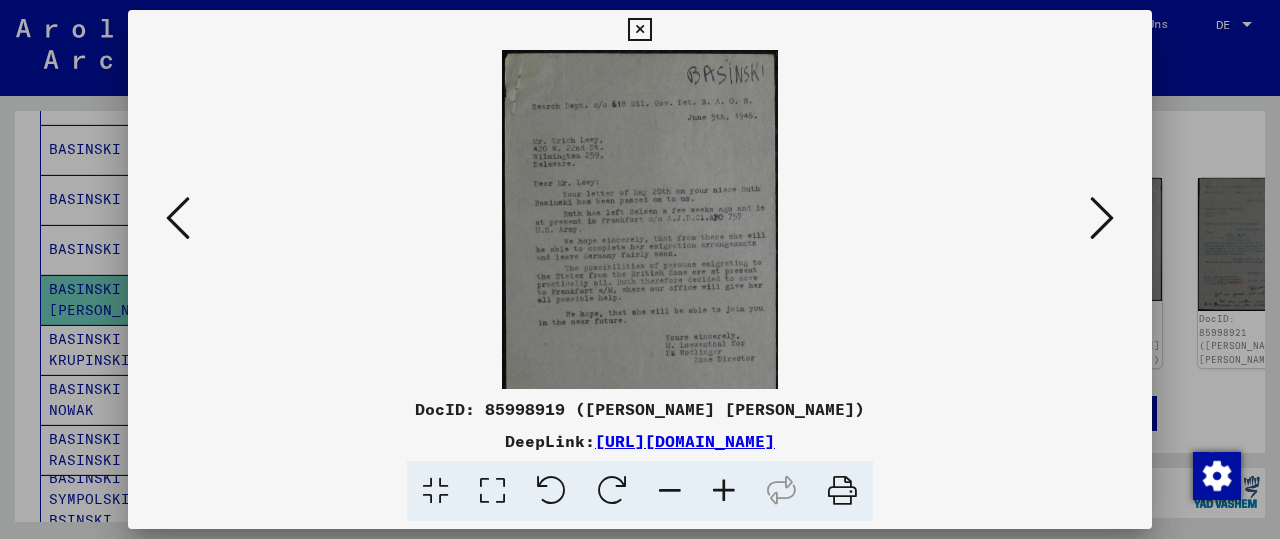 click at bounding box center [724, 491] 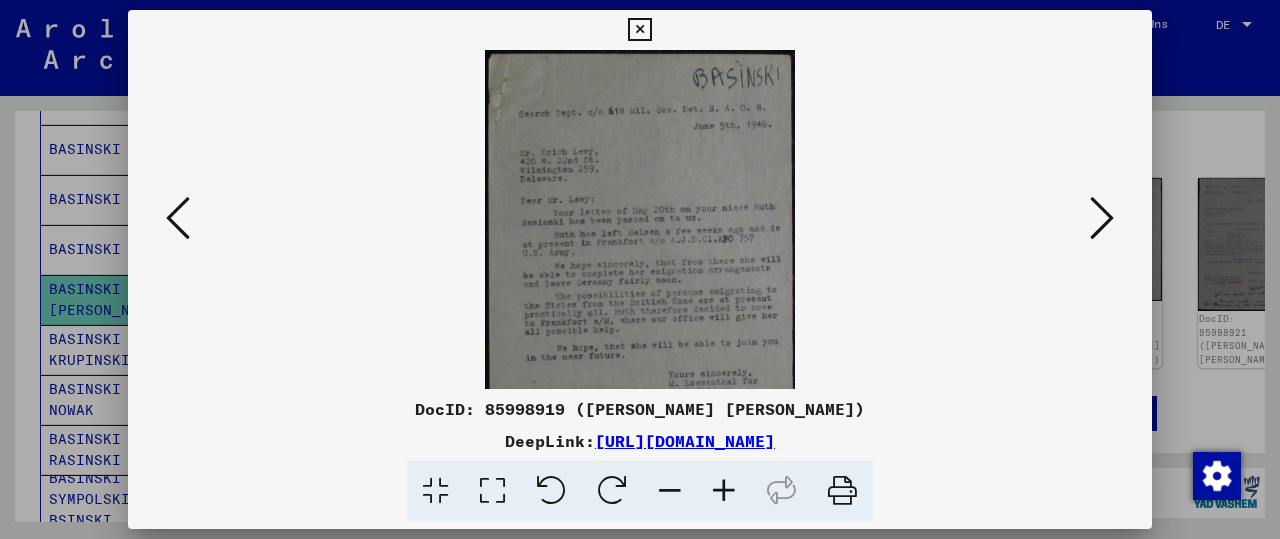 click at bounding box center [724, 491] 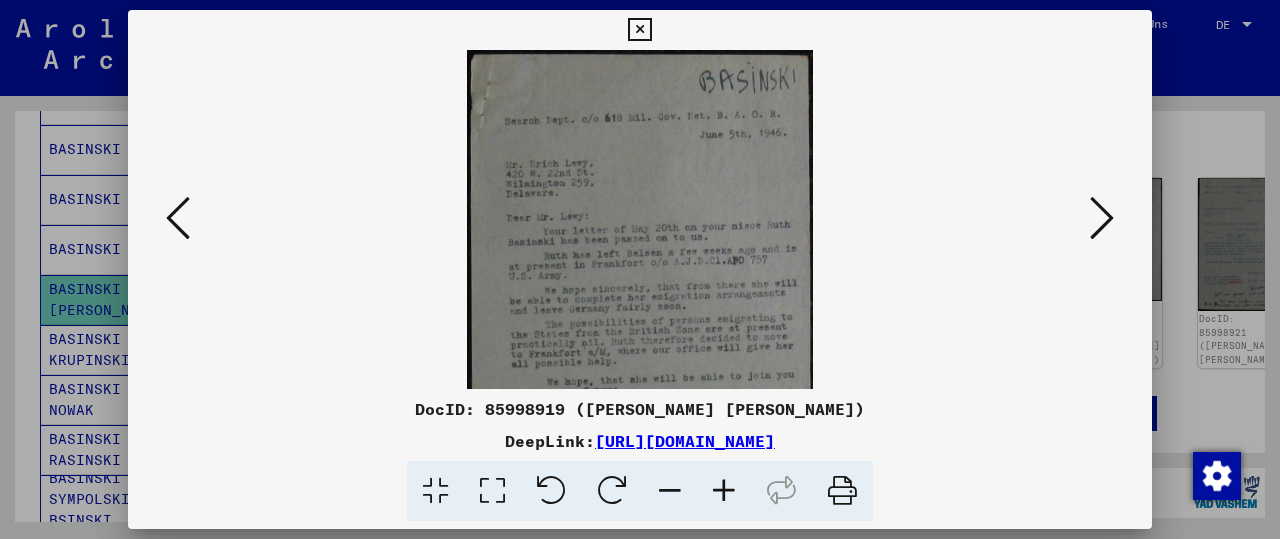 click at bounding box center [724, 491] 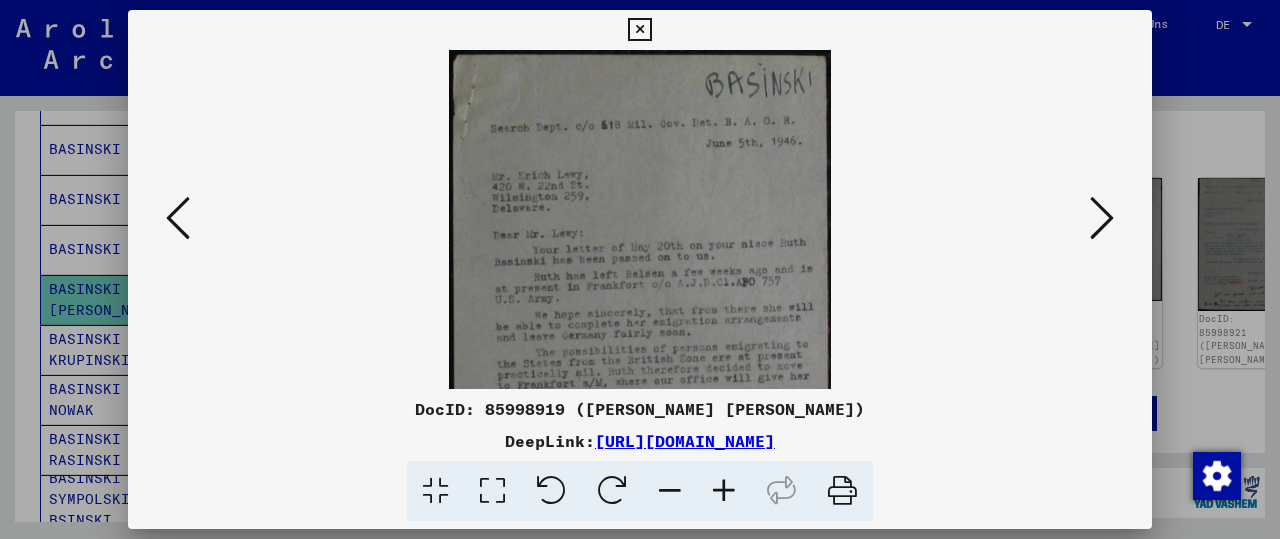 click at bounding box center (724, 491) 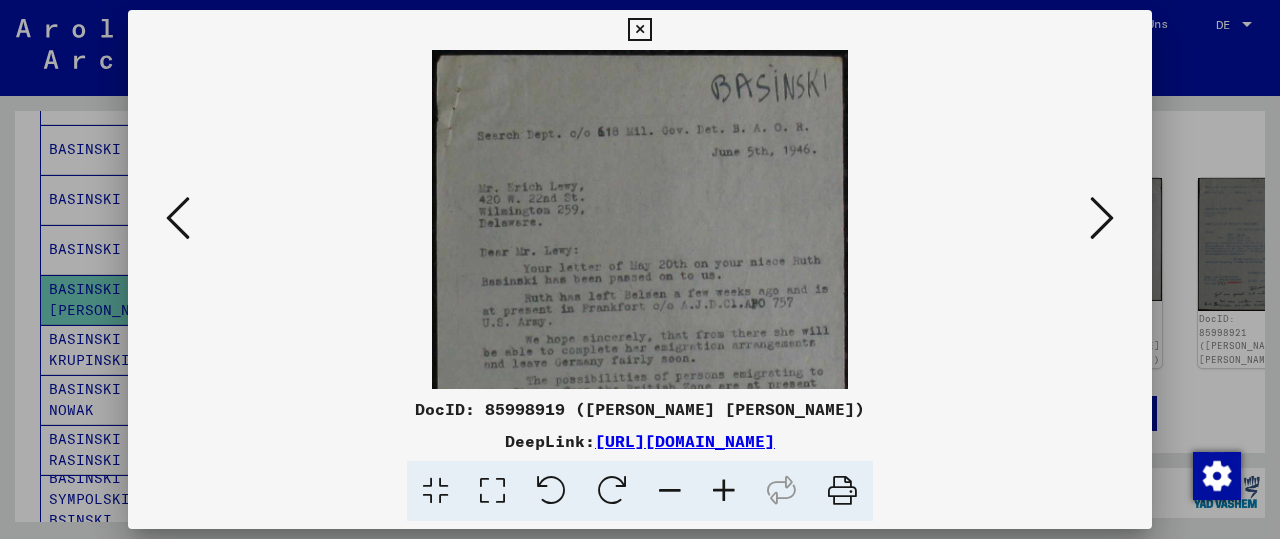 click at bounding box center (724, 491) 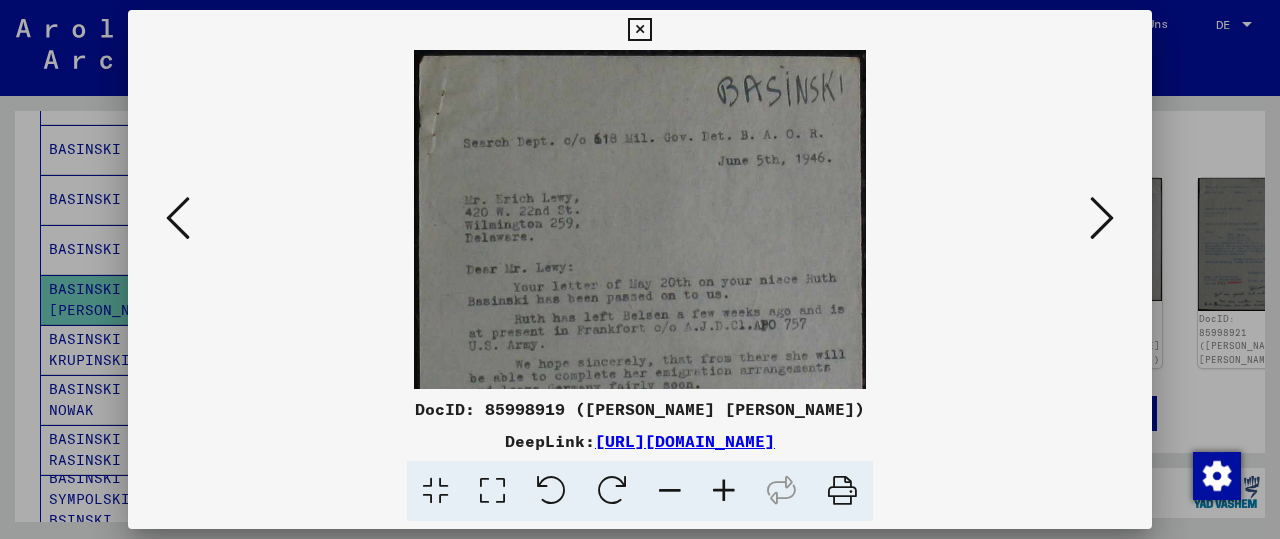 click at bounding box center (724, 491) 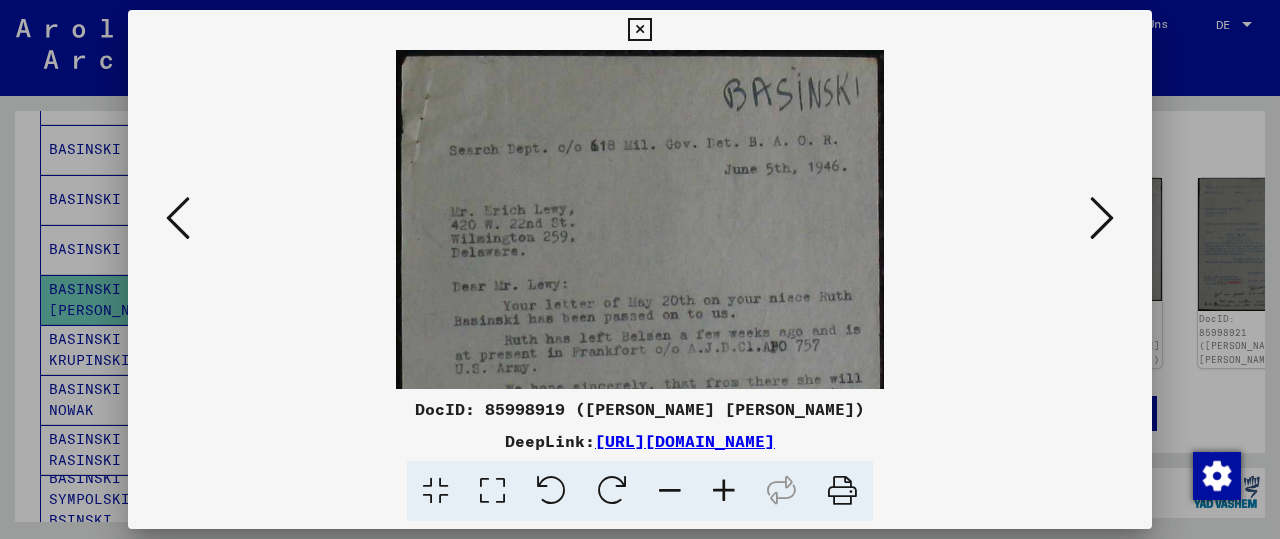 click at bounding box center [724, 491] 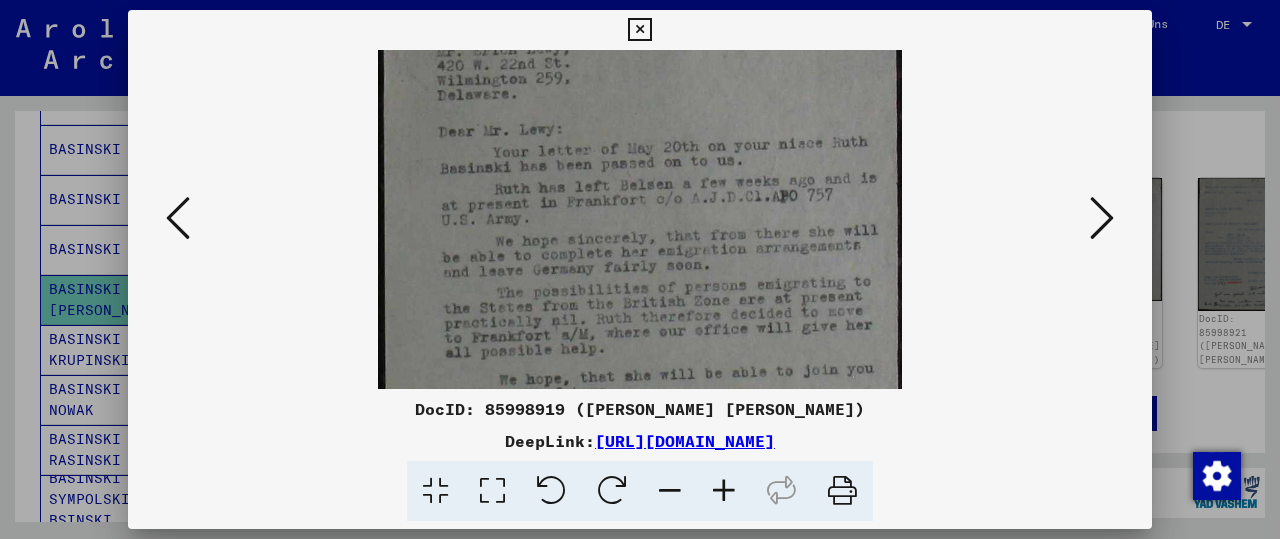 drag, startPoint x: 727, startPoint y: 323, endPoint x: 770, endPoint y: 151, distance: 177.29355 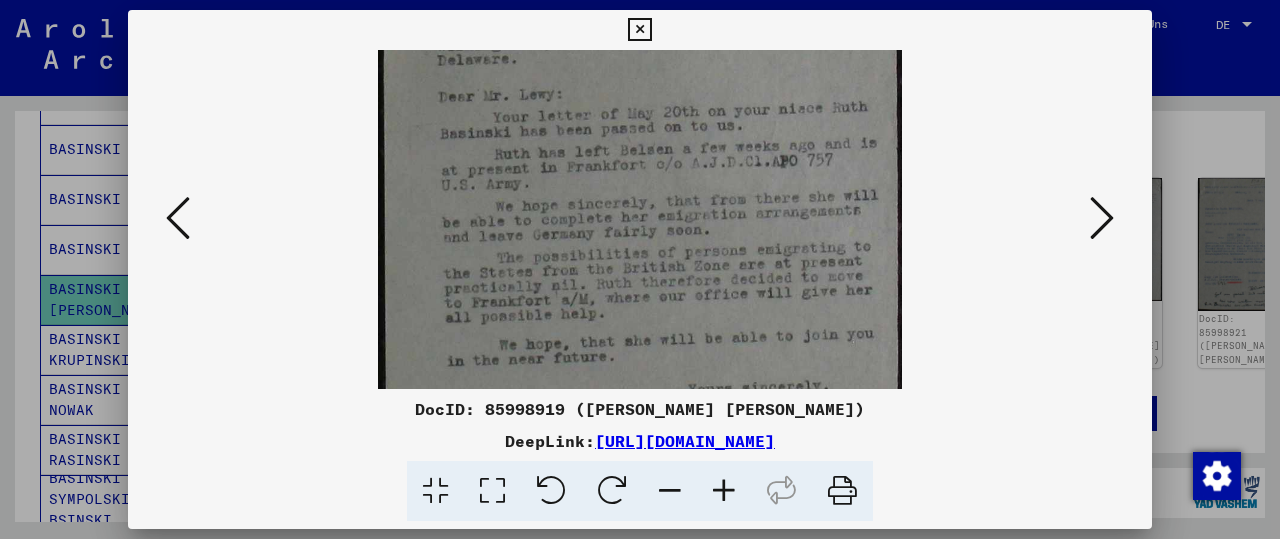 scroll, scrollTop: 228, scrollLeft: 0, axis: vertical 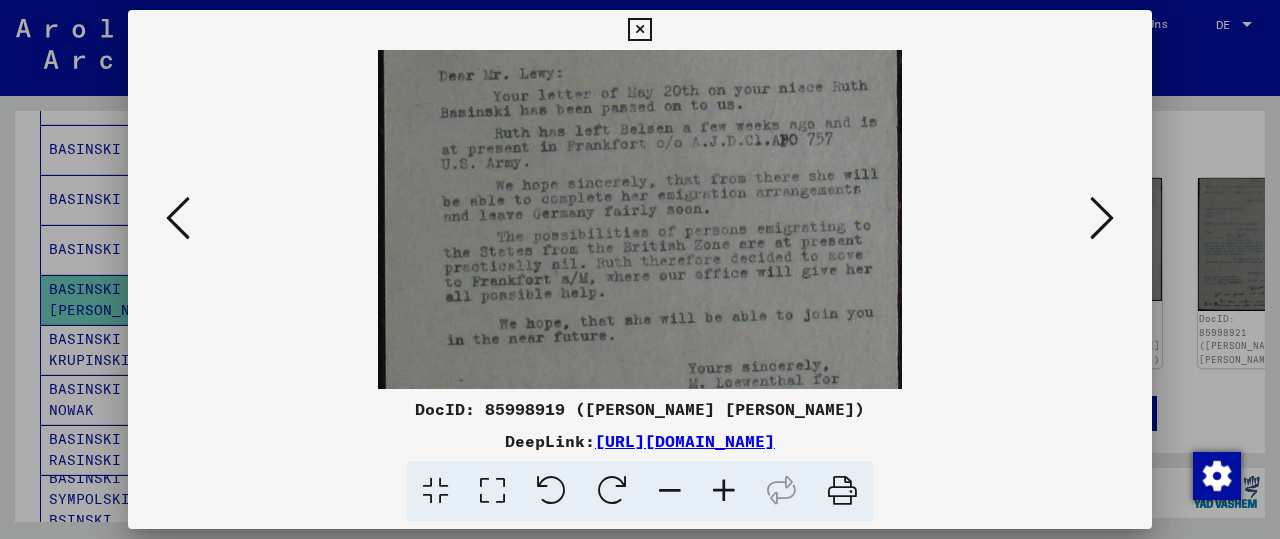 drag, startPoint x: 659, startPoint y: 291, endPoint x: 673, endPoint y: 235, distance: 57.72348 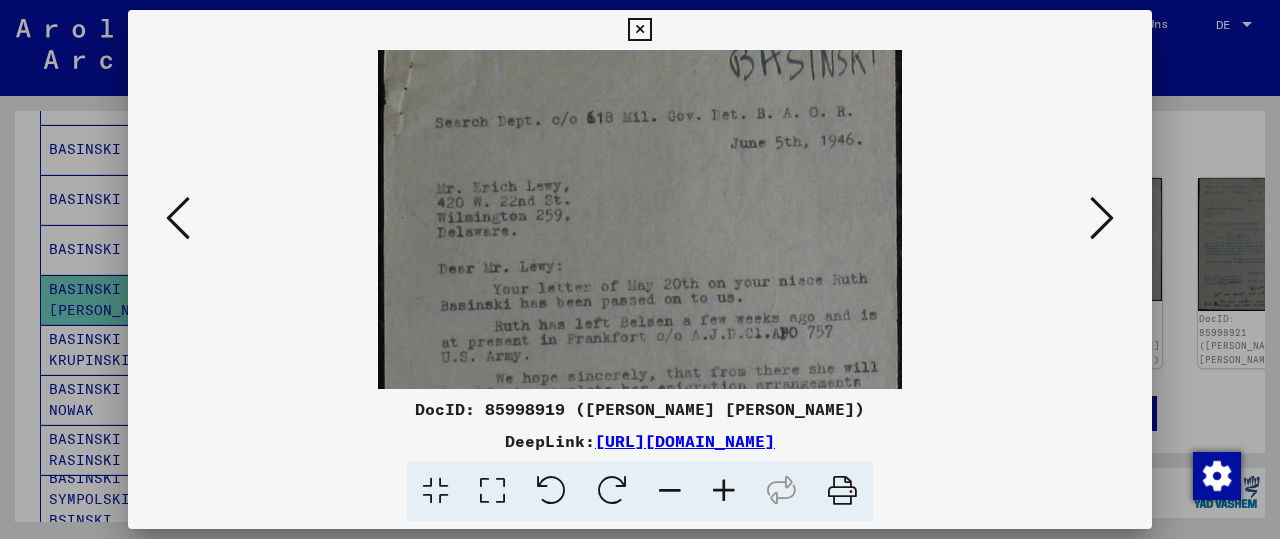 scroll, scrollTop: 21, scrollLeft: 0, axis: vertical 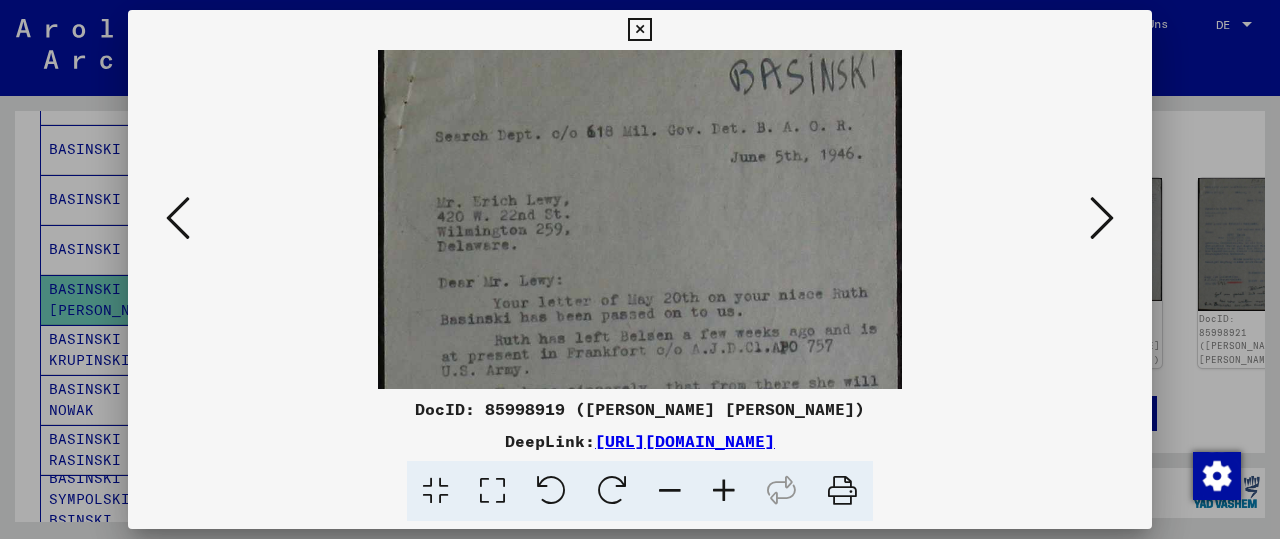 drag, startPoint x: 725, startPoint y: 148, endPoint x: 710, endPoint y: 355, distance: 207.54277 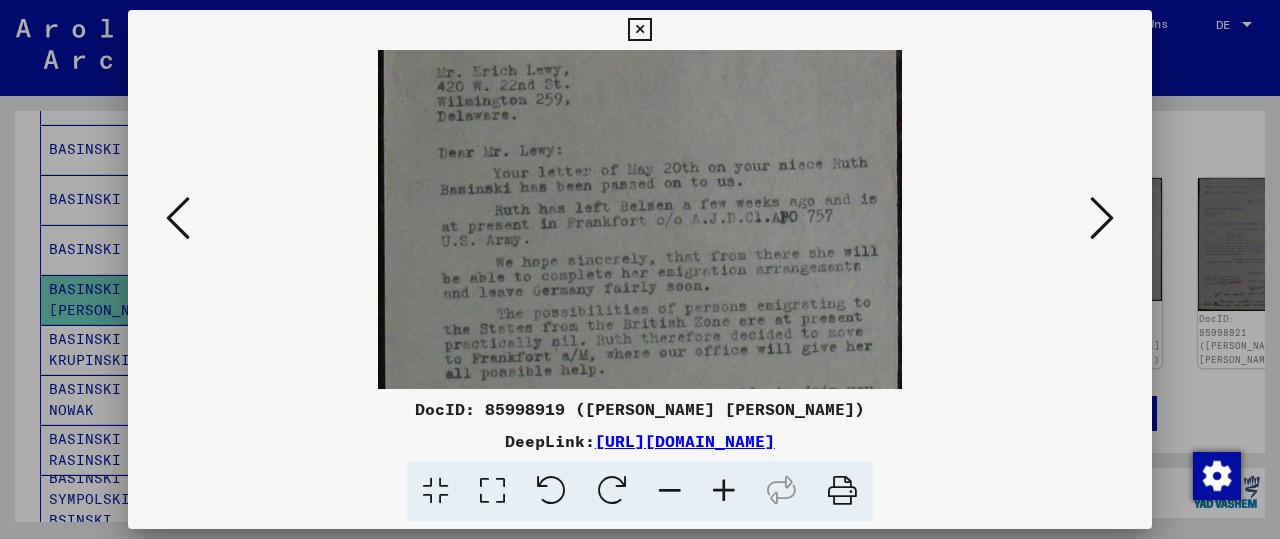 scroll, scrollTop: 152, scrollLeft: 0, axis: vertical 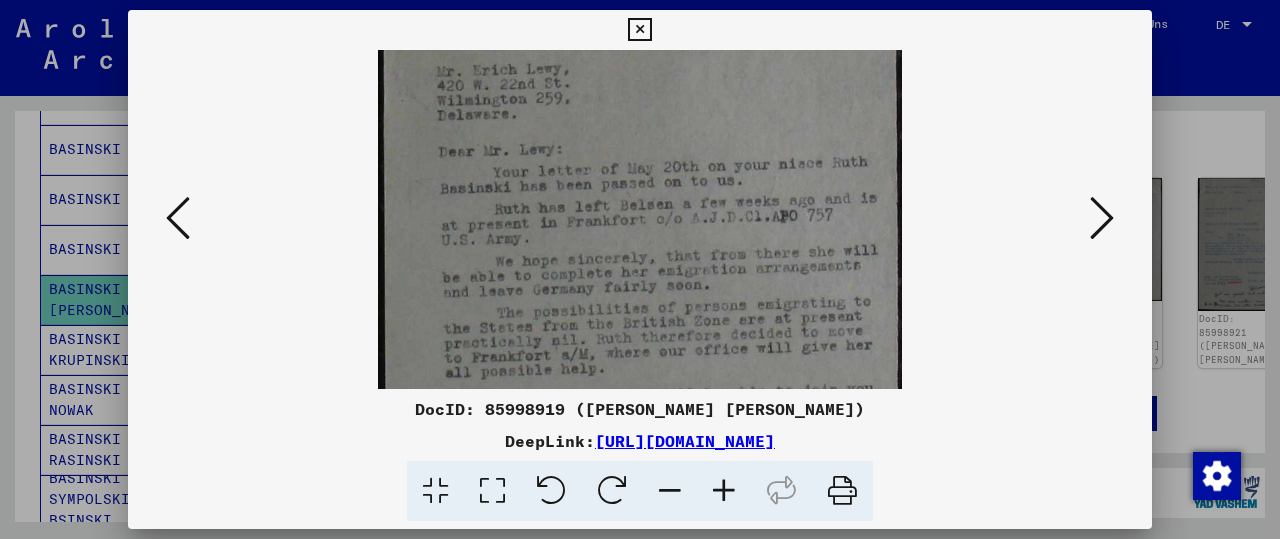 drag, startPoint x: 577, startPoint y: 322, endPoint x: 560, endPoint y: 193, distance: 130.11533 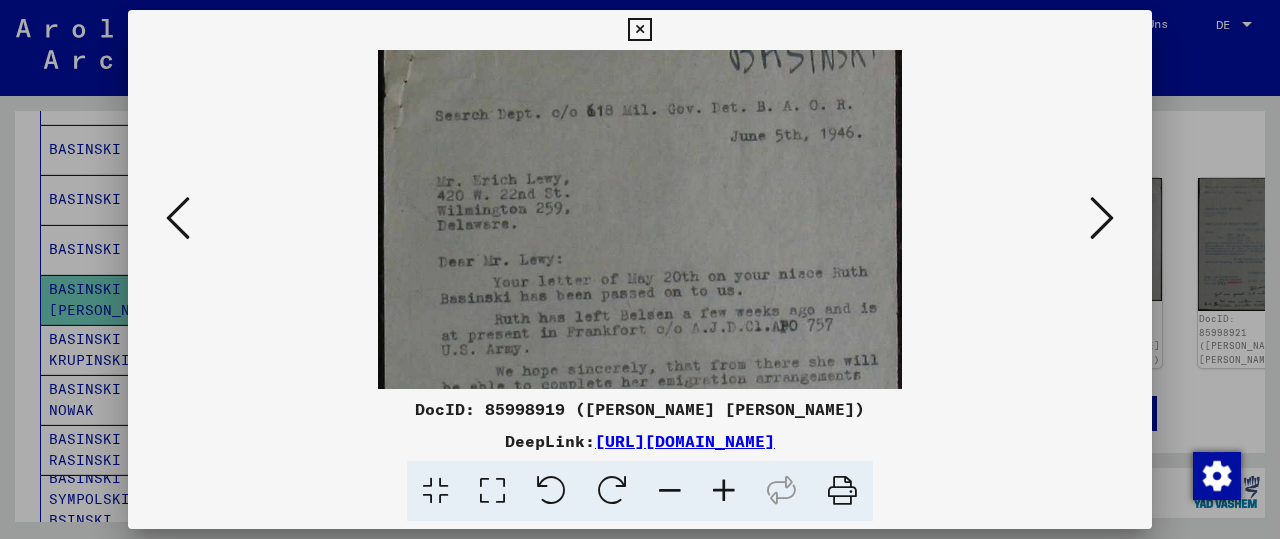 scroll, scrollTop: 58, scrollLeft: 0, axis: vertical 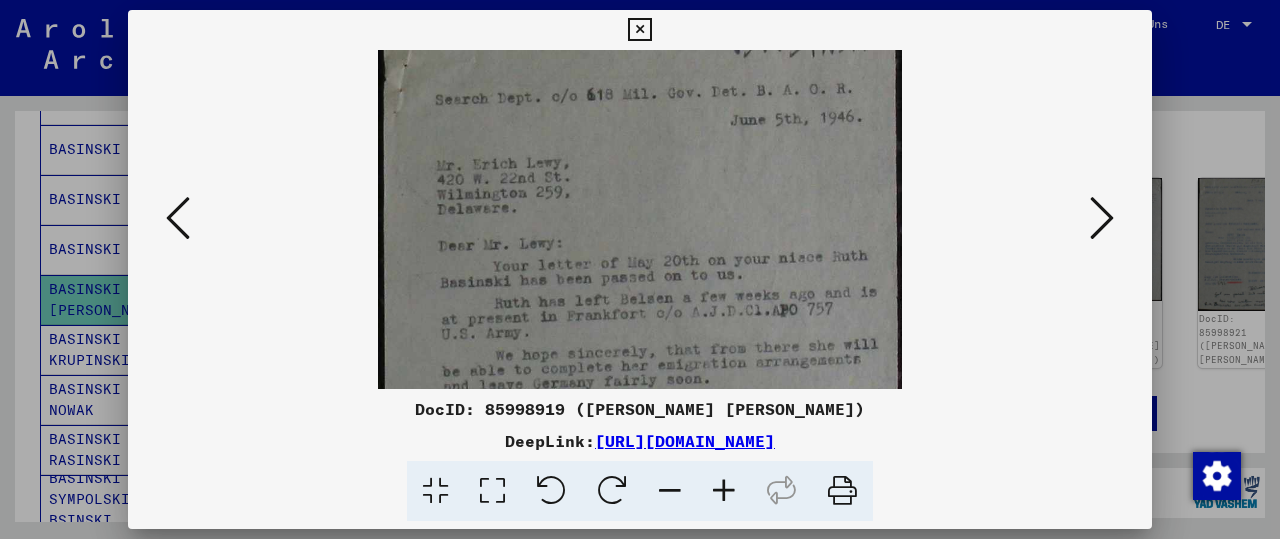 drag, startPoint x: 566, startPoint y: 218, endPoint x: 545, endPoint y: 312, distance: 96.317184 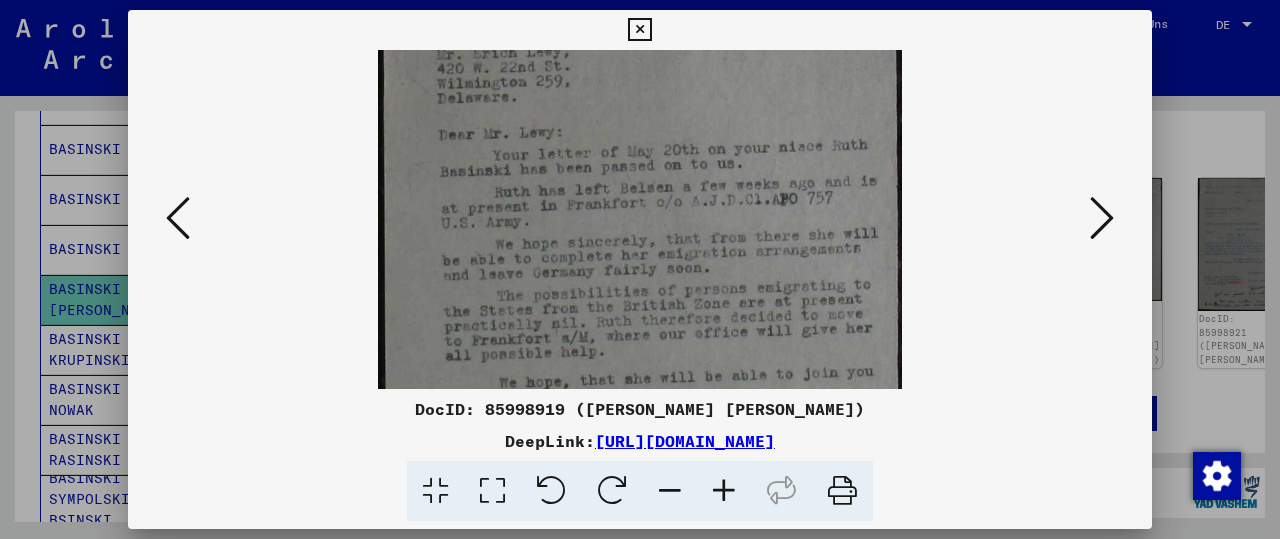 drag, startPoint x: 544, startPoint y: 298, endPoint x: 515, endPoint y: 187, distance: 114.72576 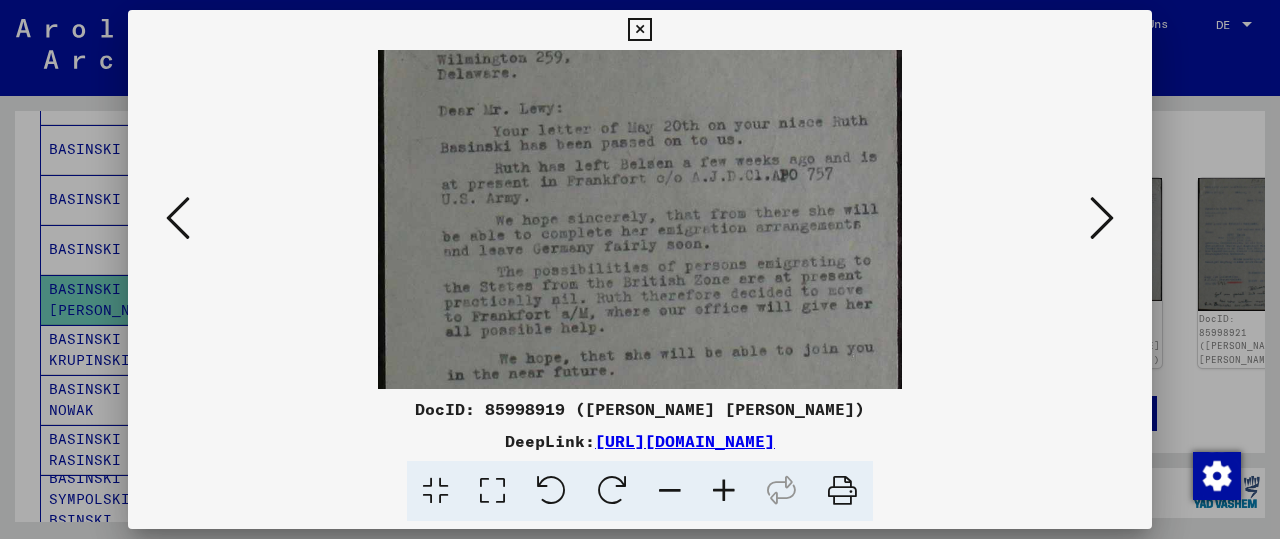 scroll, scrollTop: 194, scrollLeft: 0, axis: vertical 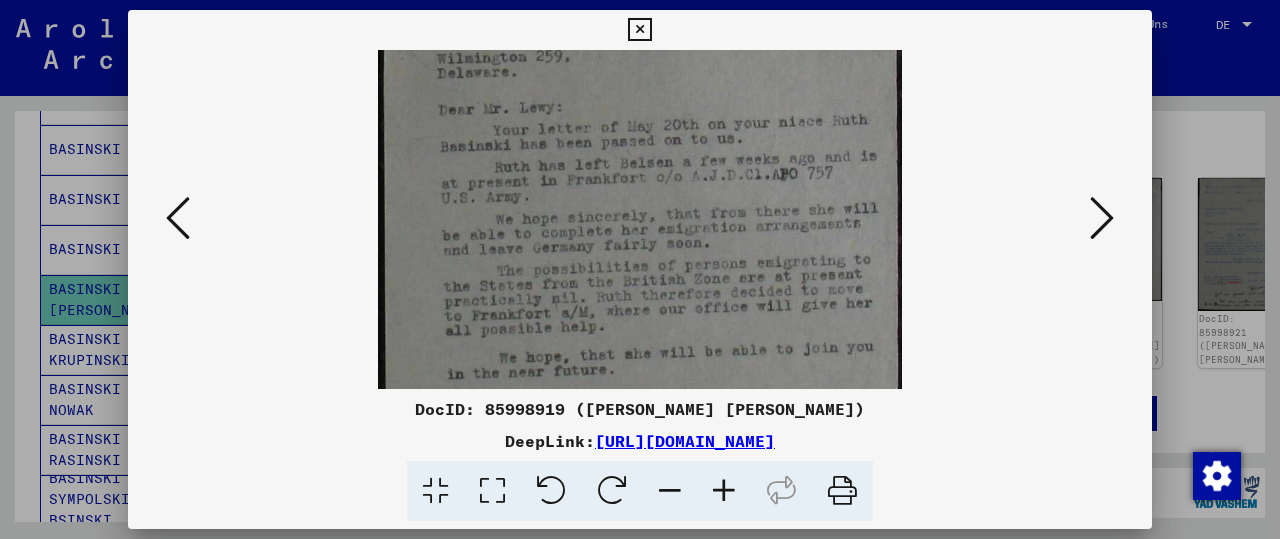 drag, startPoint x: 647, startPoint y: 253, endPoint x: 557, endPoint y: 228, distance: 93.40771 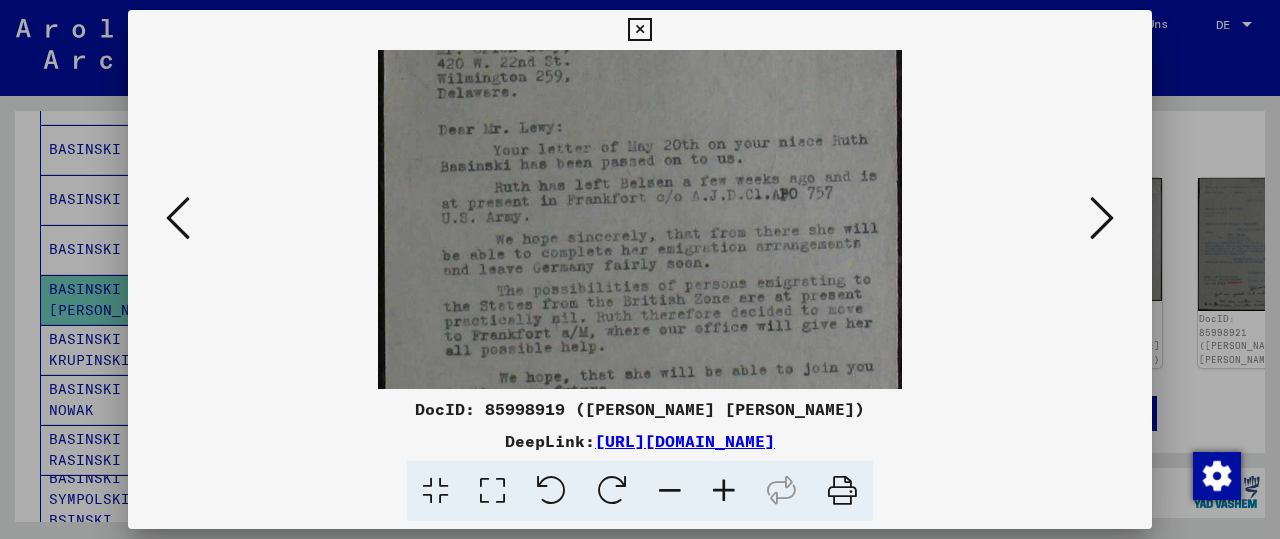 scroll, scrollTop: 166, scrollLeft: 0, axis: vertical 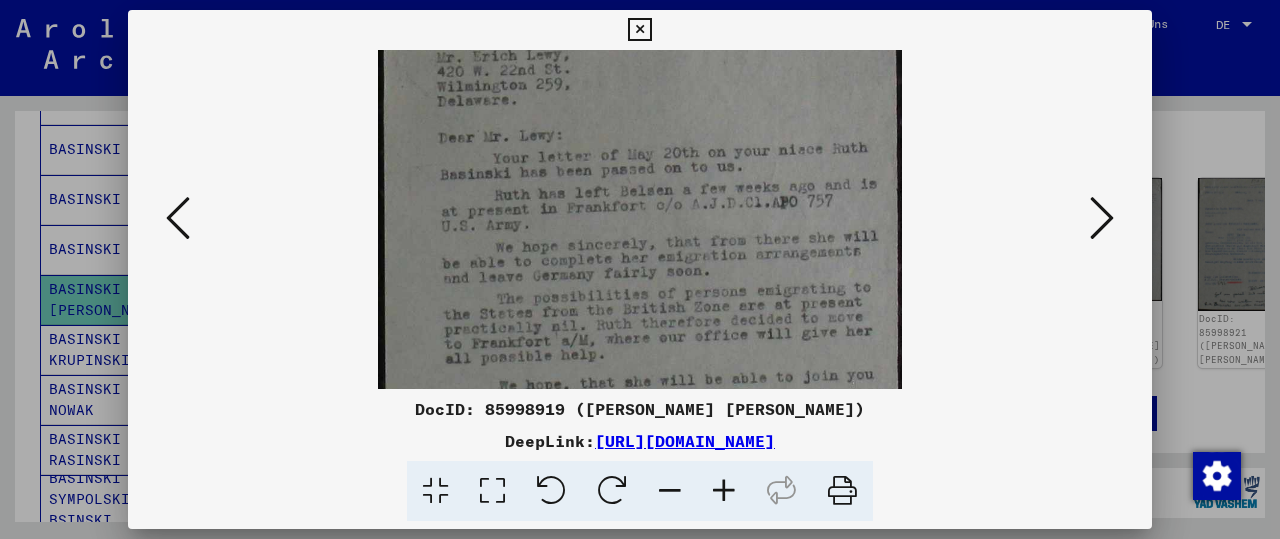 drag, startPoint x: 557, startPoint y: 225, endPoint x: 556, endPoint y: 253, distance: 28.01785 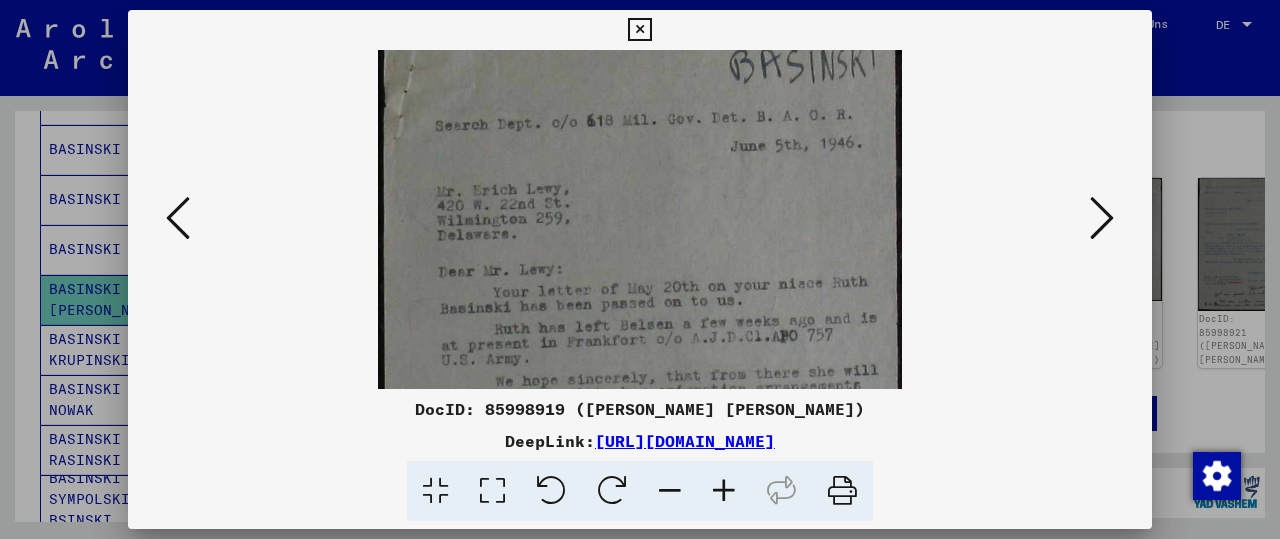 scroll, scrollTop: 0, scrollLeft: 0, axis: both 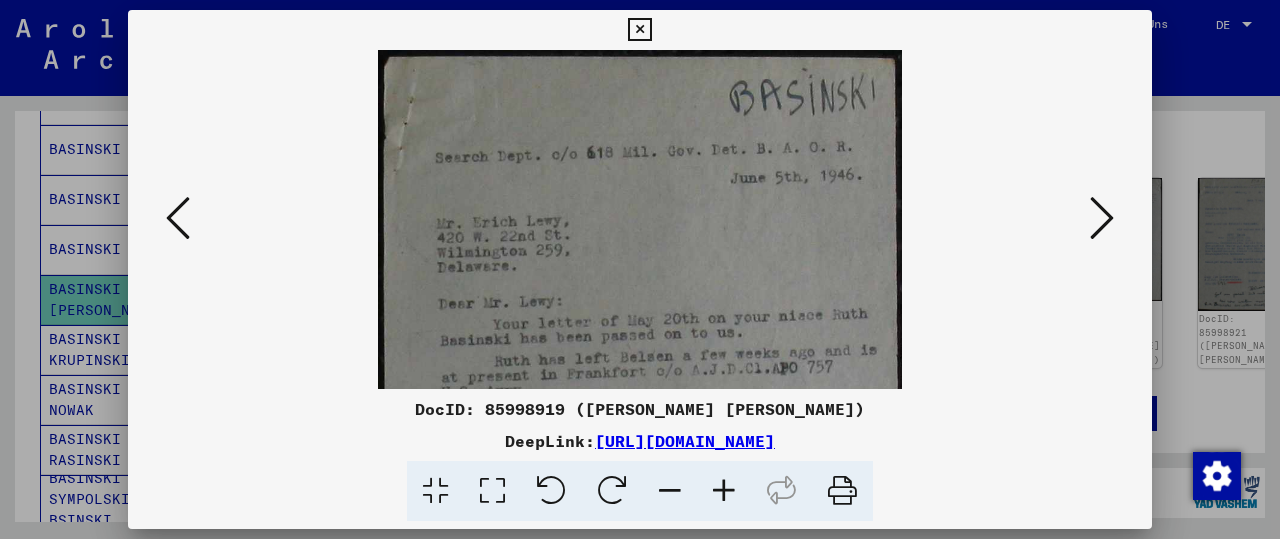 drag, startPoint x: 751, startPoint y: 152, endPoint x: 676, endPoint y: 355, distance: 216.41165 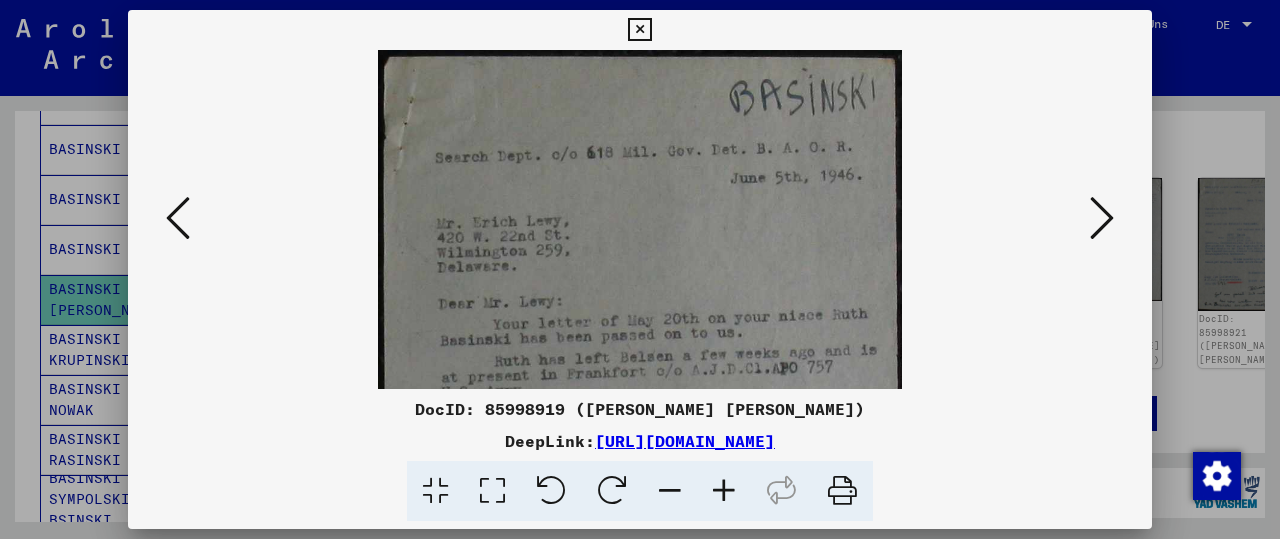 drag, startPoint x: 420, startPoint y: 87, endPoint x: 448, endPoint y: 101, distance: 31.304953 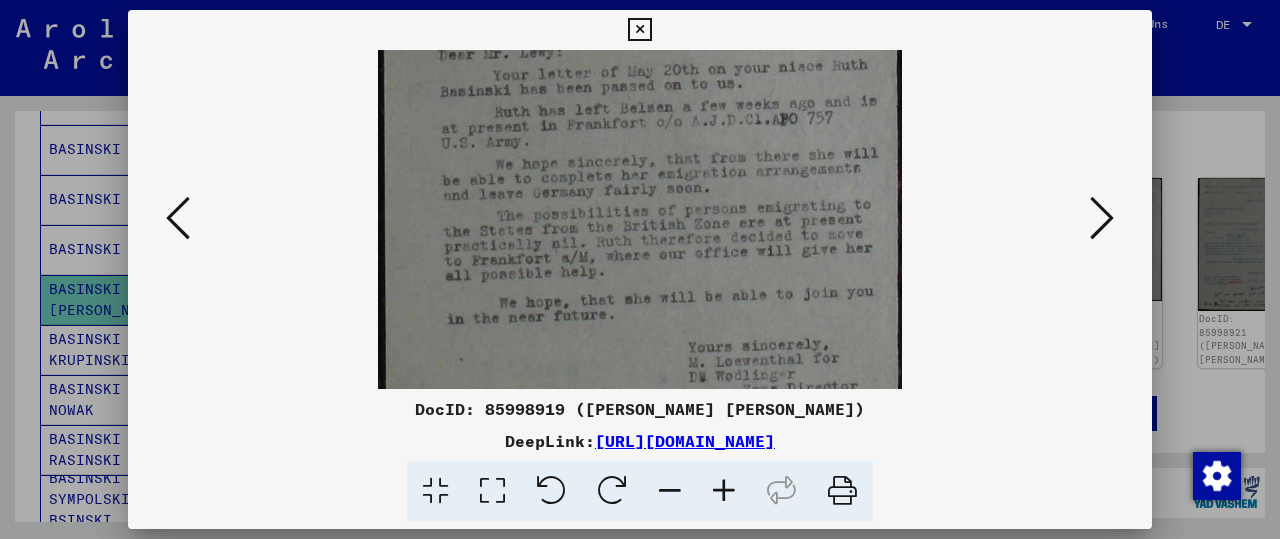 drag, startPoint x: 666, startPoint y: 347, endPoint x: 736, endPoint y: 98, distance: 258.65228 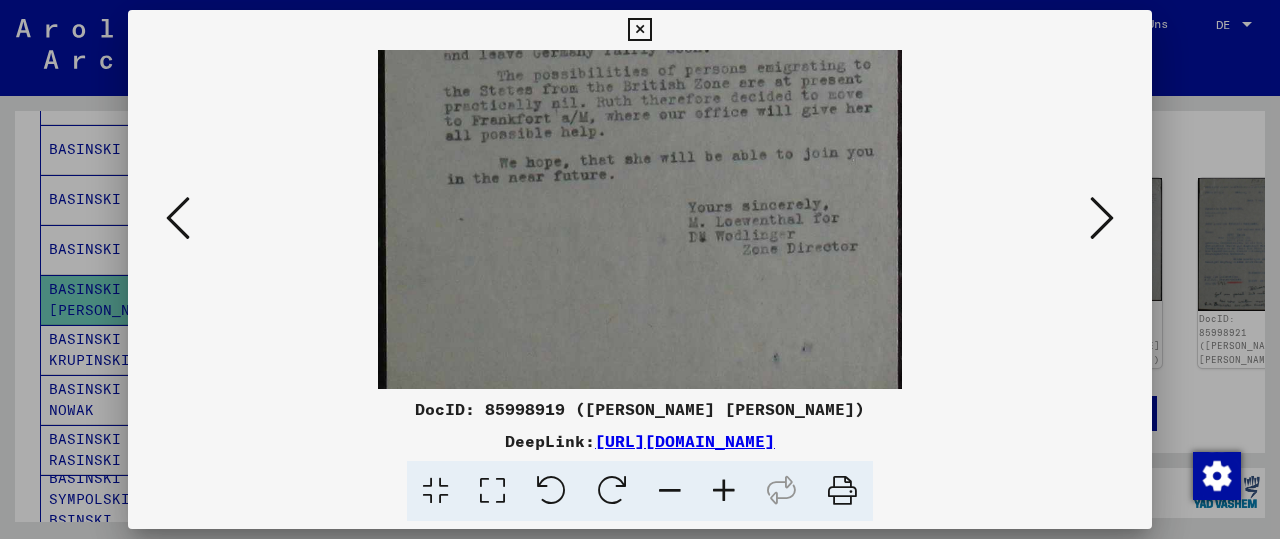 scroll, scrollTop: 400, scrollLeft: 0, axis: vertical 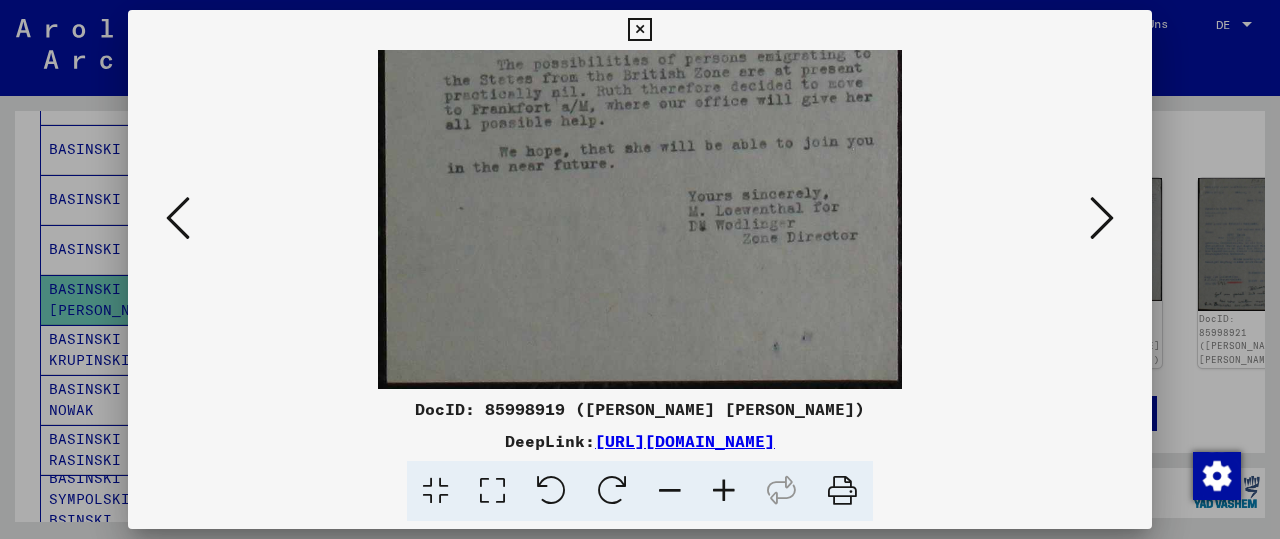 drag, startPoint x: 729, startPoint y: 237, endPoint x: 741, endPoint y: 109, distance: 128.56126 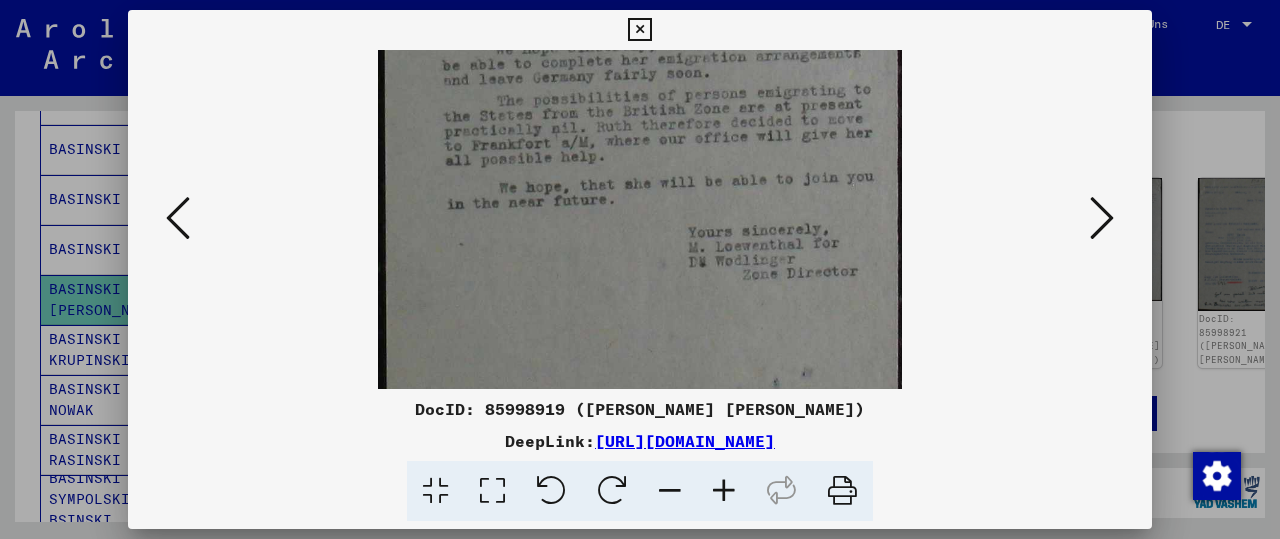 drag, startPoint x: 612, startPoint y: 169, endPoint x: 604, endPoint y: 205, distance: 36.878178 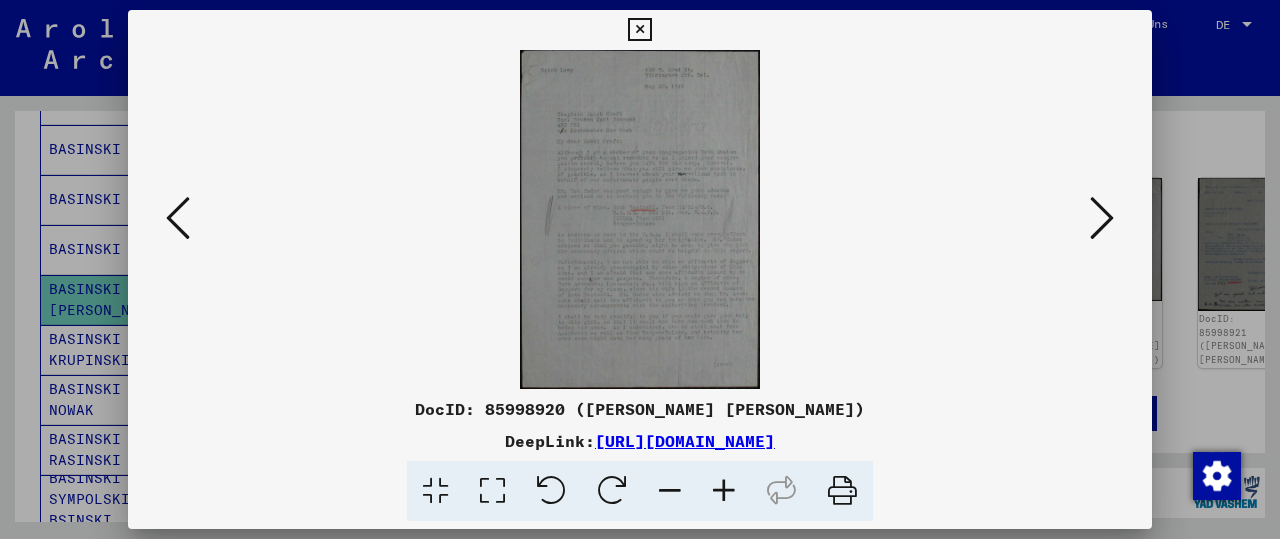 click at bounding box center [1102, 218] 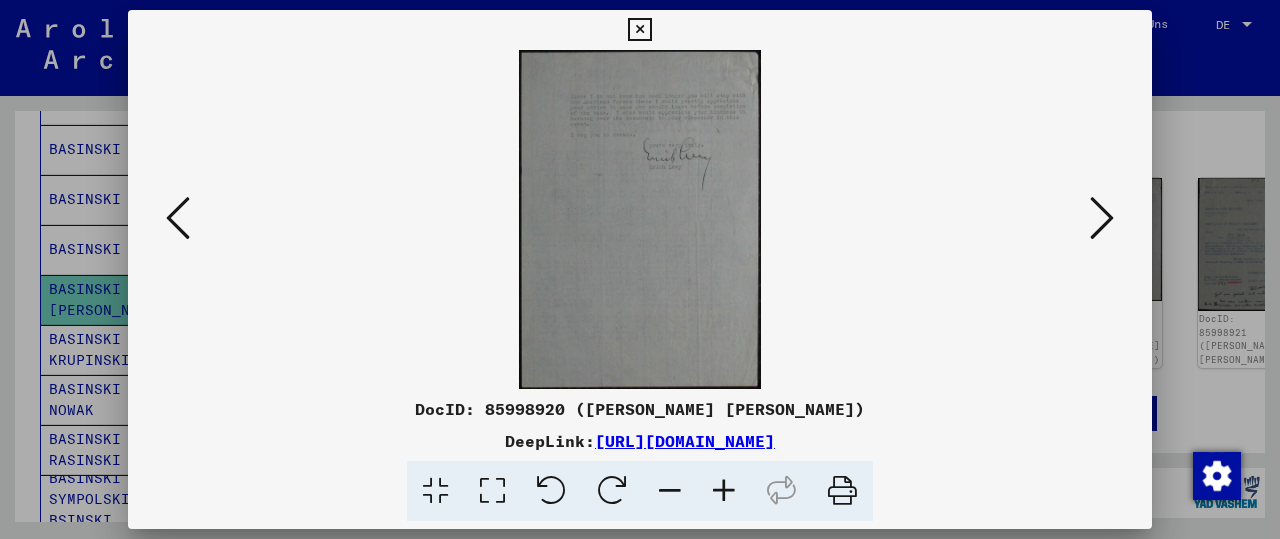 click at bounding box center [724, 491] 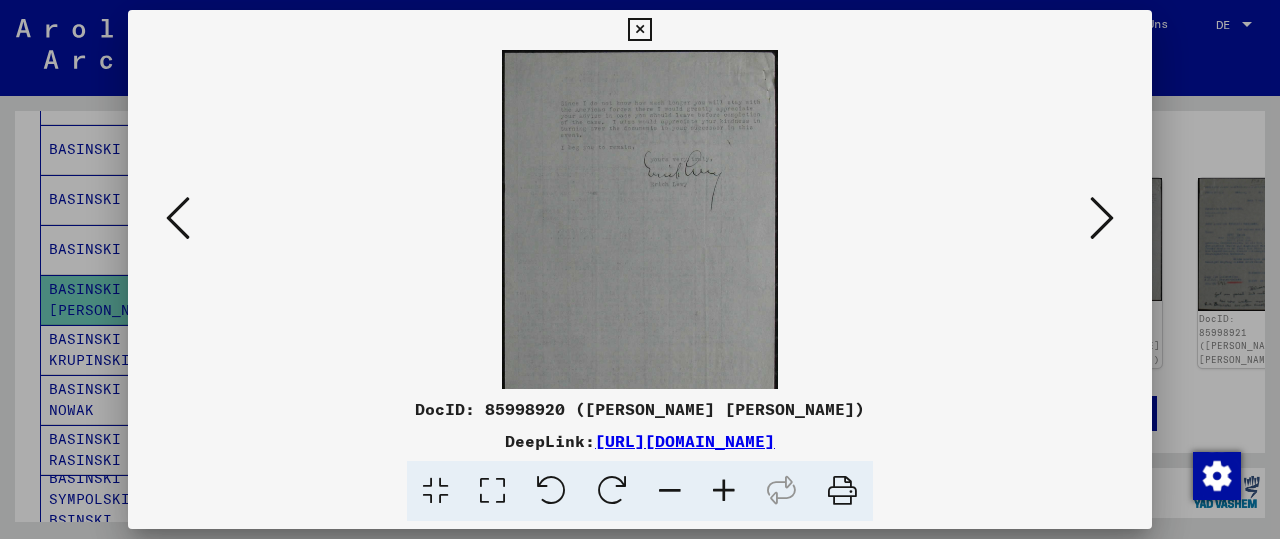 click at bounding box center (724, 491) 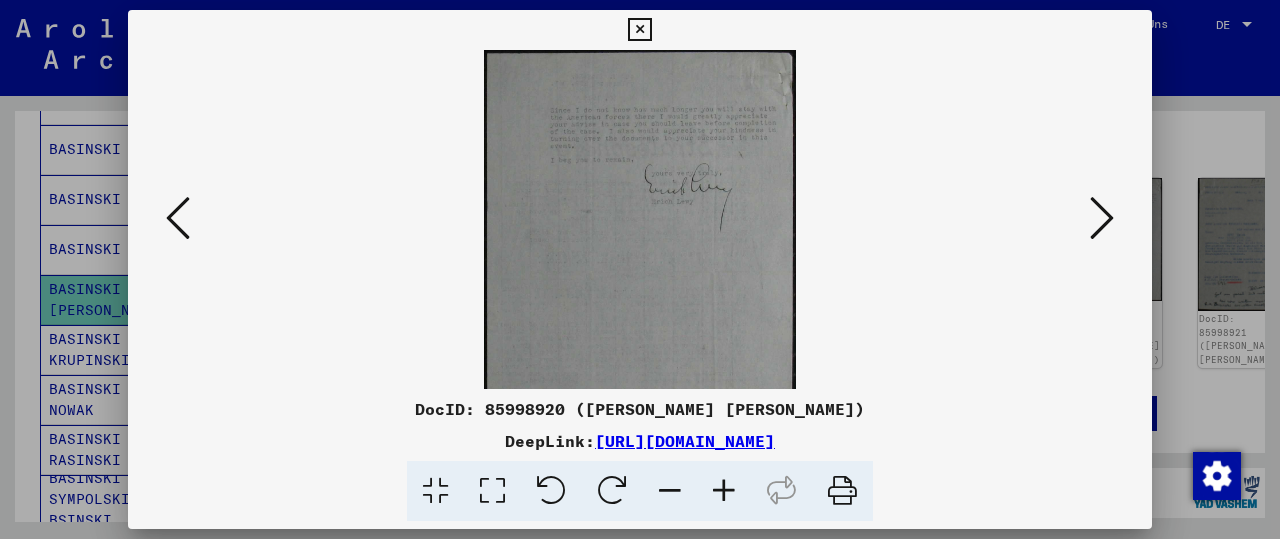 click at bounding box center (724, 491) 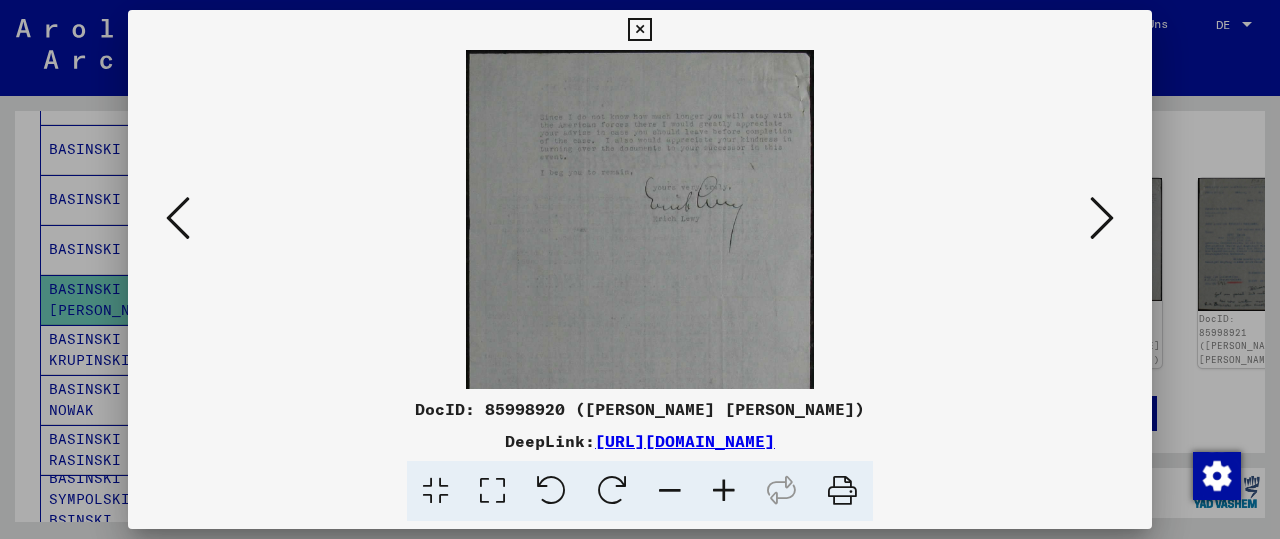 click at bounding box center (724, 491) 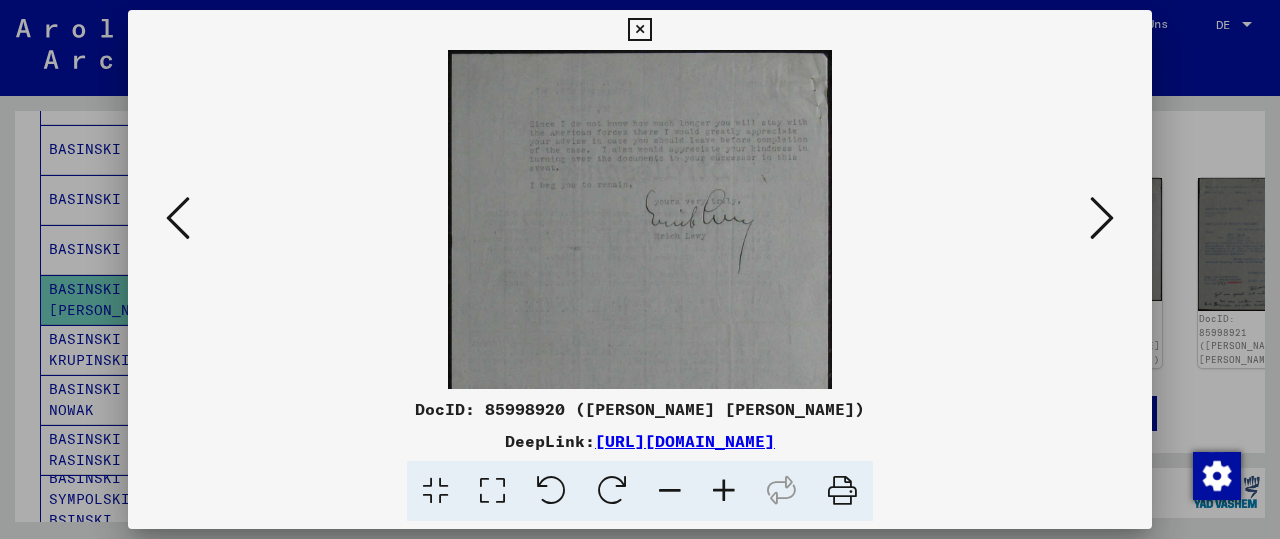 click at bounding box center [724, 491] 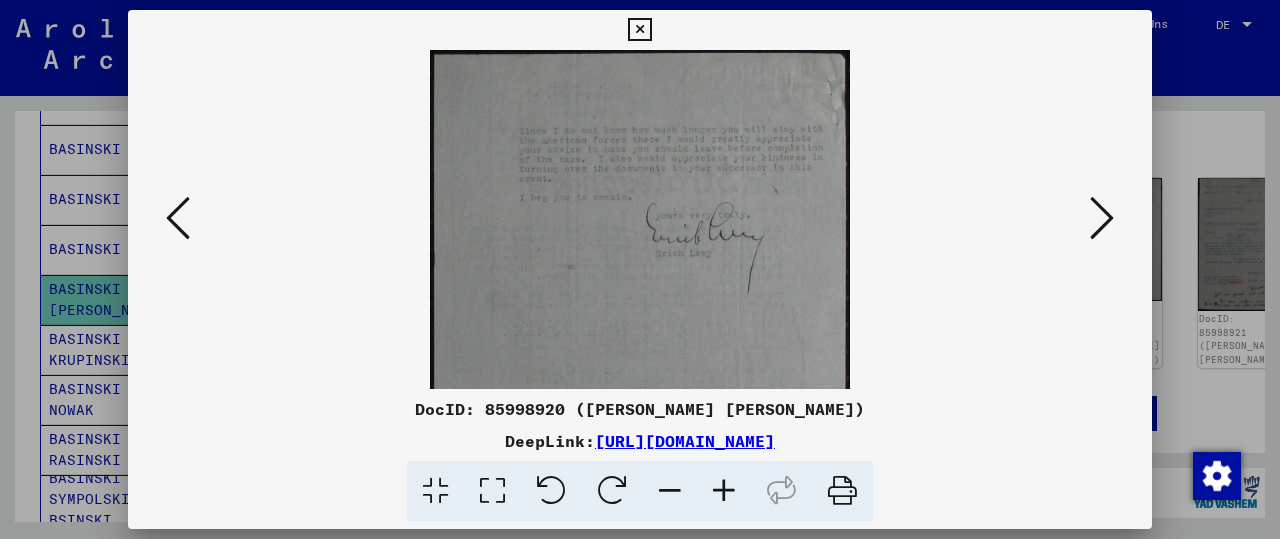 click at bounding box center [724, 491] 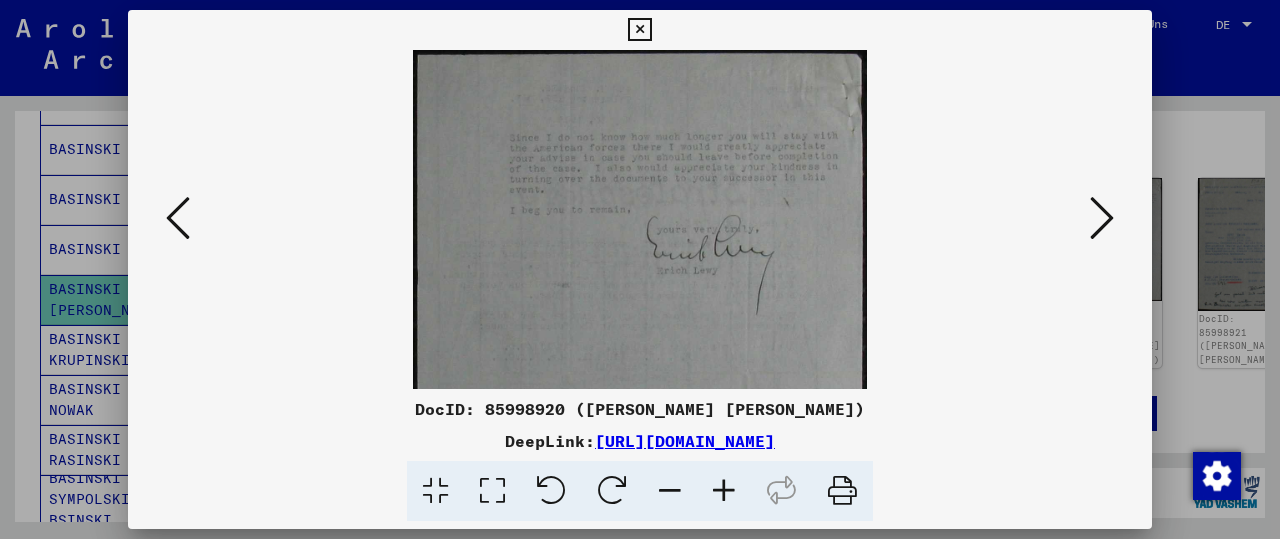 click at bounding box center [724, 491] 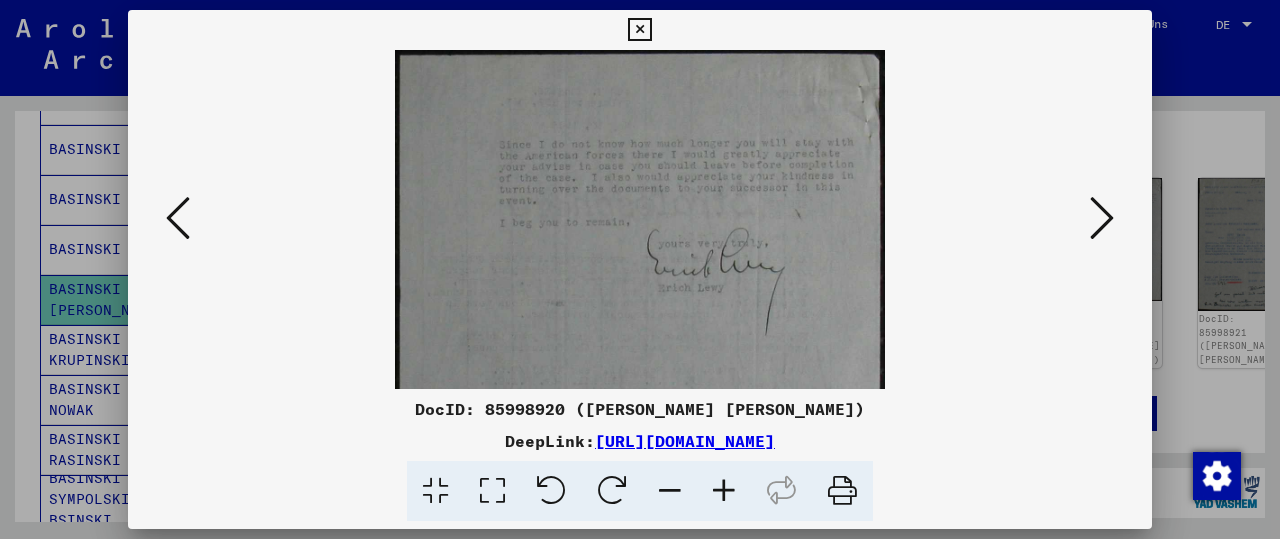 click at bounding box center (724, 491) 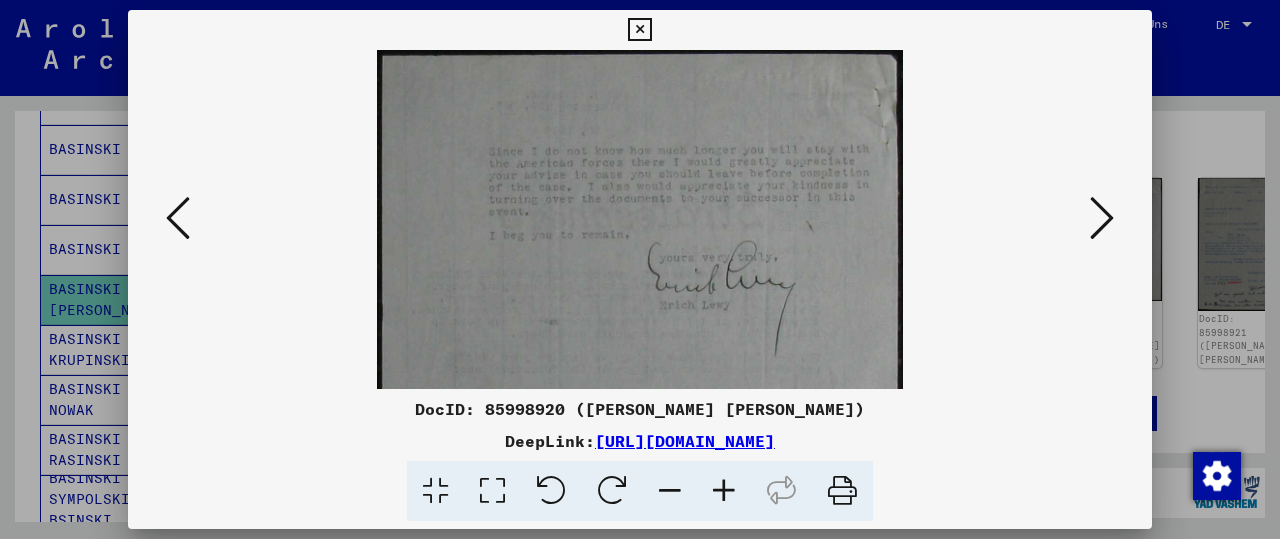 click at bounding box center (724, 491) 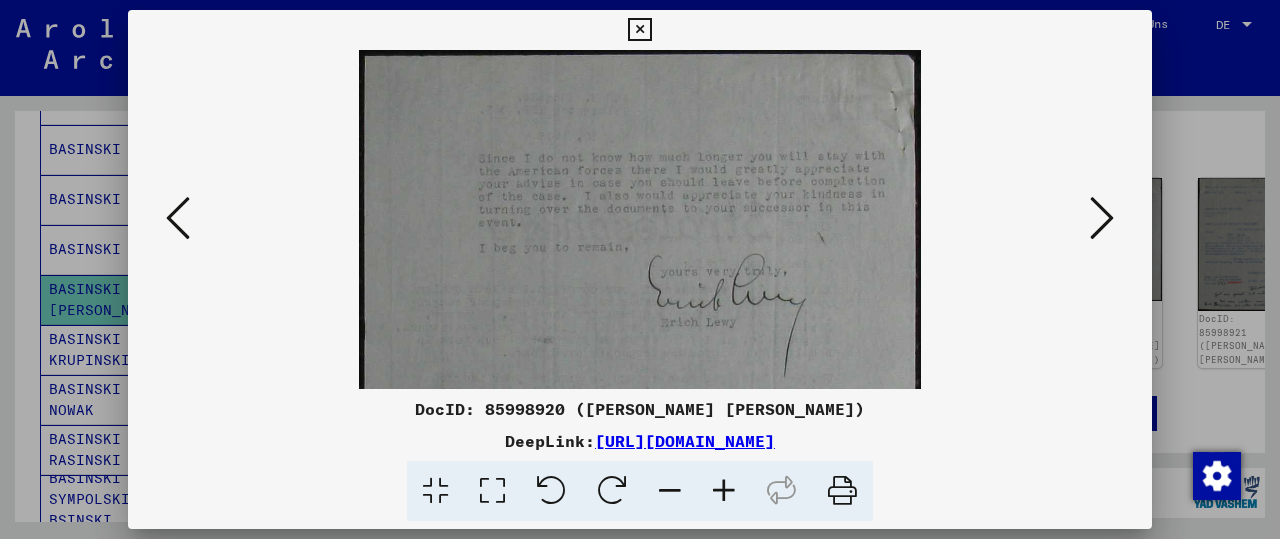 click at bounding box center (724, 491) 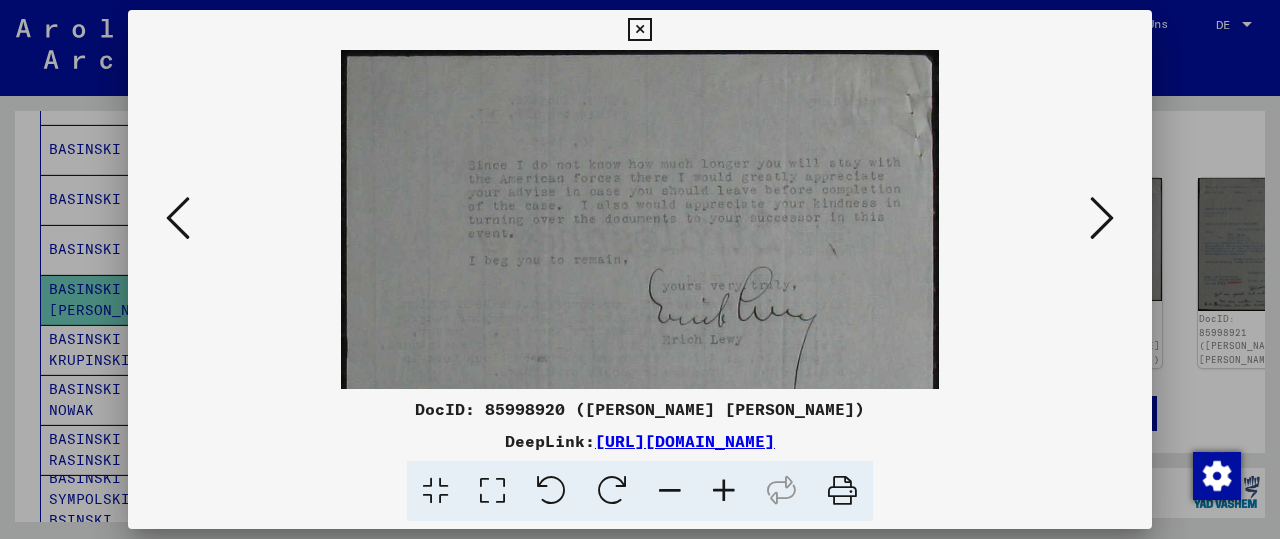 click at bounding box center (724, 491) 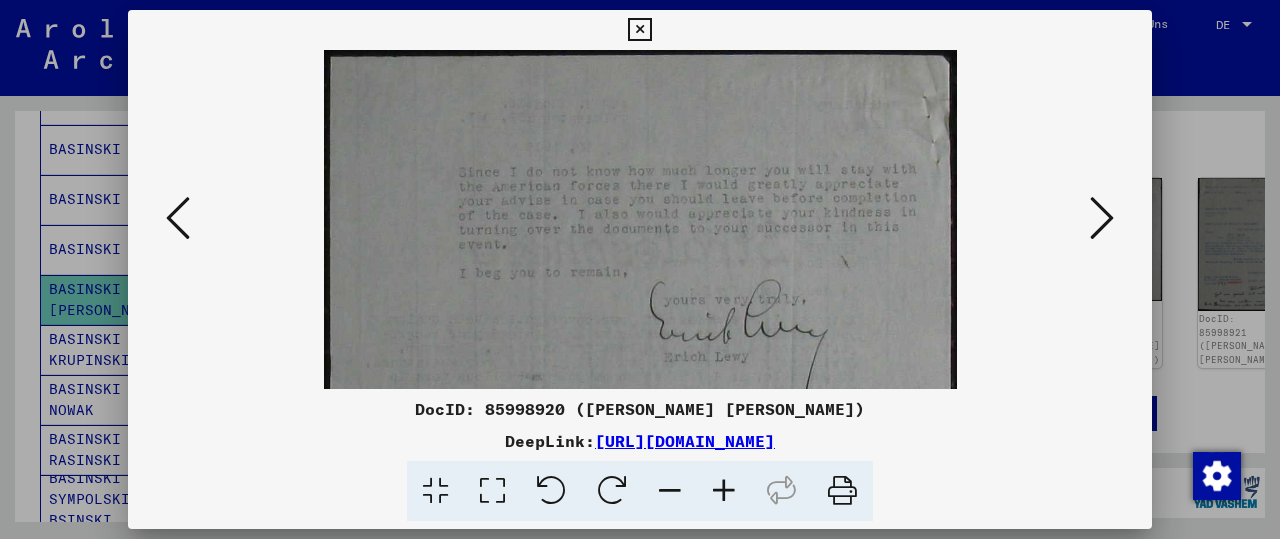 click at bounding box center (724, 491) 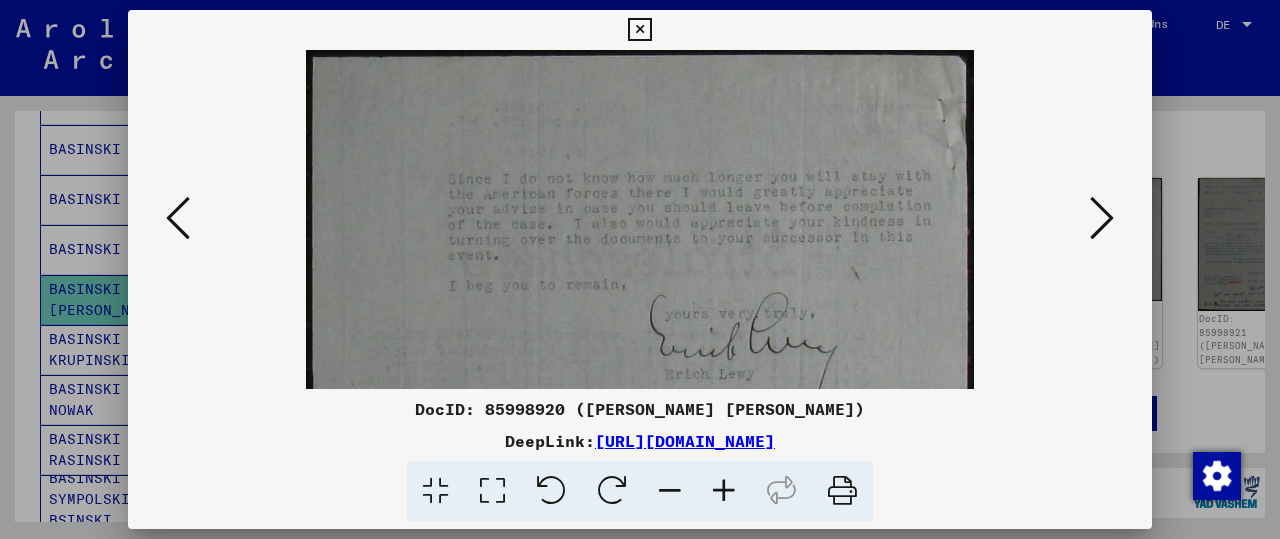 click at bounding box center (1102, 218) 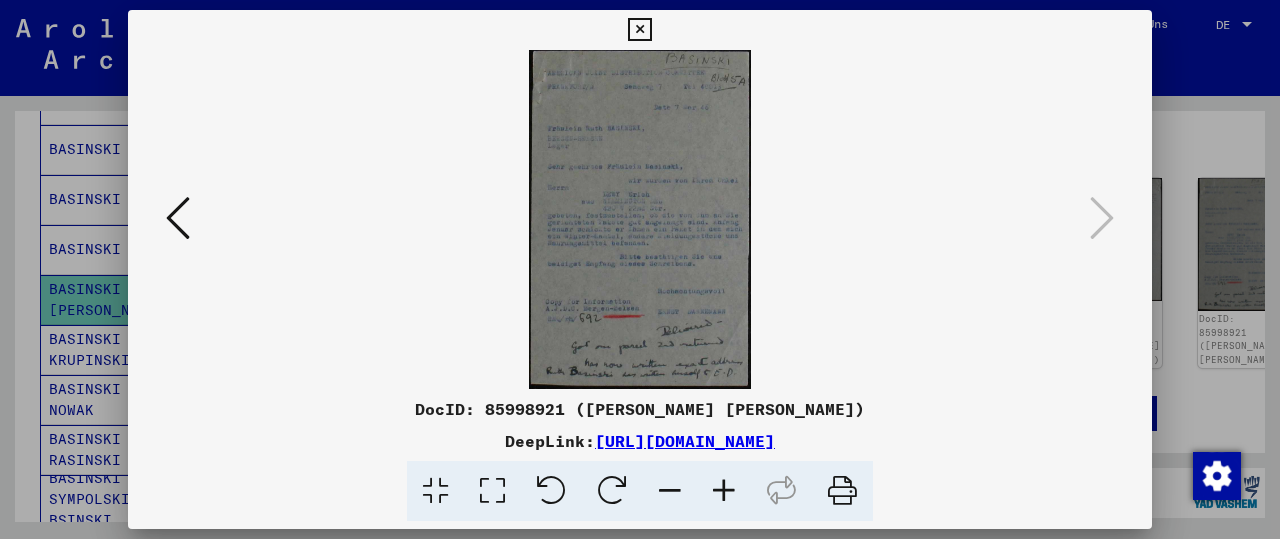 click at bounding box center [640, 219] 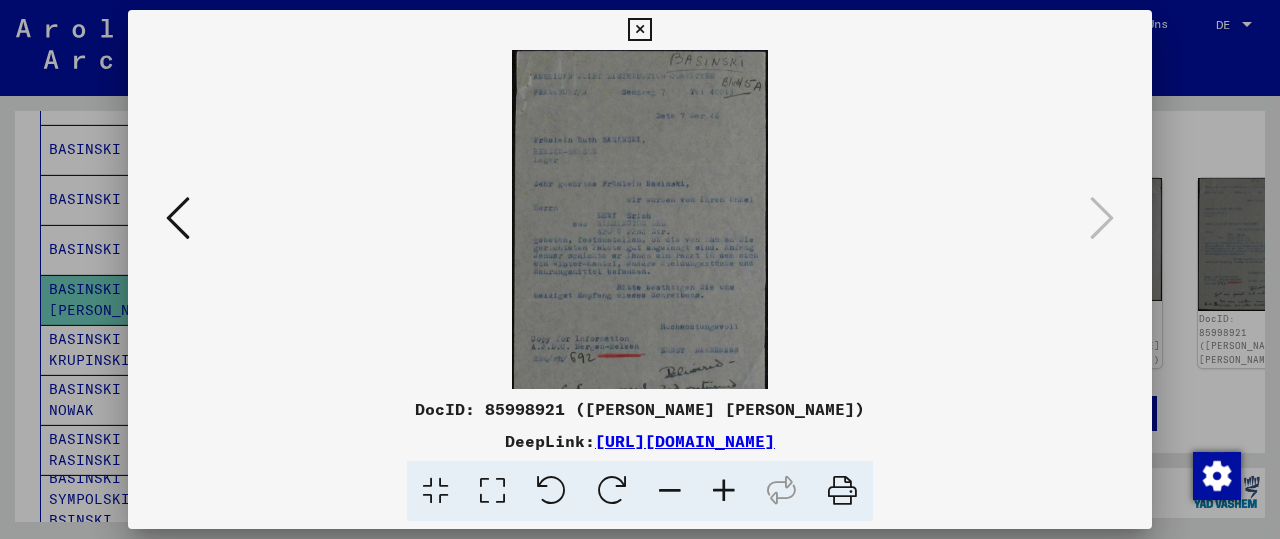 click at bounding box center (724, 491) 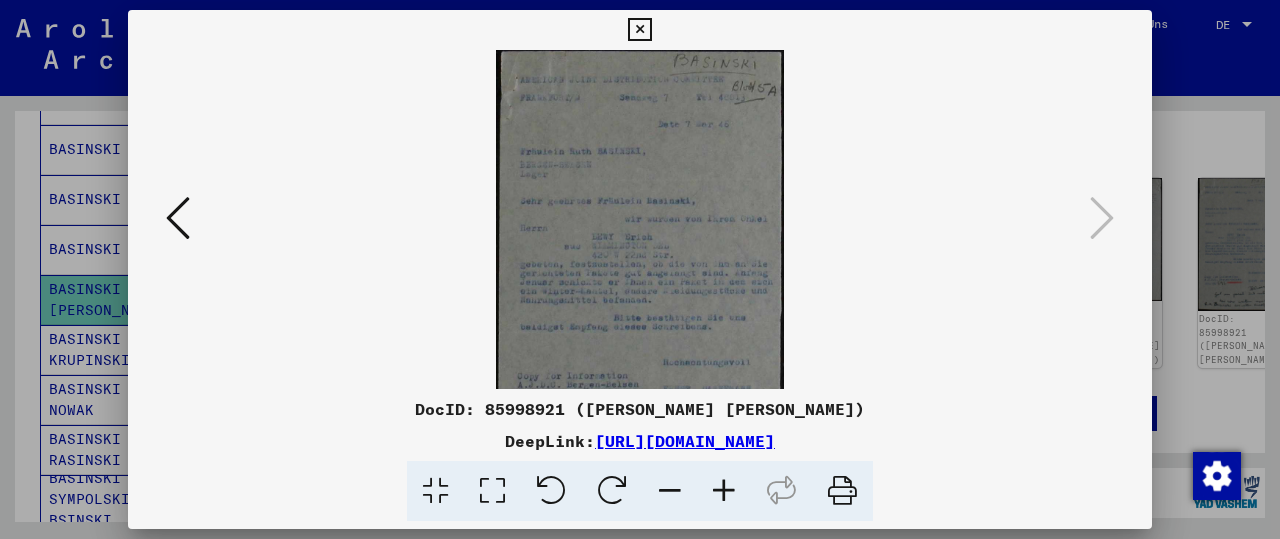 click at bounding box center [724, 491] 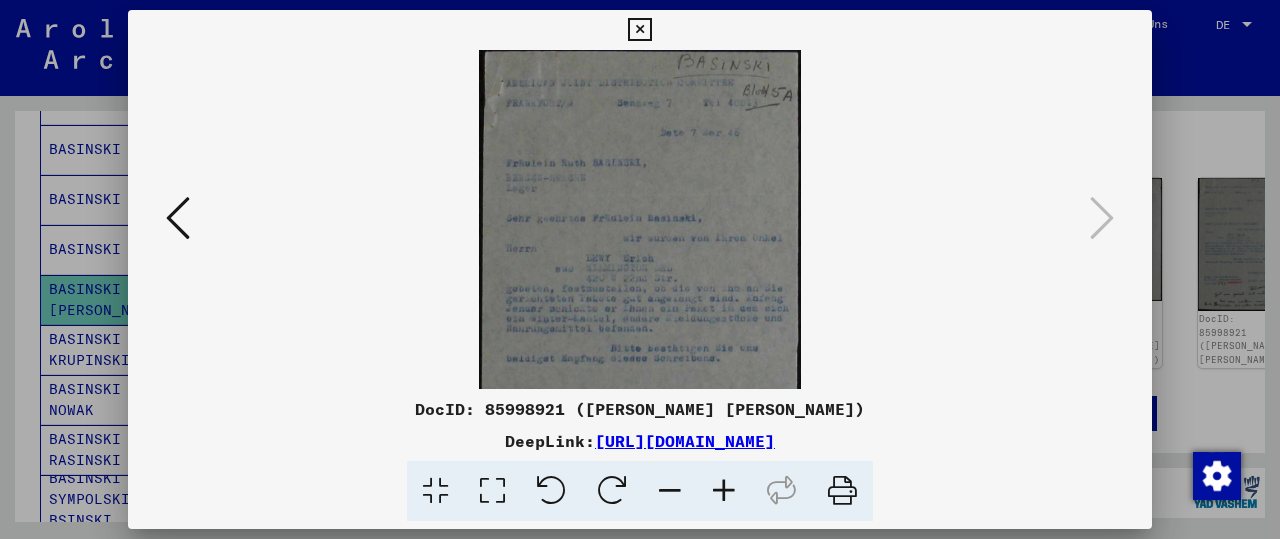 click at bounding box center [724, 491] 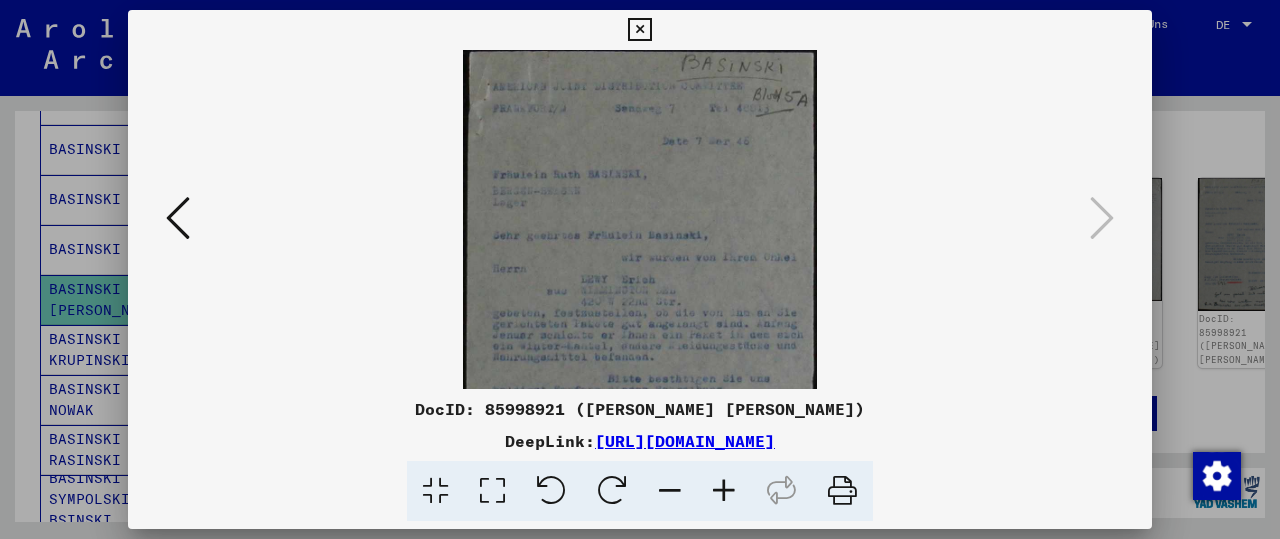 click at bounding box center (724, 491) 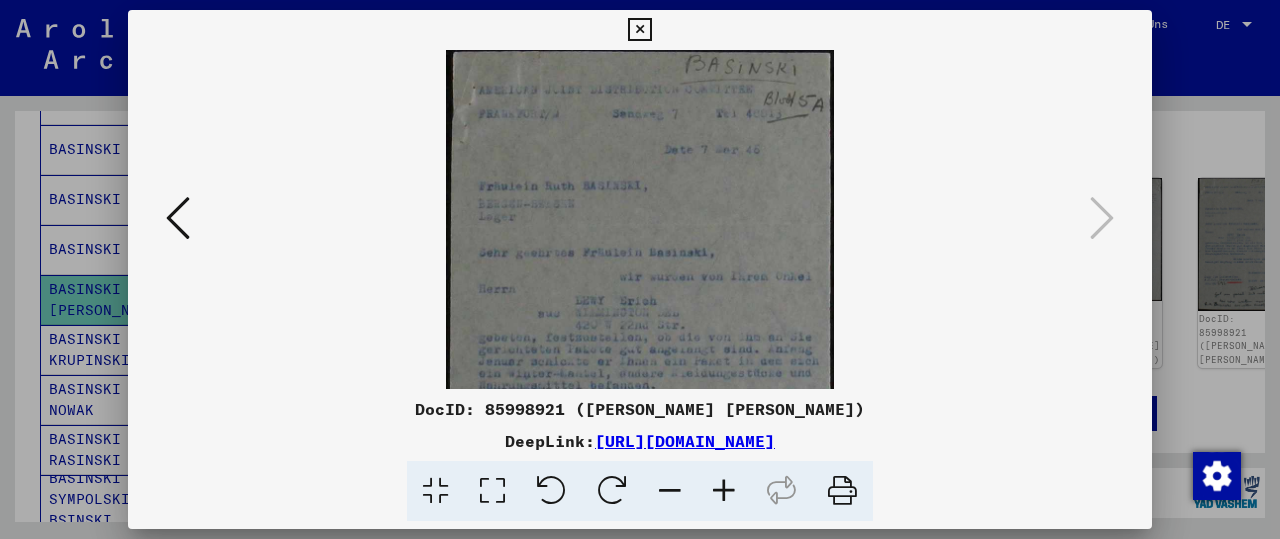 click at bounding box center (724, 491) 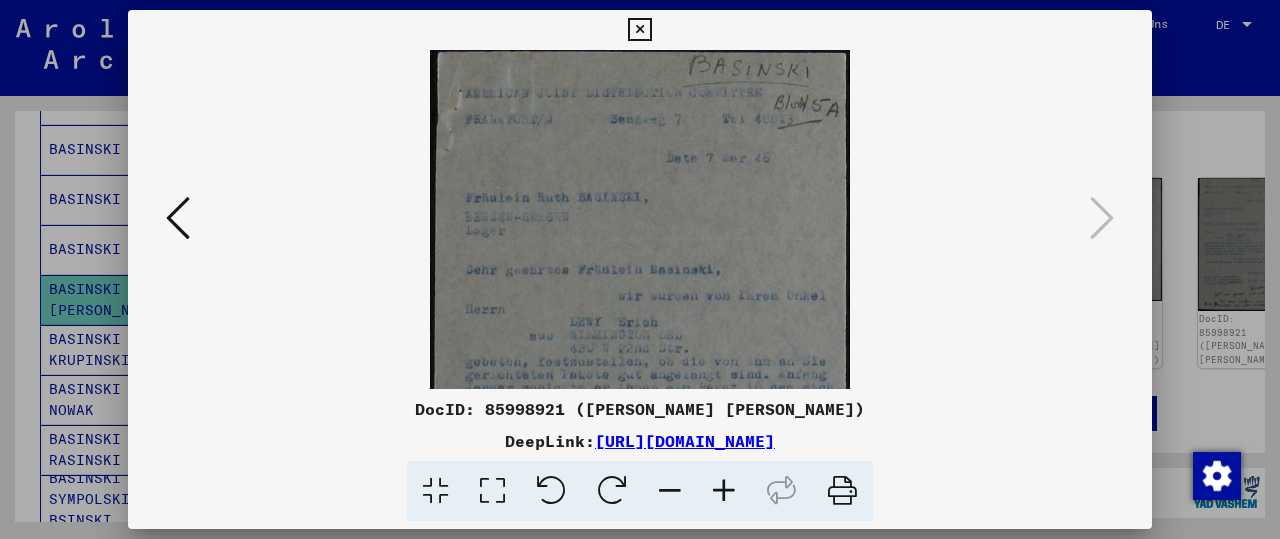 click at bounding box center (724, 491) 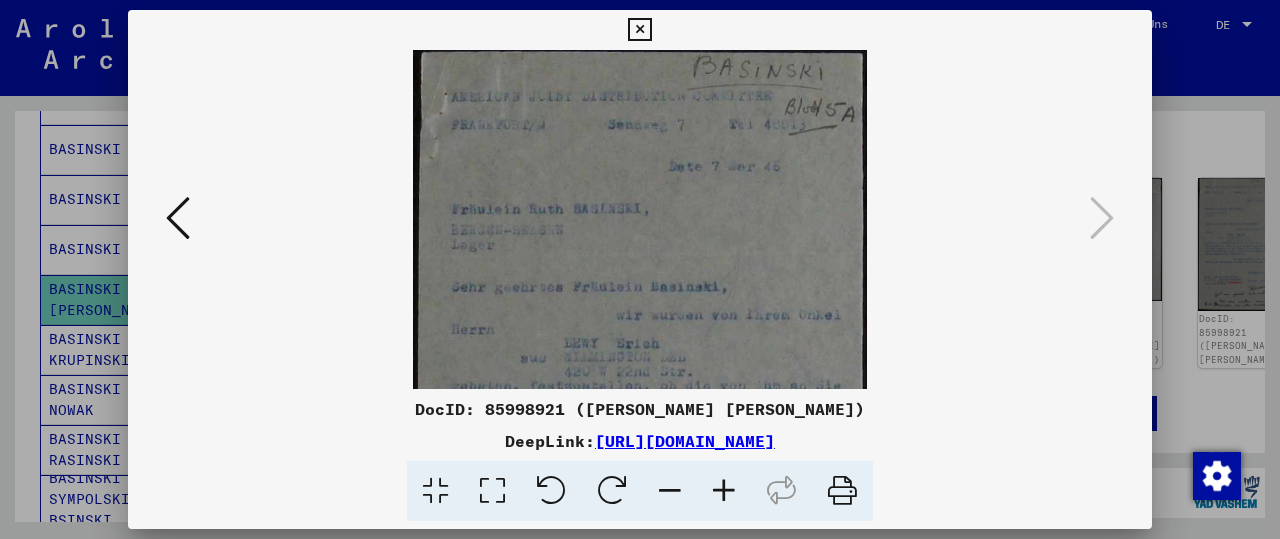 click at bounding box center [724, 491] 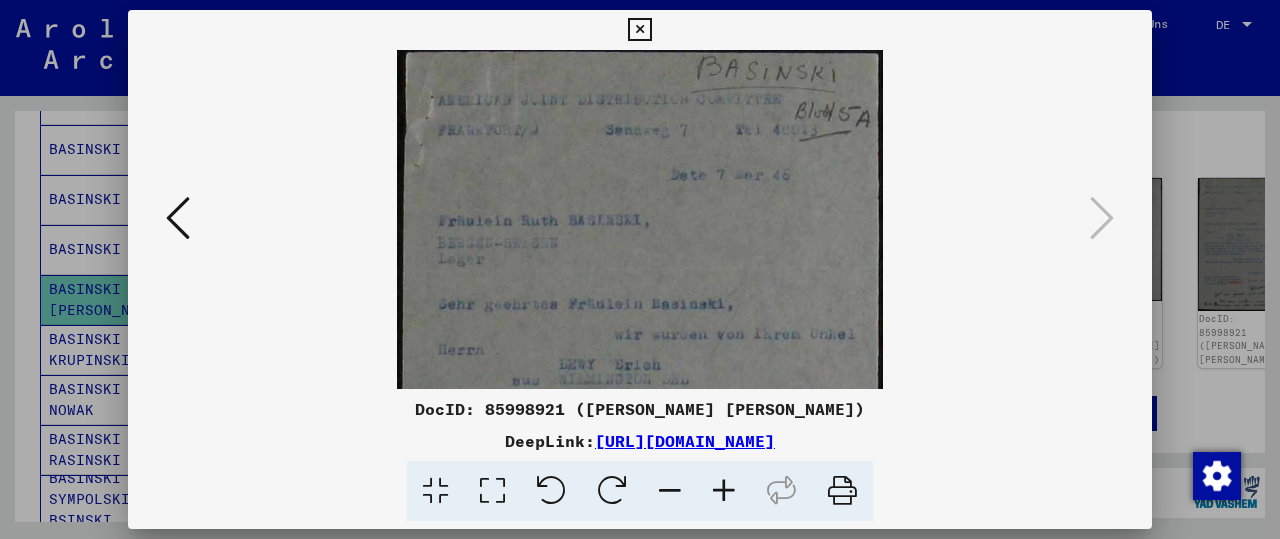 click at bounding box center (724, 491) 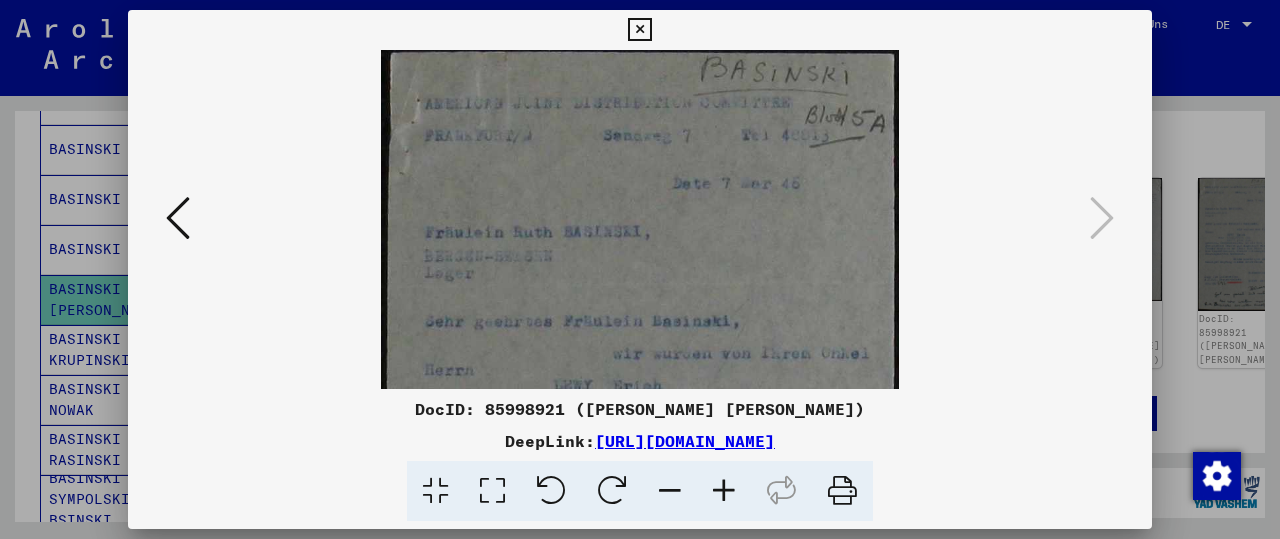 click at bounding box center [724, 491] 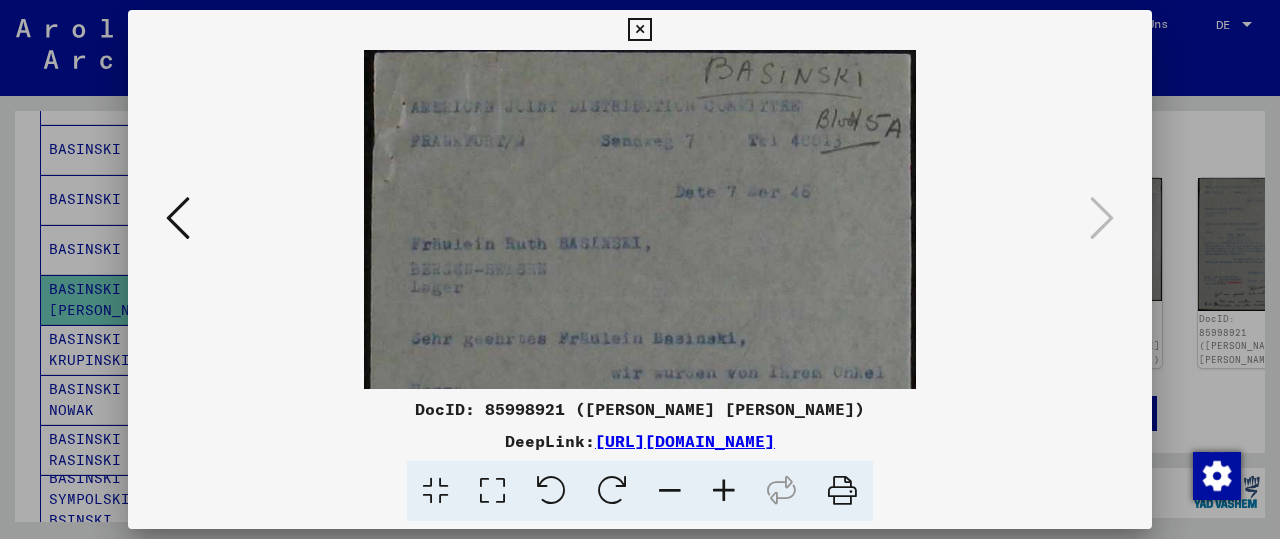 click at bounding box center (724, 491) 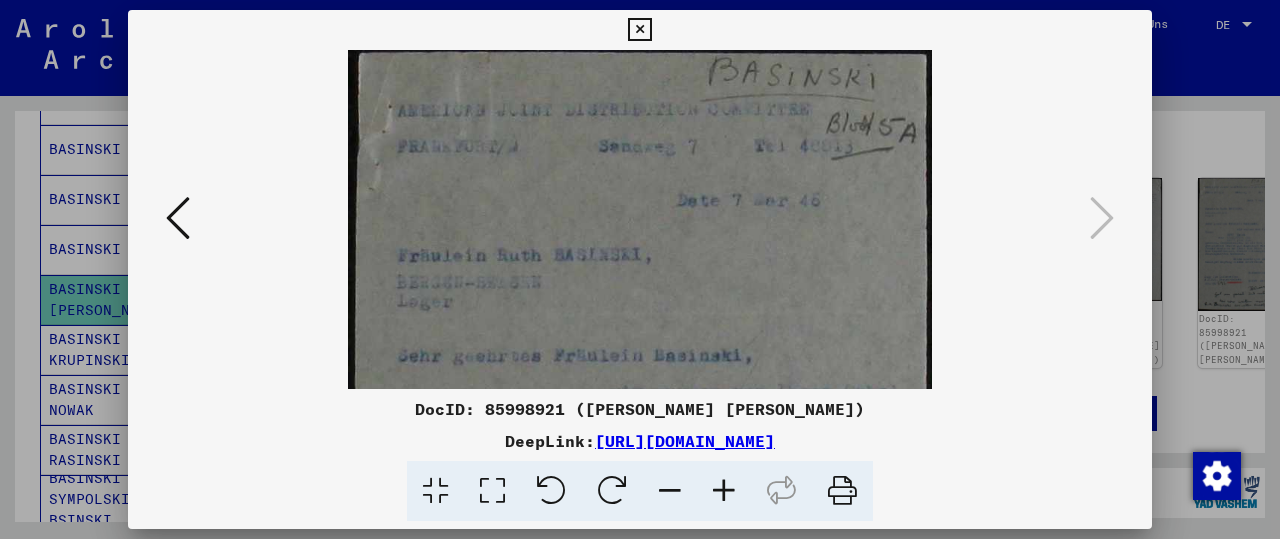click at bounding box center (724, 491) 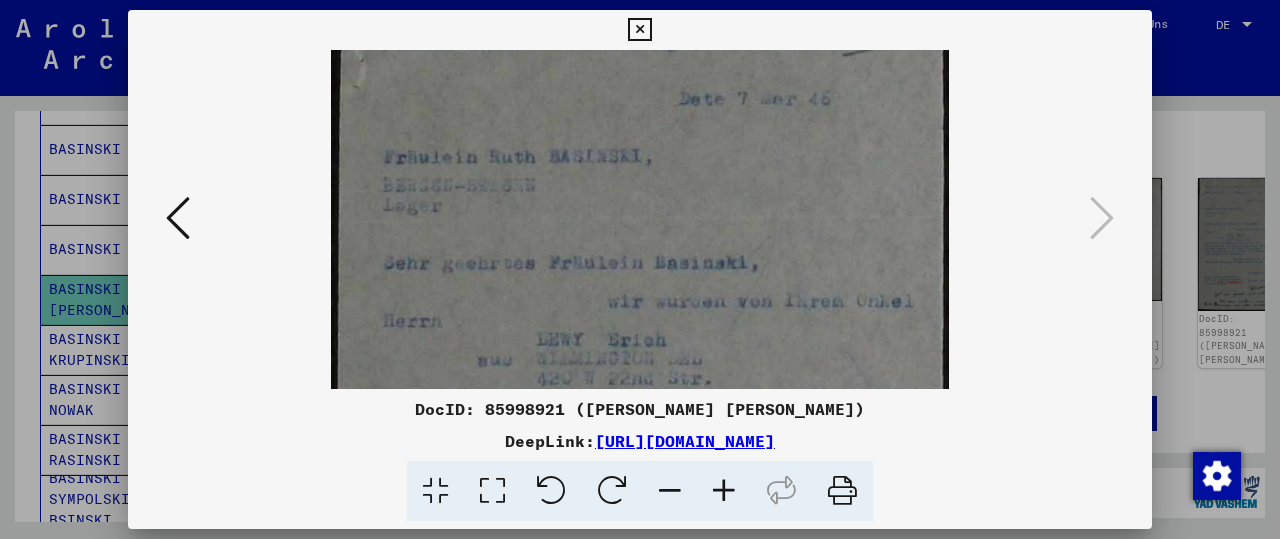 scroll, scrollTop: 124, scrollLeft: 0, axis: vertical 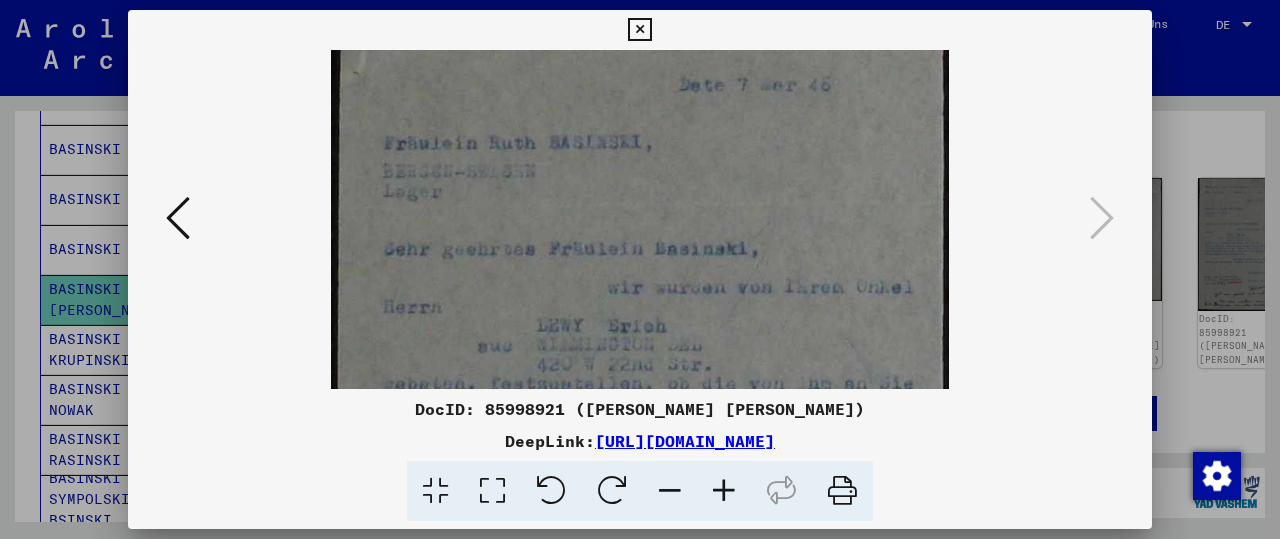 drag, startPoint x: 711, startPoint y: 319, endPoint x: 725, endPoint y: 195, distance: 124.78782 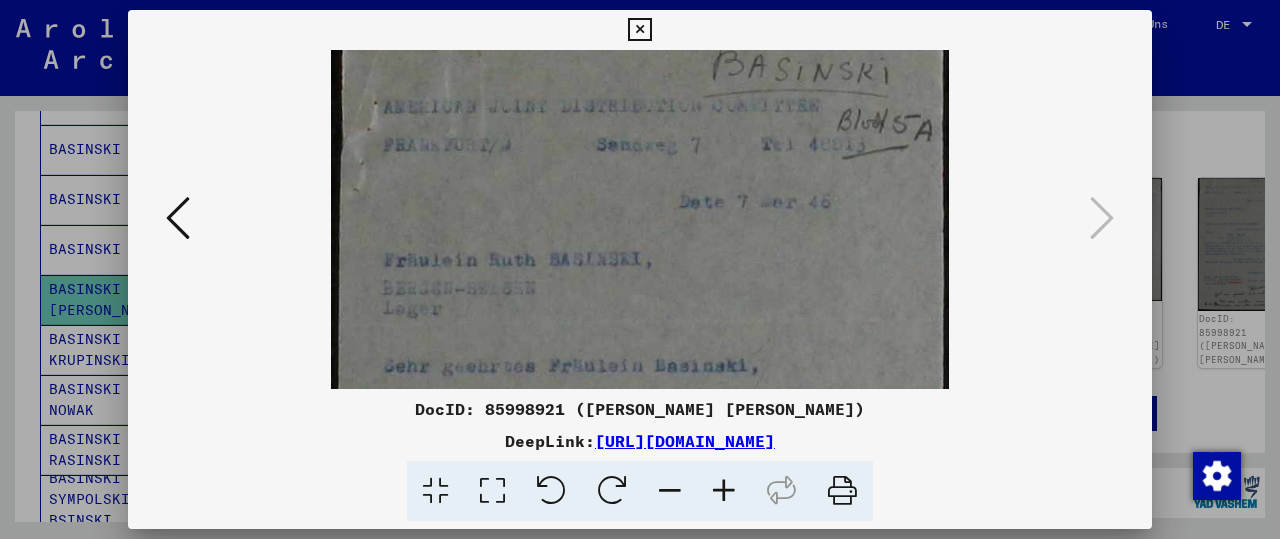 scroll, scrollTop: 0, scrollLeft: 0, axis: both 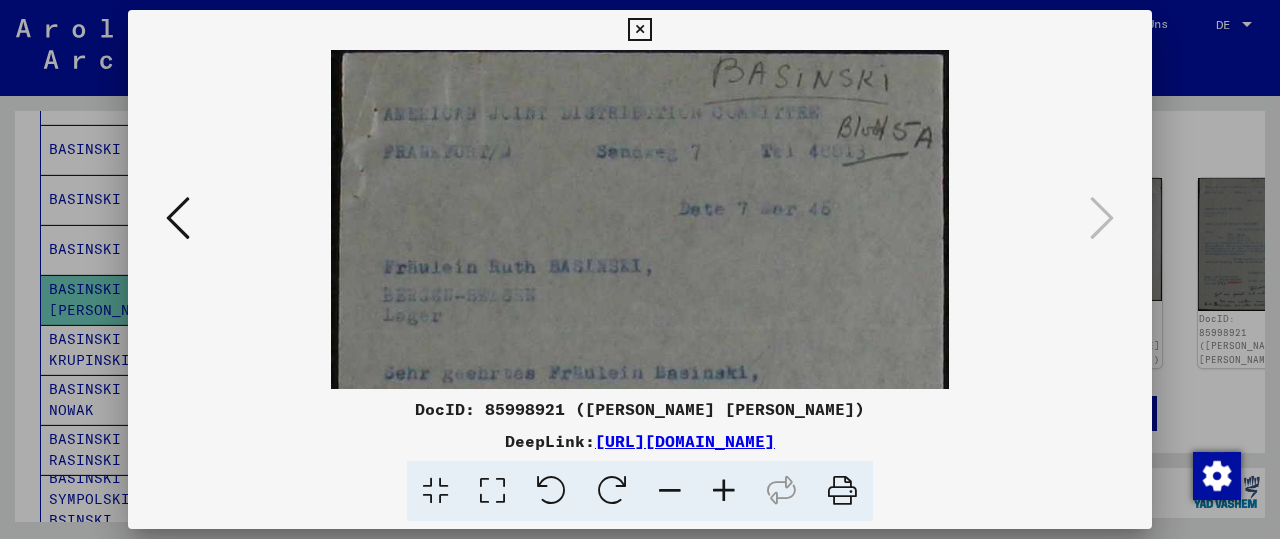drag, startPoint x: 731, startPoint y: 220, endPoint x: 669, endPoint y: 357, distance: 150.37619 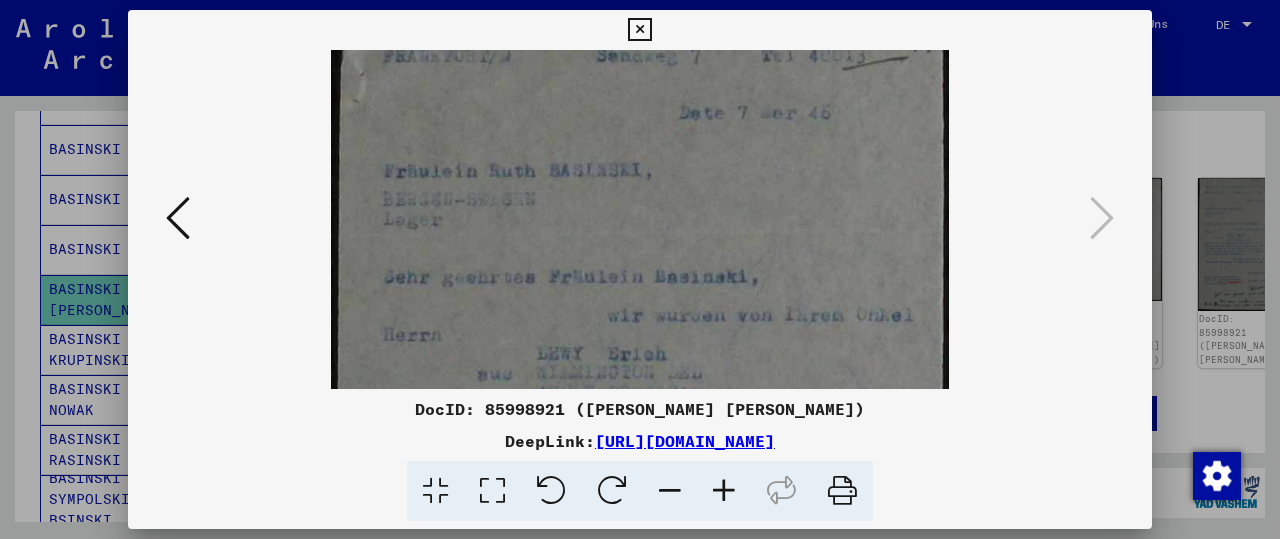 drag, startPoint x: 742, startPoint y: 291, endPoint x: 759, endPoint y: 196, distance: 96.50906 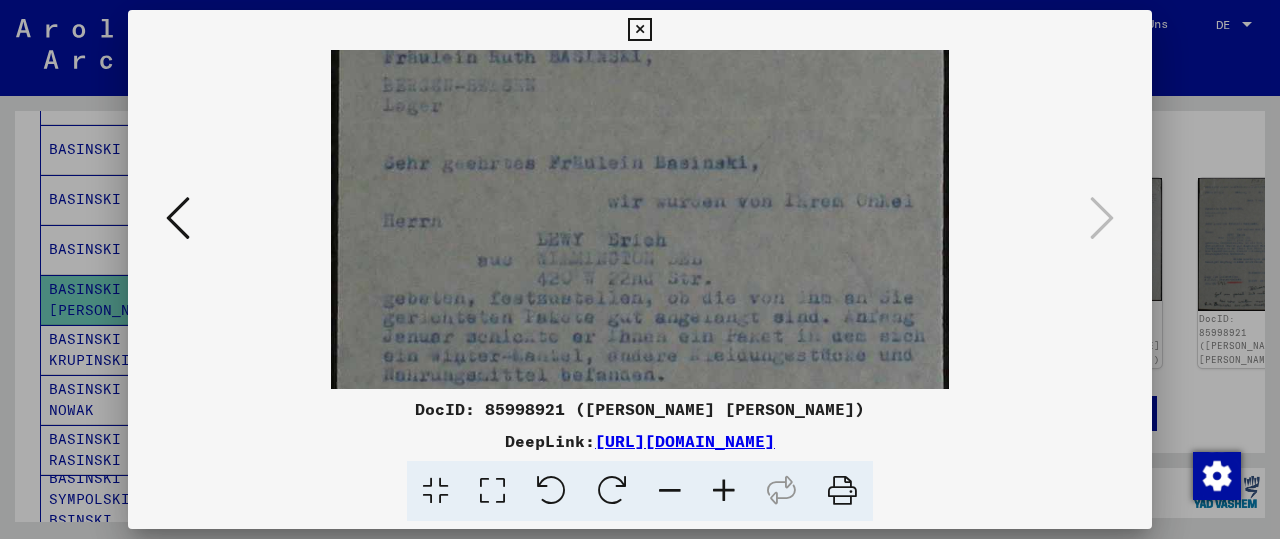 scroll, scrollTop: 216, scrollLeft: 0, axis: vertical 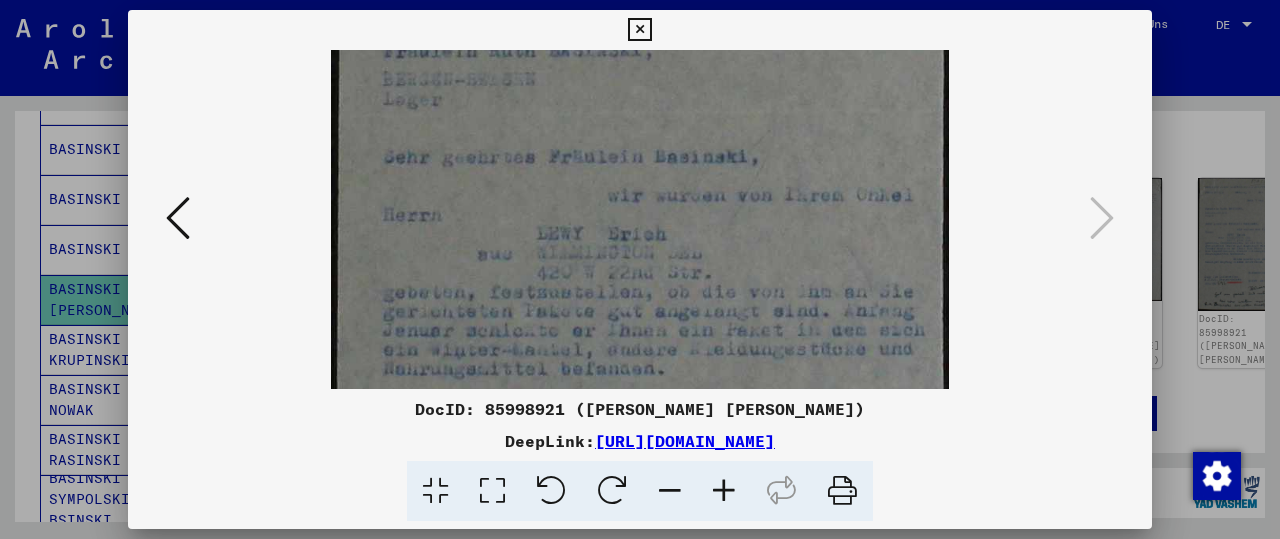 drag, startPoint x: 709, startPoint y: 355, endPoint x: 727, endPoint y: 235, distance: 121.34249 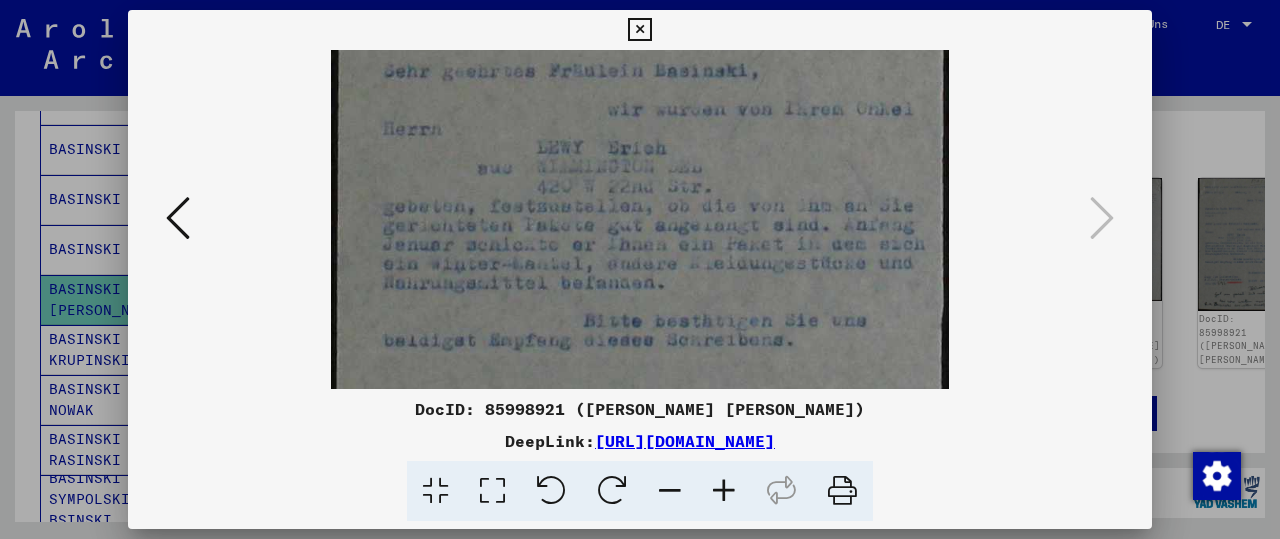 scroll, scrollTop: 321, scrollLeft: 0, axis: vertical 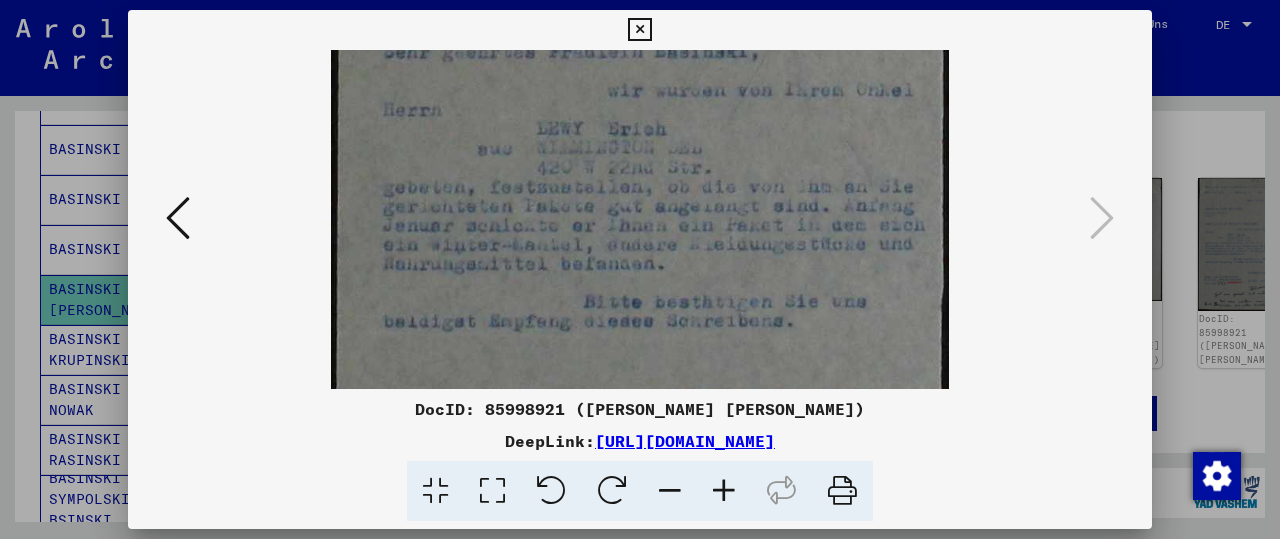 drag, startPoint x: 728, startPoint y: 307, endPoint x: 723, endPoint y: 202, distance: 105.11898 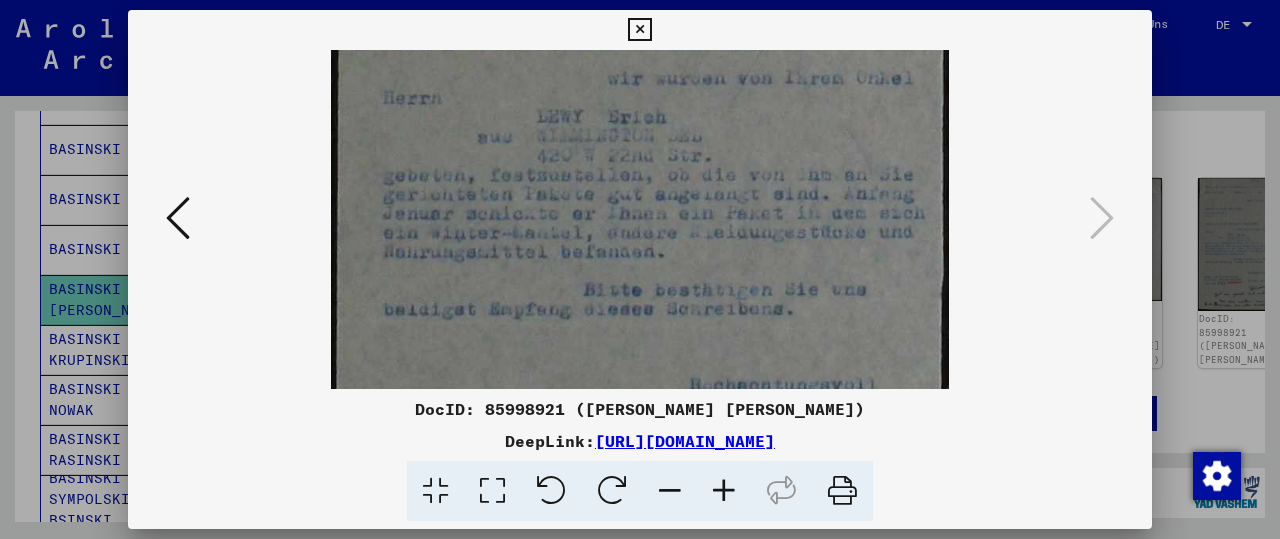 scroll, scrollTop: 341, scrollLeft: 0, axis: vertical 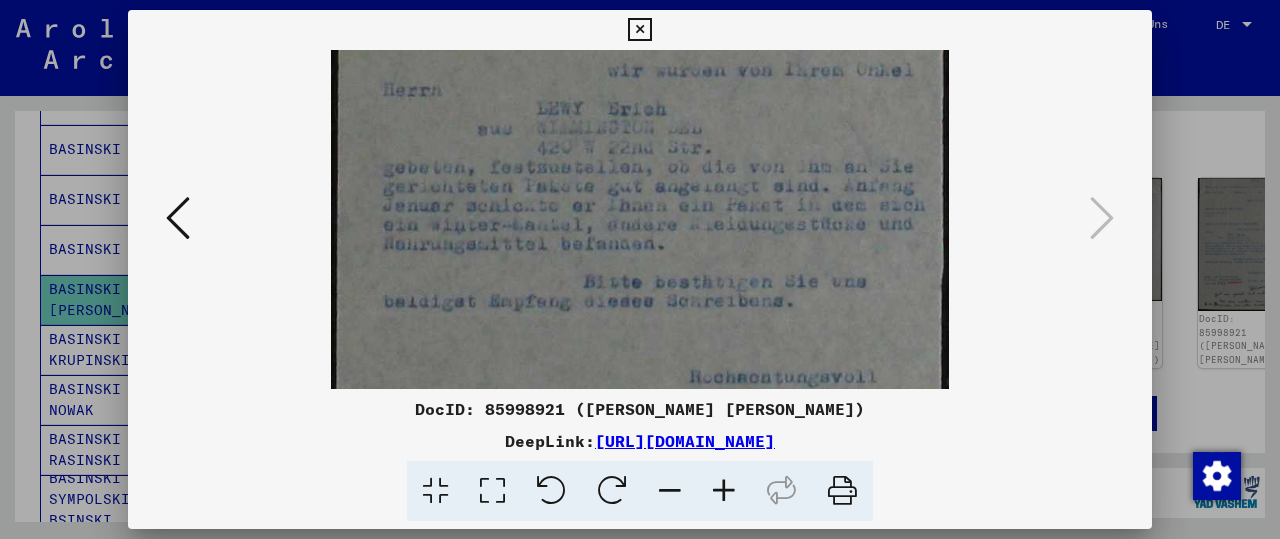 drag, startPoint x: 739, startPoint y: 303, endPoint x: 743, endPoint y: 283, distance: 20.396078 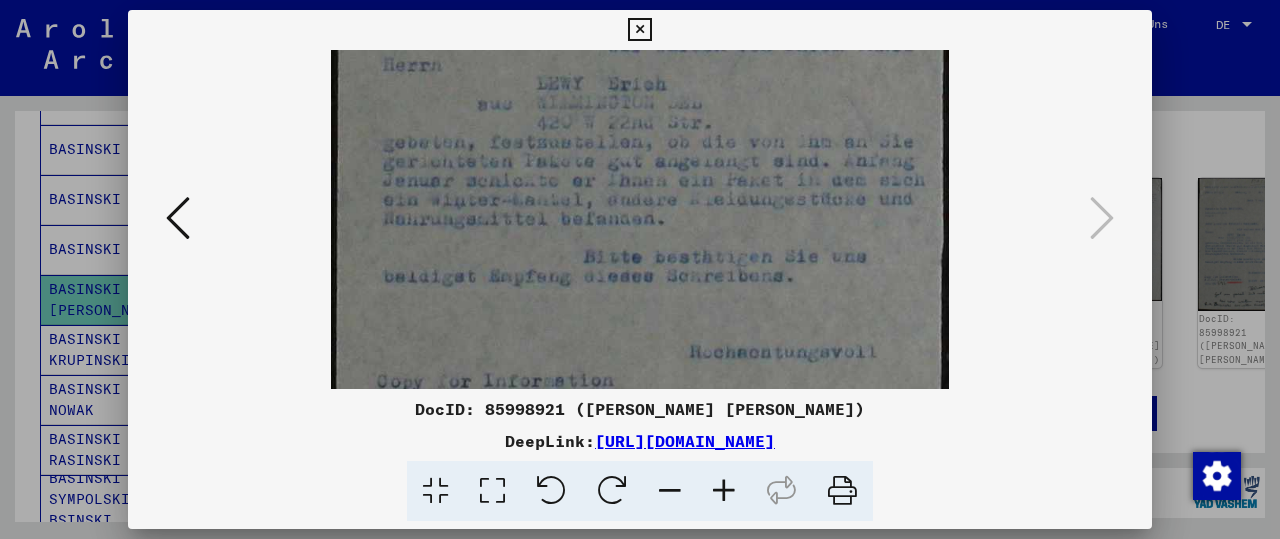 scroll, scrollTop: 368, scrollLeft: 0, axis: vertical 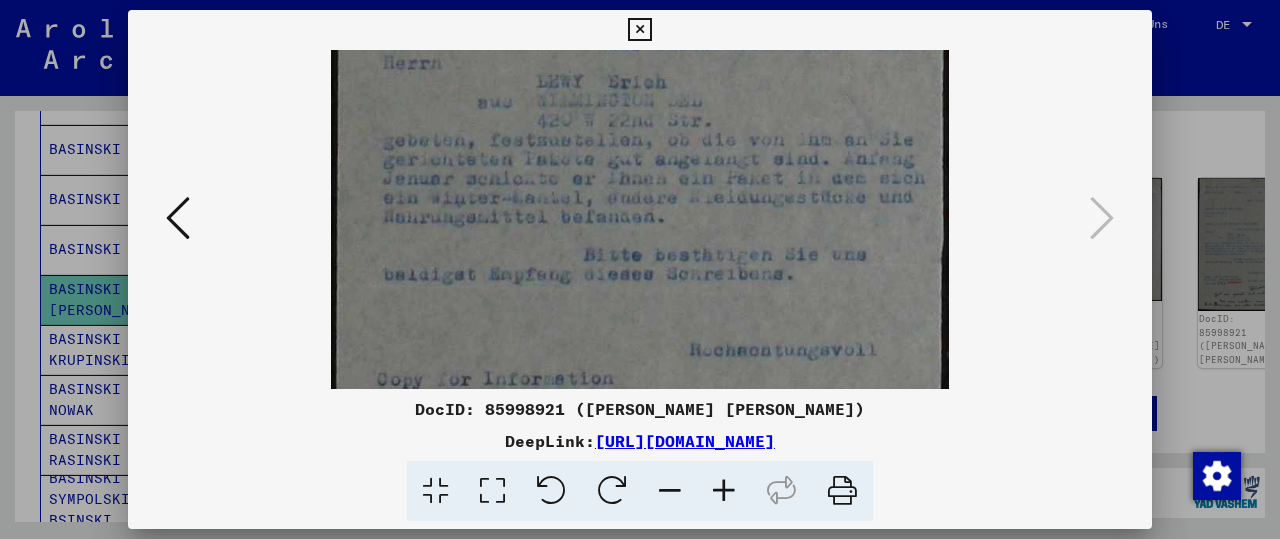 drag, startPoint x: 733, startPoint y: 348, endPoint x: 698, endPoint y: 321, distance: 44.20407 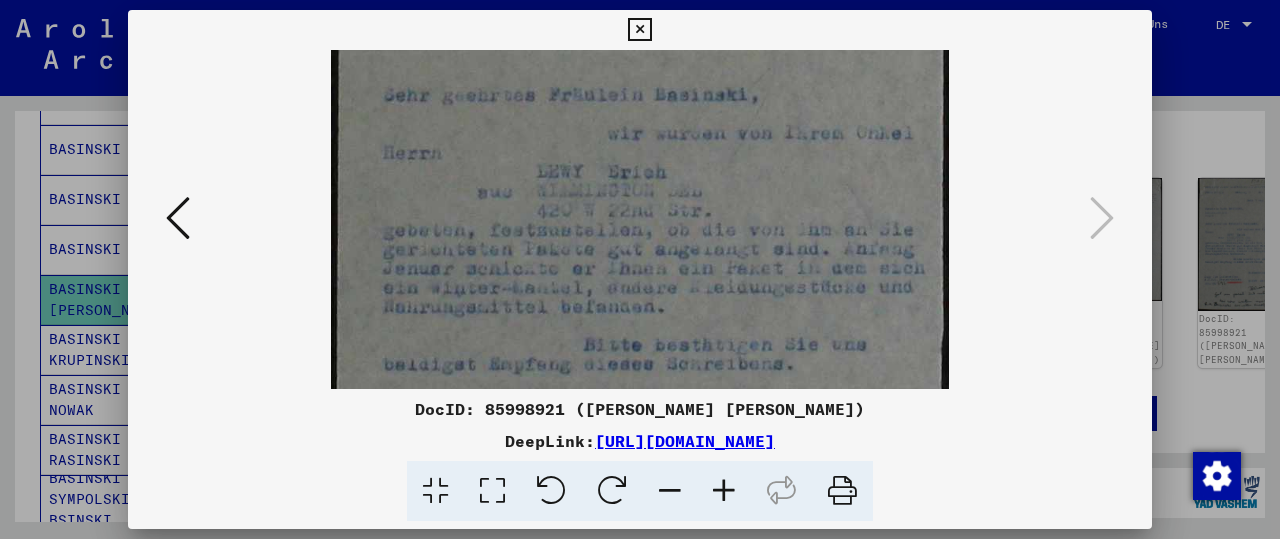 scroll, scrollTop: 266, scrollLeft: 0, axis: vertical 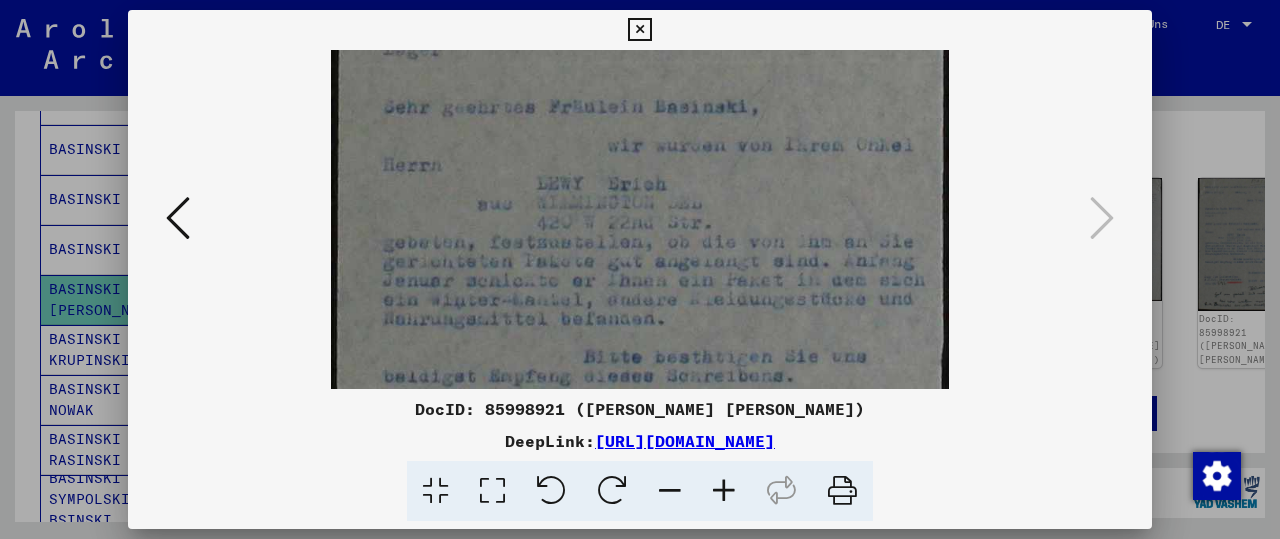 drag, startPoint x: 720, startPoint y: 239, endPoint x: 728, endPoint y: 341, distance: 102.31325 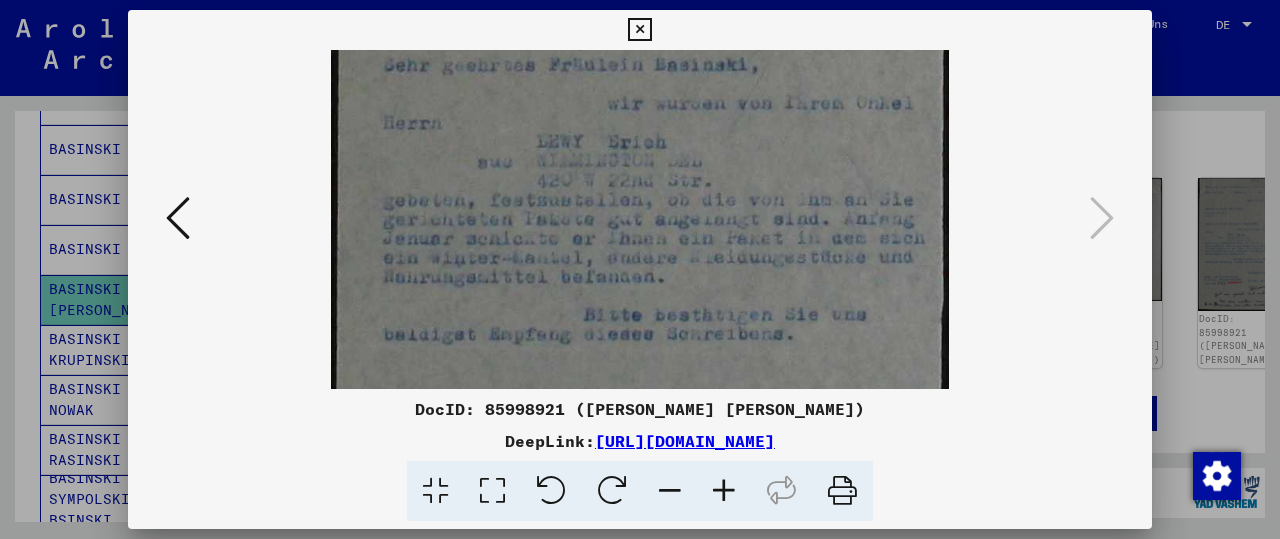 scroll, scrollTop: 310, scrollLeft: 0, axis: vertical 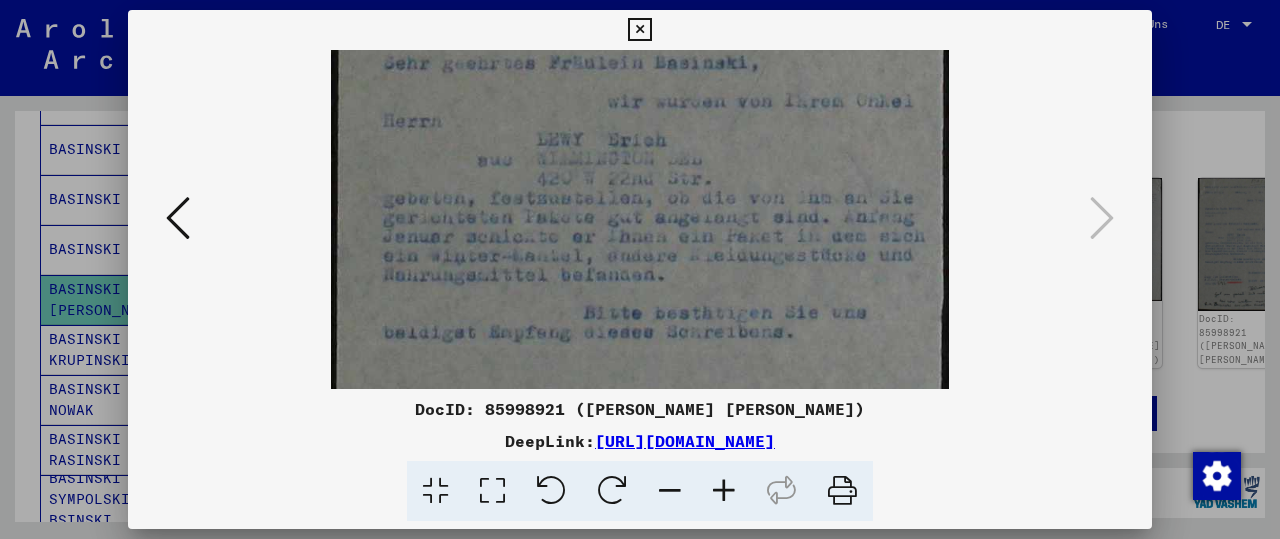 drag, startPoint x: 725, startPoint y: 351, endPoint x: 721, endPoint y: 307, distance: 44.181442 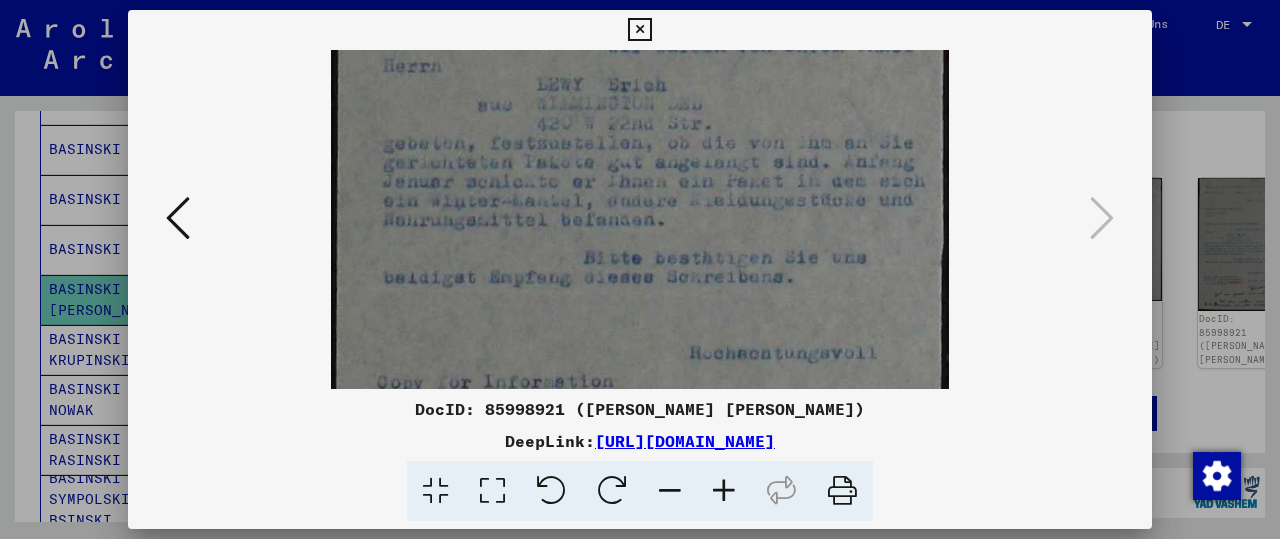 scroll, scrollTop: 368, scrollLeft: 0, axis: vertical 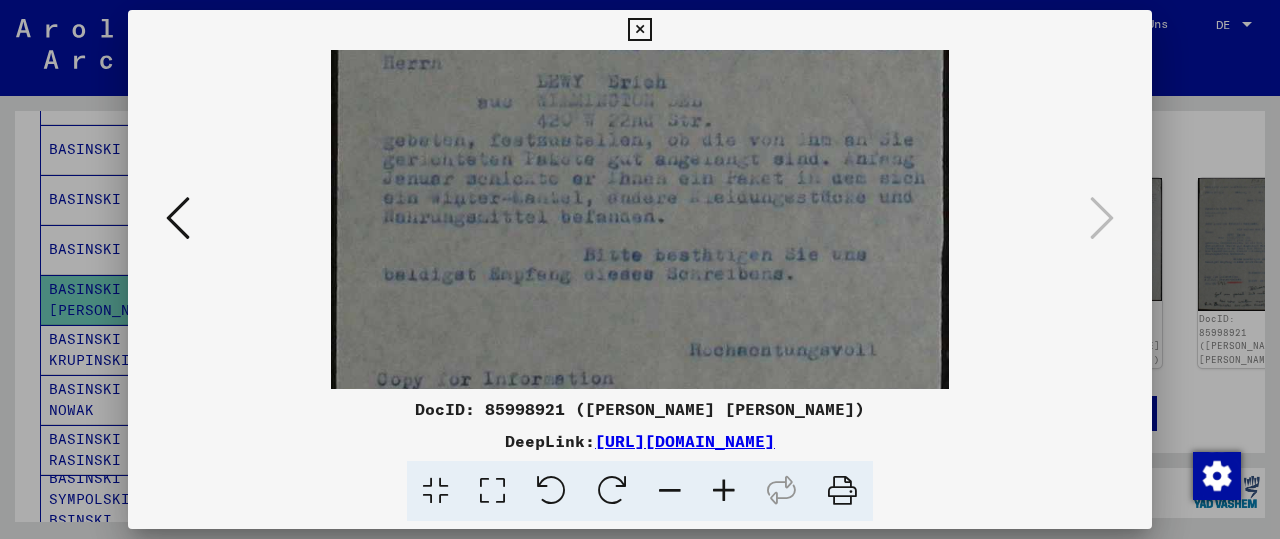 drag, startPoint x: 710, startPoint y: 348, endPoint x: 711, endPoint y: 290, distance: 58.00862 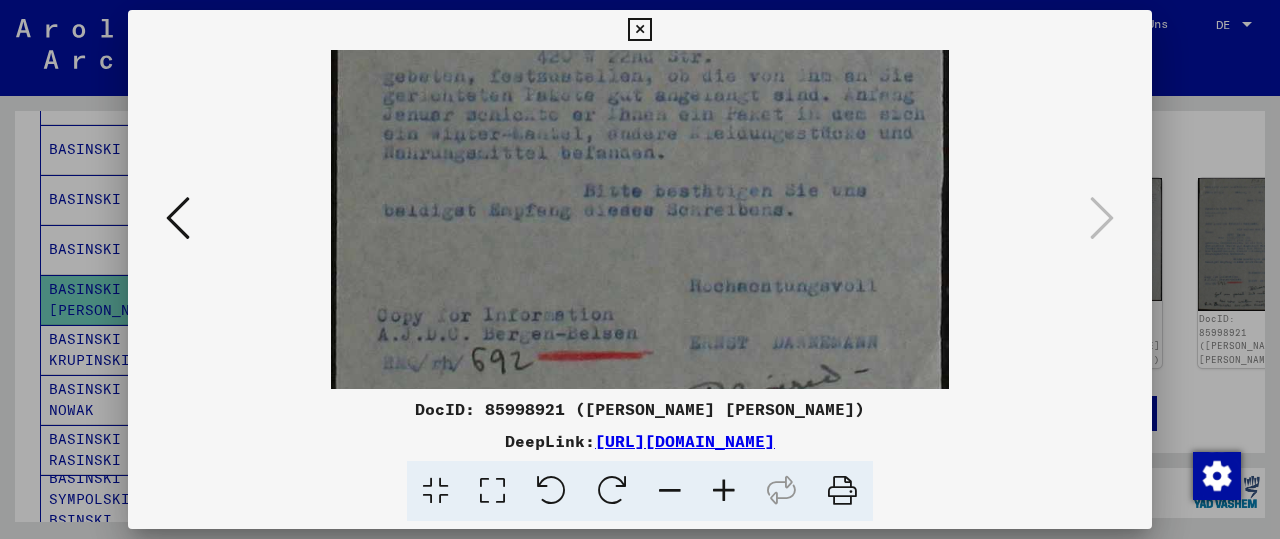 scroll, scrollTop: 434, scrollLeft: 0, axis: vertical 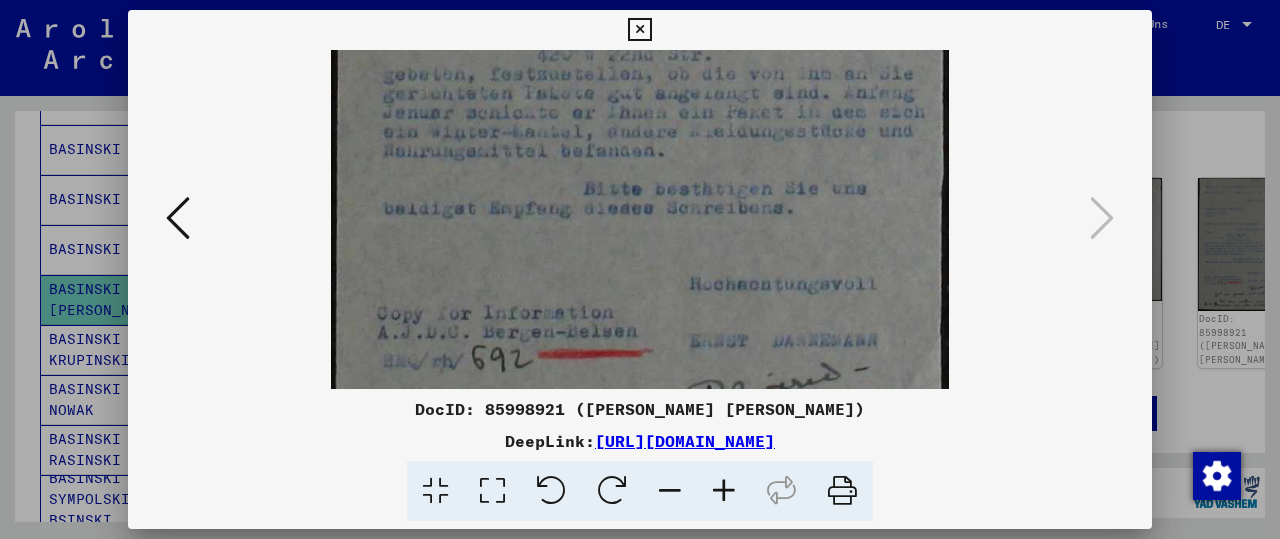drag, startPoint x: 706, startPoint y: 341, endPoint x: 710, endPoint y: 275, distance: 66.1211 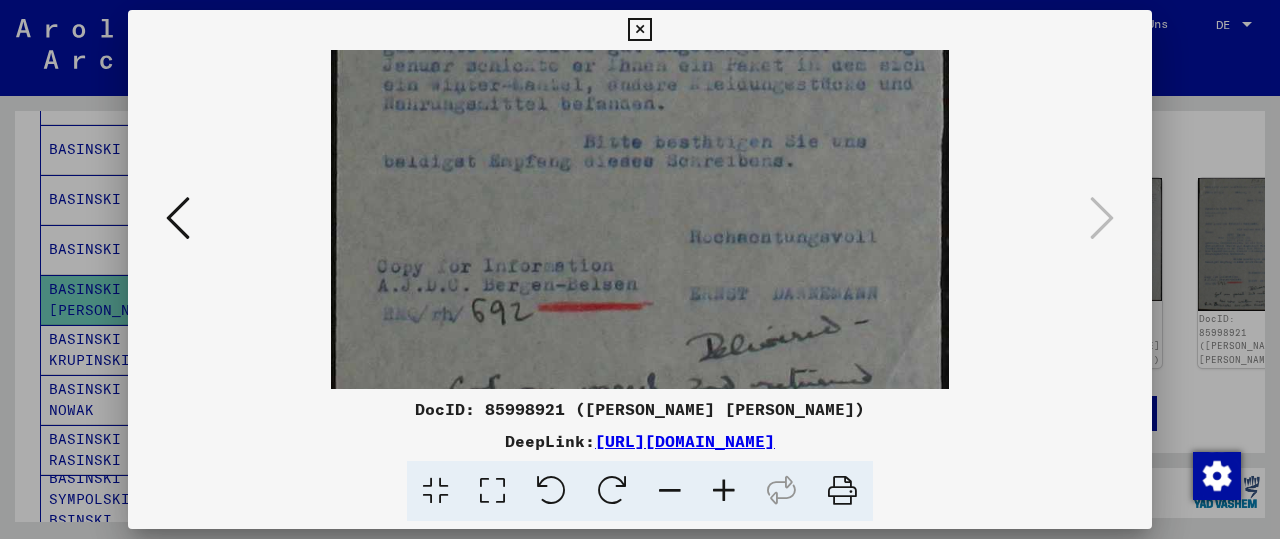 scroll, scrollTop: 483, scrollLeft: 0, axis: vertical 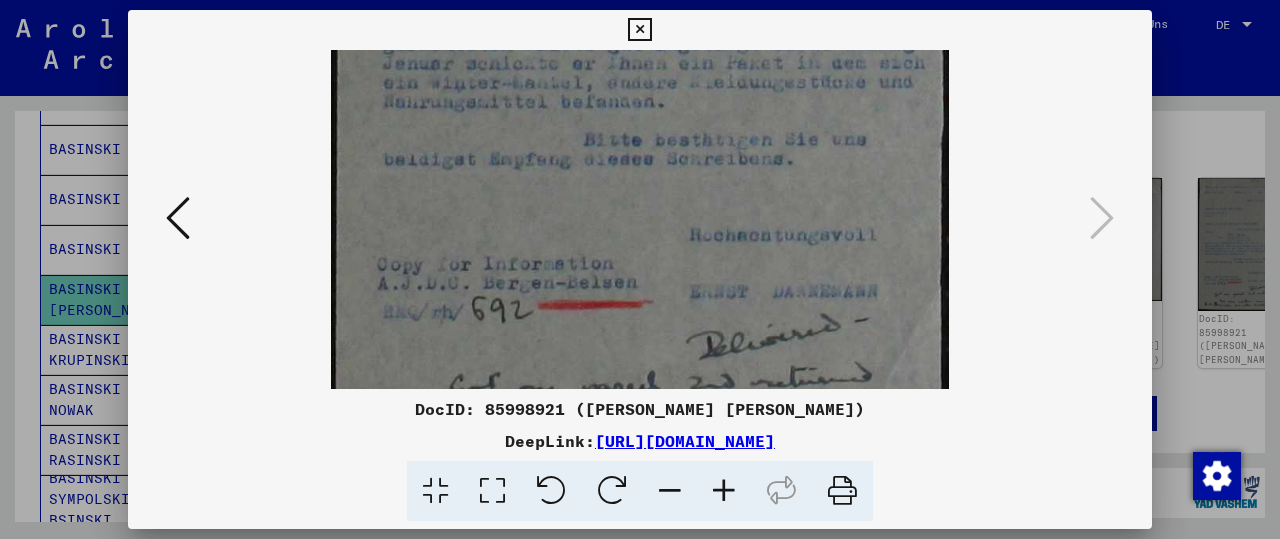 drag, startPoint x: 709, startPoint y: 332, endPoint x: 714, endPoint y: 283, distance: 49.25444 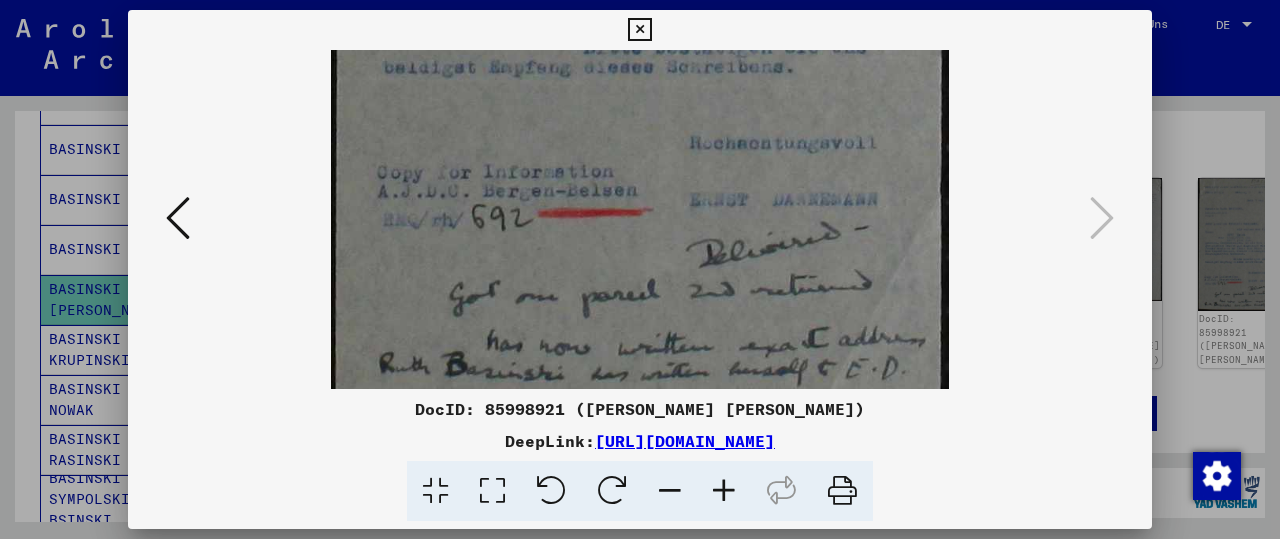 drag, startPoint x: 725, startPoint y: 331, endPoint x: 729, endPoint y: 245, distance: 86.09297 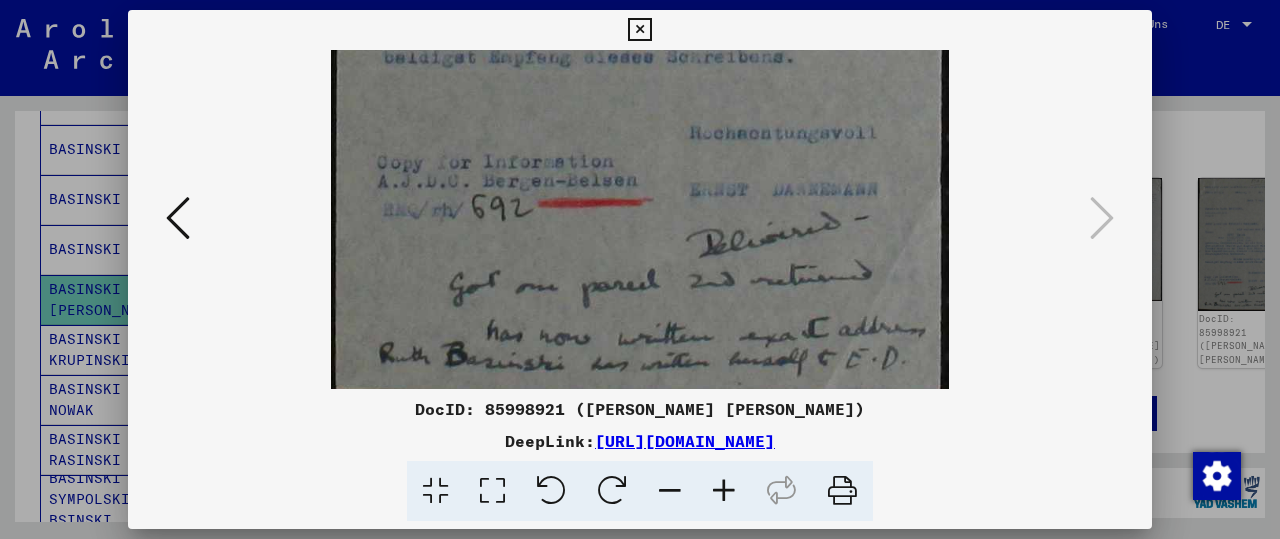 scroll, scrollTop: 600, scrollLeft: 0, axis: vertical 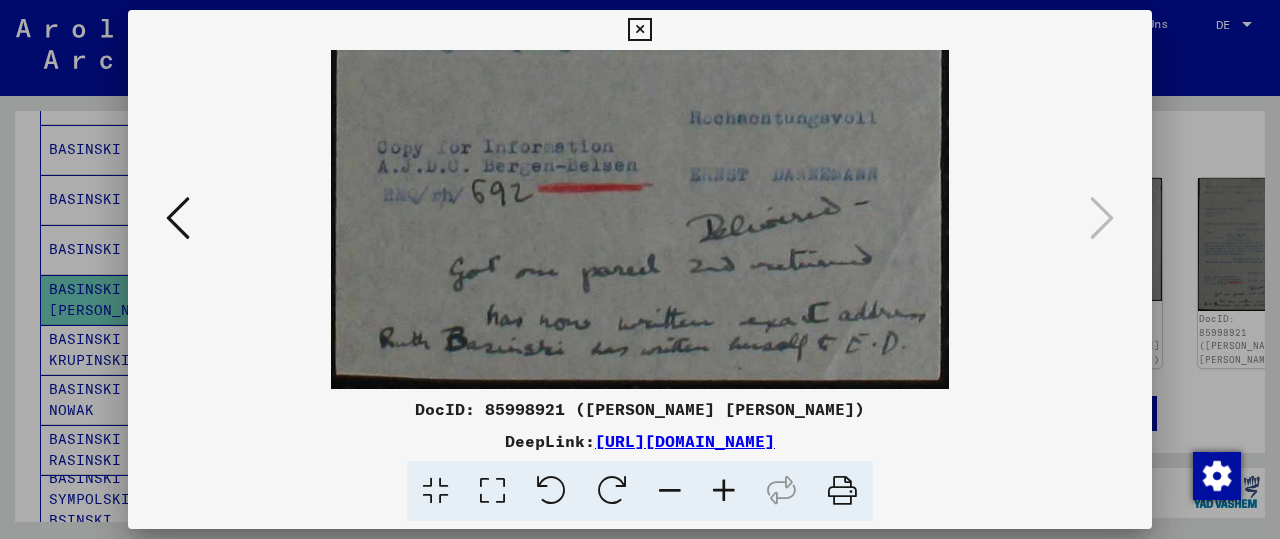 drag, startPoint x: 739, startPoint y: 315, endPoint x: 744, endPoint y: 214, distance: 101.12369 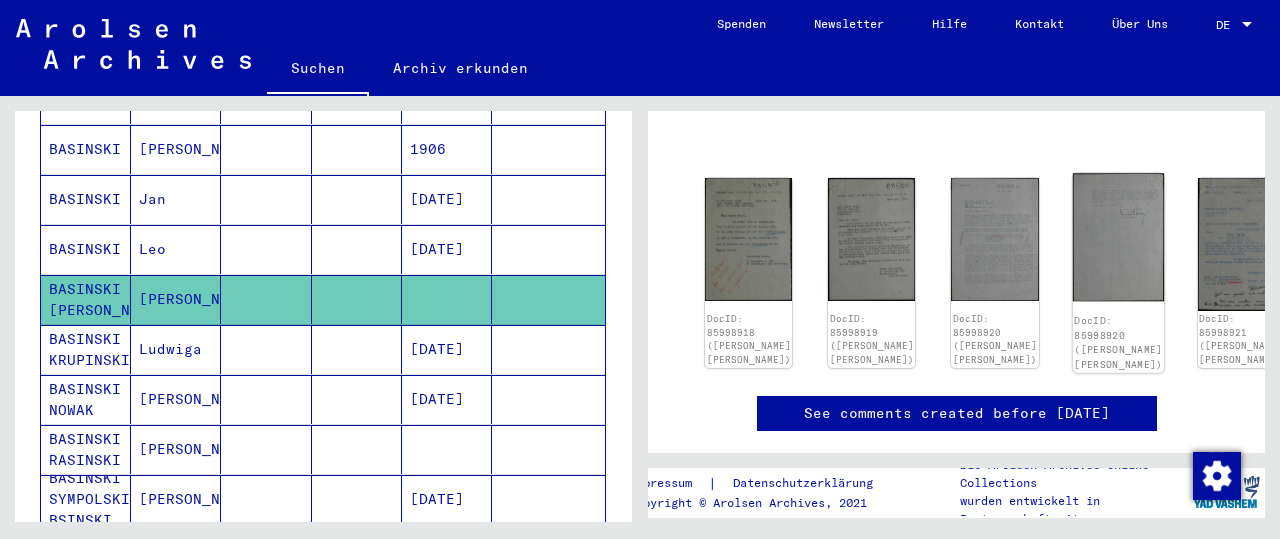 click 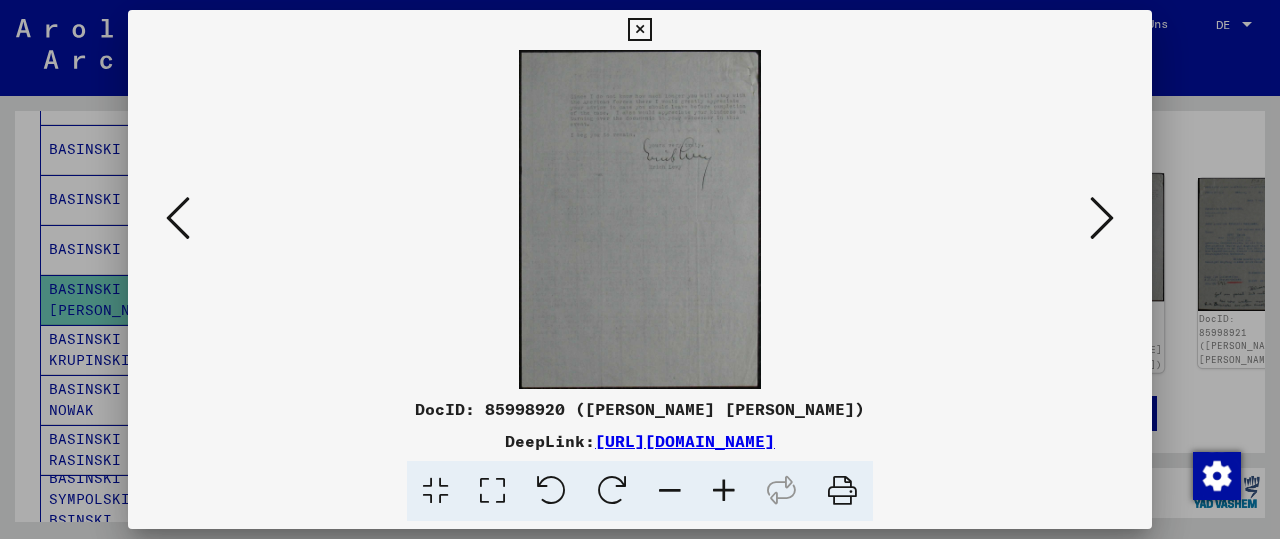click at bounding box center [640, 219] 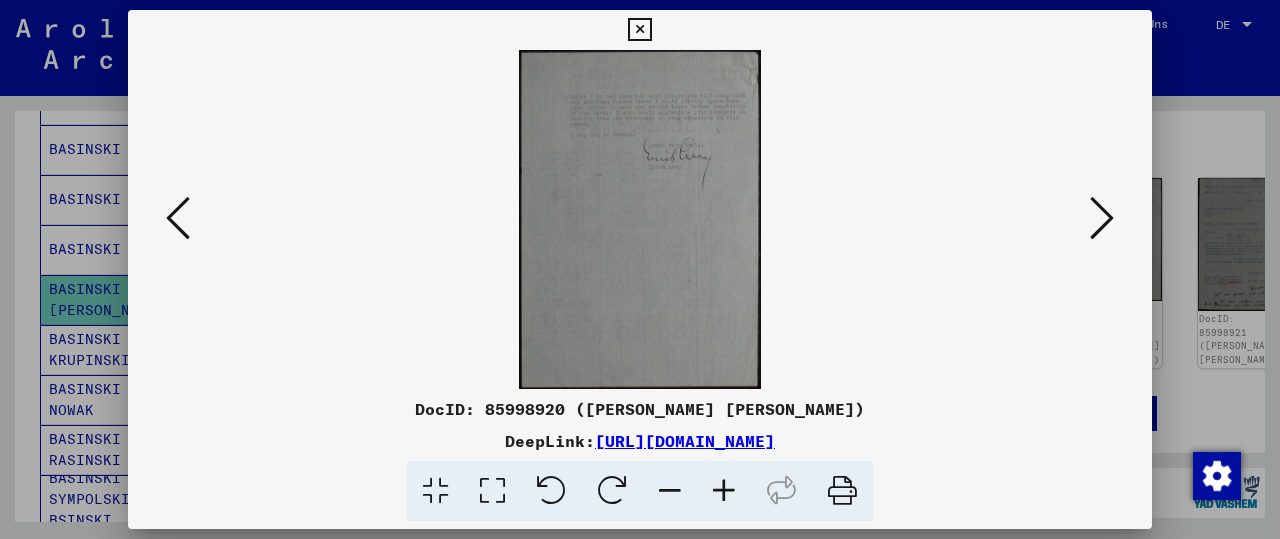 click at bounding box center (1102, 218) 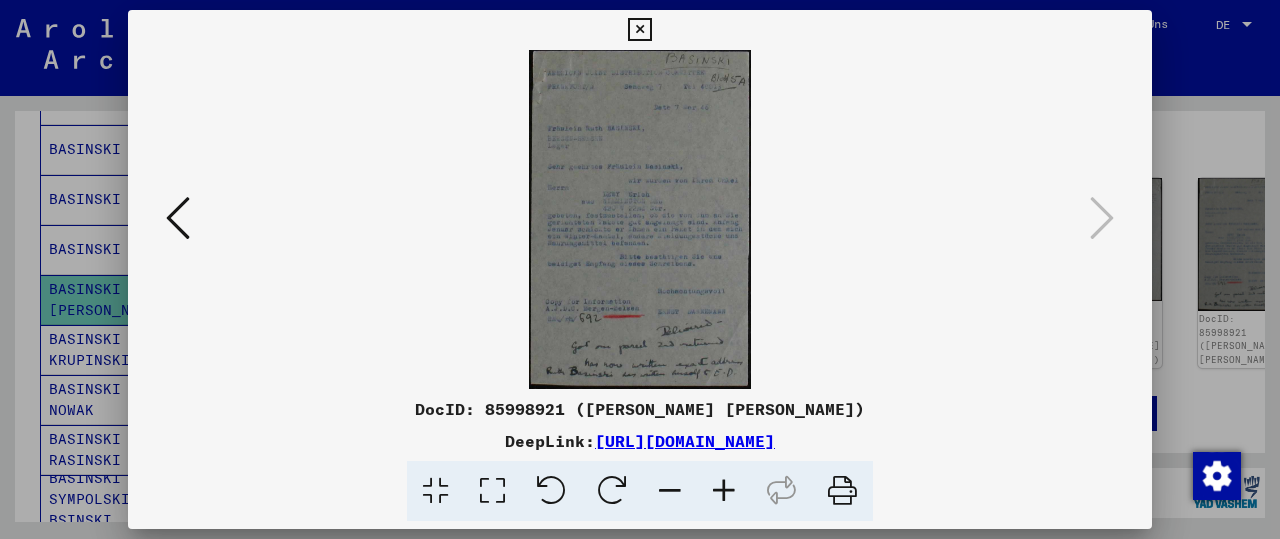 click at bounding box center (640, 219) 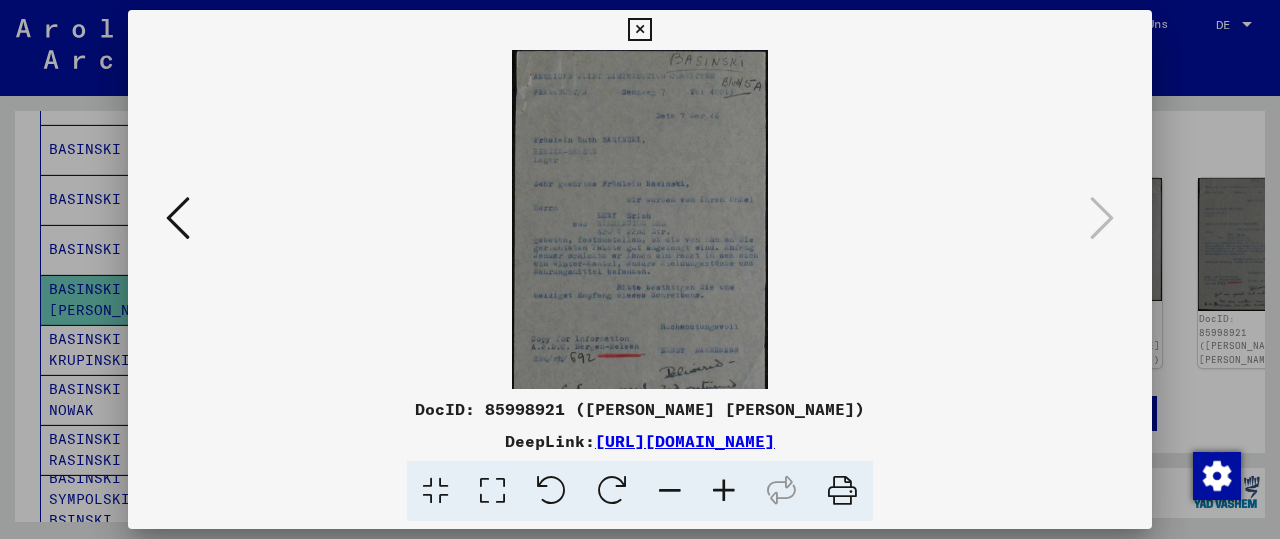 click at bounding box center (724, 491) 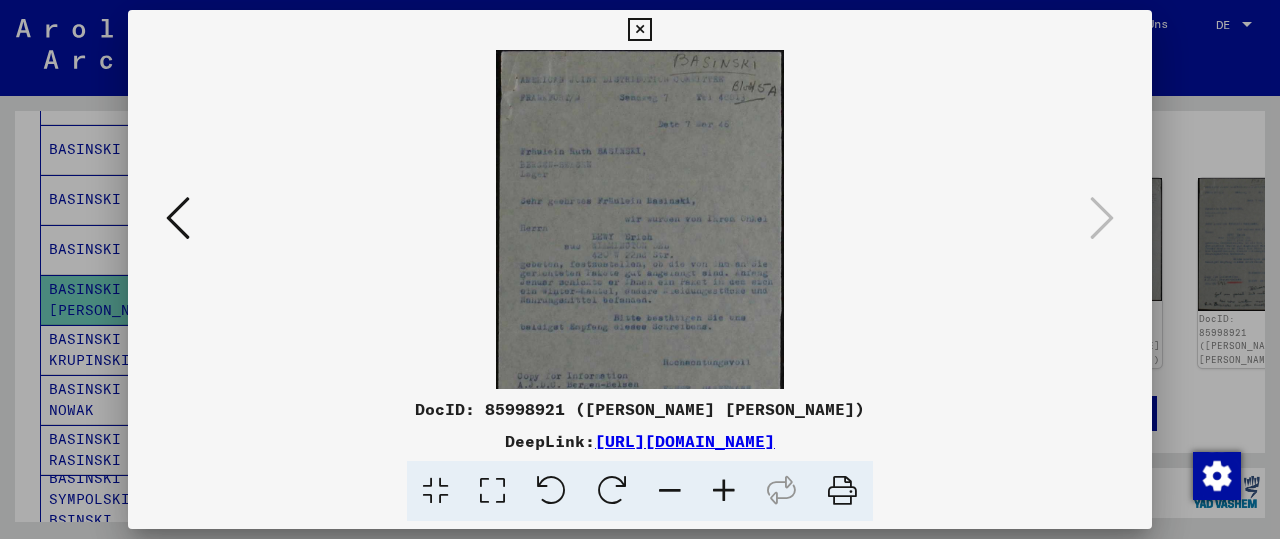 click at bounding box center [724, 491] 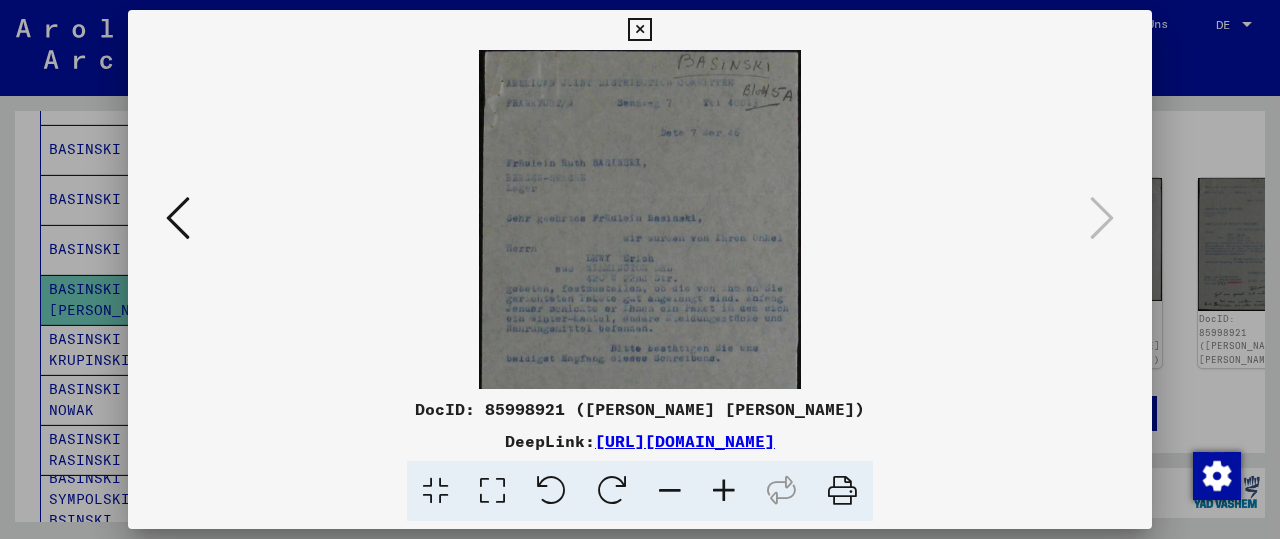click at bounding box center [724, 491] 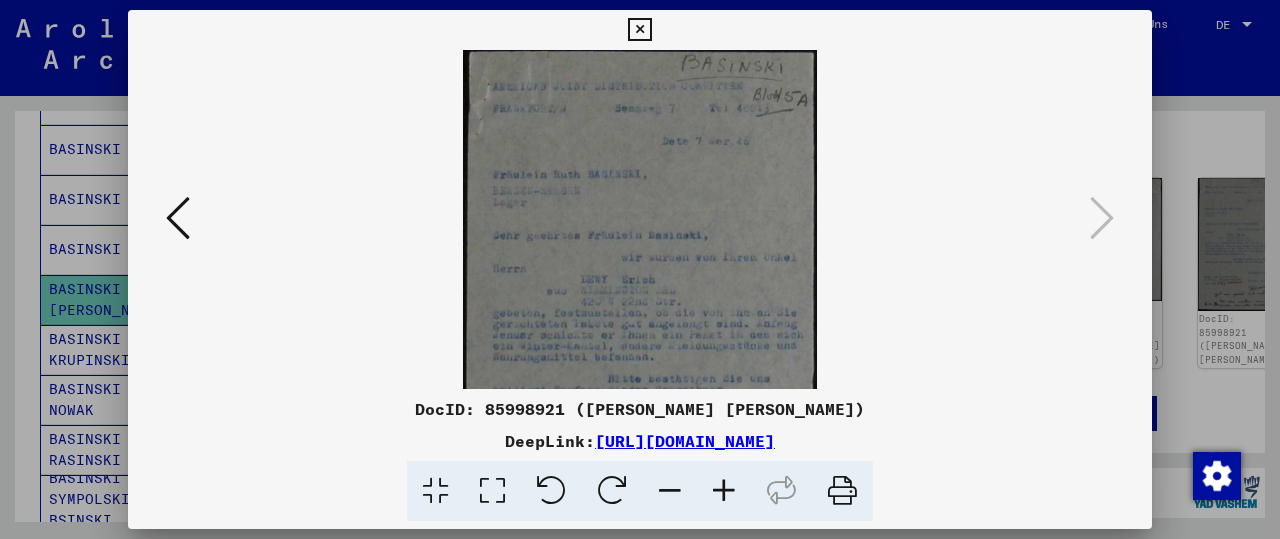 click at bounding box center [724, 491] 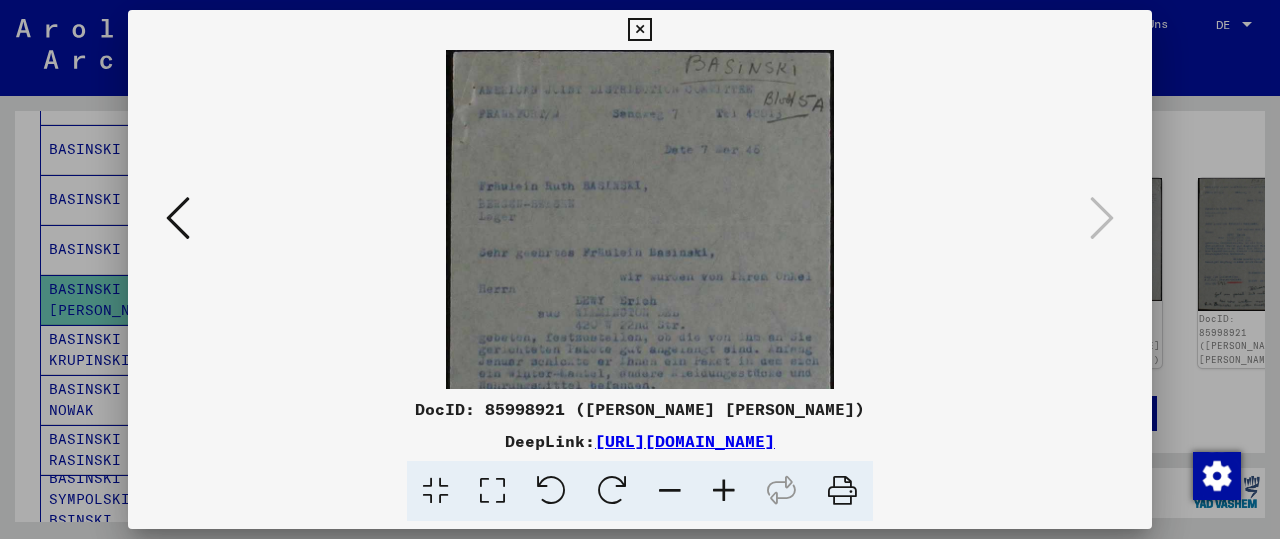 click at bounding box center (724, 491) 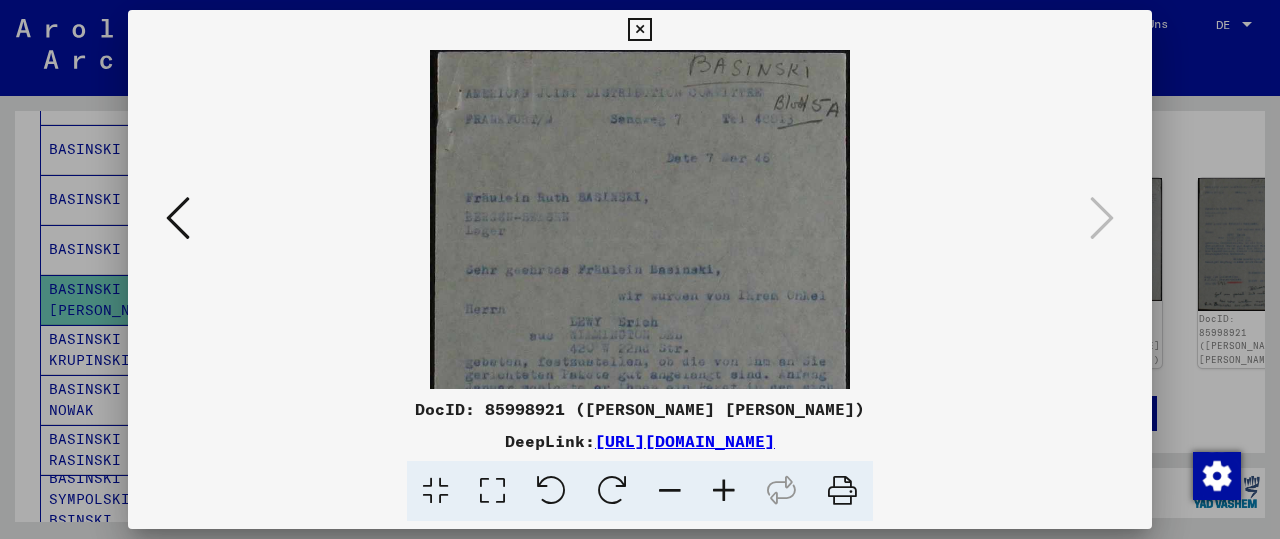 click at bounding box center [724, 491] 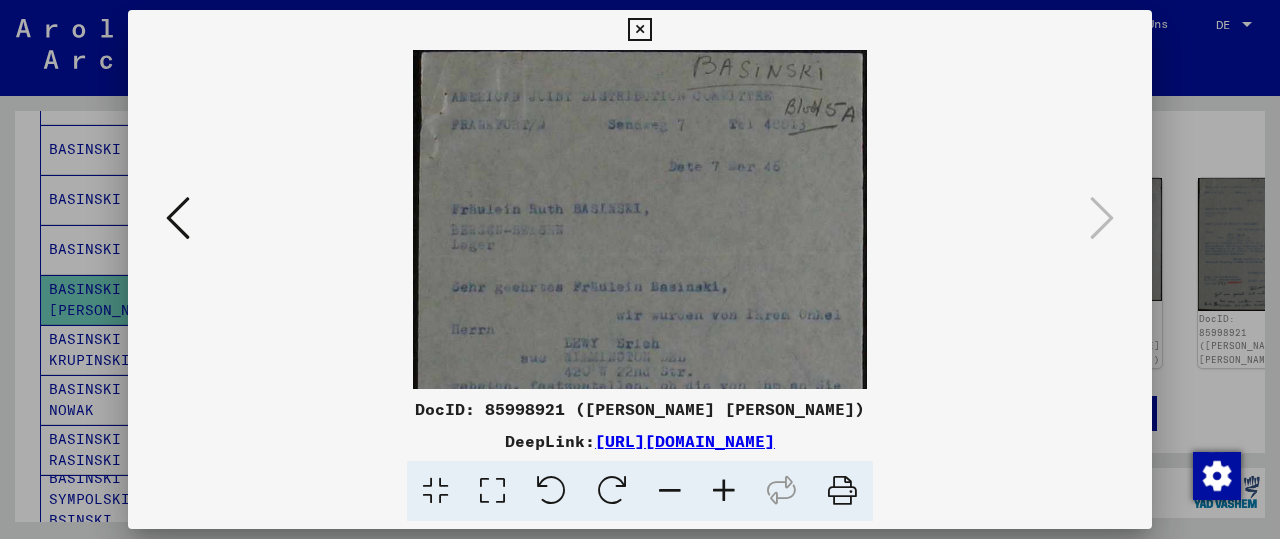click at bounding box center (724, 491) 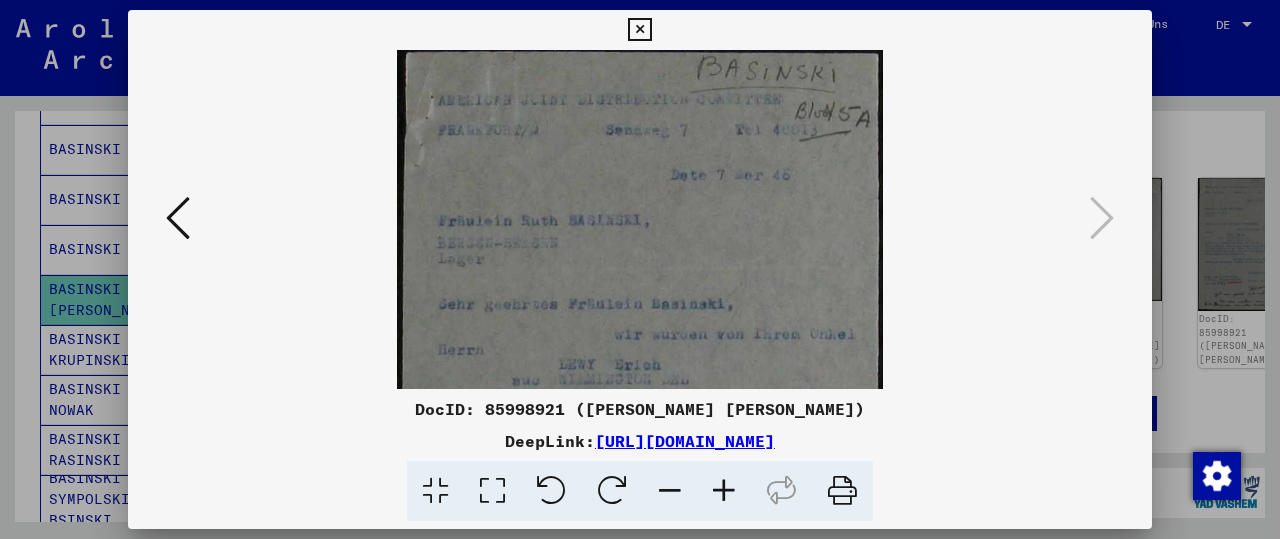 click at bounding box center (724, 491) 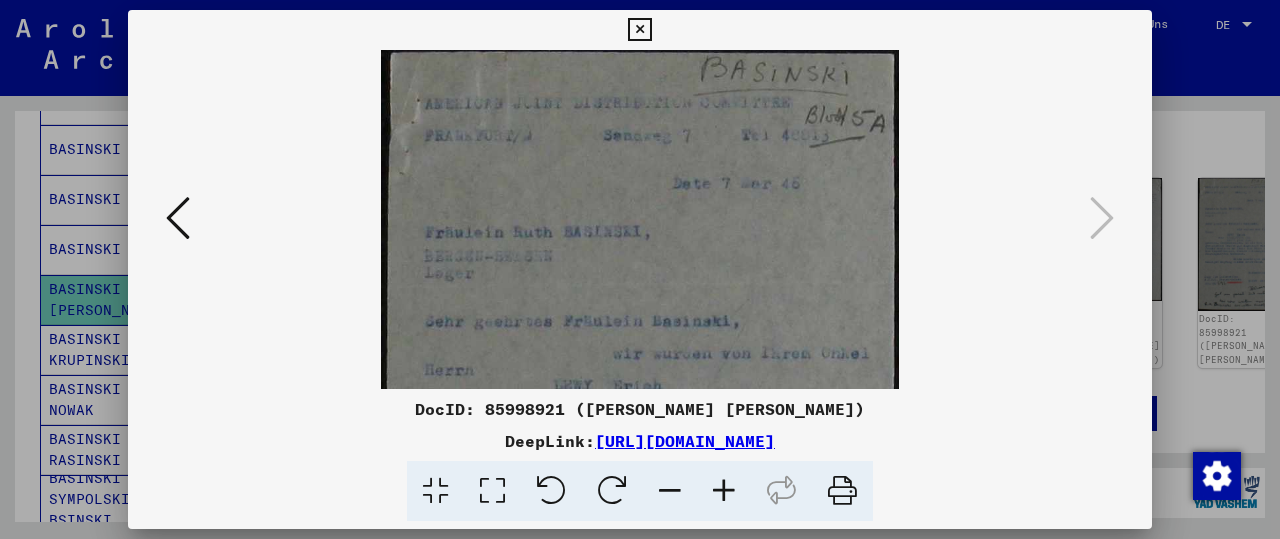 click at bounding box center [724, 491] 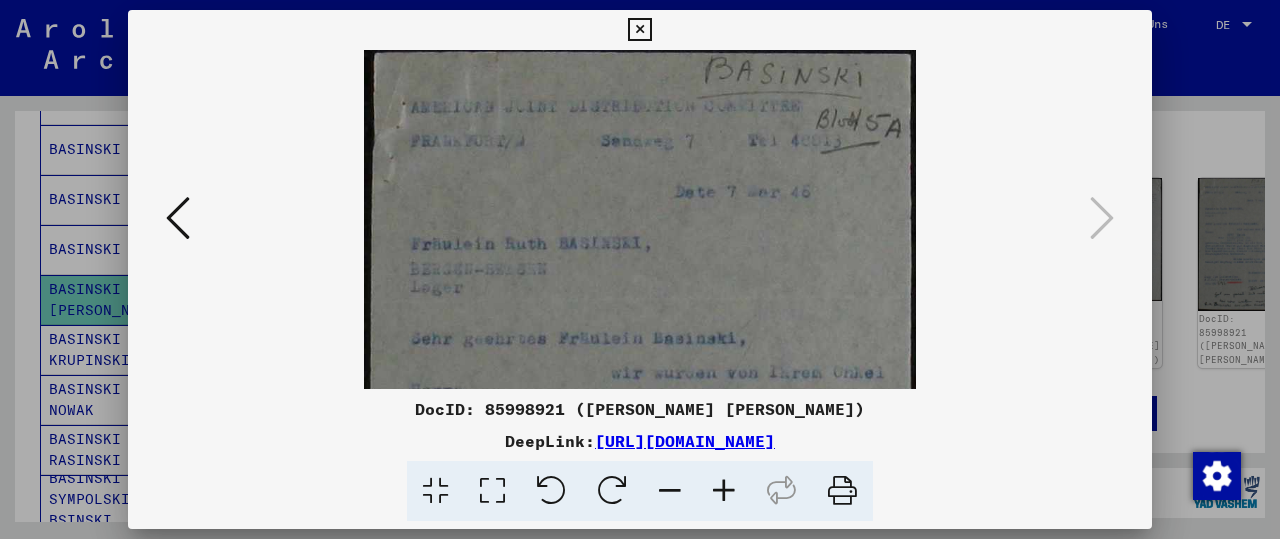 click at bounding box center (724, 491) 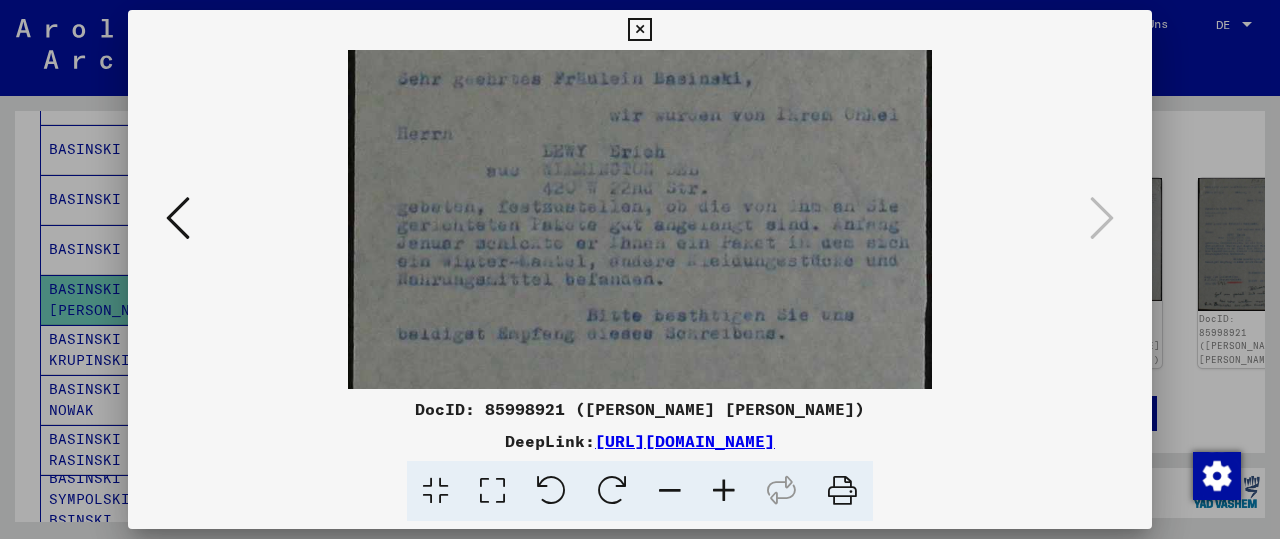scroll, scrollTop: 286, scrollLeft: 0, axis: vertical 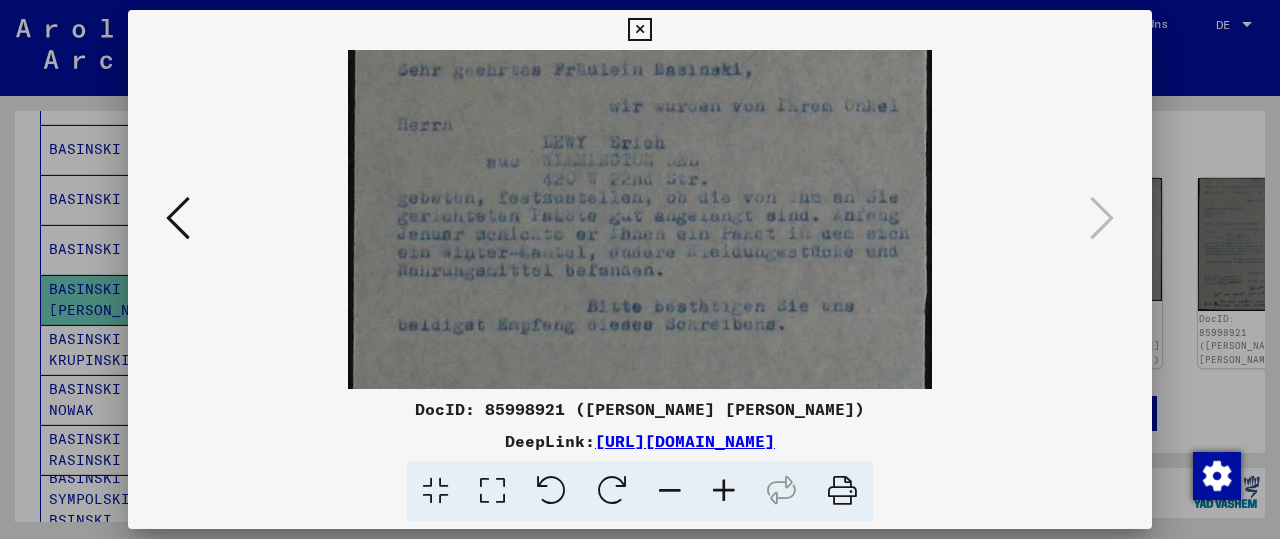 drag, startPoint x: 738, startPoint y: 339, endPoint x: 776, endPoint y: 53, distance: 288.51343 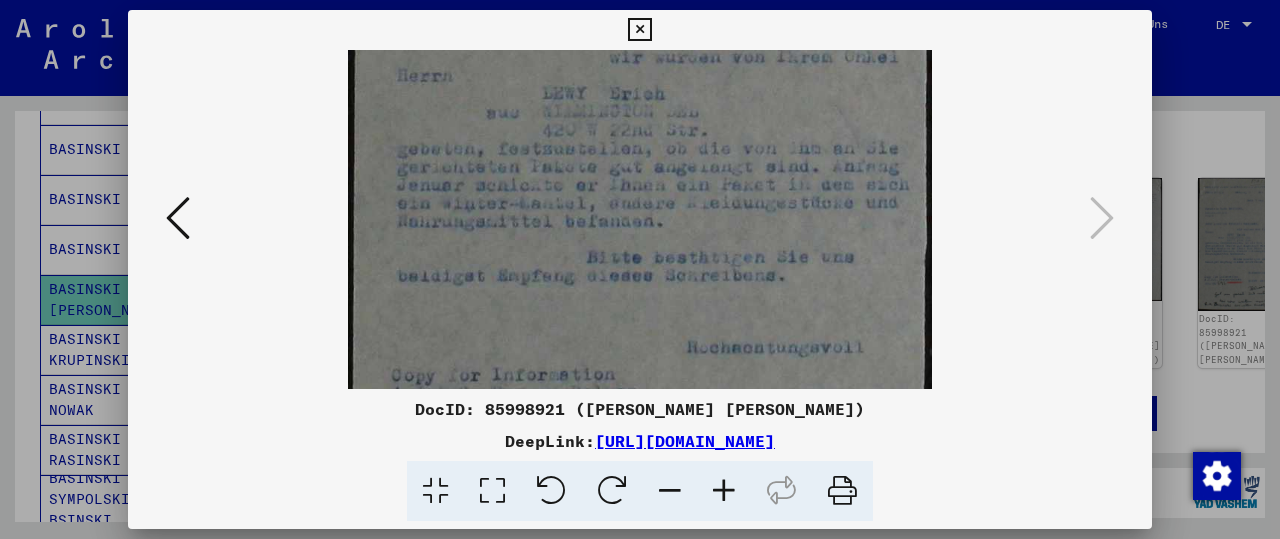 scroll, scrollTop: 340, scrollLeft: 0, axis: vertical 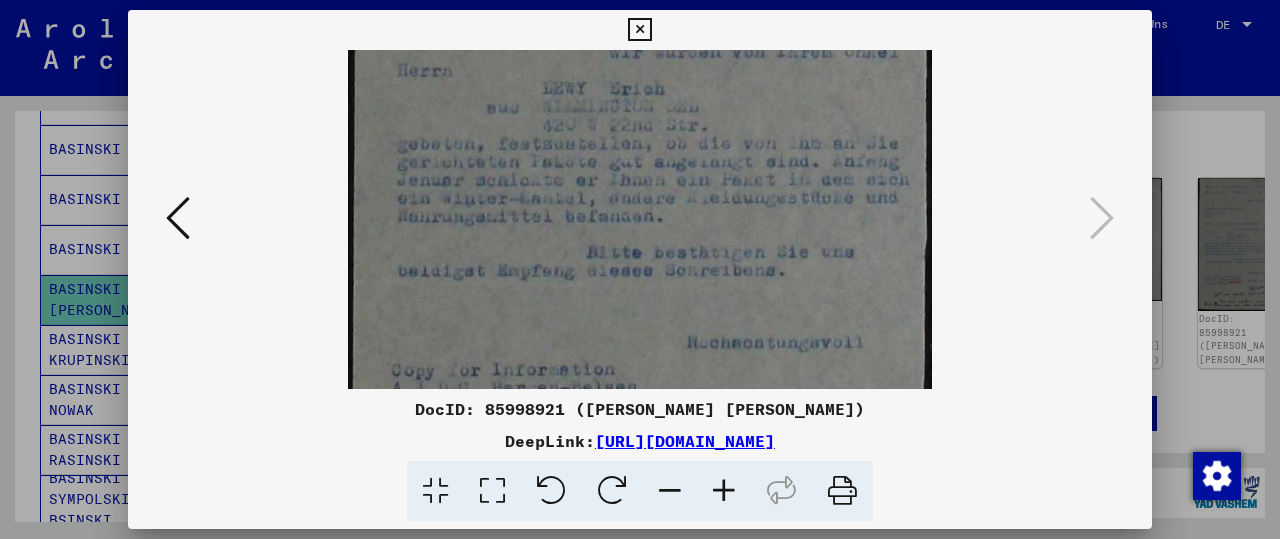 drag, startPoint x: 675, startPoint y: 282, endPoint x: 678, endPoint y: 228, distance: 54.08327 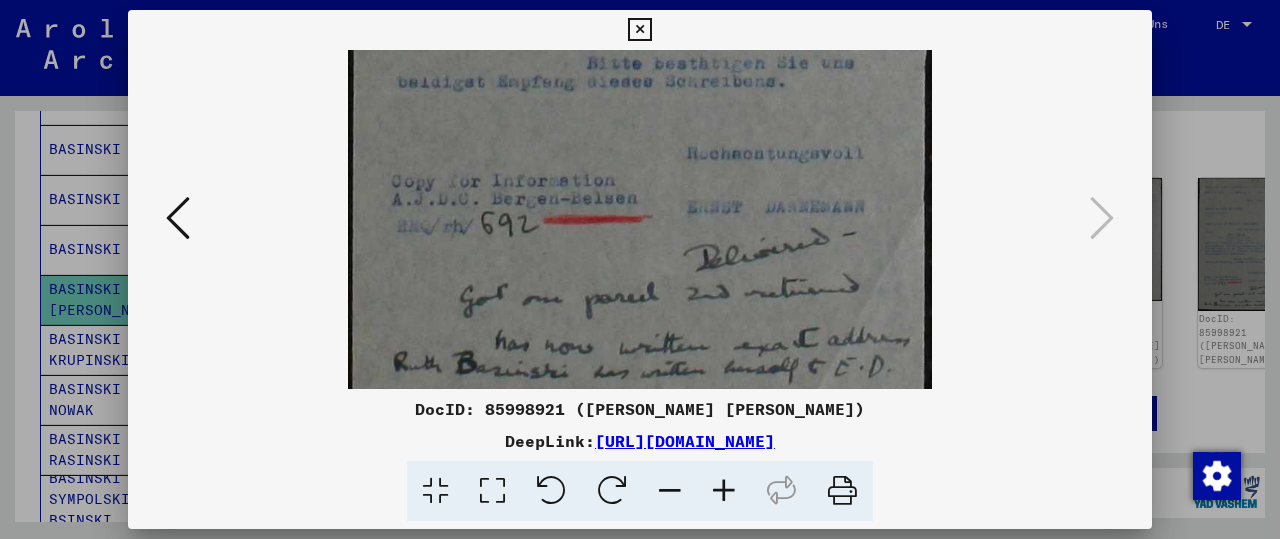 scroll, scrollTop: 550, scrollLeft: 0, axis: vertical 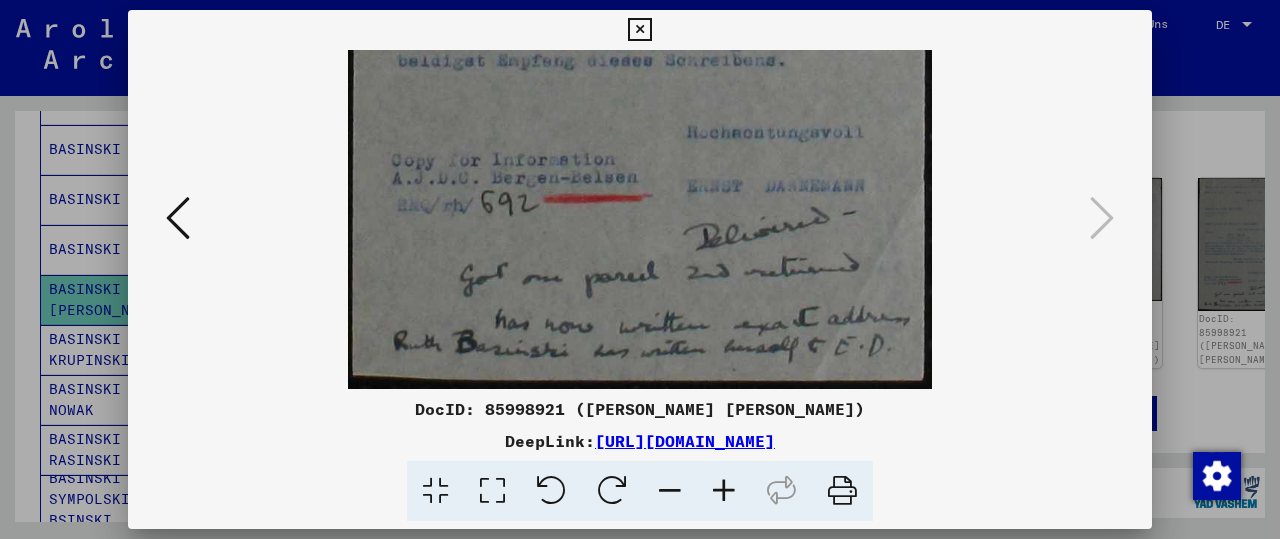 drag, startPoint x: 665, startPoint y: 322, endPoint x: 699, endPoint y: 88, distance: 236.45718 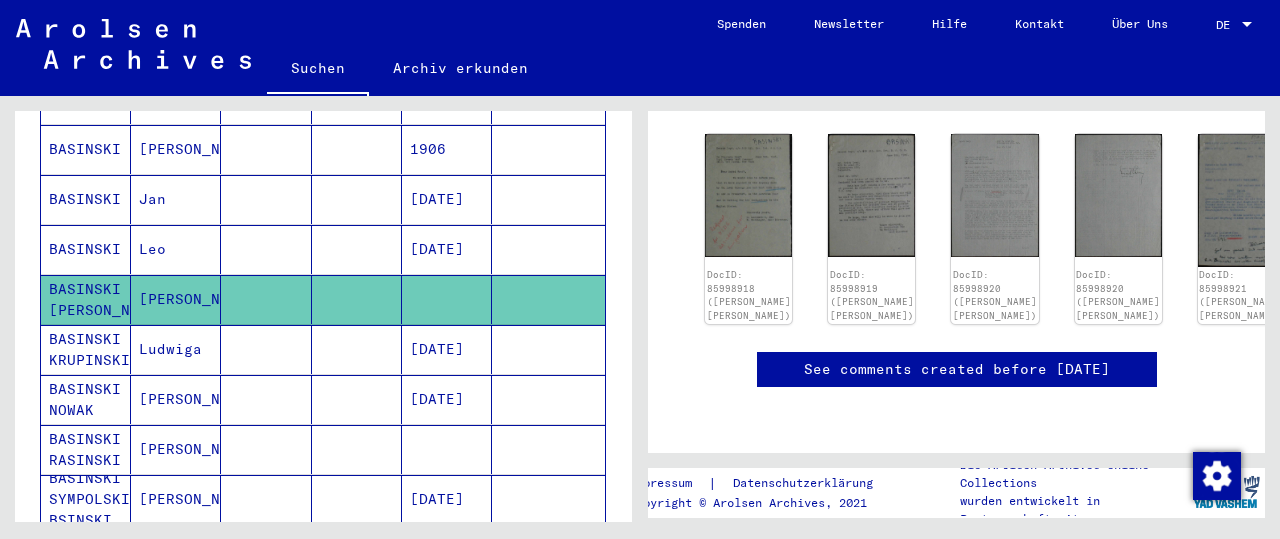 scroll, scrollTop: 223, scrollLeft: 0, axis: vertical 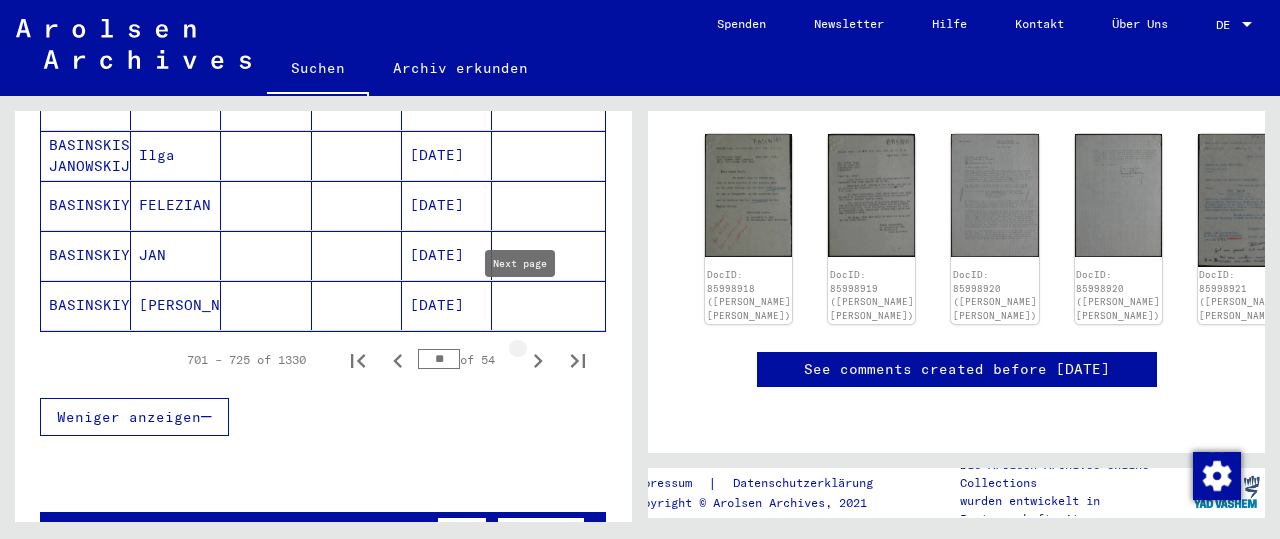 click 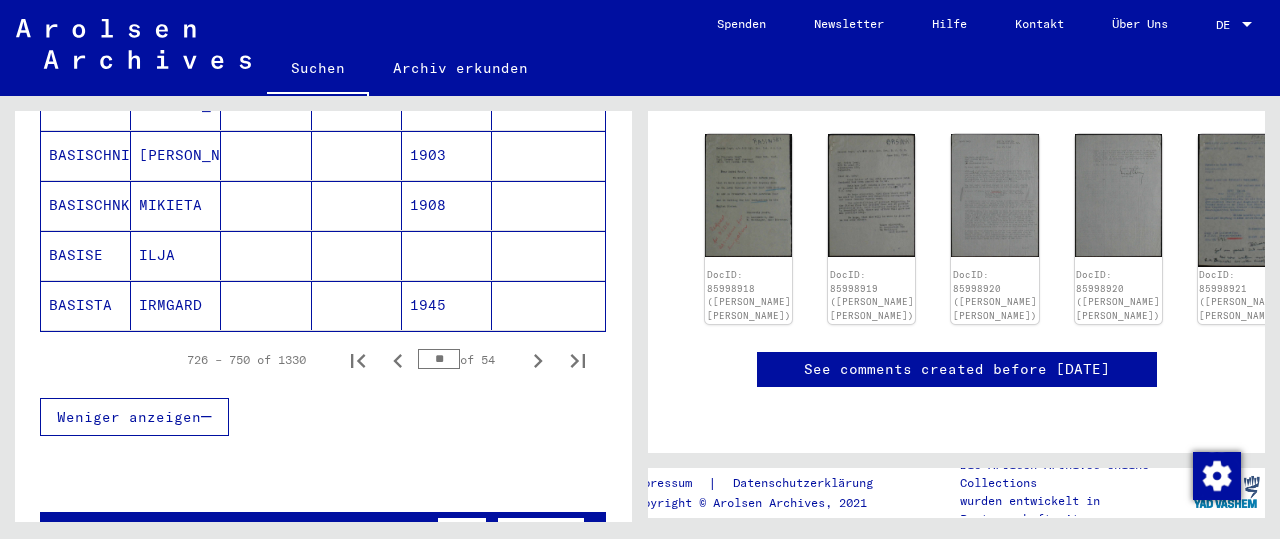 scroll, scrollTop: 0, scrollLeft: 0, axis: both 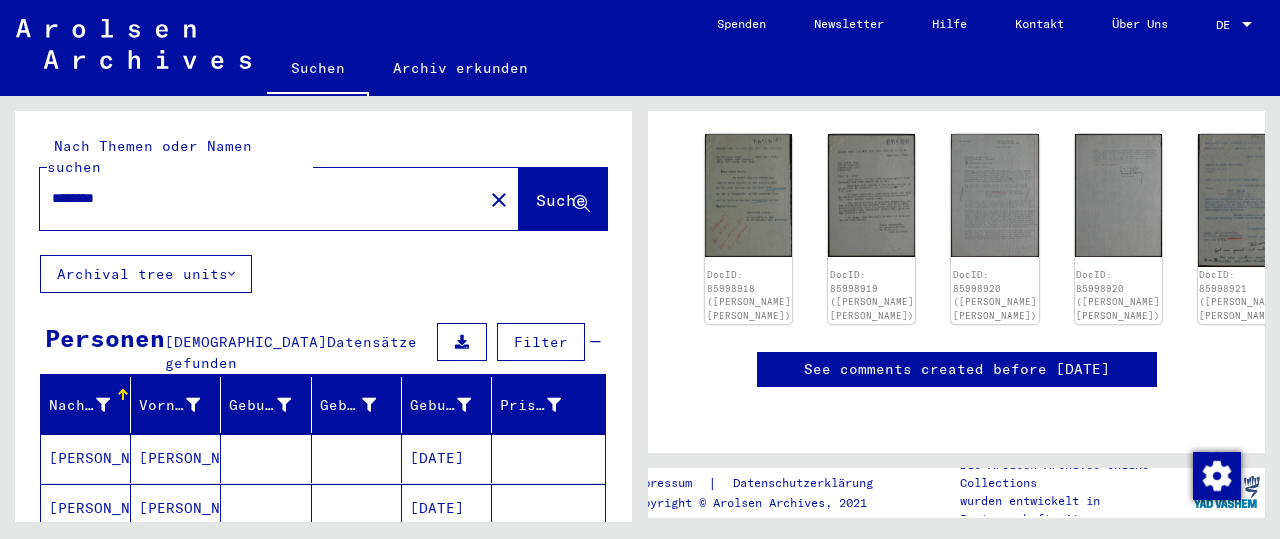 click at bounding box center (357, 508) 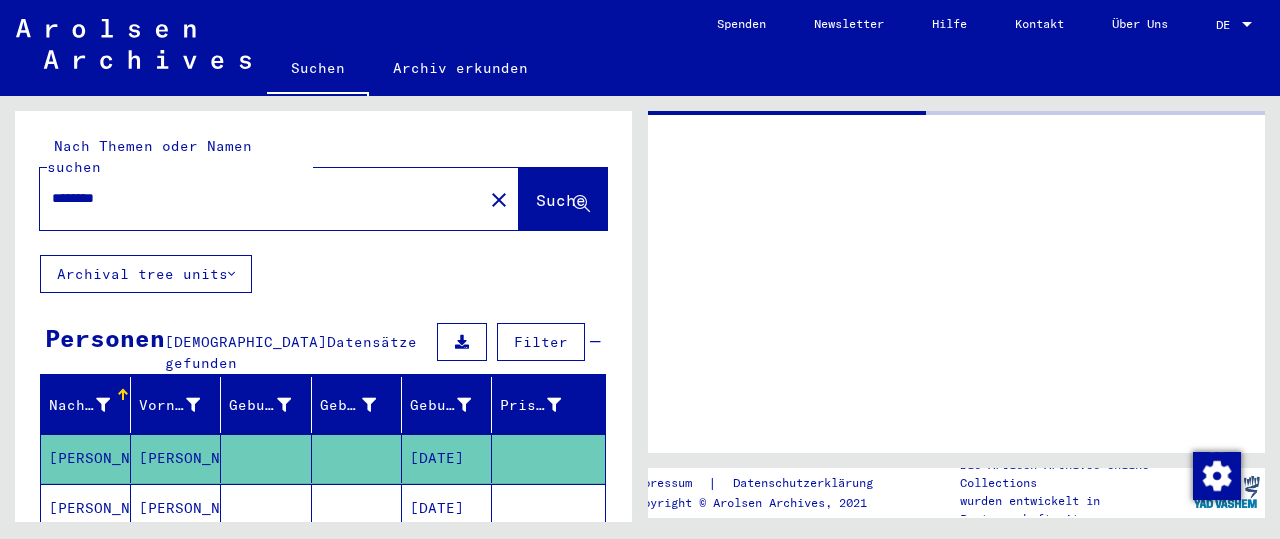 scroll, scrollTop: 0, scrollLeft: 0, axis: both 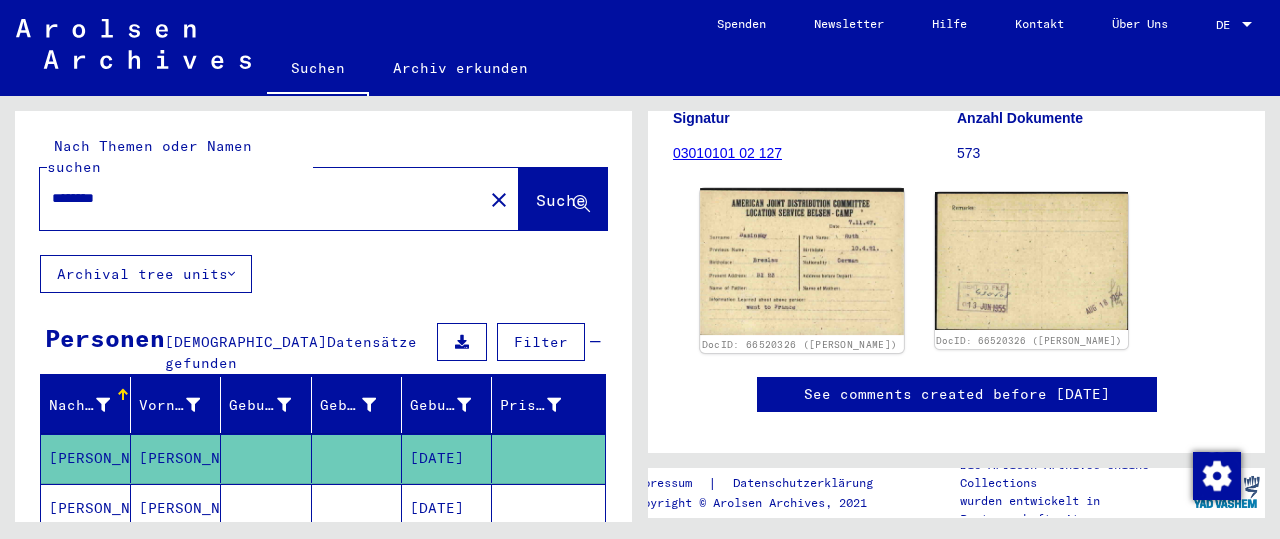click 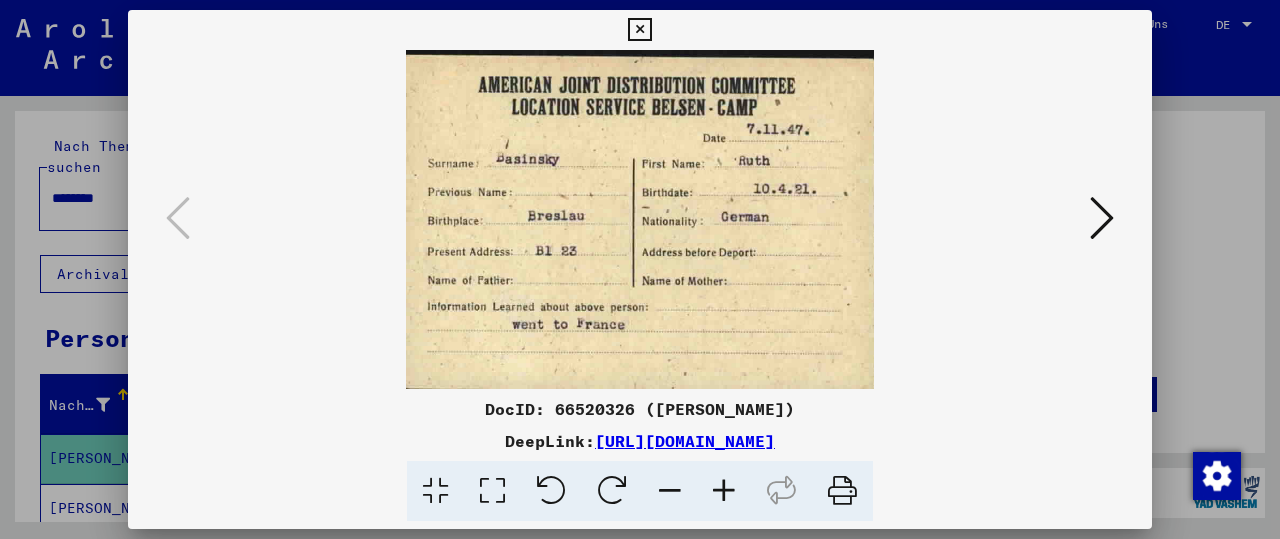 scroll, scrollTop: 289, scrollLeft: 0, axis: vertical 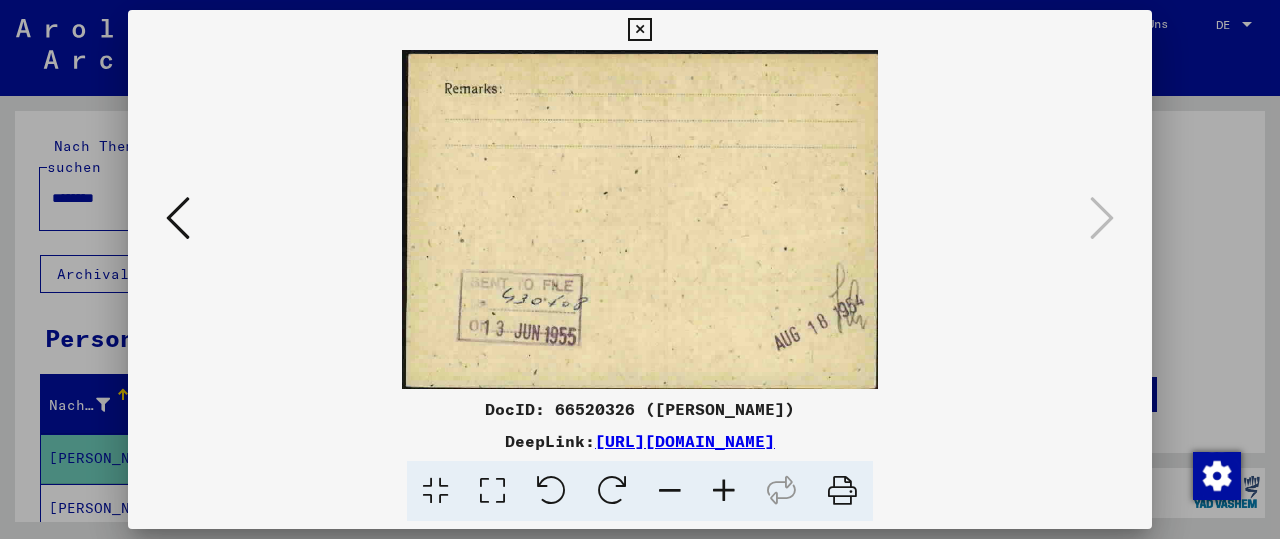 click at bounding box center [639, 30] 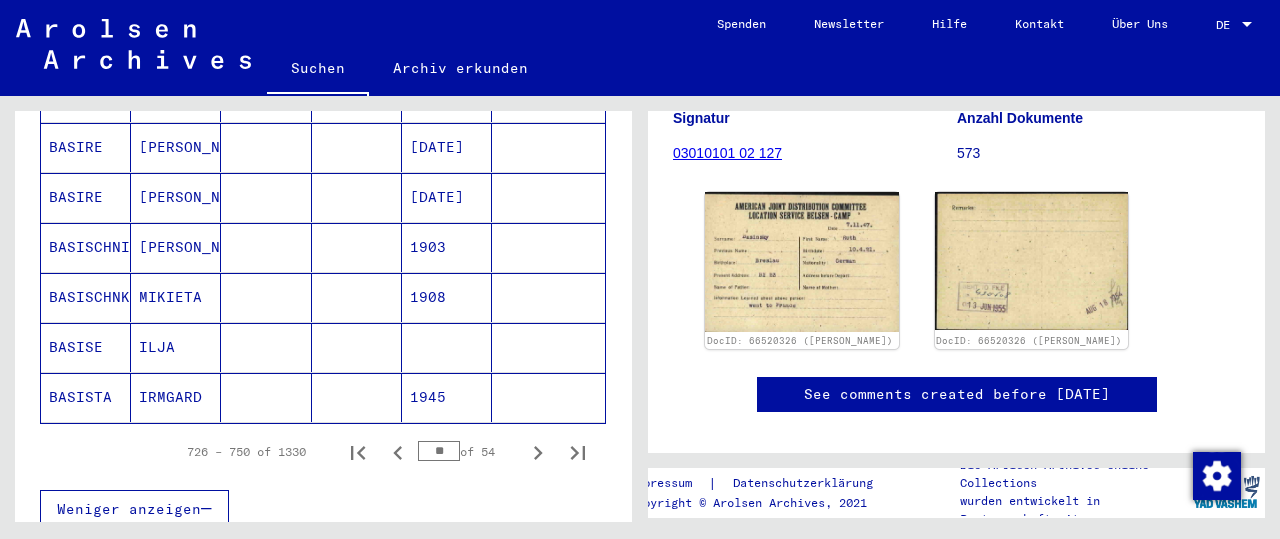 scroll, scrollTop: 1303, scrollLeft: 0, axis: vertical 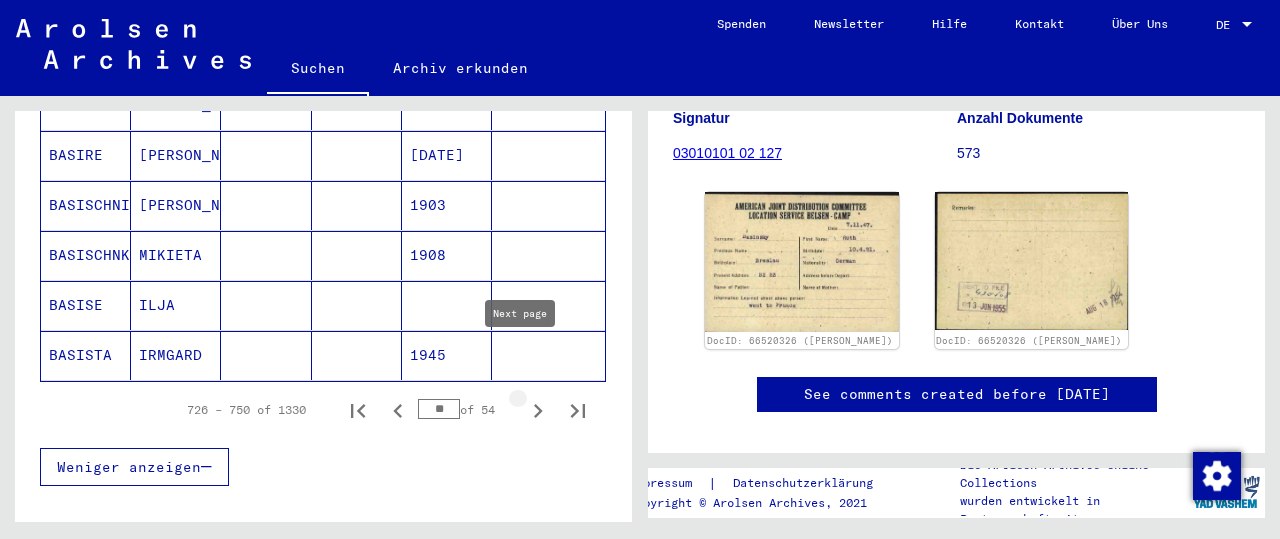 click 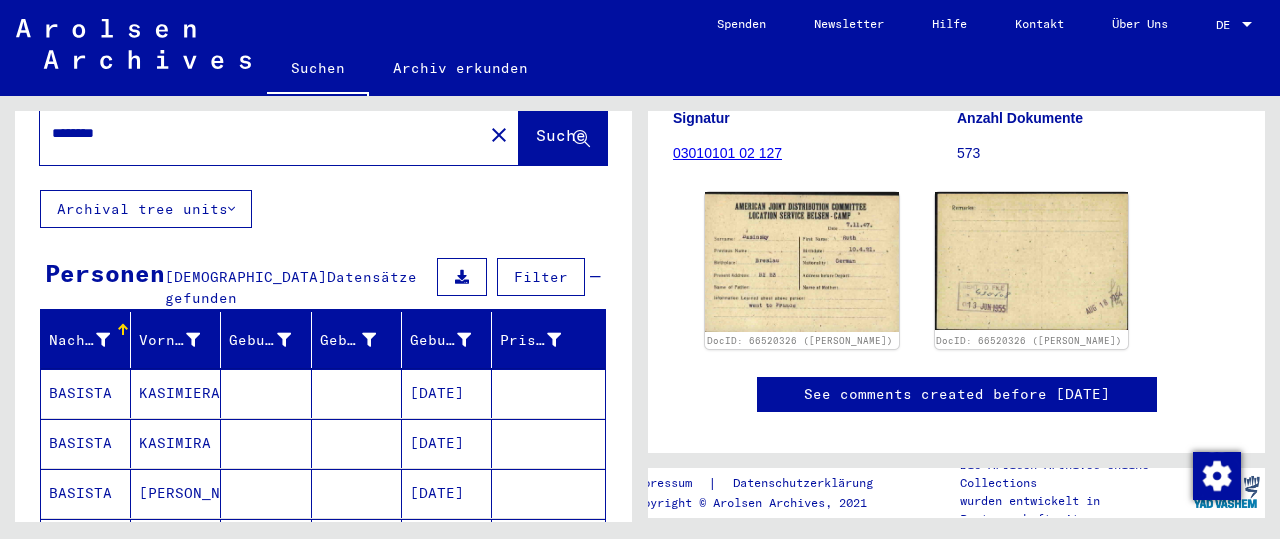 scroll, scrollTop: 0, scrollLeft: 0, axis: both 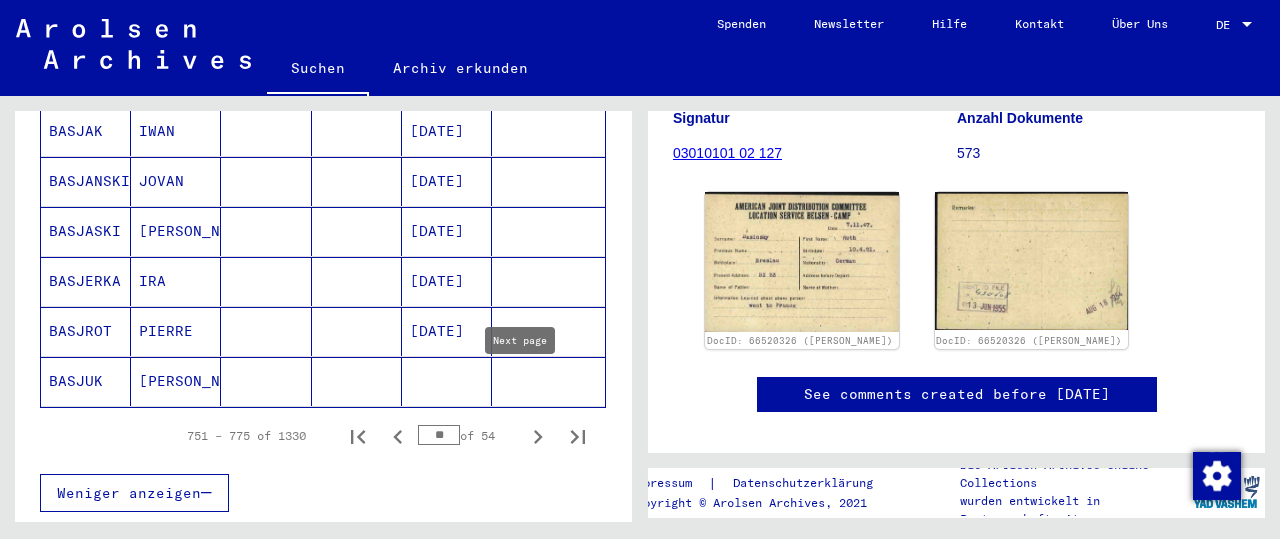 click 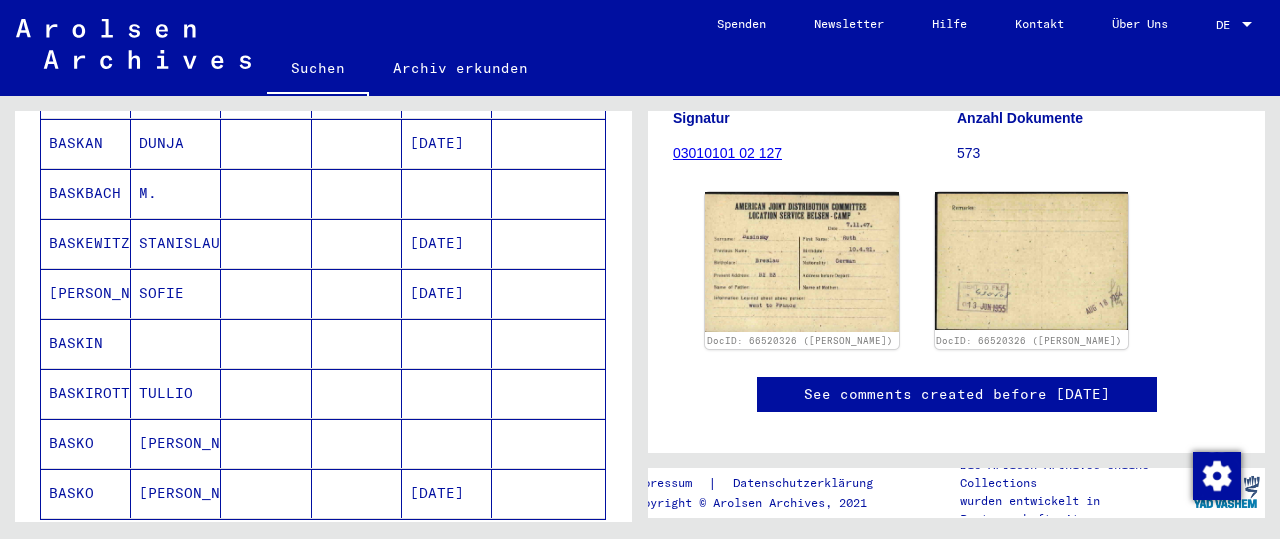 scroll, scrollTop: 1215, scrollLeft: 0, axis: vertical 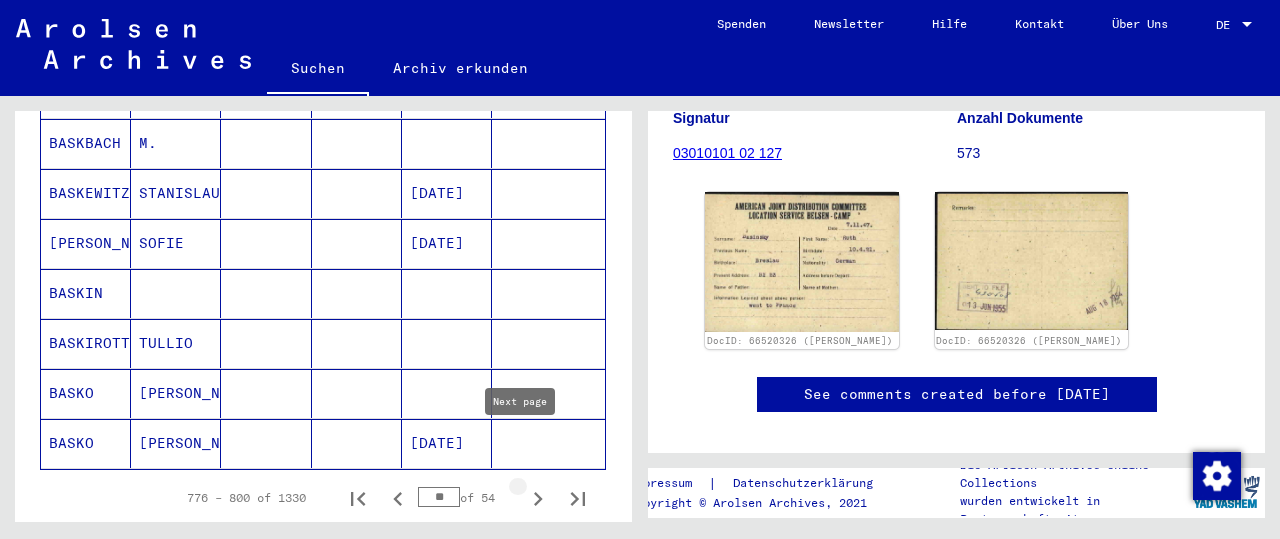 click 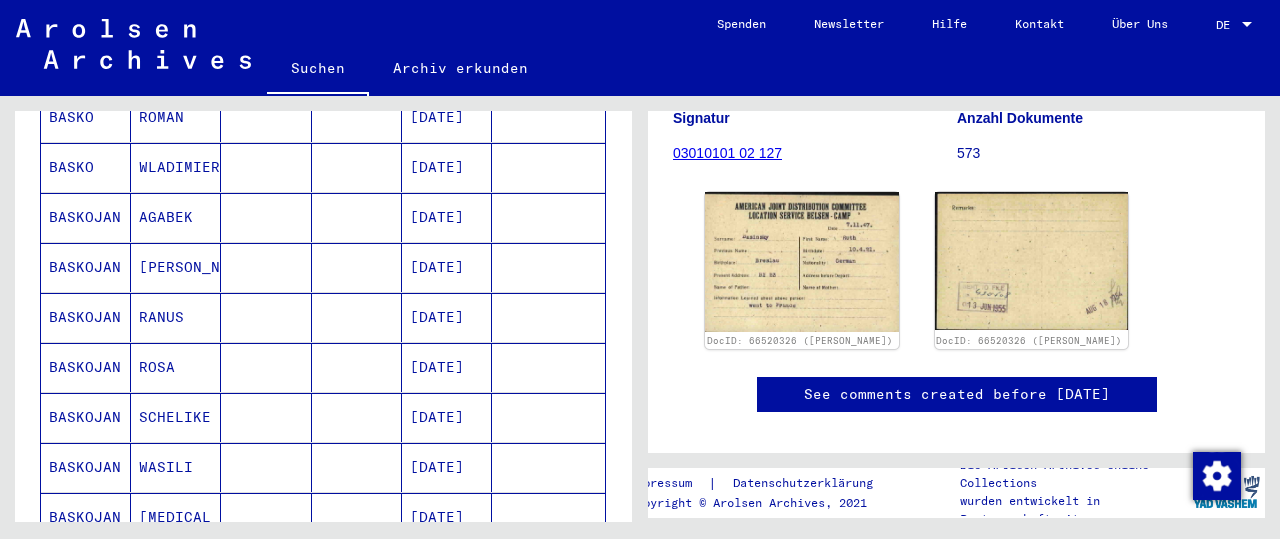 scroll, scrollTop: 0, scrollLeft: 0, axis: both 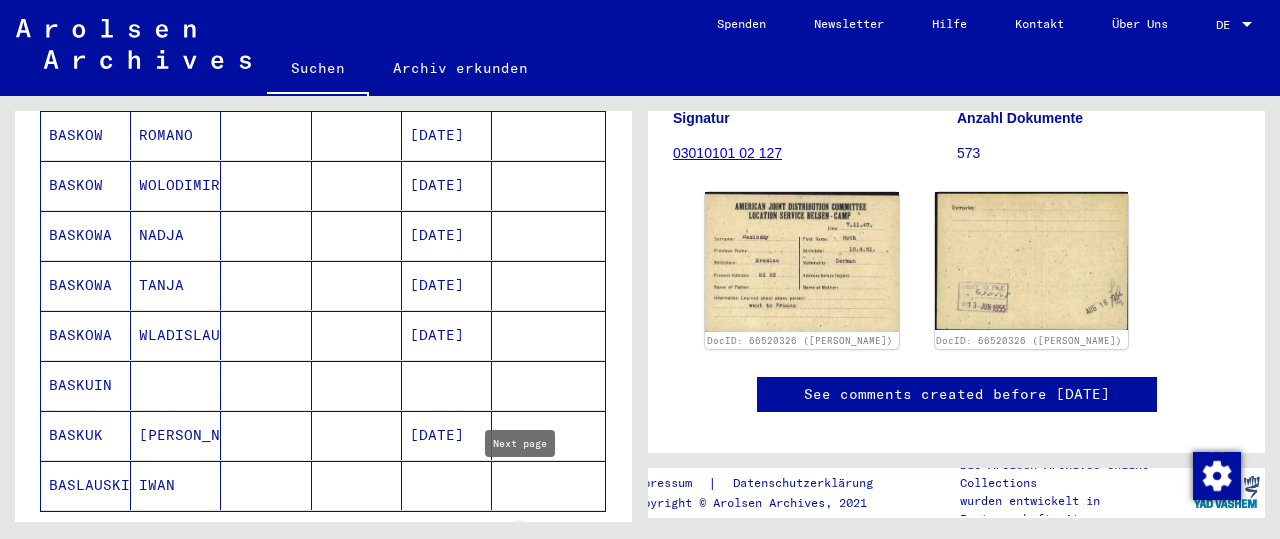 click 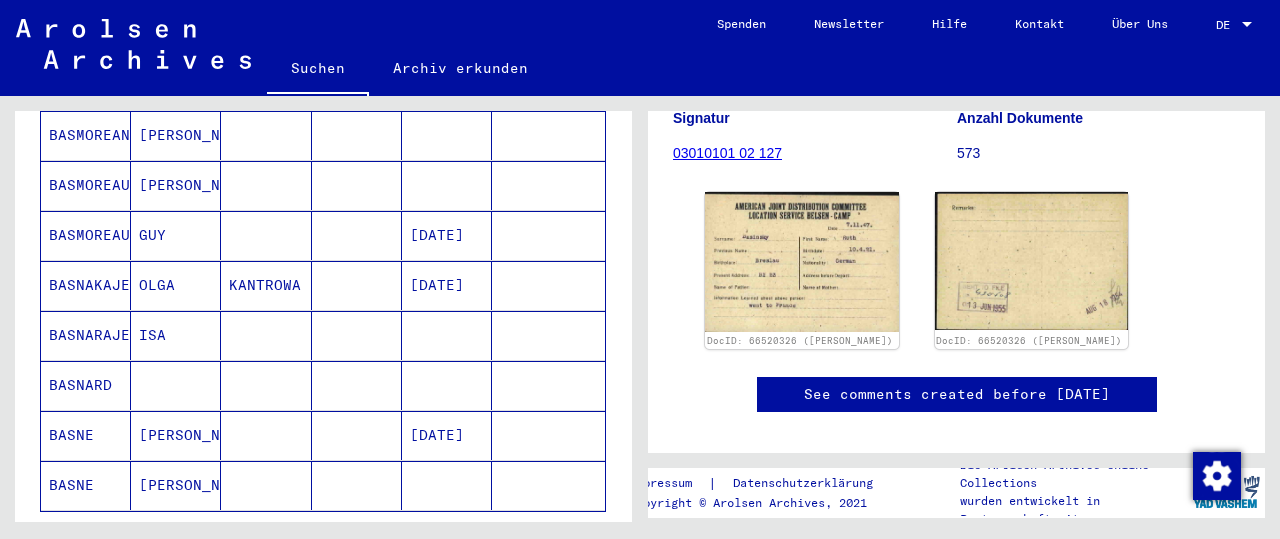 drag, startPoint x: 614, startPoint y: 352, endPoint x: 625, endPoint y: 300, distance: 53.15073 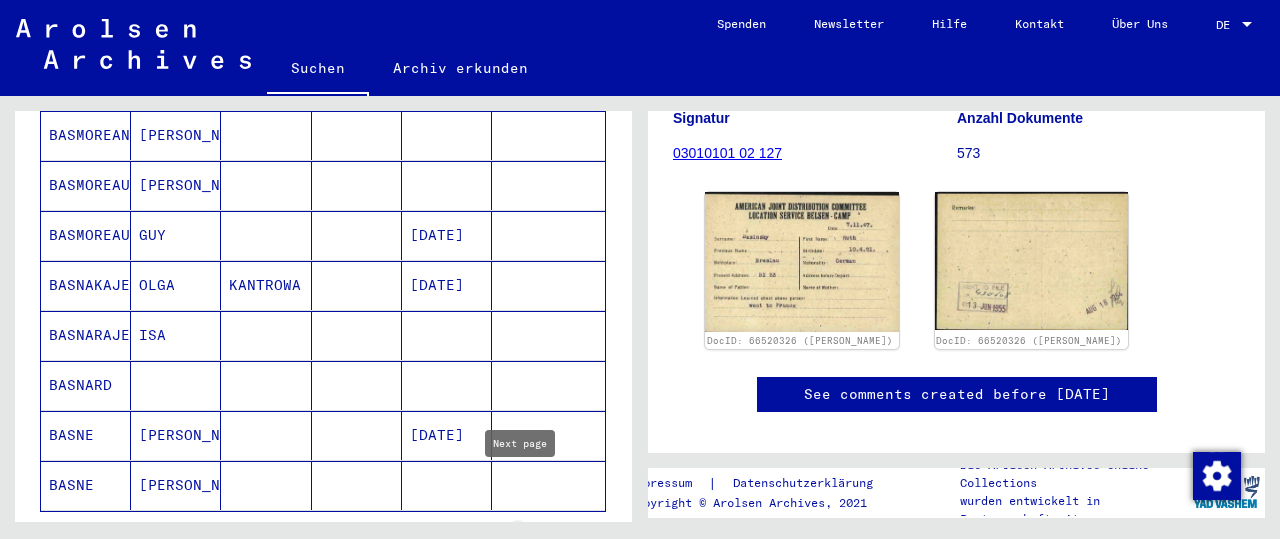 click 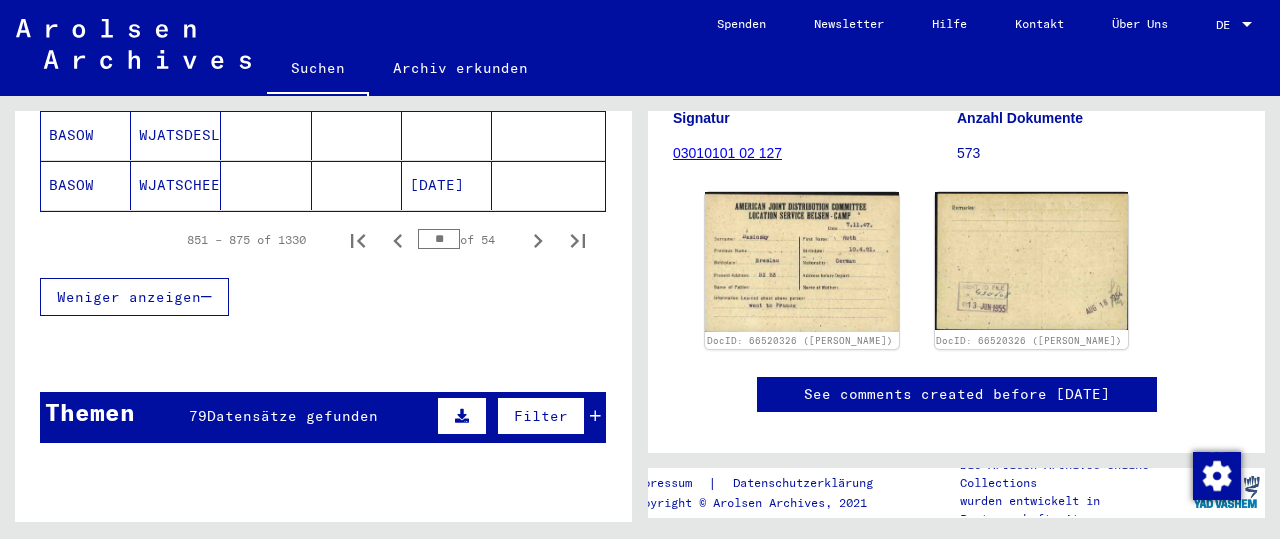 scroll, scrollTop: 1491, scrollLeft: 0, axis: vertical 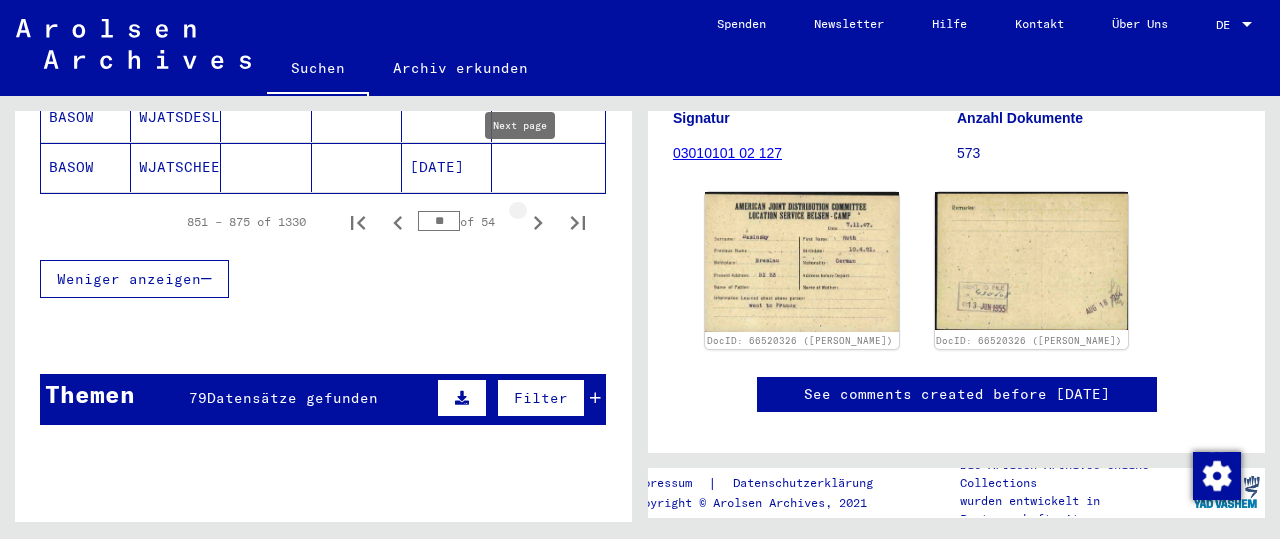 click 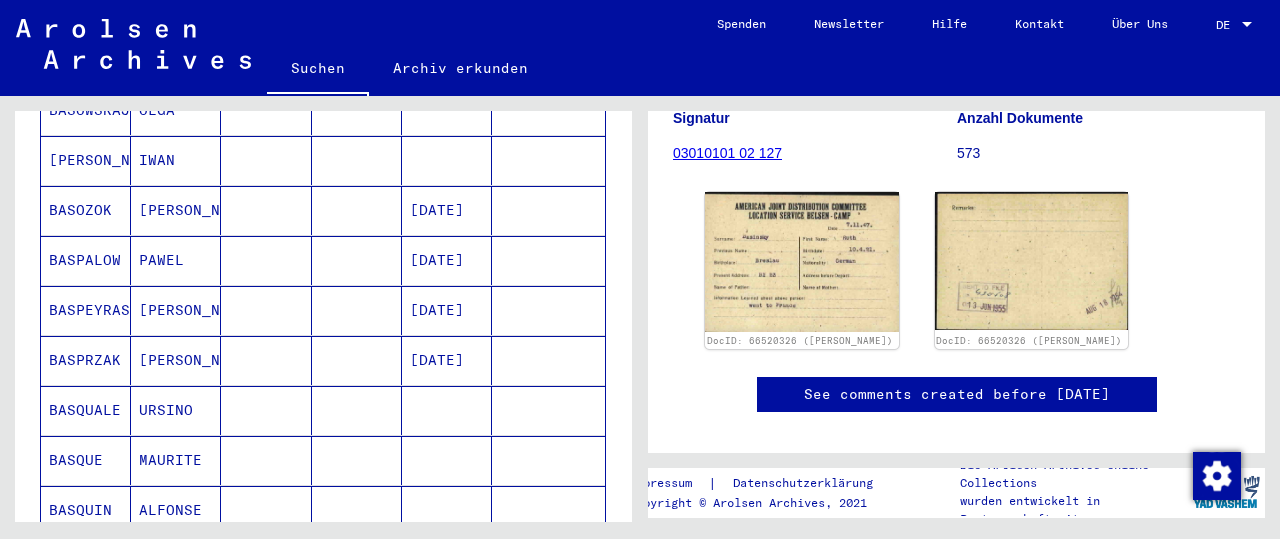 scroll, scrollTop: 0, scrollLeft: 0, axis: both 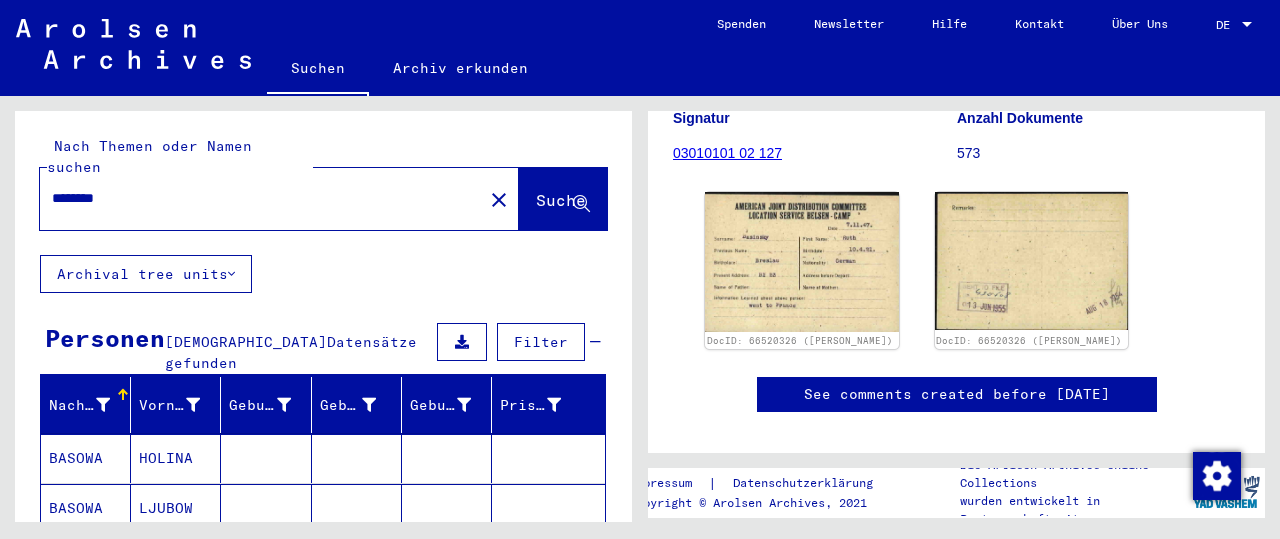 click on "********" at bounding box center [261, 198] 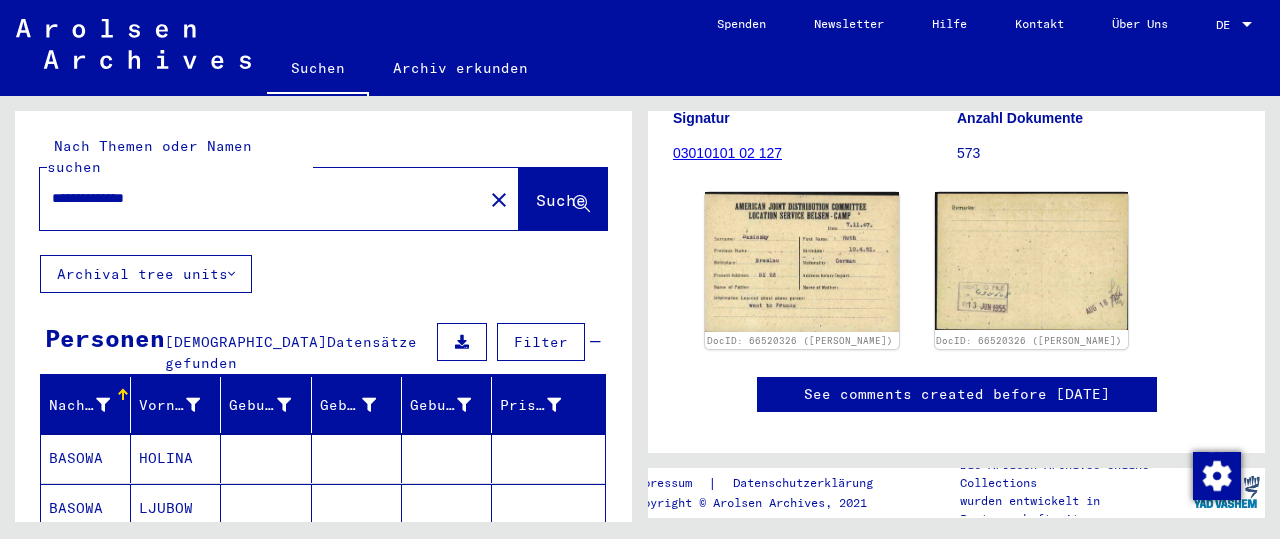 type on "**********" 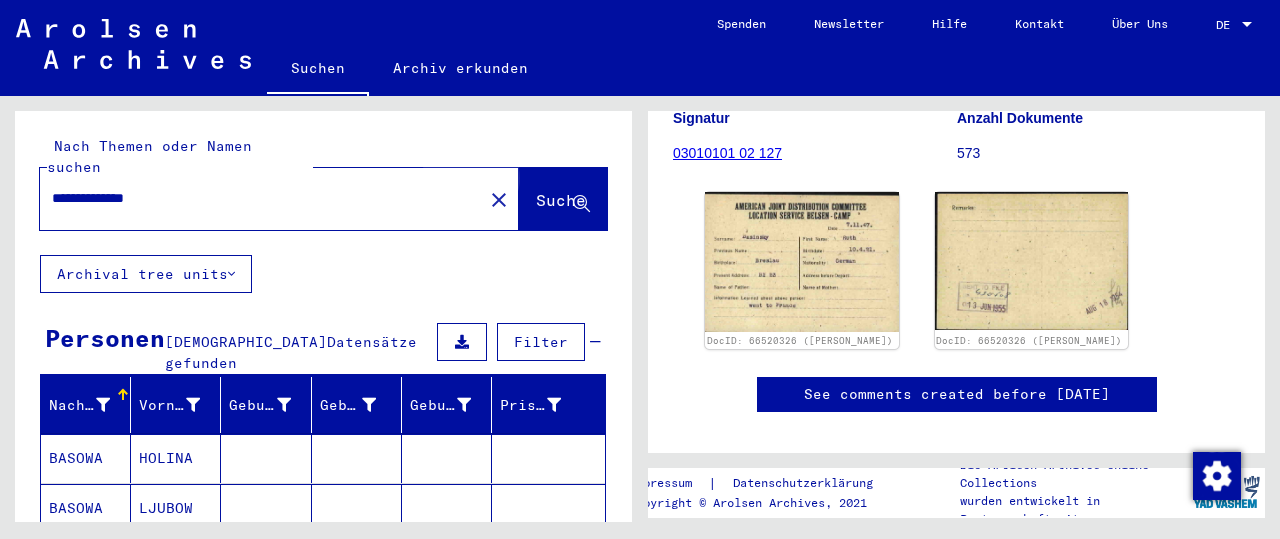 click on "Suche" 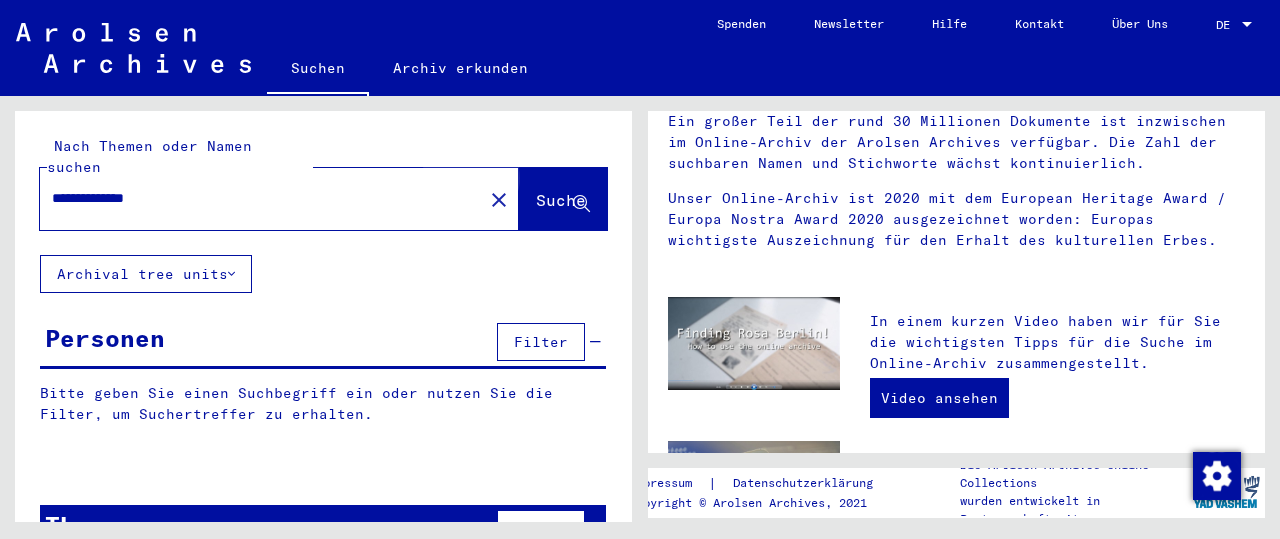 scroll, scrollTop: 0, scrollLeft: 0, axis: both 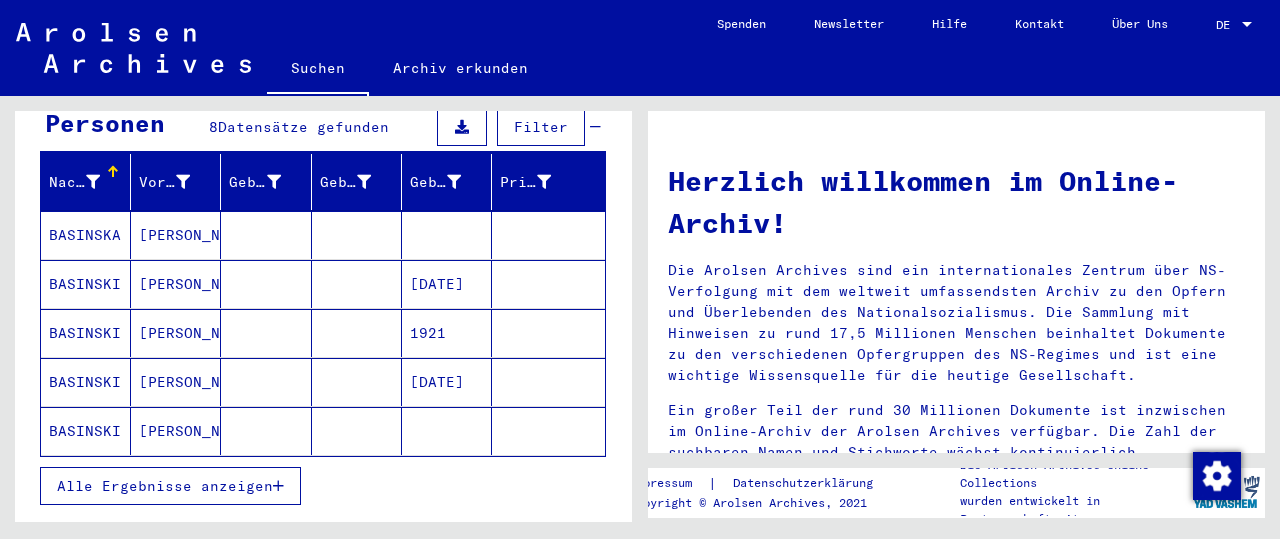 click on "[PERSON_NAME]" 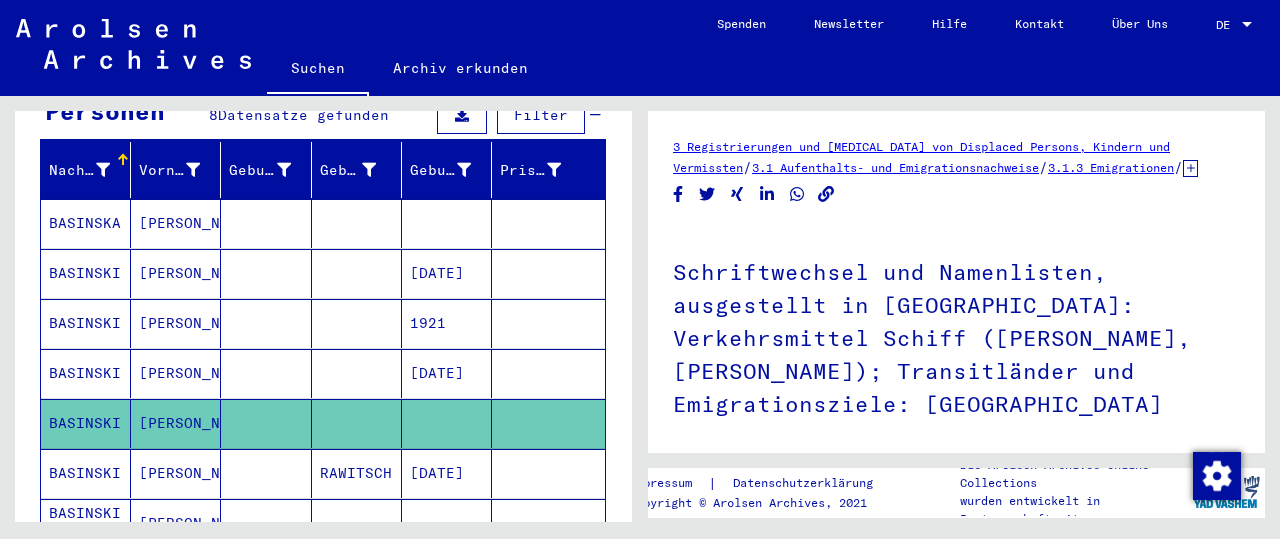 scroll, scrollTop: 239, scrollLeft: 0, axis: vertical 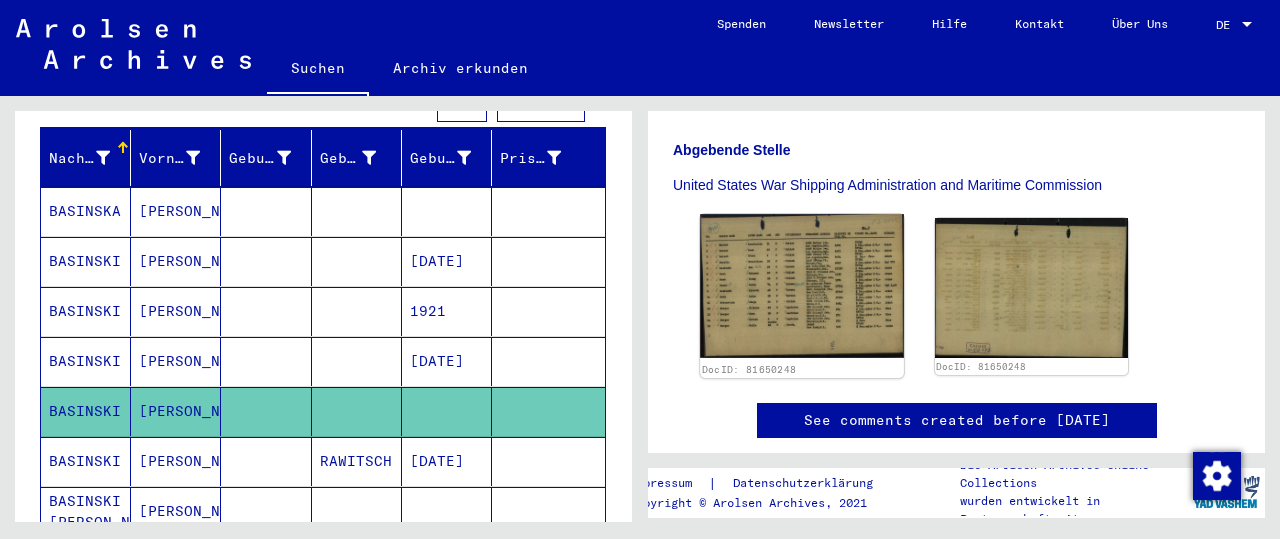 click 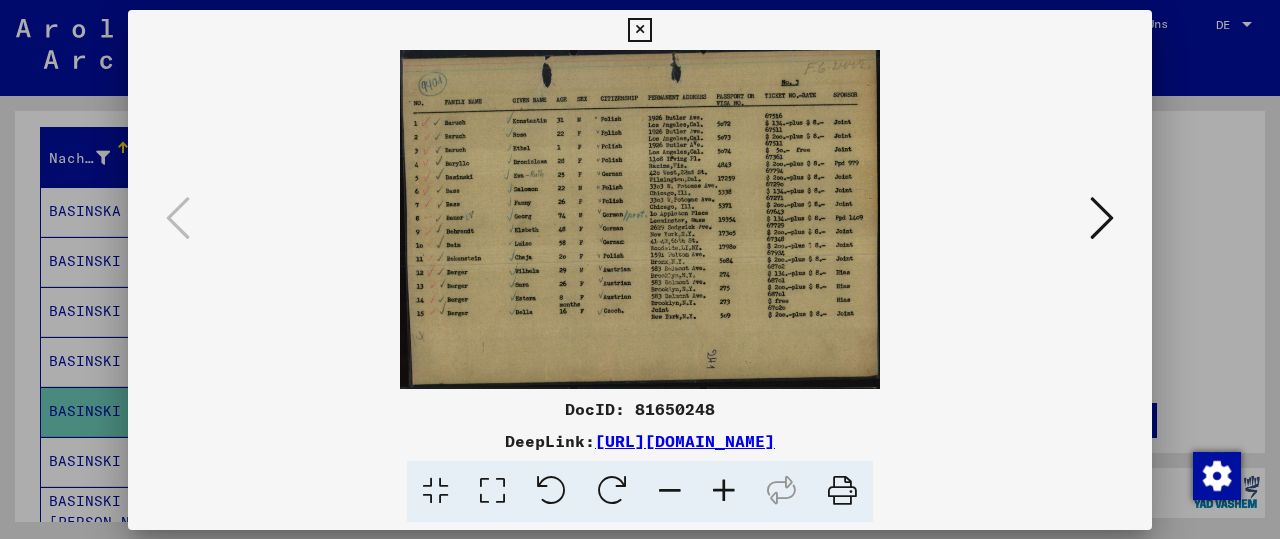scroll, scrollTop: 571, scrollLeft: 0, axis: vertical 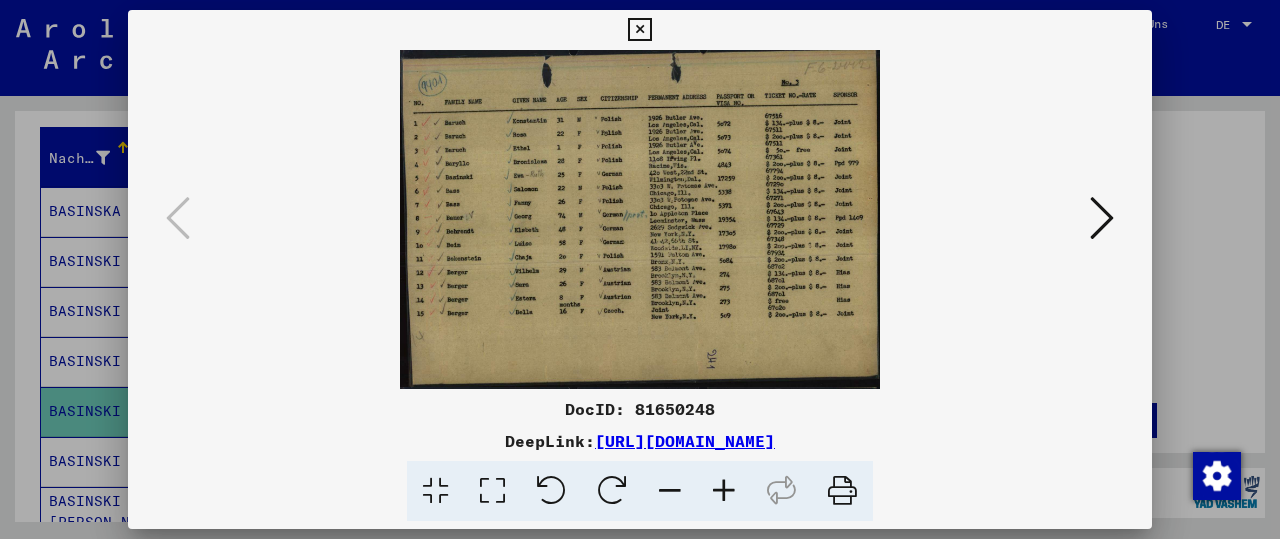 click at bounding box center [724, 491] 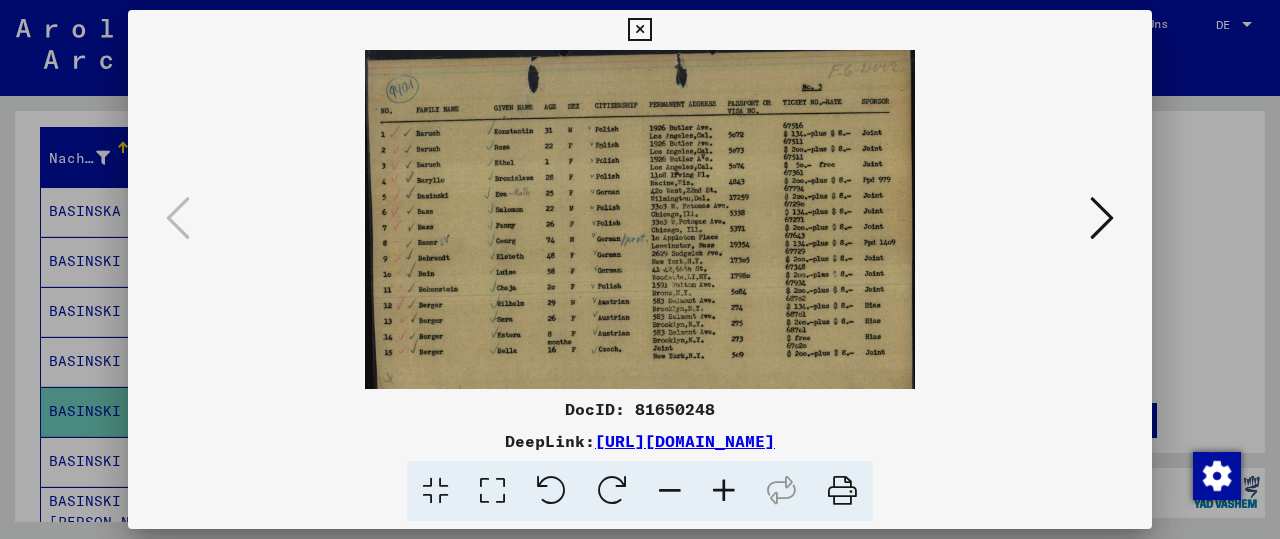 click at bounding box center (724, 491) 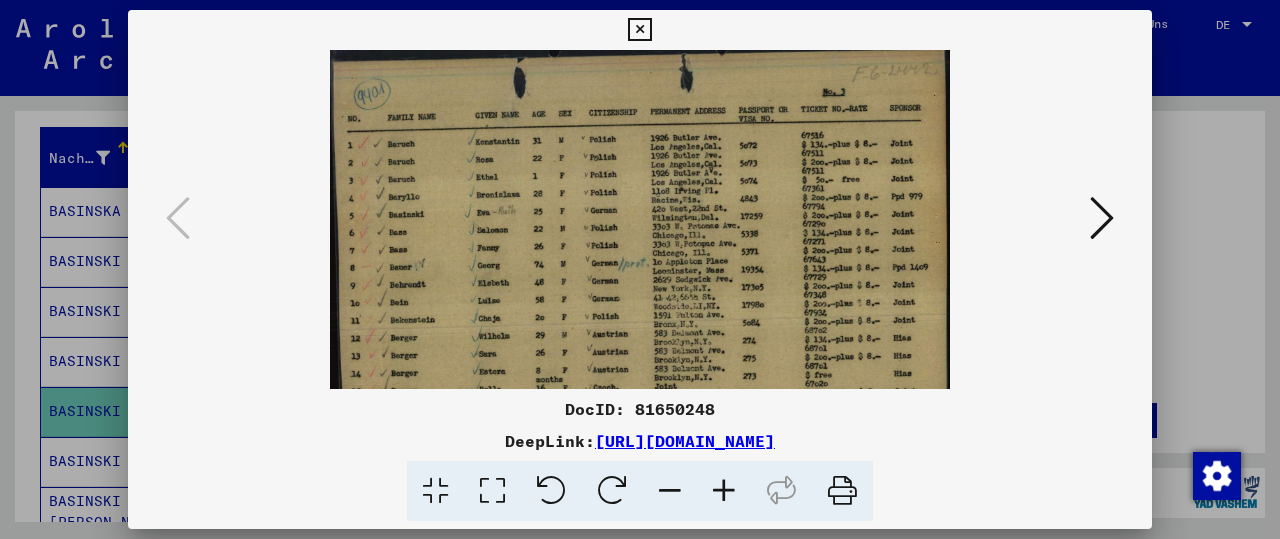 click at bounding box center (724, 491) 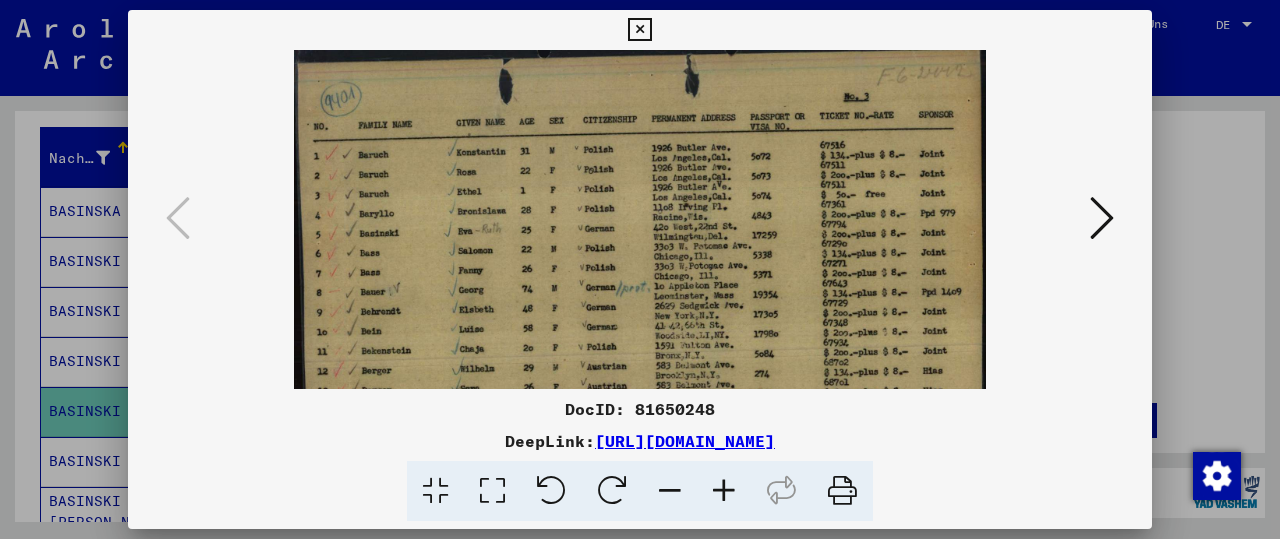 click at bounding box center [724, 491] 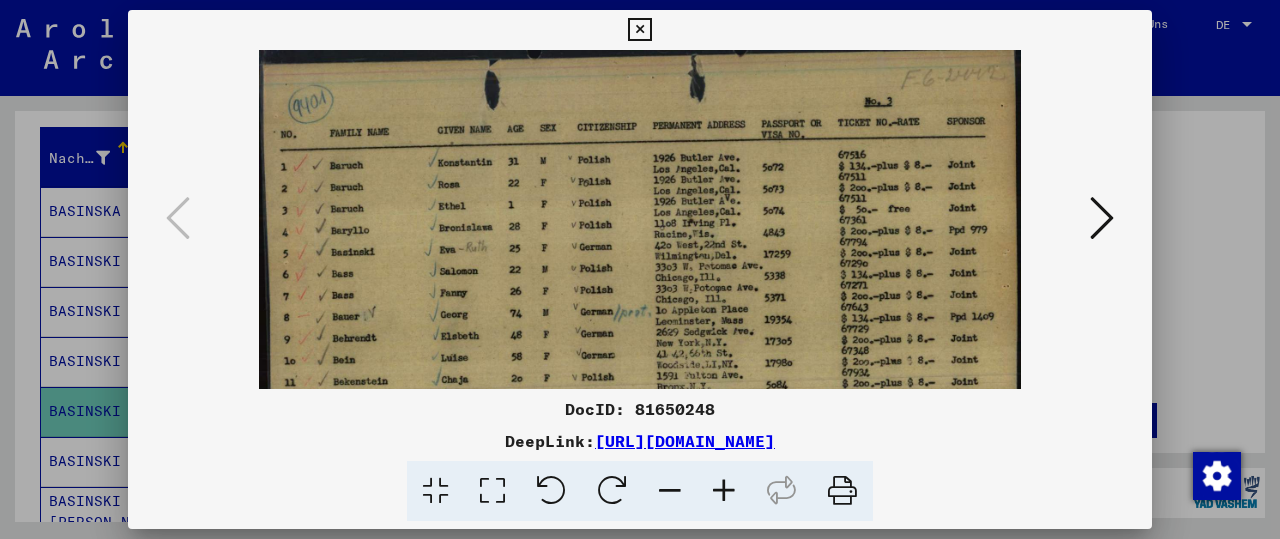 drag, startPoint x: 681, startPoint y: 249, endPoint x: 591, endPoint y: 285, distance: 96.93297 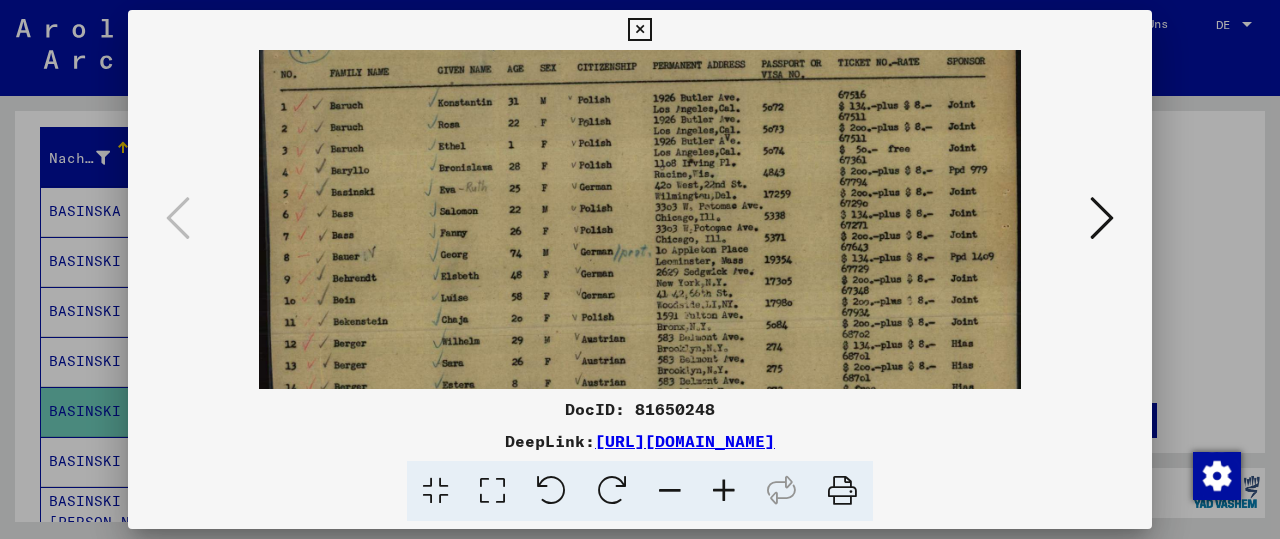 scroll, scrollTop: 67, scrollLeft: 0, axis: vertical 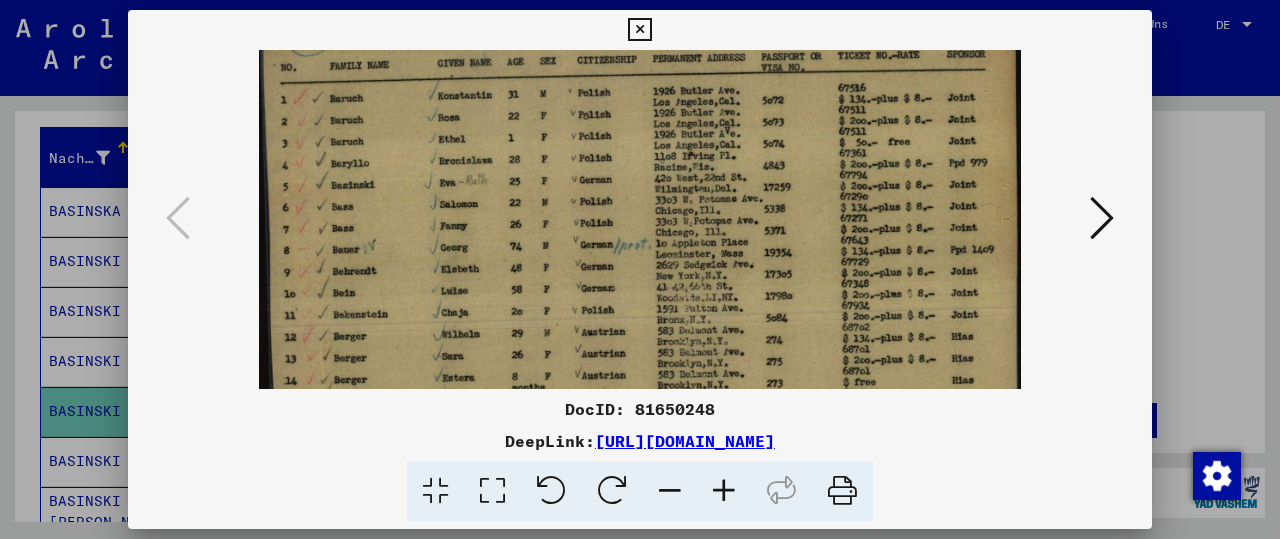 drag, startPoint x: 573, startPoint y: 265, endPoint x: 659, endPoint y: 198, distance: 109.01835 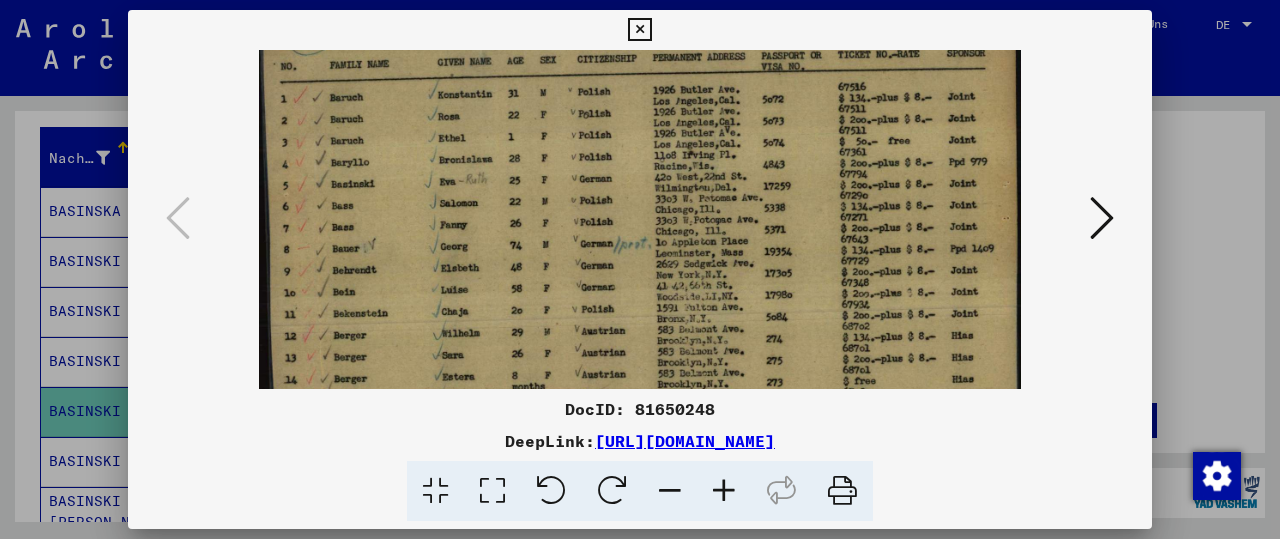 click at bounding box center [640, 251] 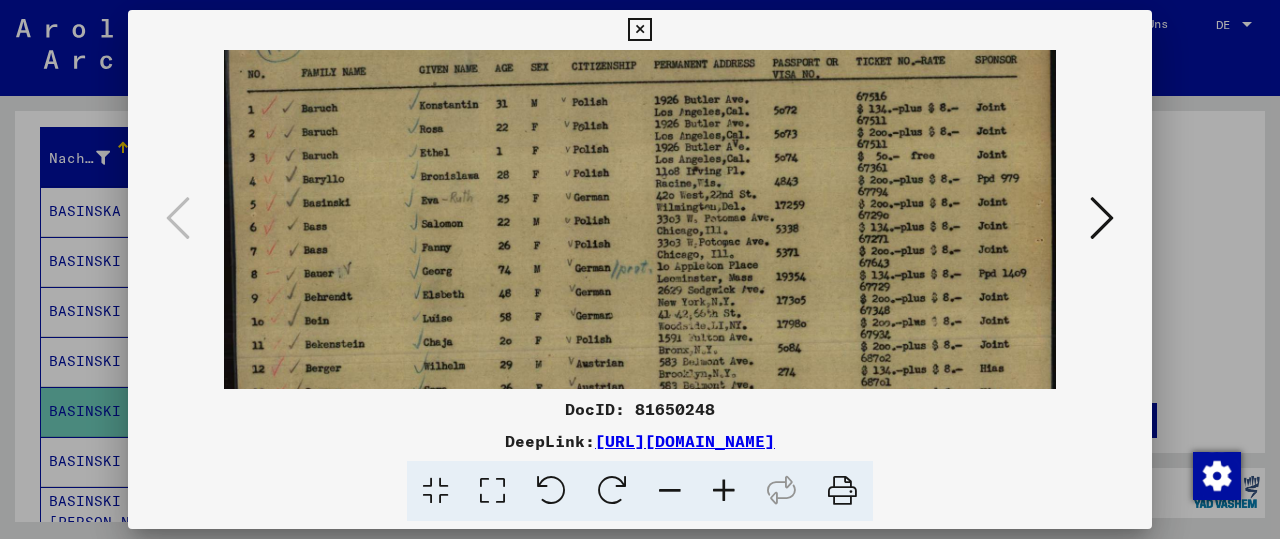 click at bounding box center (724, 491) 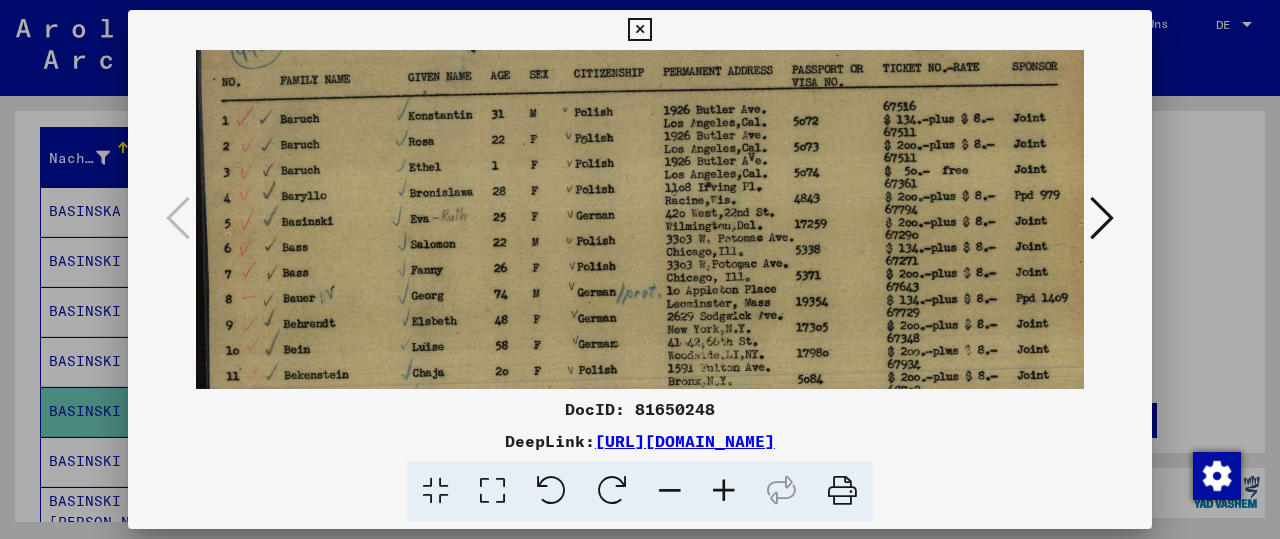 click at bounding box center [724, 491] 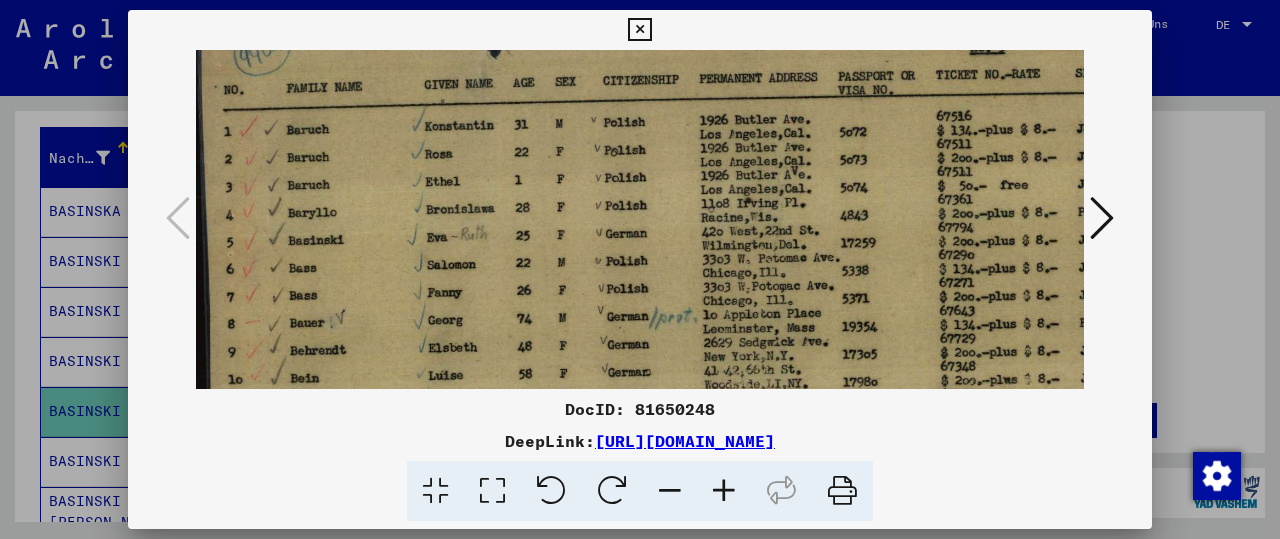 click at bounding box center [724, 491] 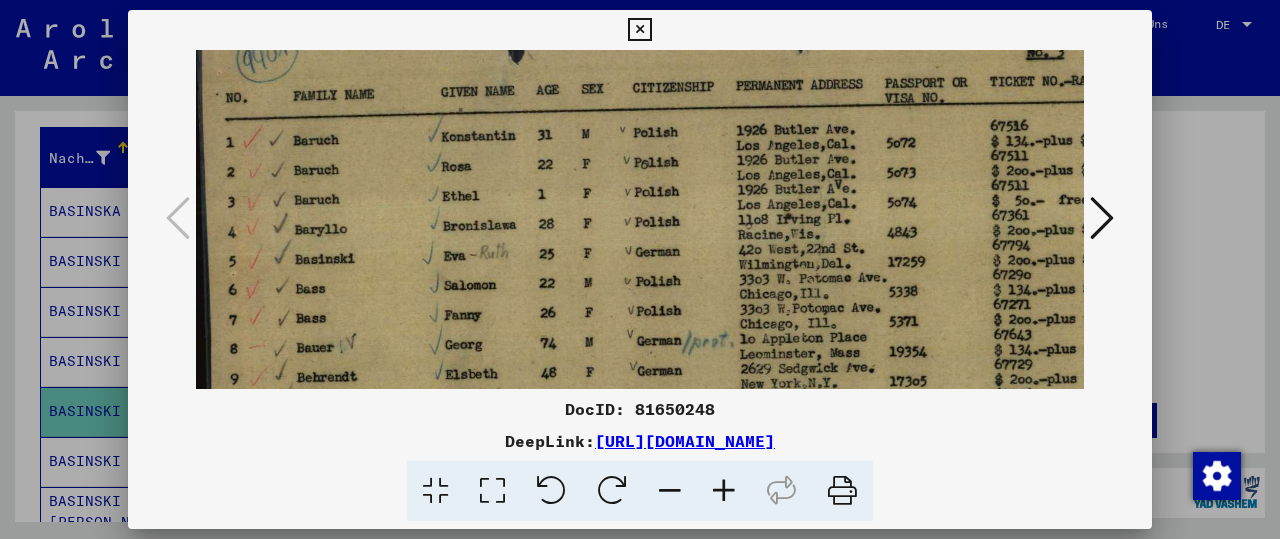 click at bounding box center [724, 491] 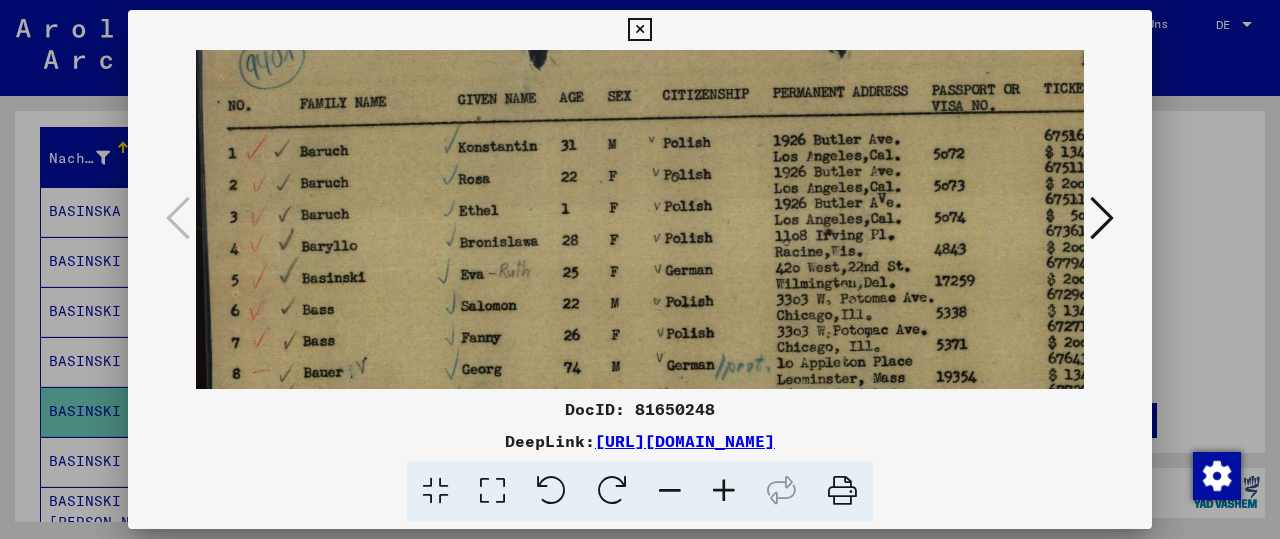 click at bounding box center [724, 491] 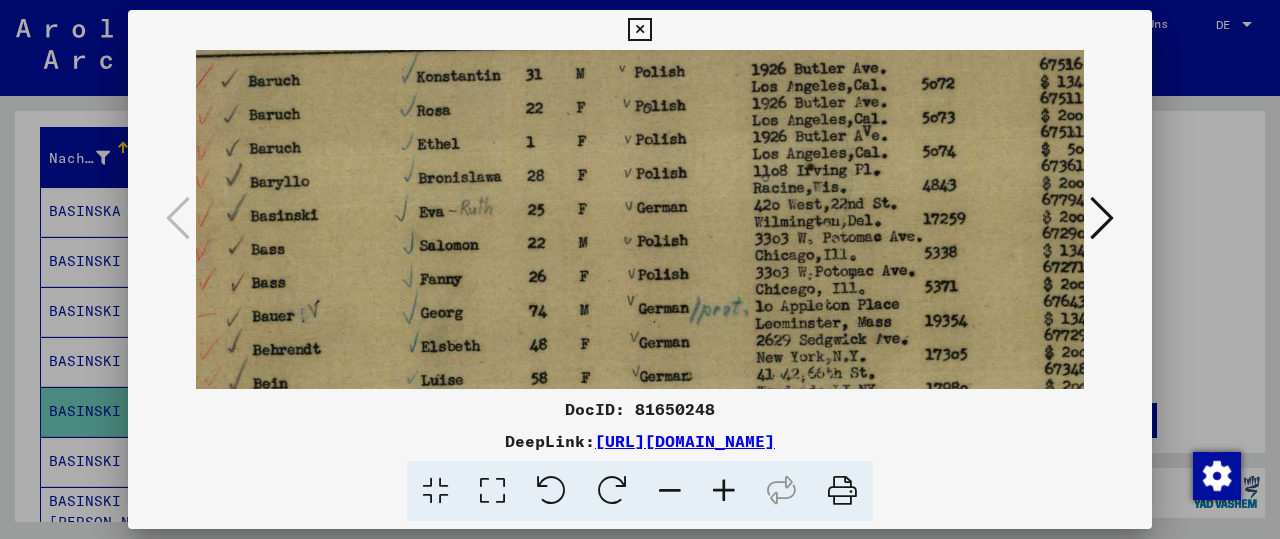 scroll, scrollTop: 148, scrollLeft: 58, axis: both 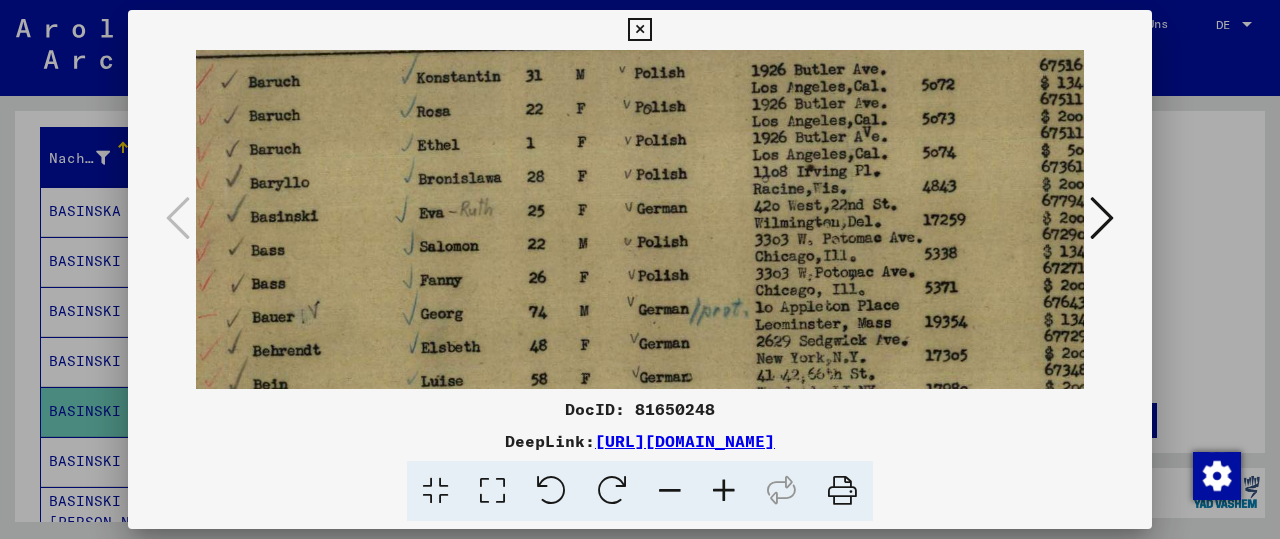 drag, startPoint x: 757, startPoint y: 348, endPoint x: 699, endPoint y: 268, distance: 98.81296 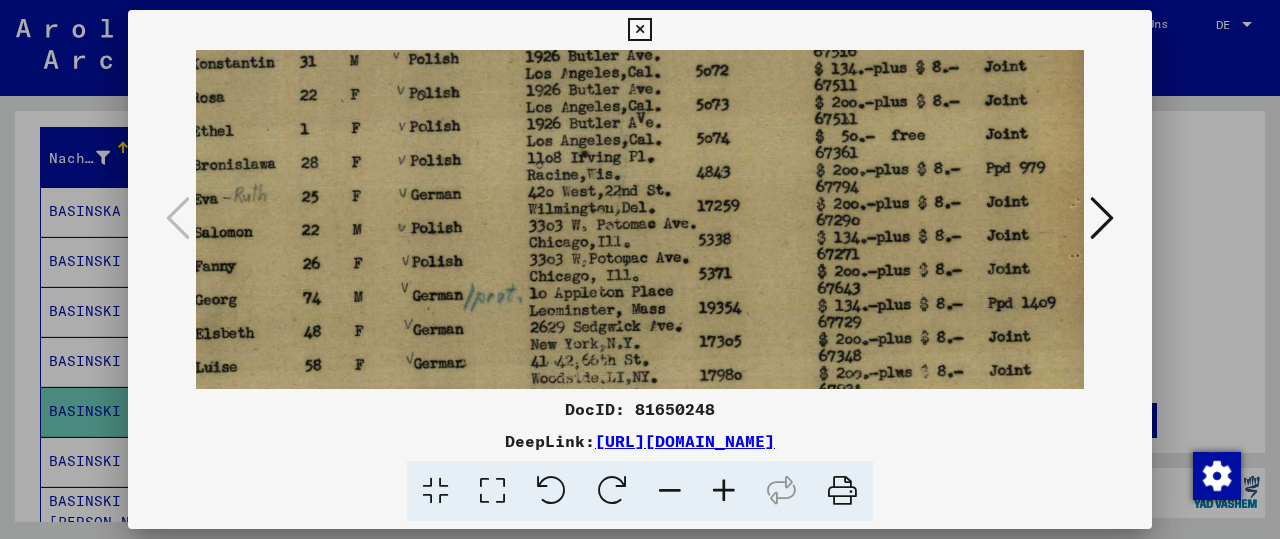 scroll, scrollTop: 152, scrollLeft: 287, axis: both 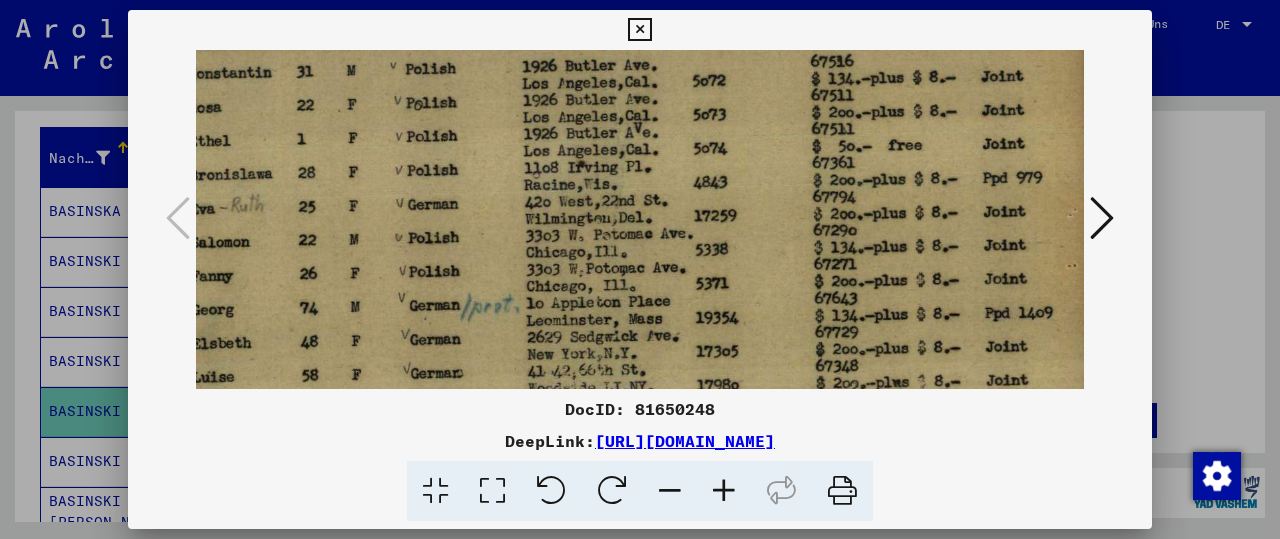 drag, startPoint x: 903, startPoint y: 306, endPoint x: 674, endPoint y: 303, distance: 229.01965 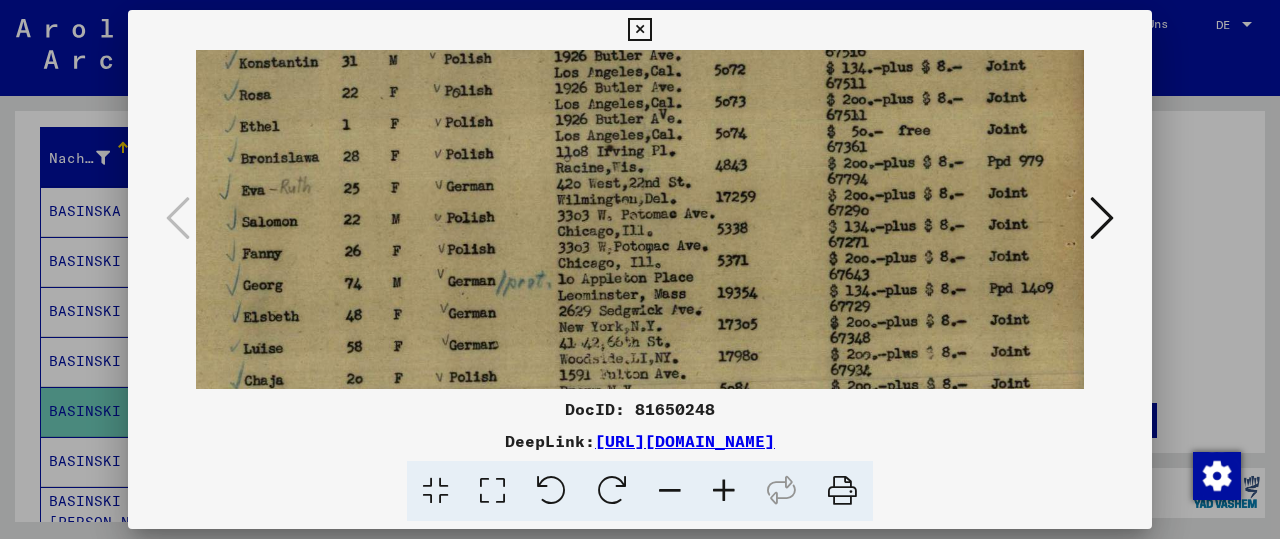 click at bounding box center [670, 491] 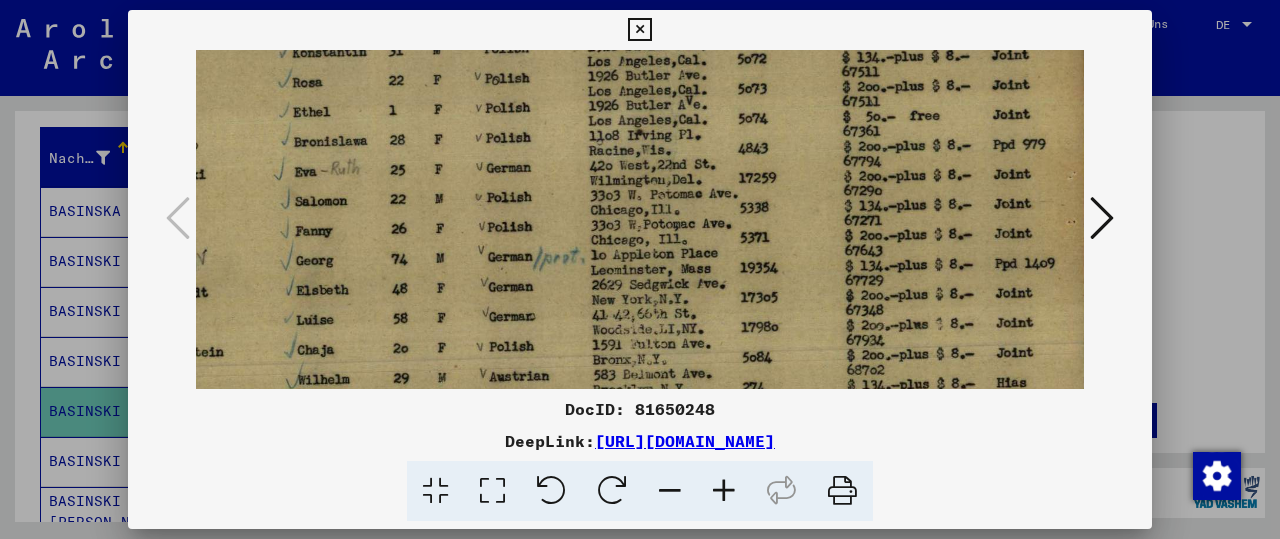 click at bounding box center [670, 491] 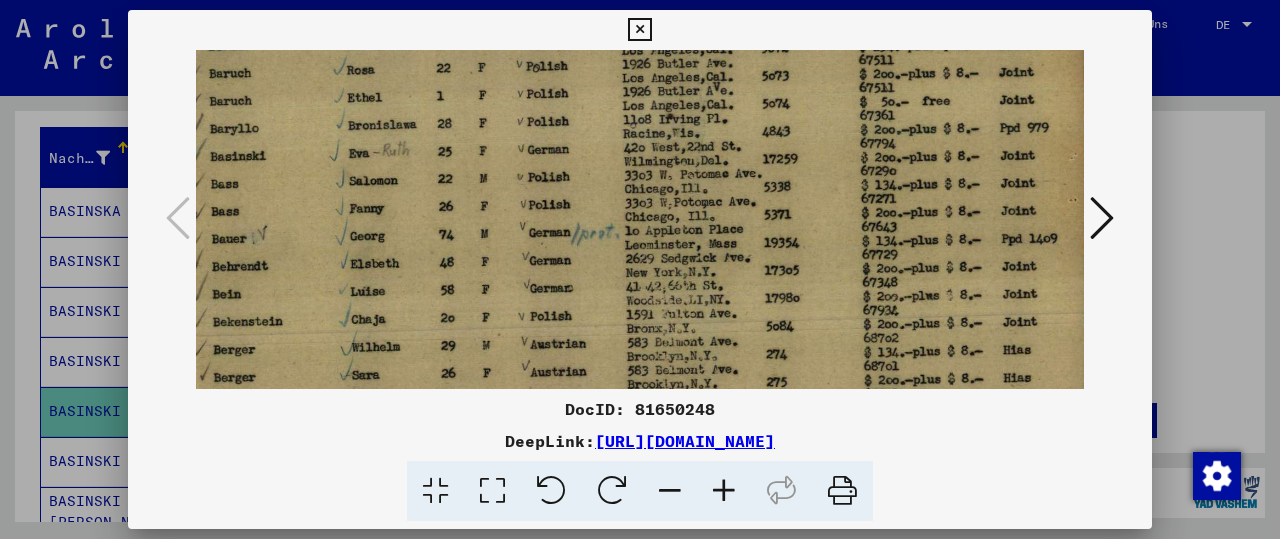 click at bounding box center [670, 491] 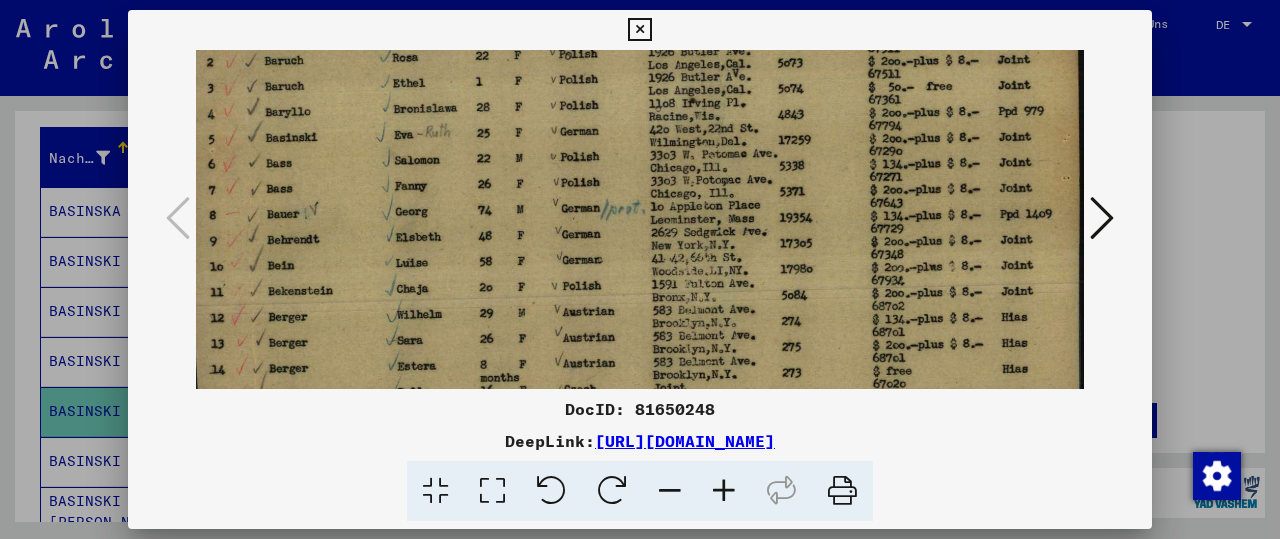 scroll, scrollTop: 152, scrollLeft: 7, axis: both 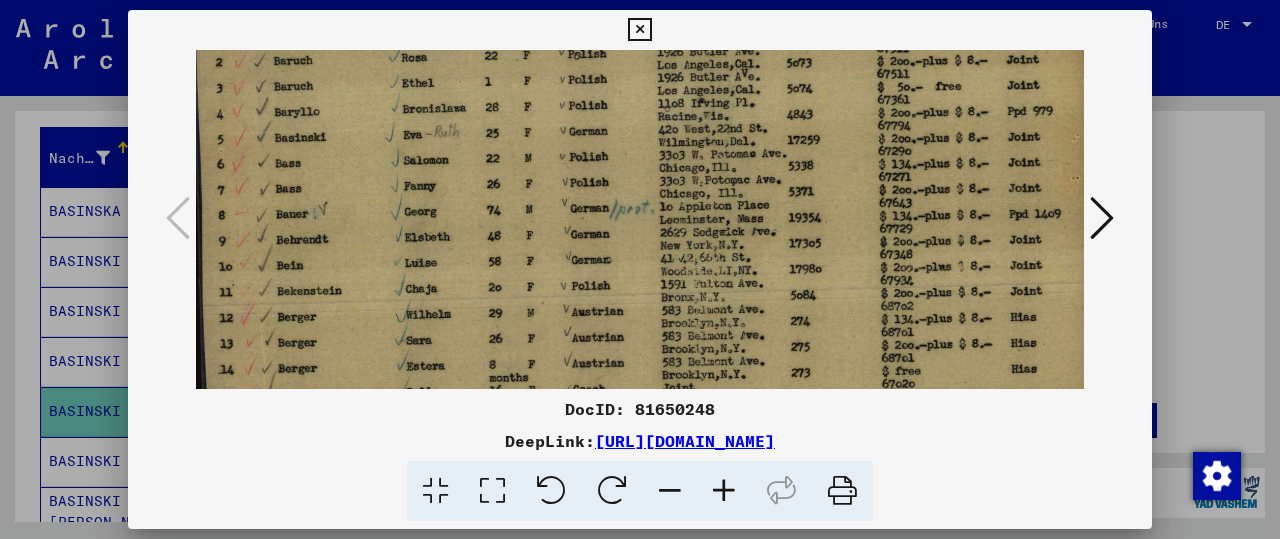 click at bounding box center [670, 491] 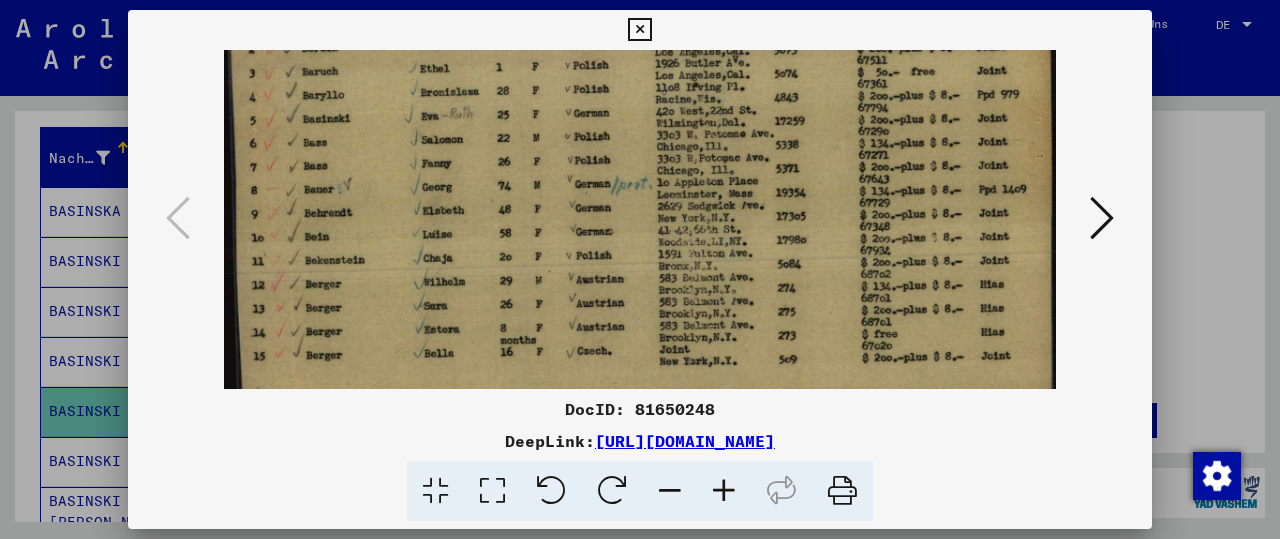 click at bounding box center (670, 491) 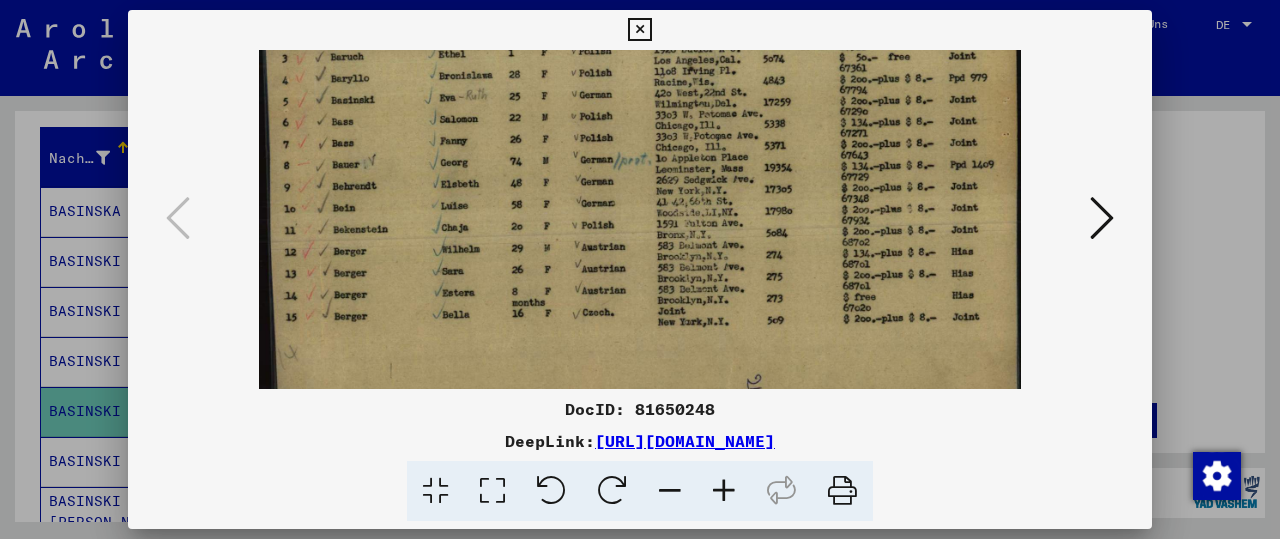 click at bounding box center (670, 491) 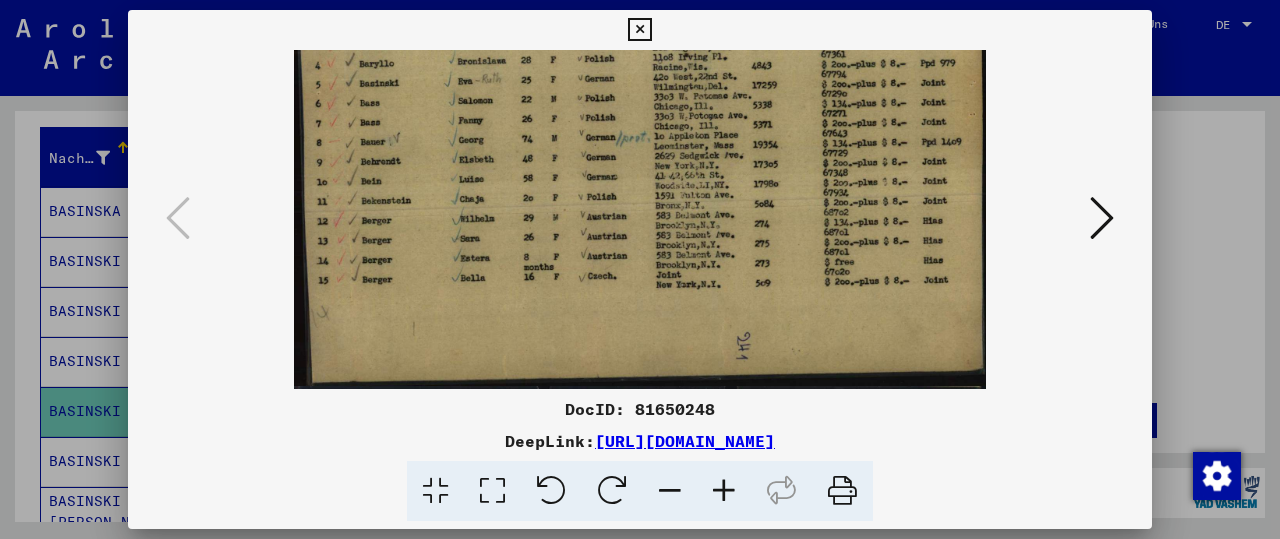 click at bounding box center [670, 491] 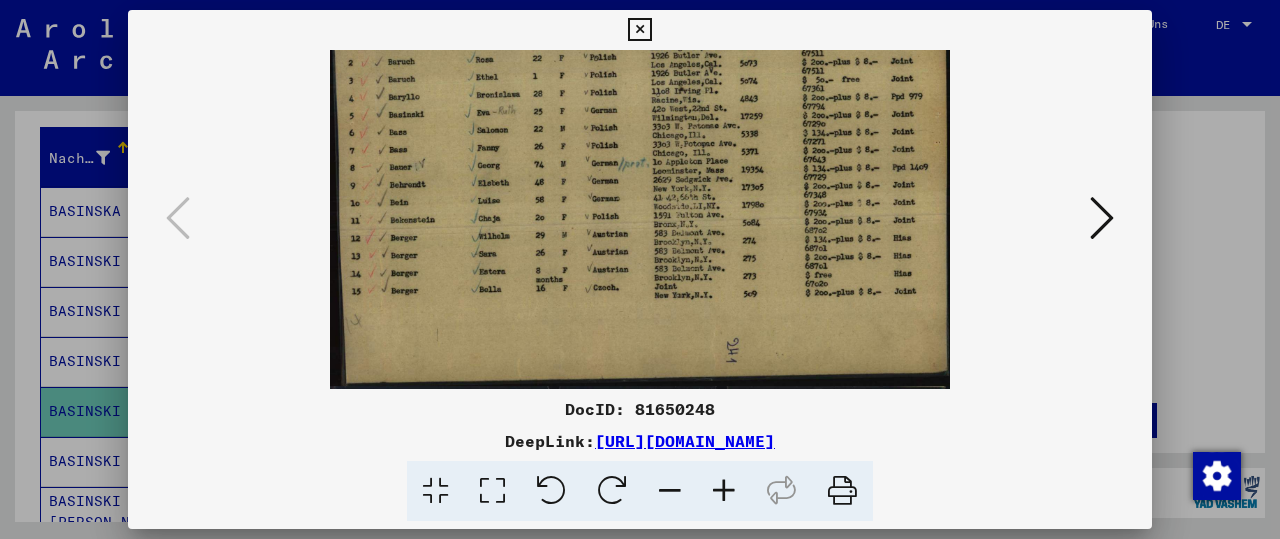 click at bounding box center (670, 491) 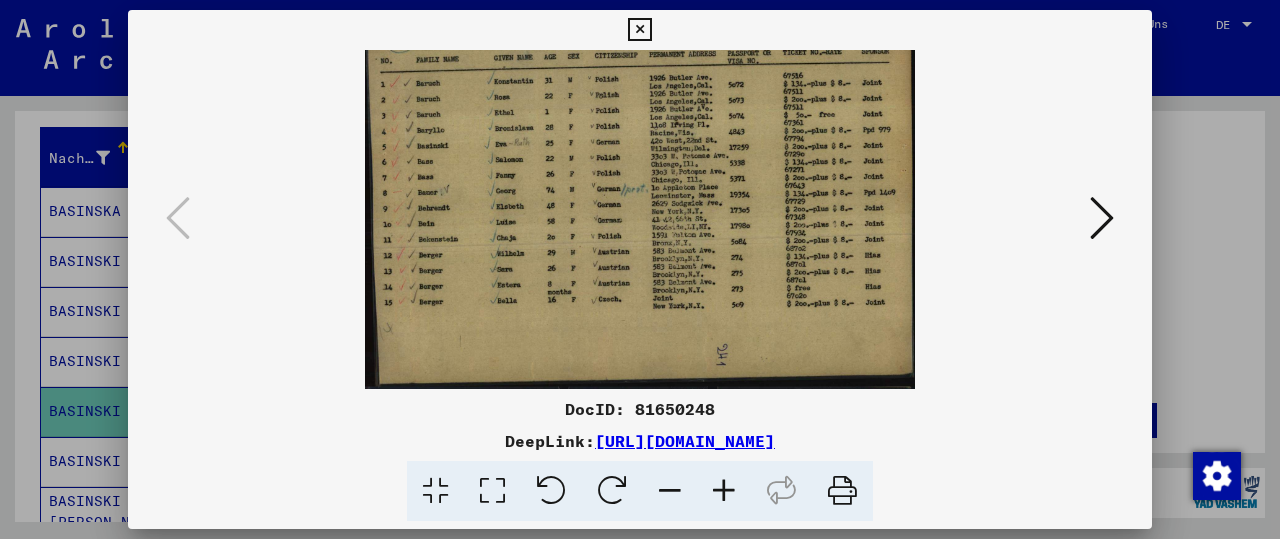 scroll, scrollTop: 50, scrollLeft: 0, axis: vertical 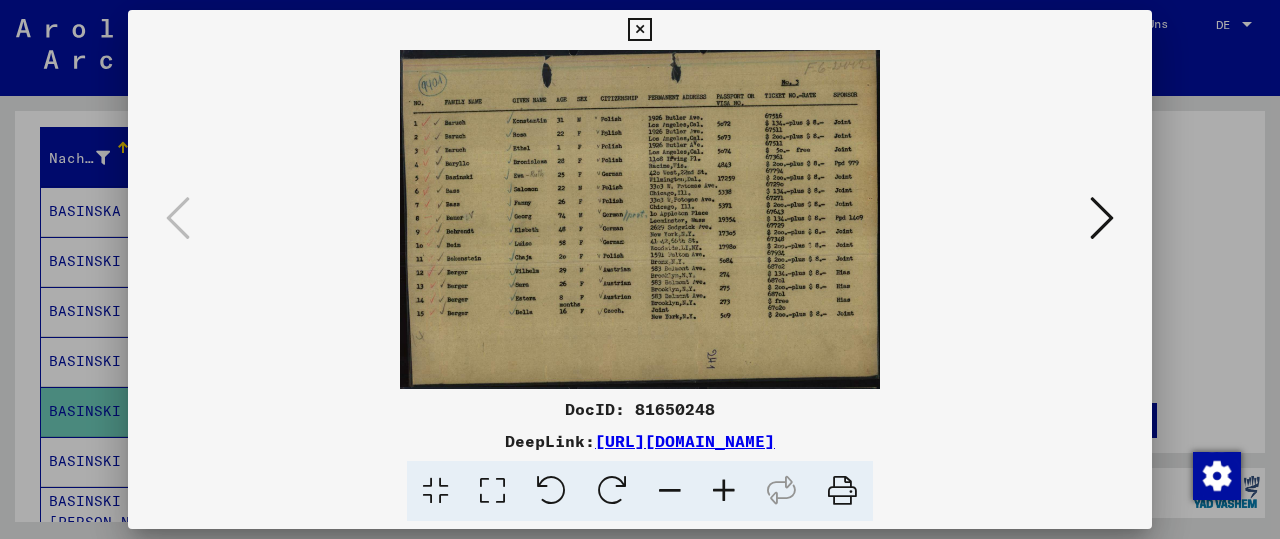 click at bounding box center [670, 491] 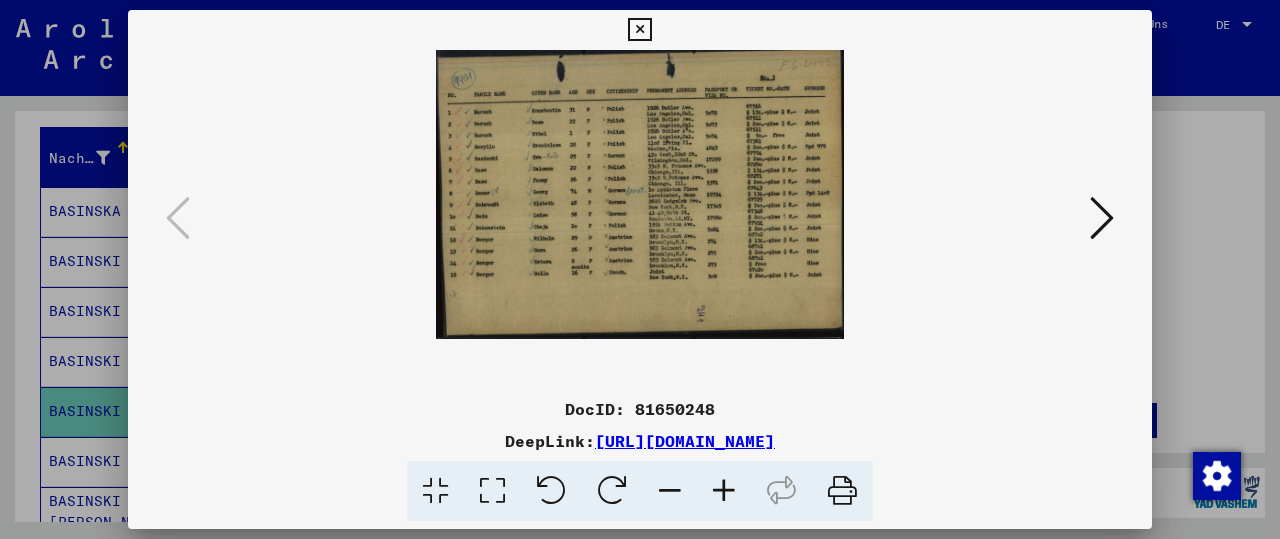 drag, startPoint x: 549, startPoint y: 113, endPoint x: 561, endPoint y: 262, distance: 149.48244 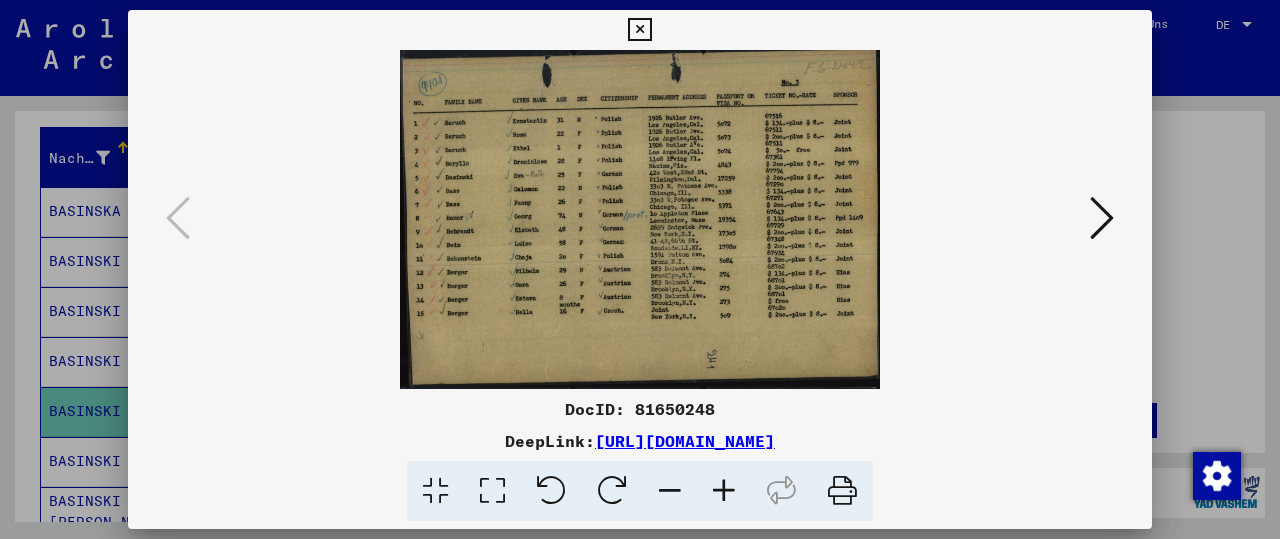 click at bounding box center (724, 491) 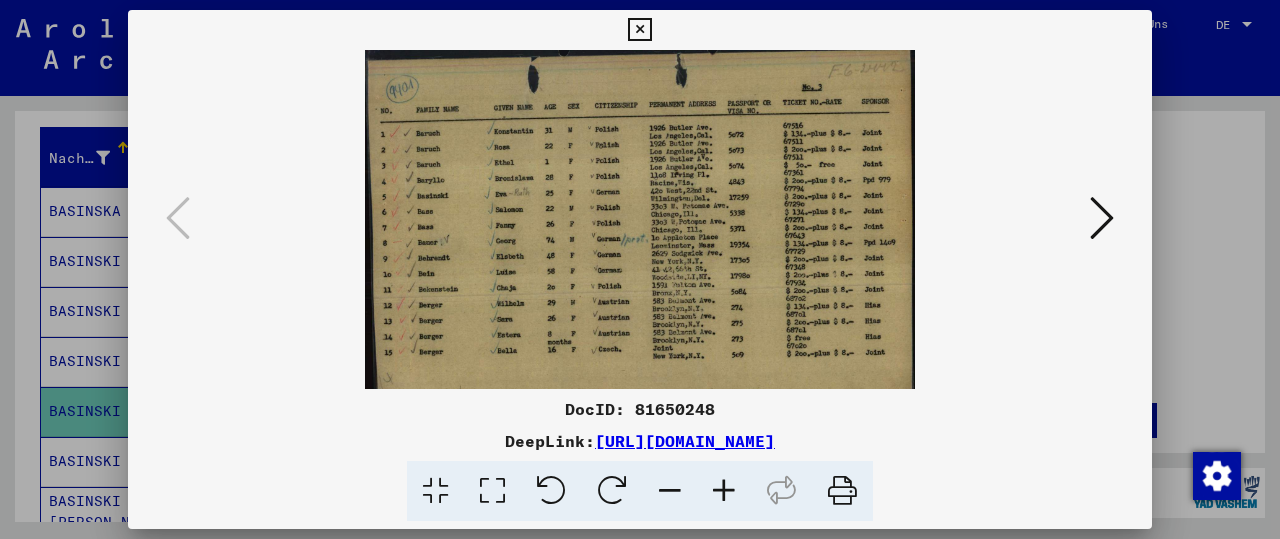click at bounding box center [724, 491] 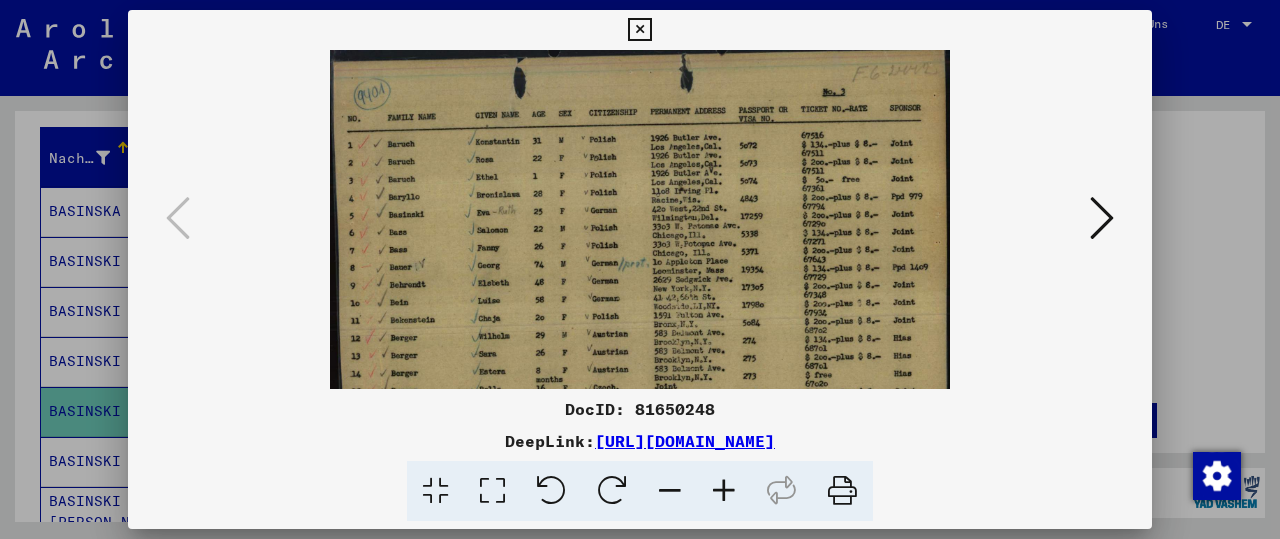 click at bounding box center [724, 491] 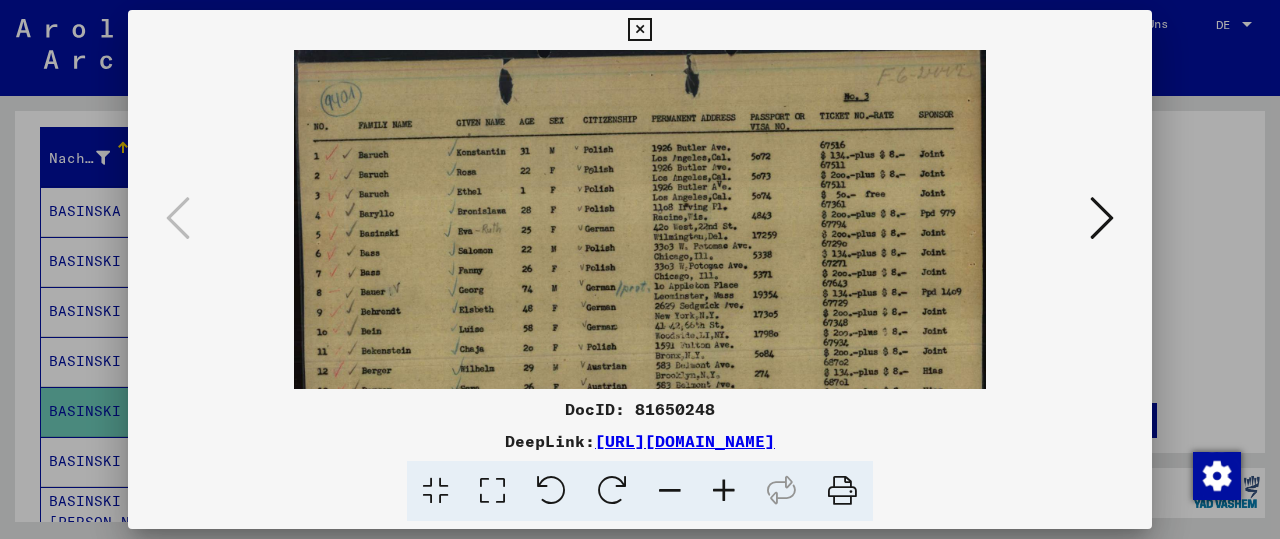 click at bounding box center (724, 491) 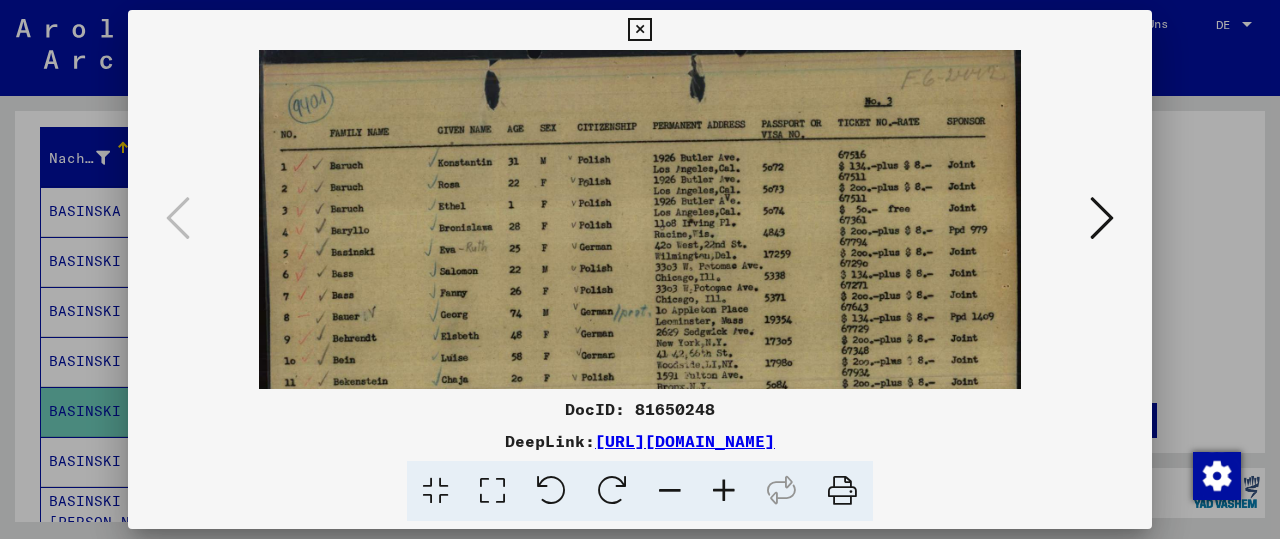 click at bounding box center (724, 491) 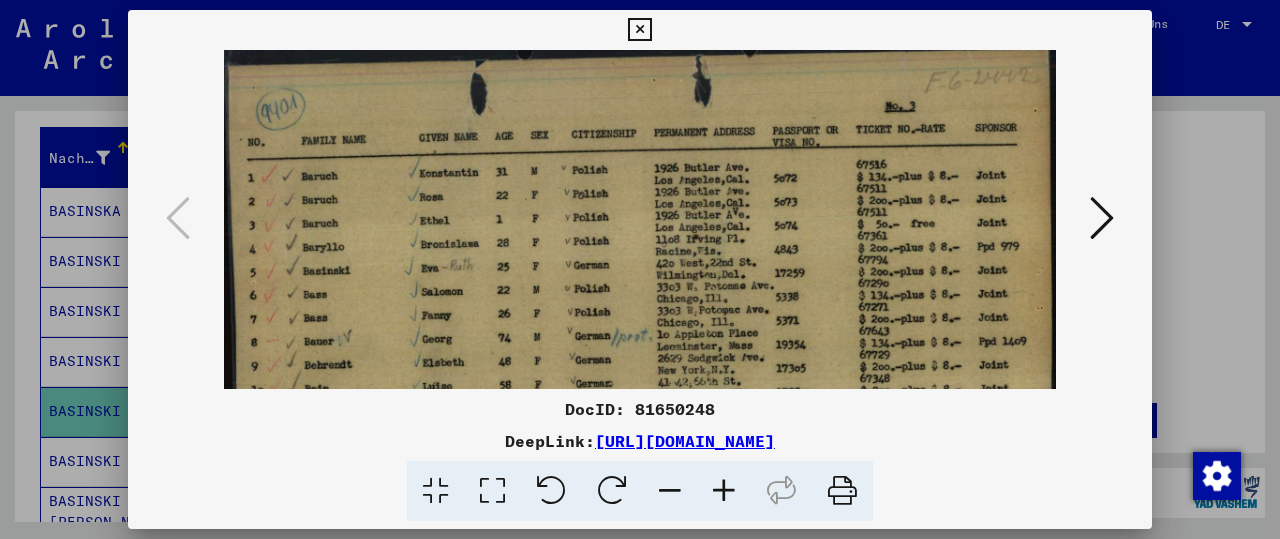 scroll, scrollTop: 0, scrollLeft: 0, axis: both 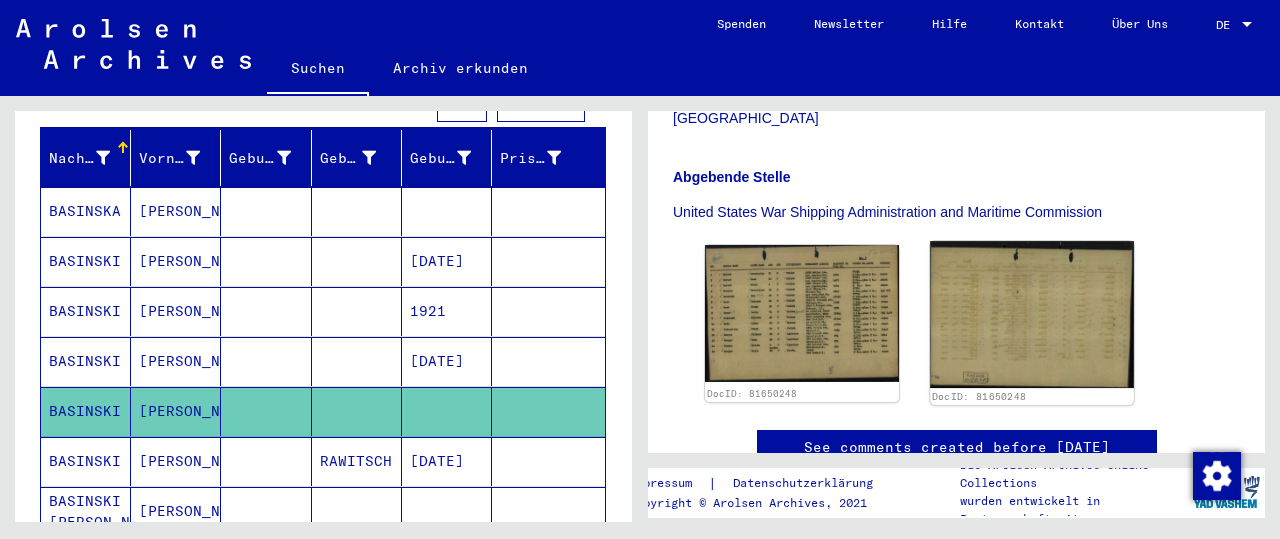click 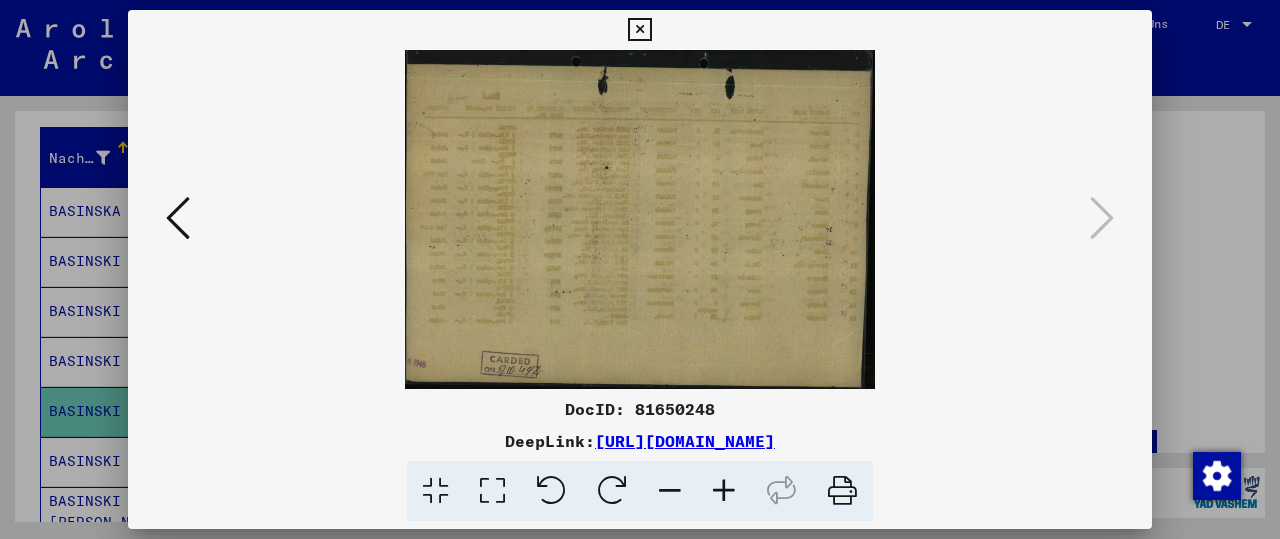 click at bounding box center (639, 30) 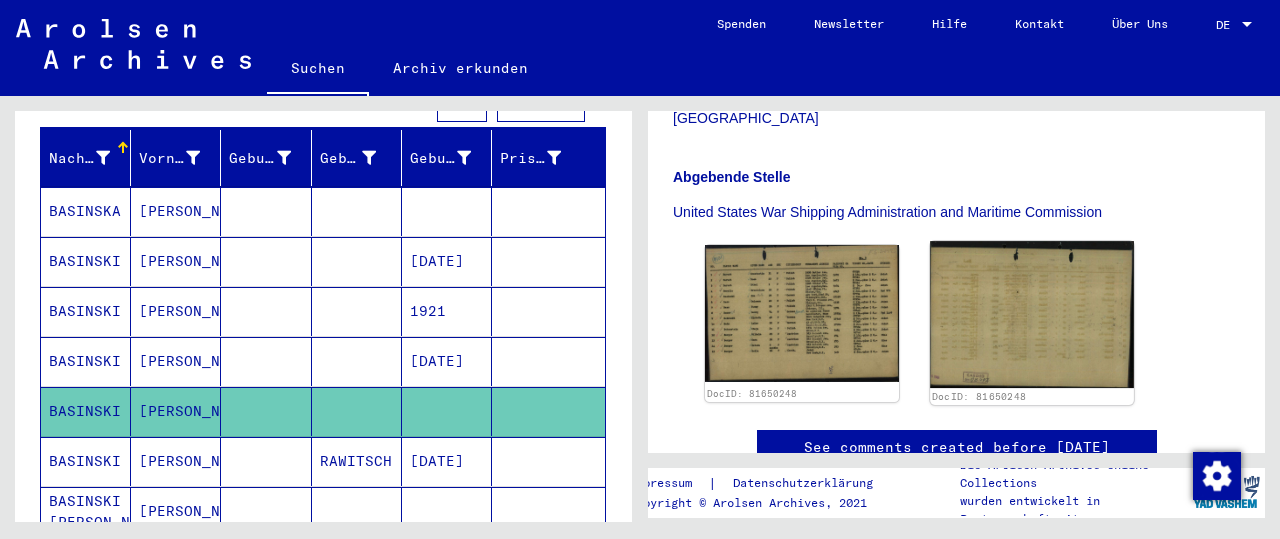 click 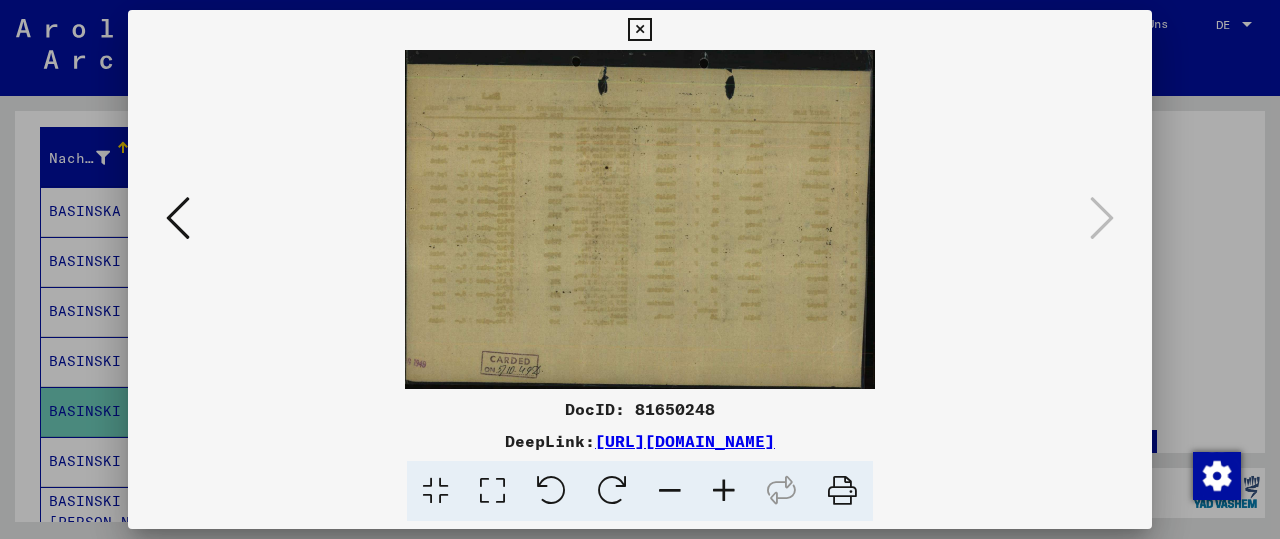 click at bounding box center (640, 219) 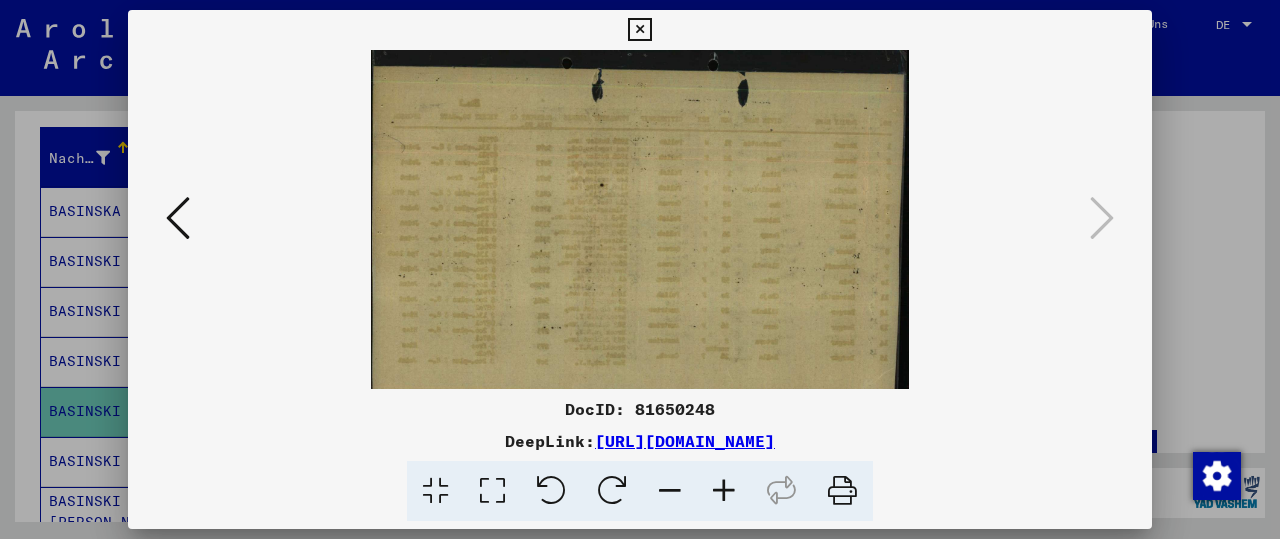 click at bounding box center [724, 491] 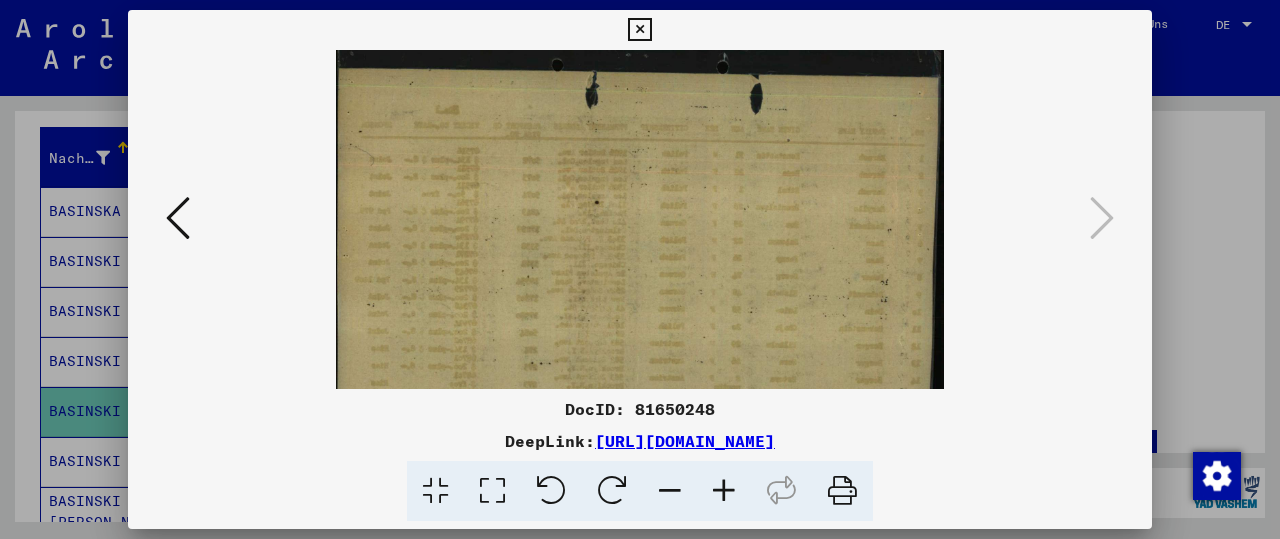 click at bounding box center [724, 491] 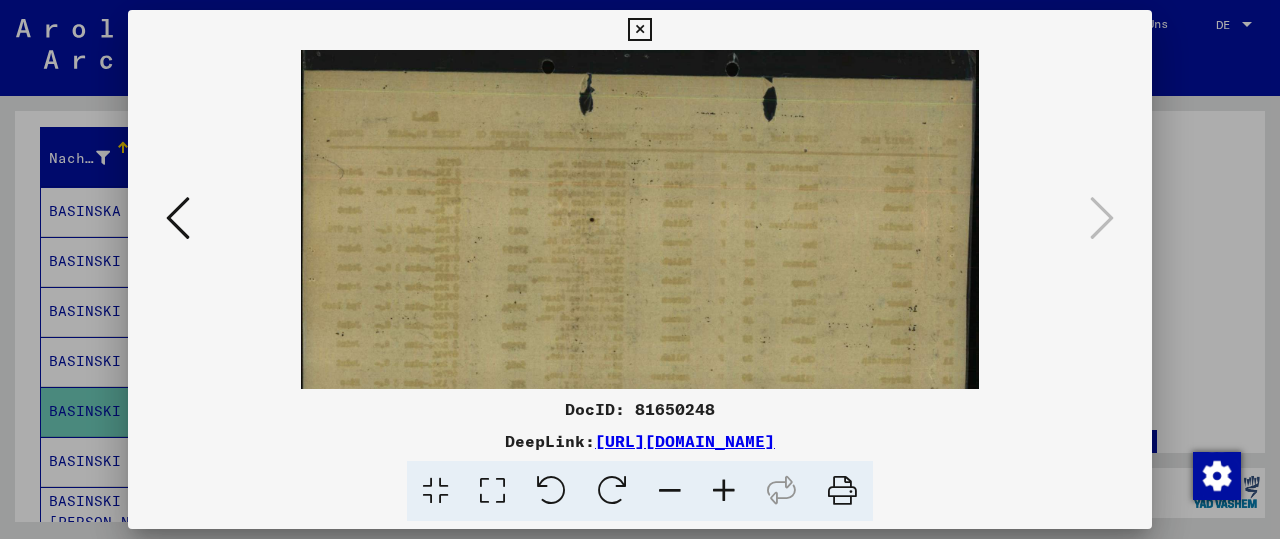 click at bounding box center (724, 491) 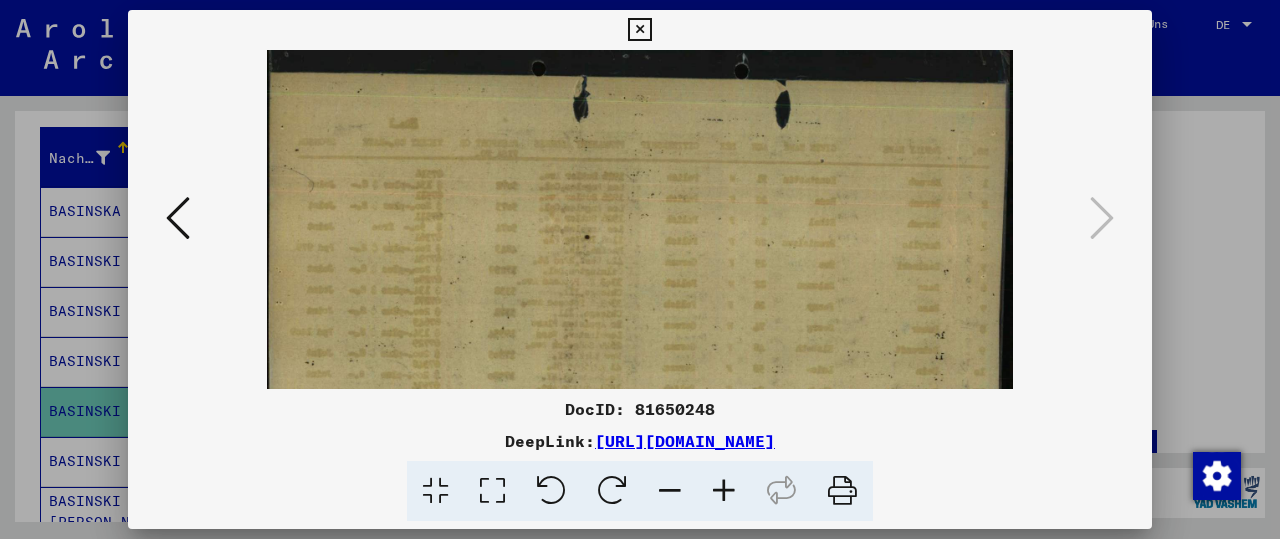 click at bounding box center (724, 491) 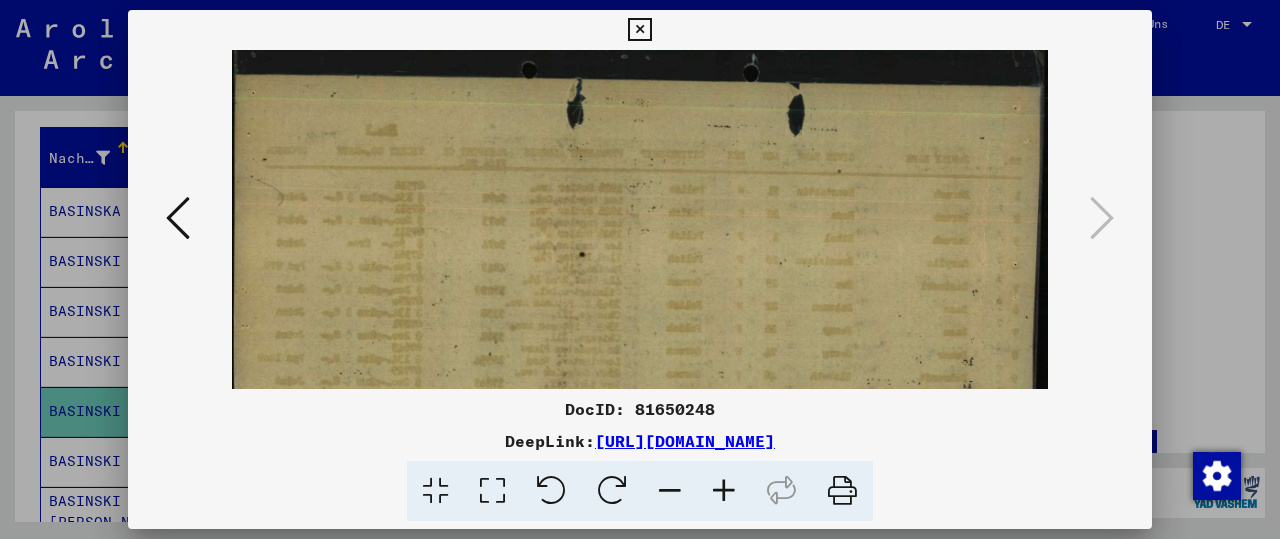 click at bounding box center (639, 30) 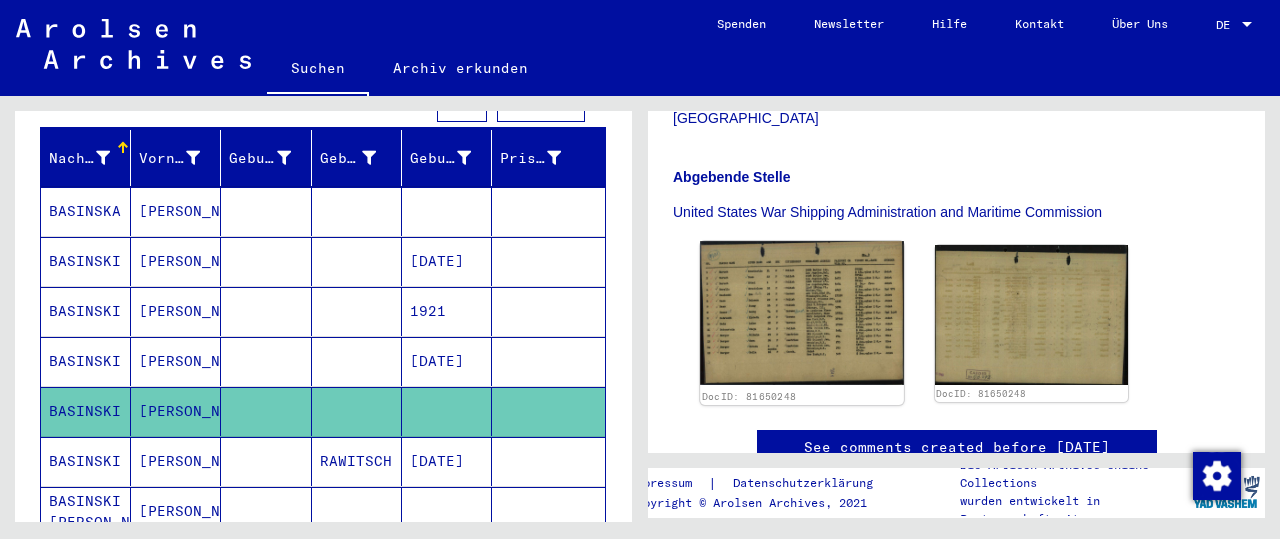 click 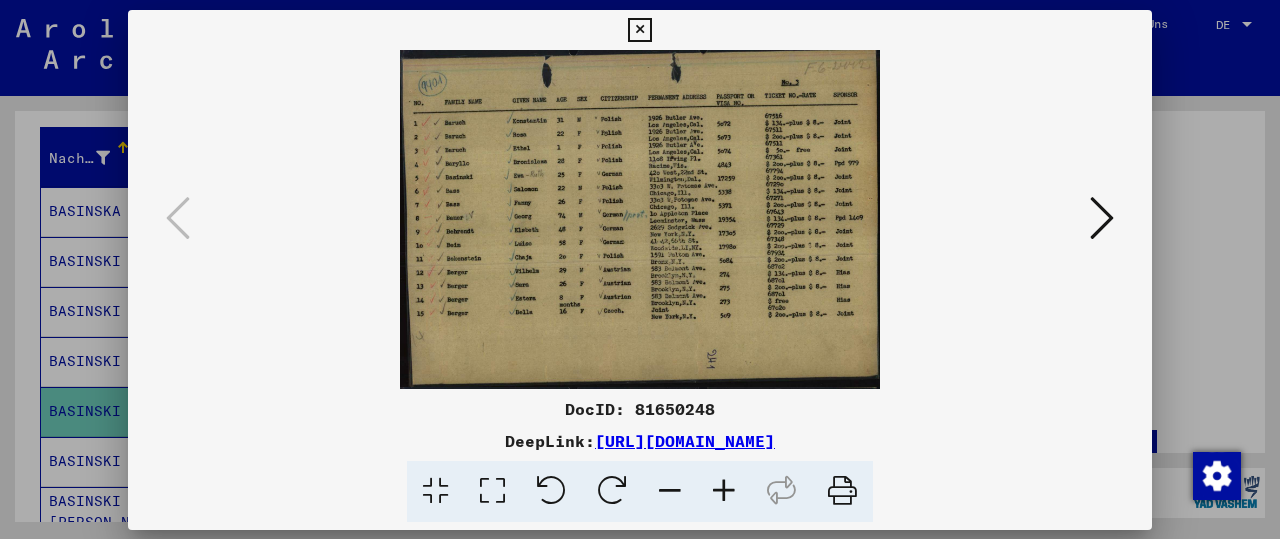 scroll, scrollTop: 544, scrollLeft: 0, axis: vertical 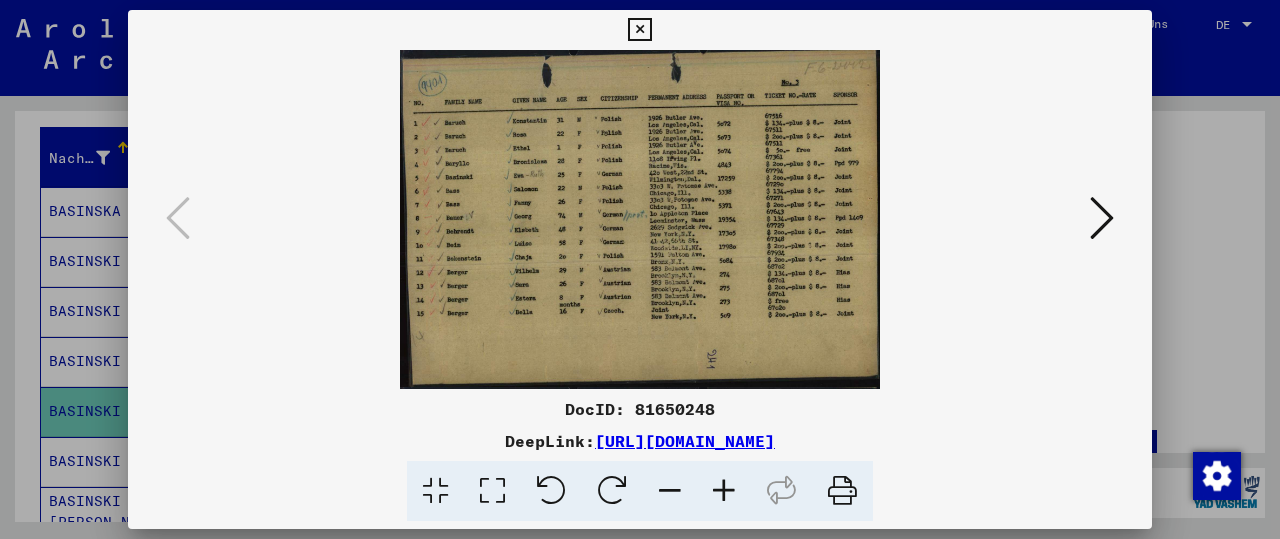 click at bounding box center (640, 219) 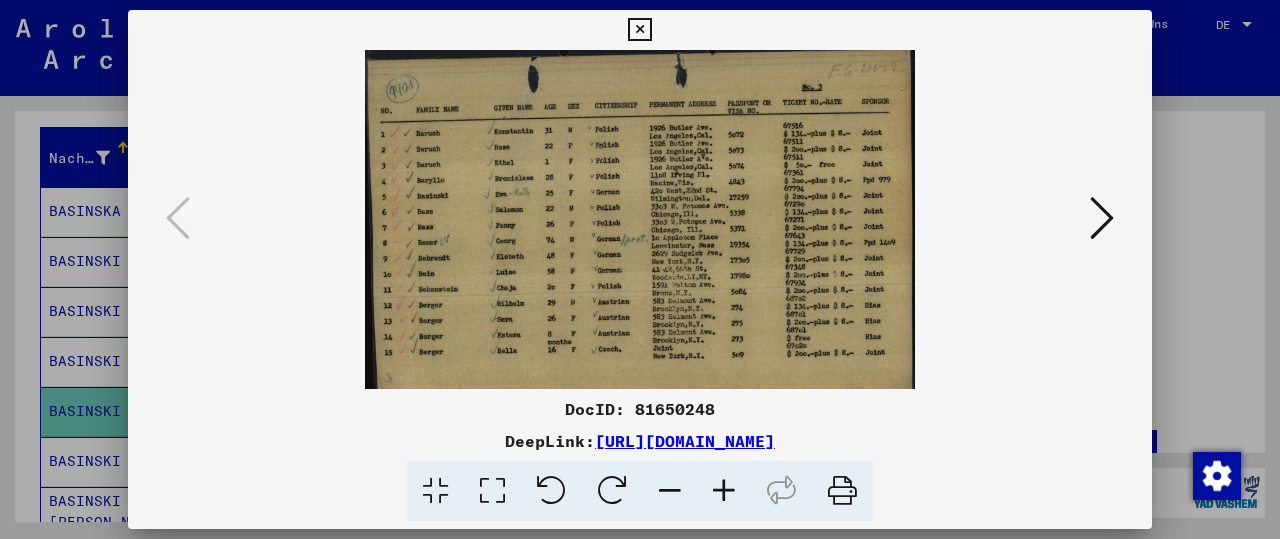 click at bounding box center [724, 491] 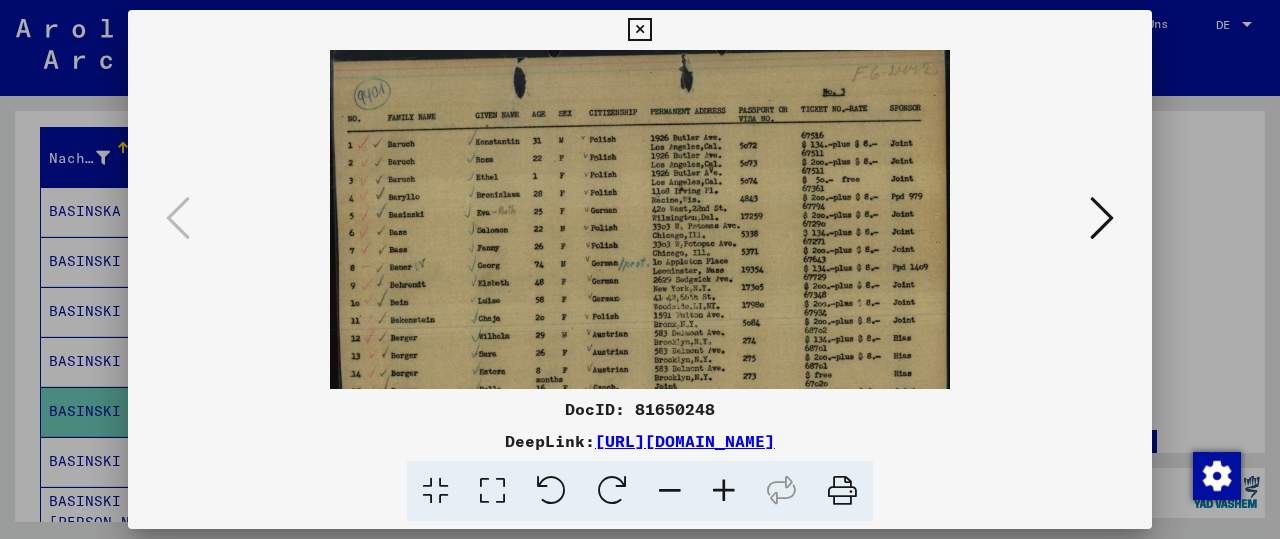 click at bounding box center [724, 491] 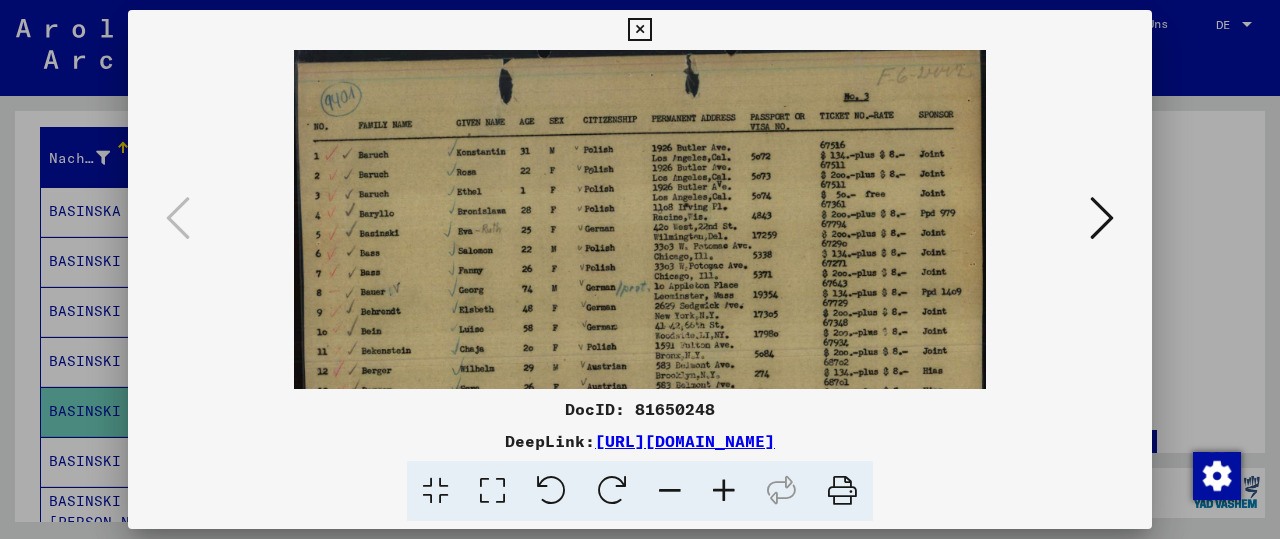 click at bounding box center [724, 491] 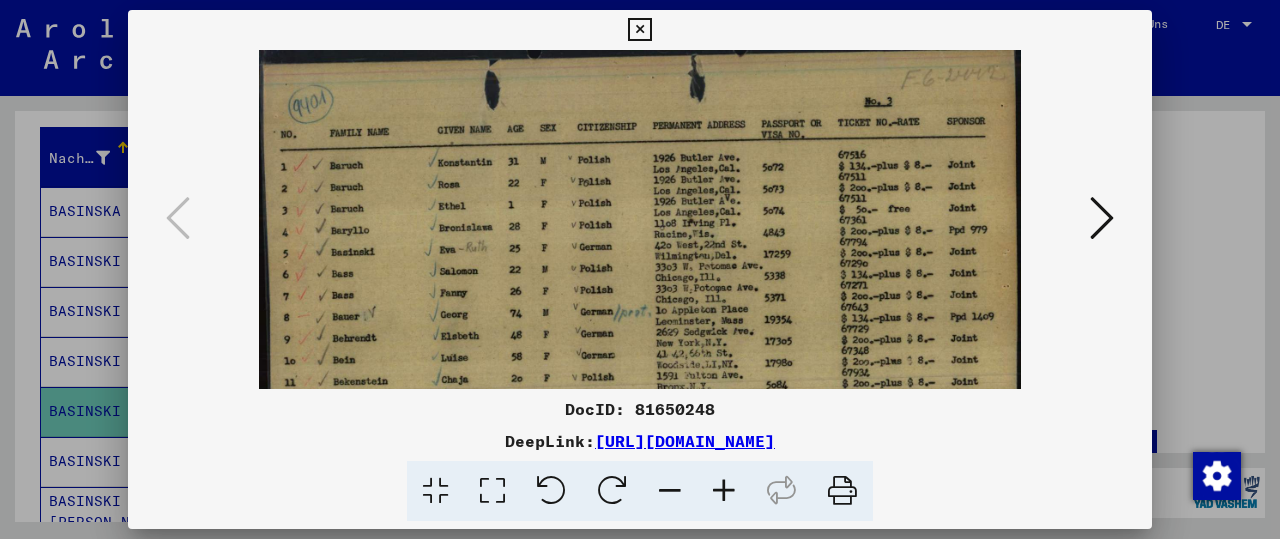 click at bounding box center [724, 491] 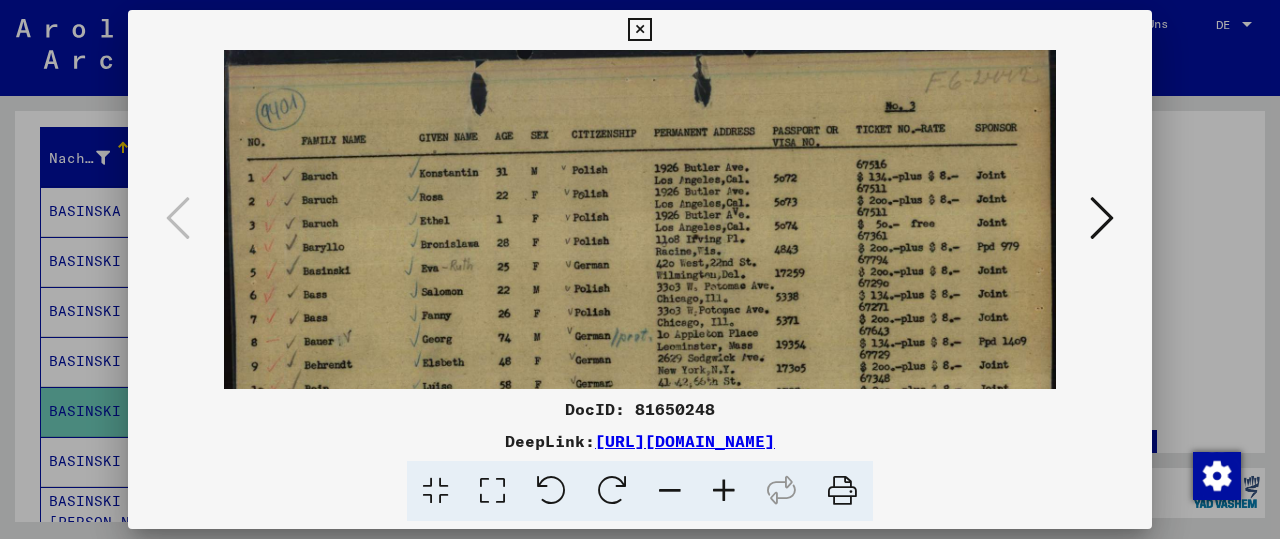 click at bounding box center (724, 491) 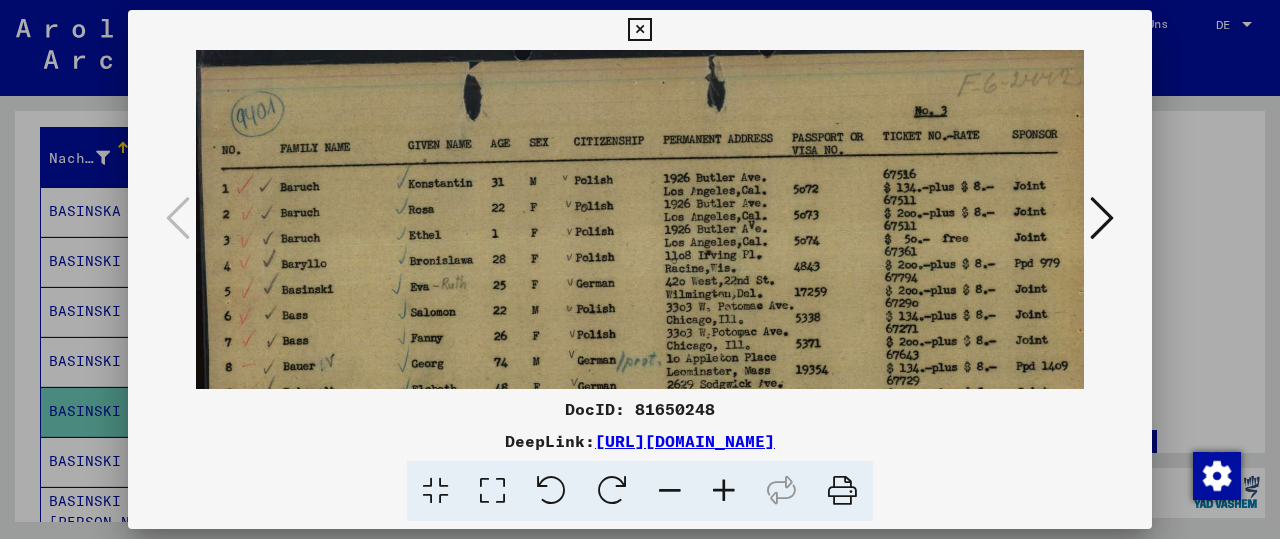 click at bounding box center [724, 491] 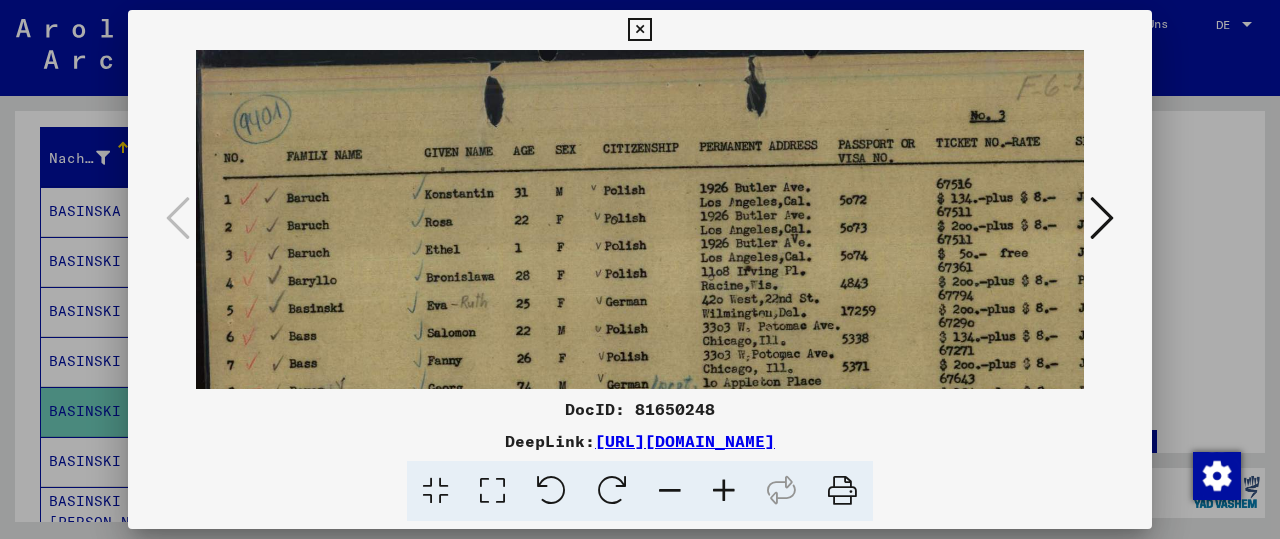 click at bounding box center (724, 491) 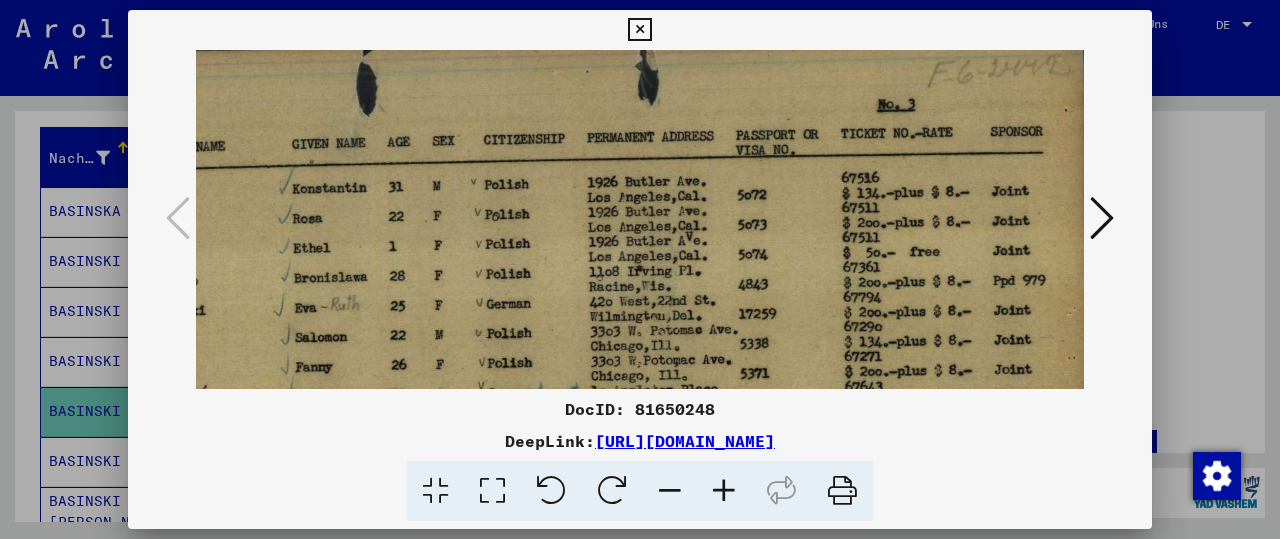scroll, scrollTop: 14, scrollLeft: 149, axis: both 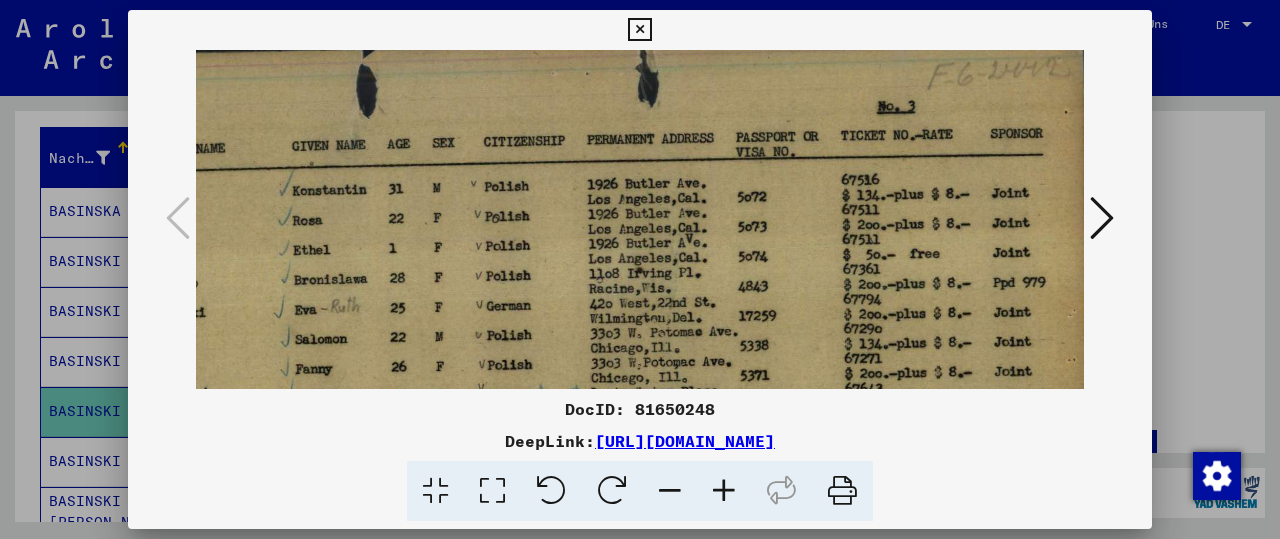 drag, startPoint x: 829, startPoint y: 321, endPoint x: 582, endPoint y: 307, distance: 247.39644 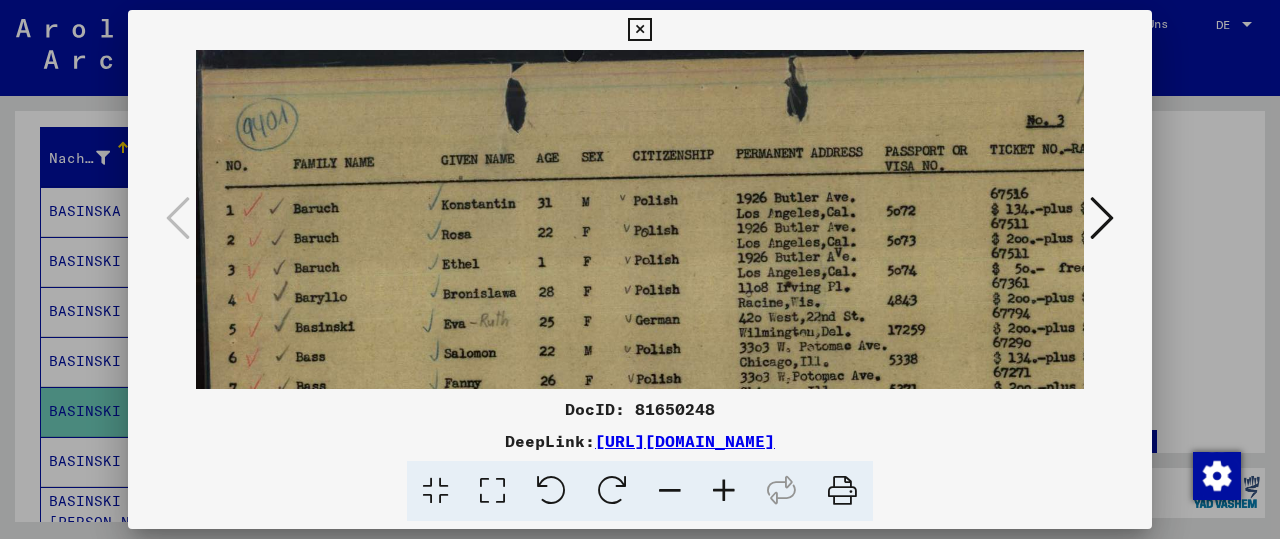 drag, startPoint x: 250, startPoint y: 108, endPoint x: 611, endPoint y: 191, distance: 370.41867 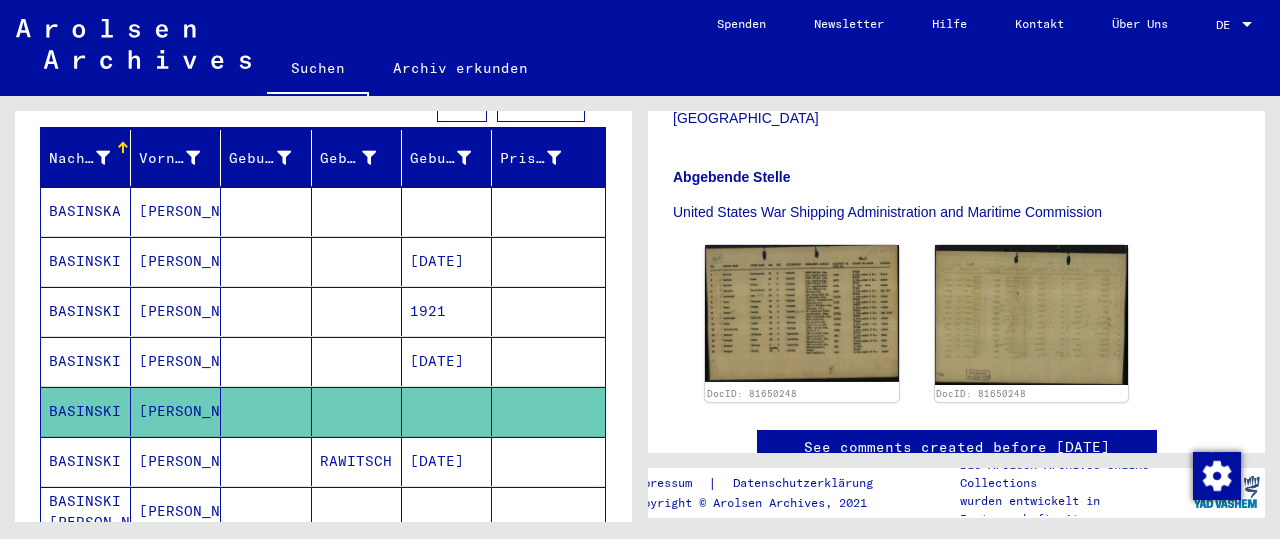 click on "RAWITSCH" at bounding box center [357, 511] 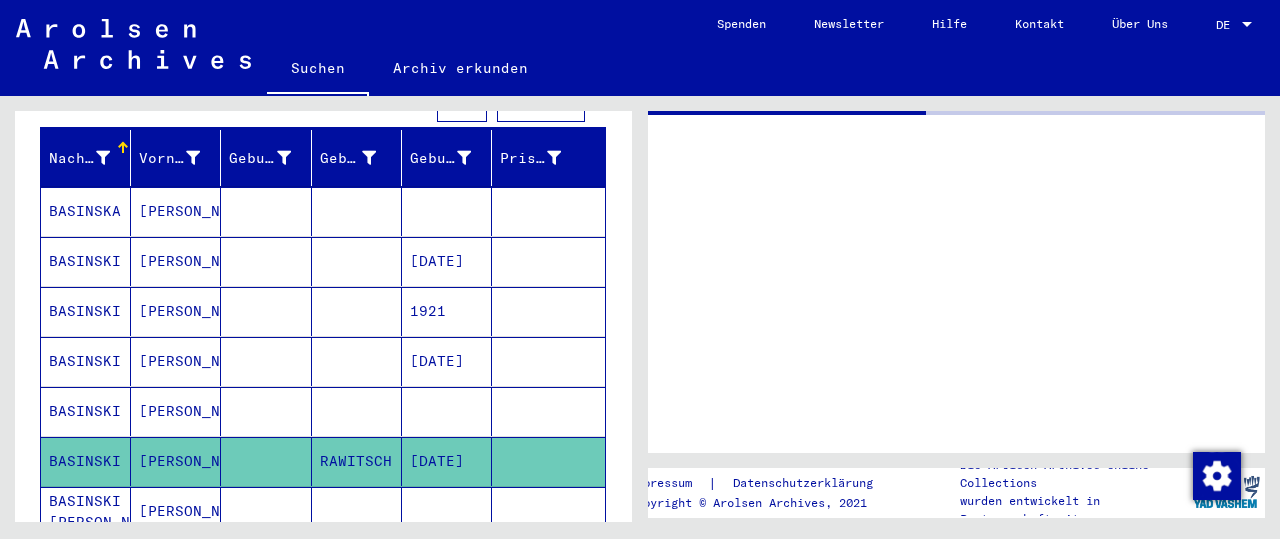 scroll, scrollTop: 0, scrollLeft: 0, axis: both 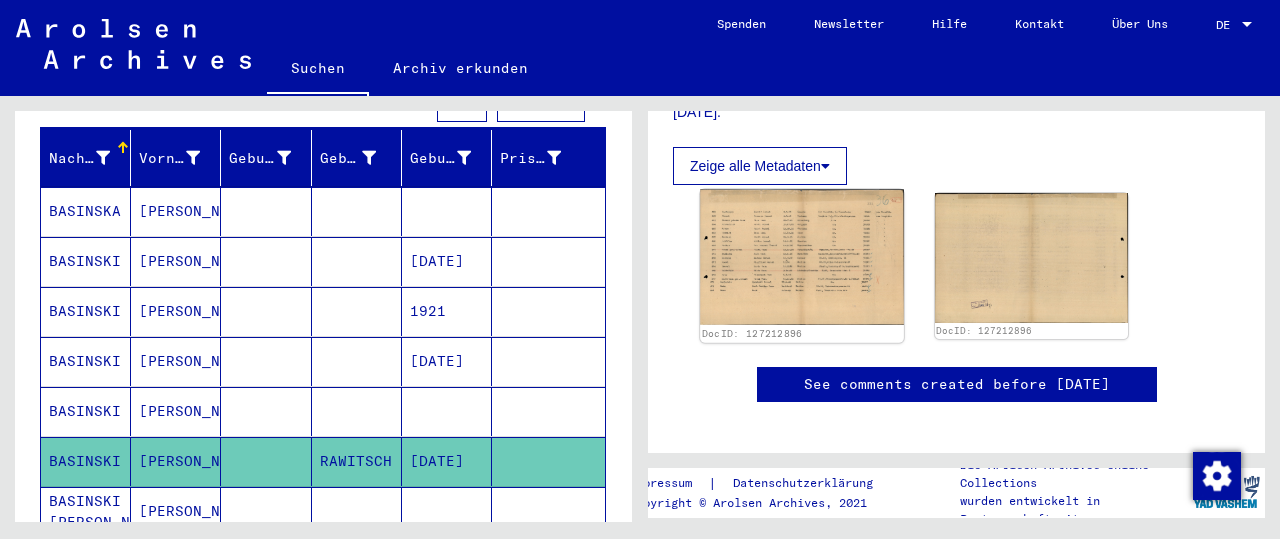 click 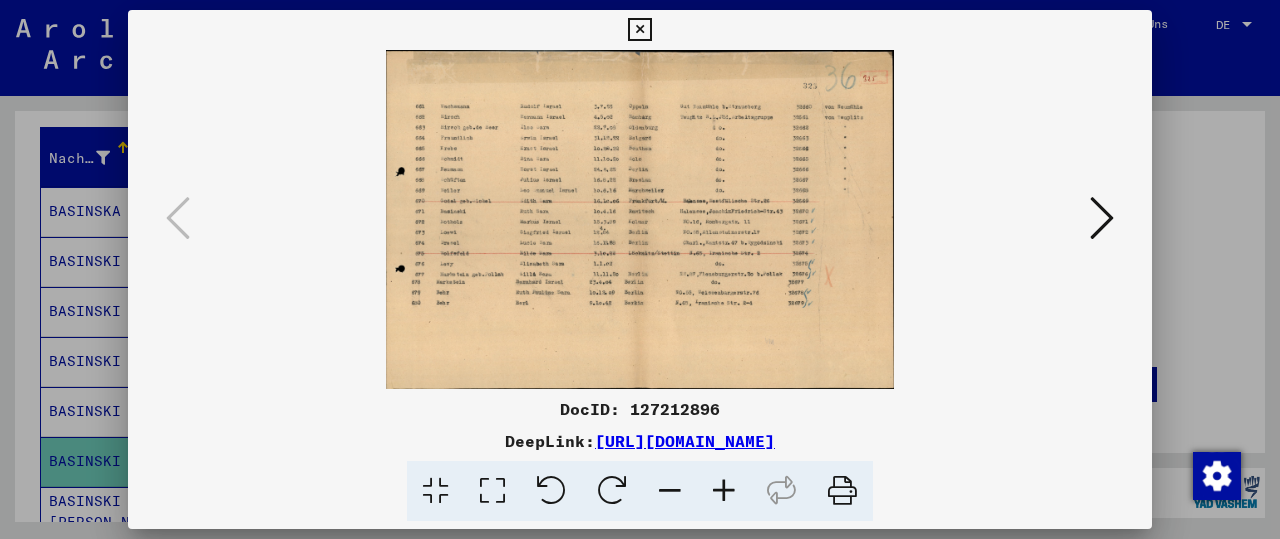 click at bounding box center (640, 219) 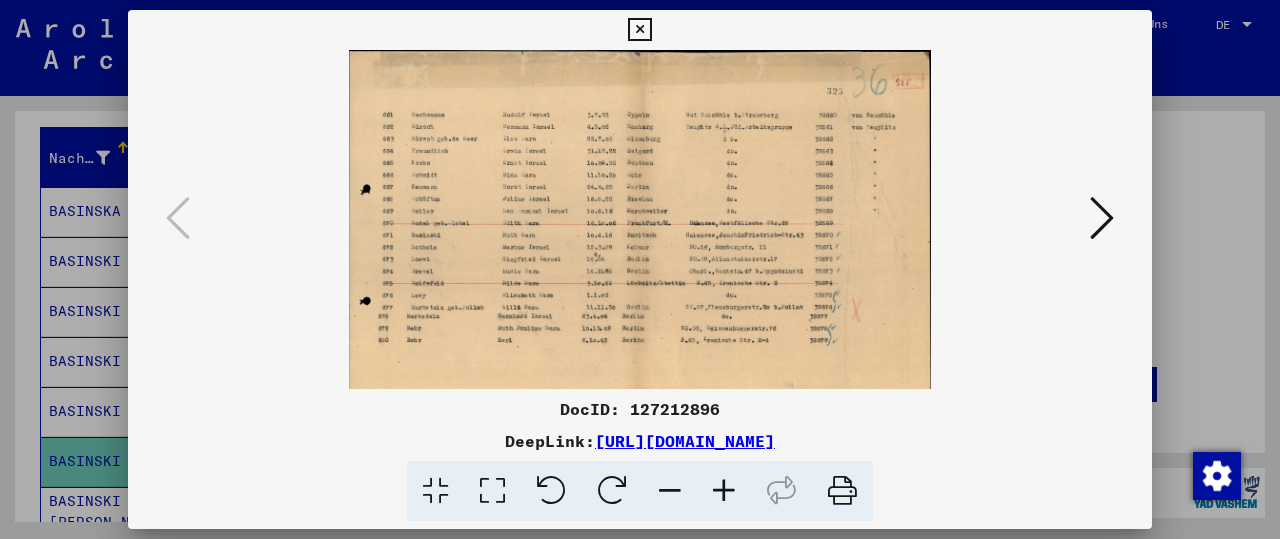 click at bounding box center (724, 491) 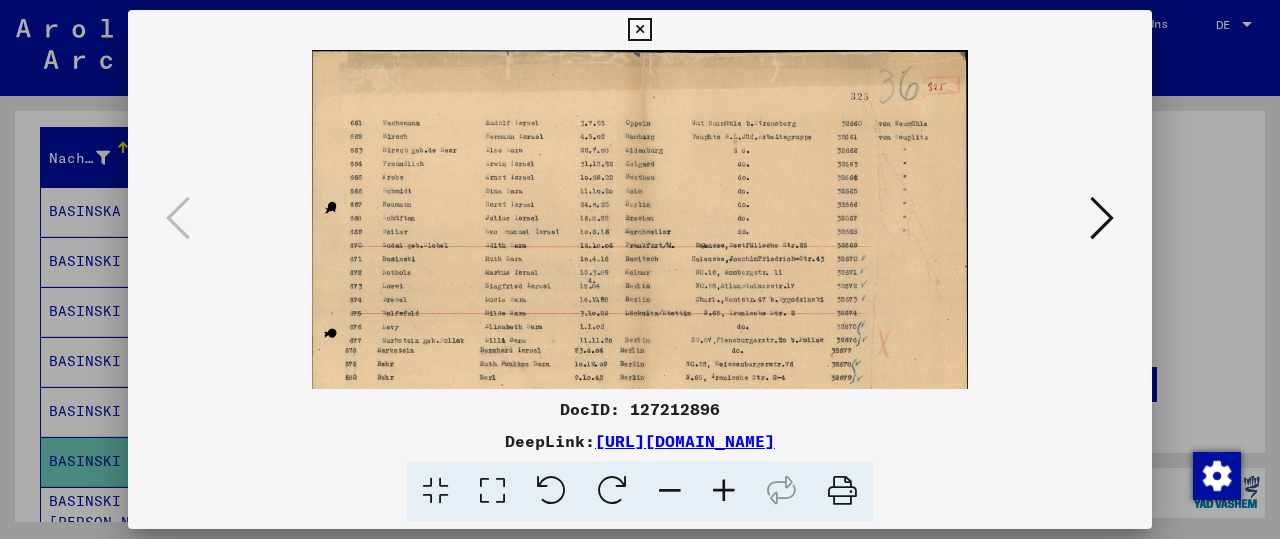 click at bounding box center [724, 491] 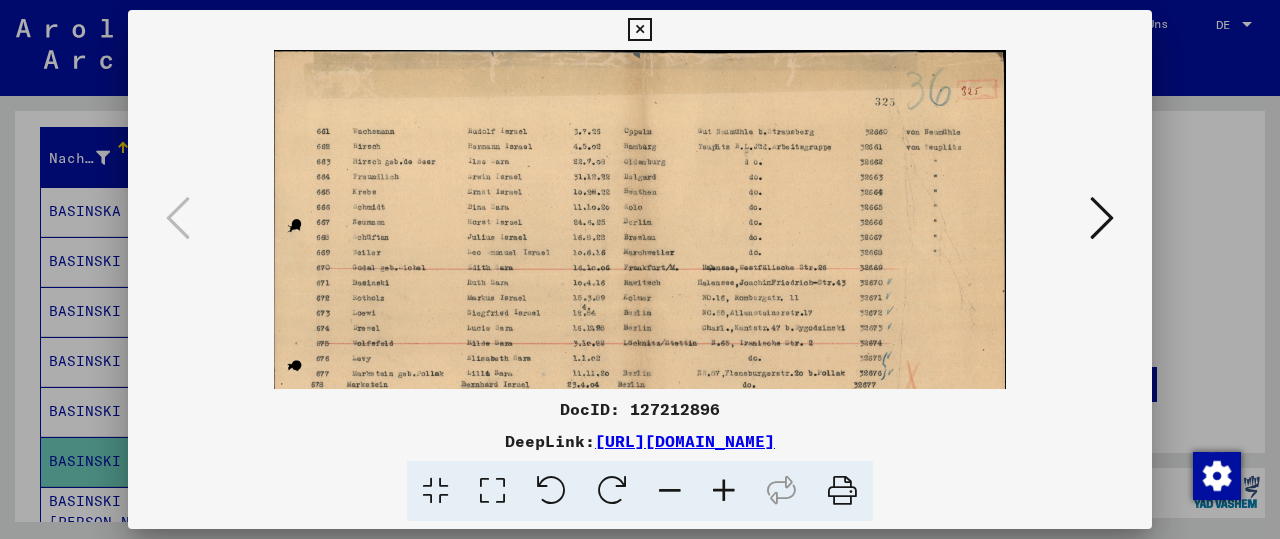 click at bounding box center [724, 491] 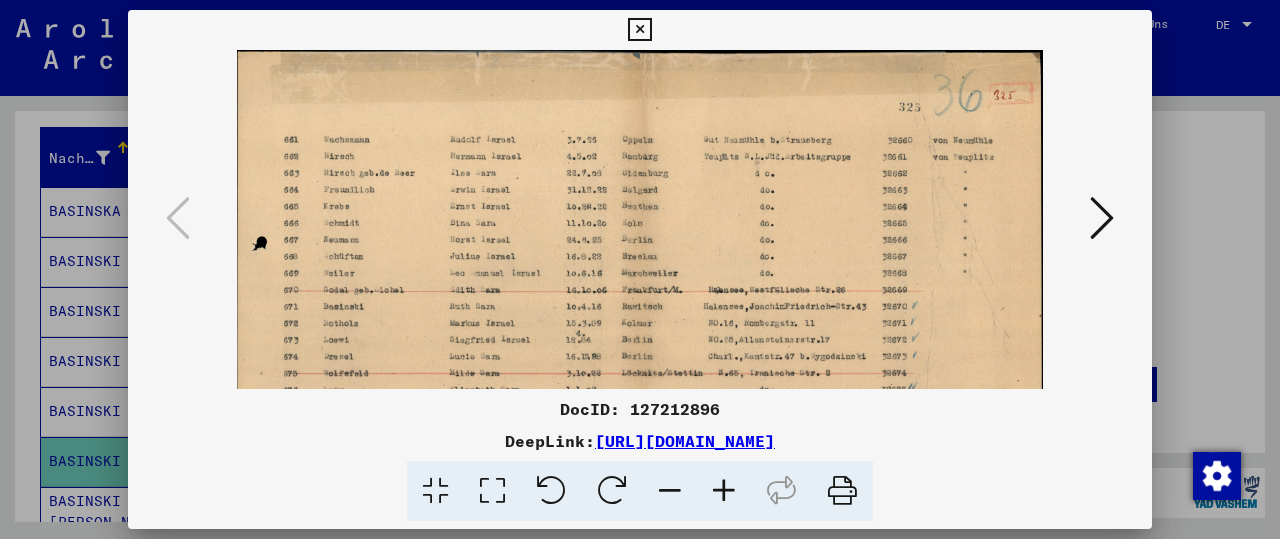 click at bounding box center (724, 491) 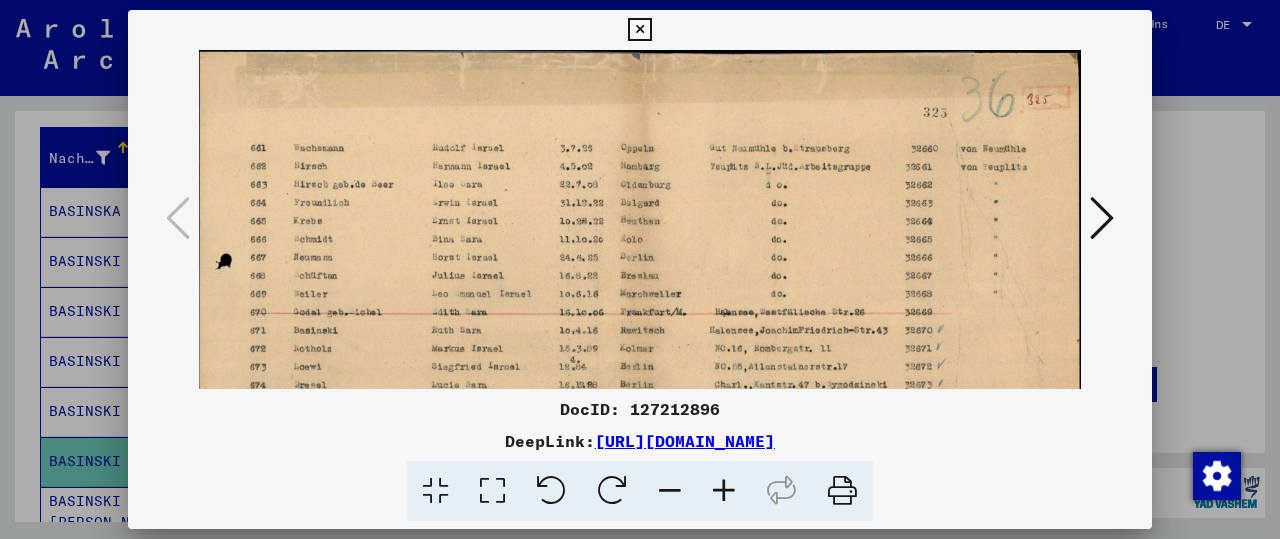 click at bounding box center (724, 491) 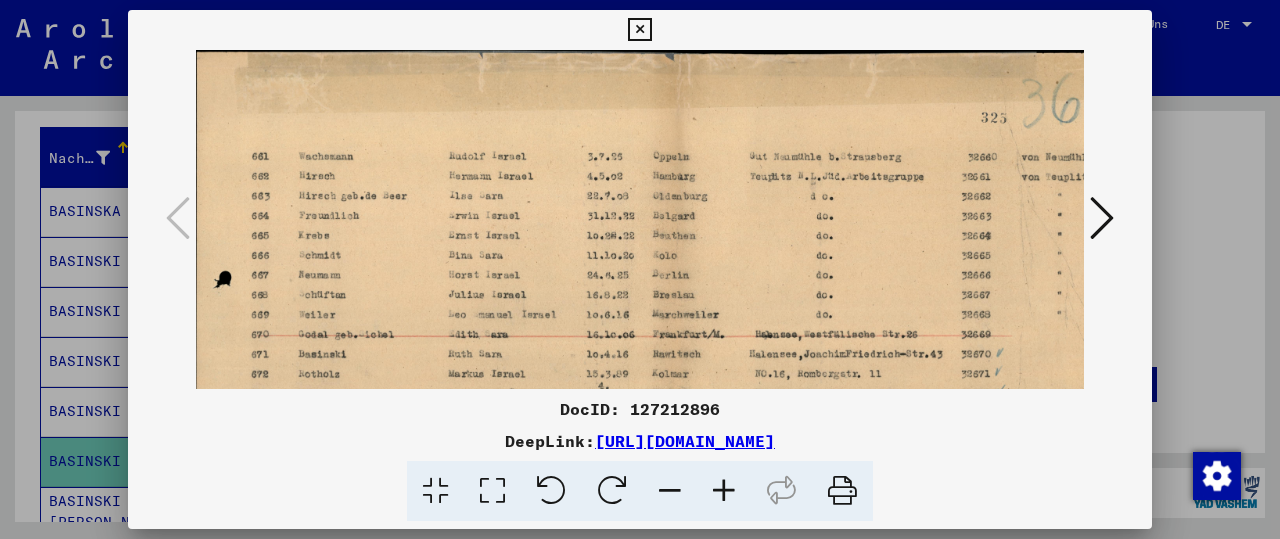 click at bounding box center (724, 491) 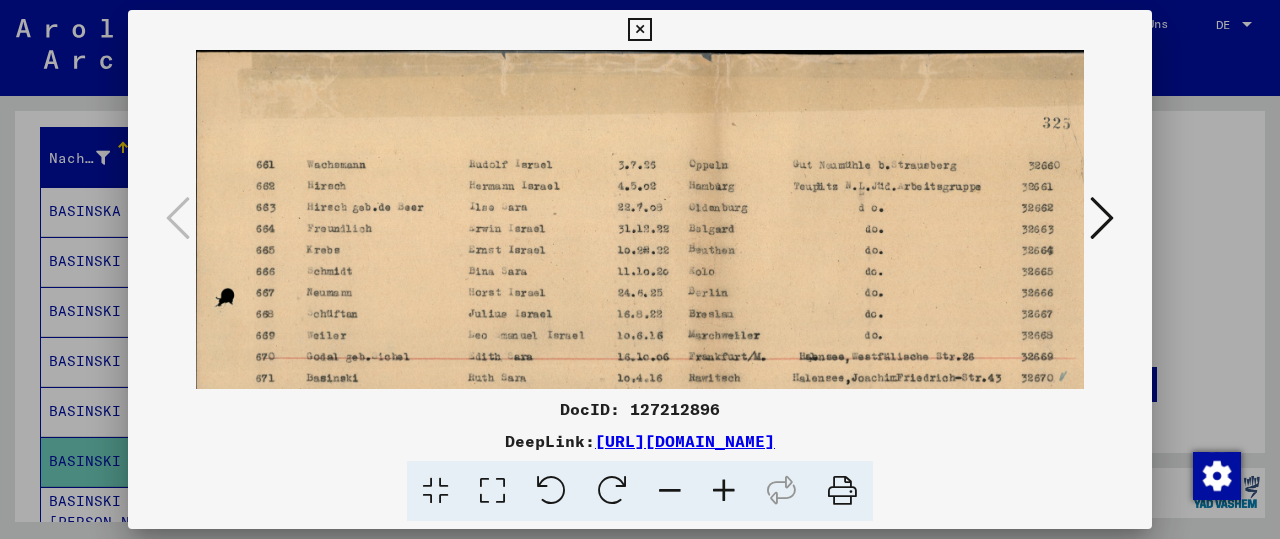 click at bounding box center (724, 491) 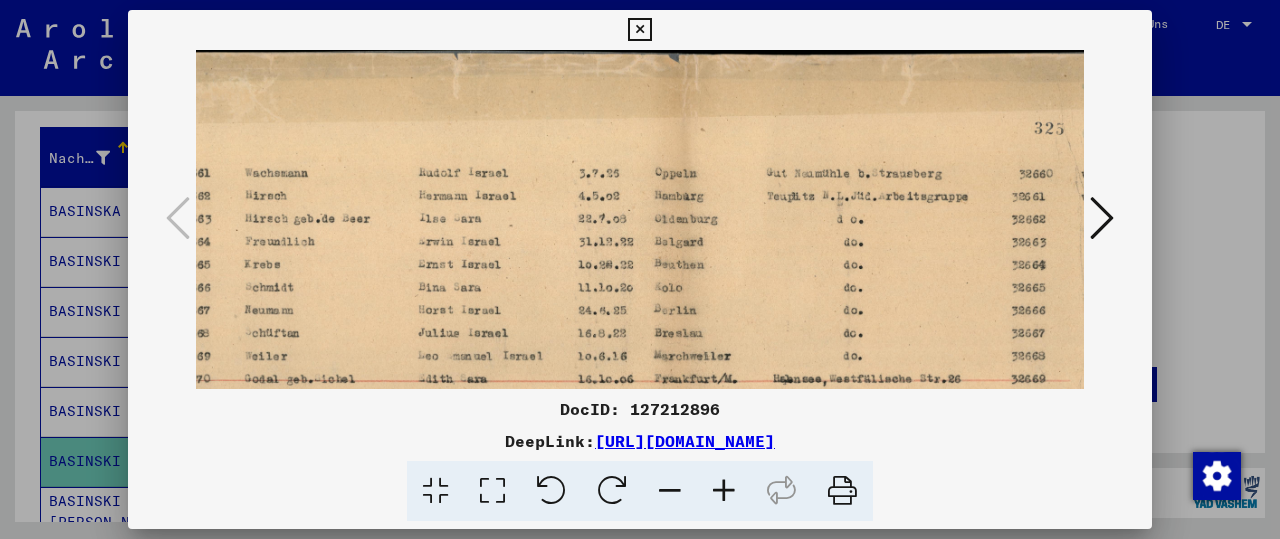 scroll, scrollTop: 0, scrollLeft: 72, axis: horizontal 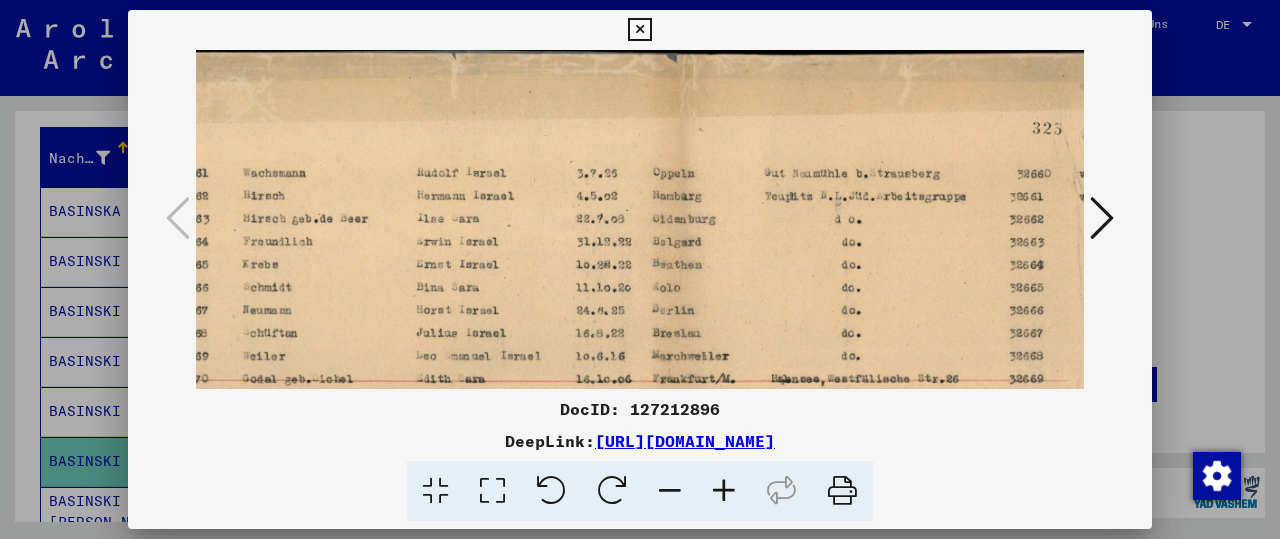 drag, startPoint x: 665, startPoint y: 335, endPoint x: 642, endPoint y: 416, distance: 84.20214 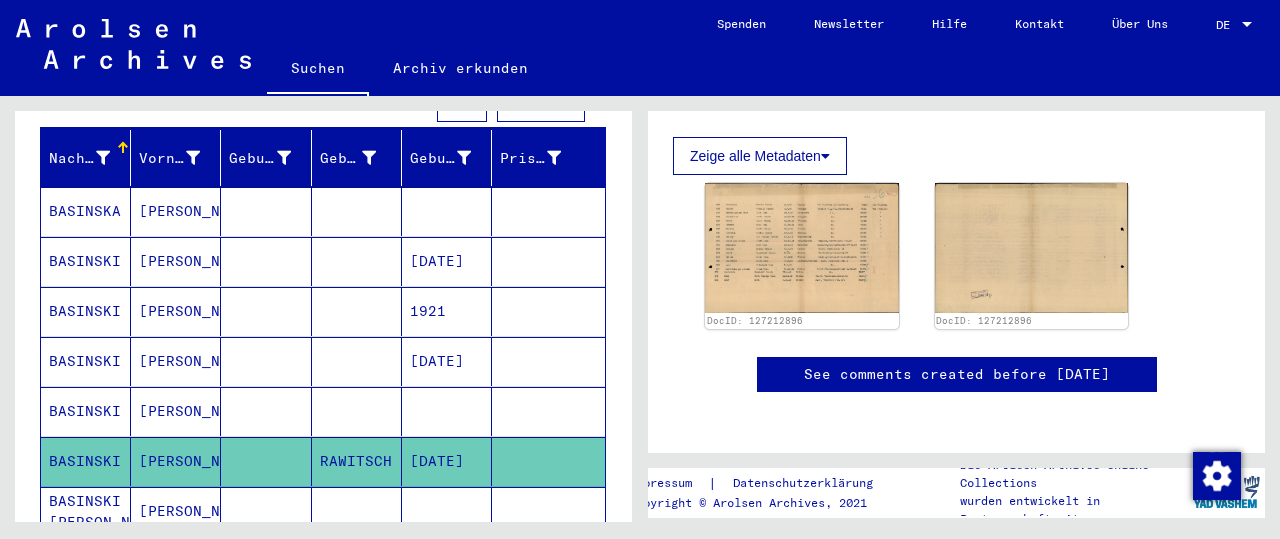 scroll, scrollTop: 527, scrollLeft: 0, axis: vertical 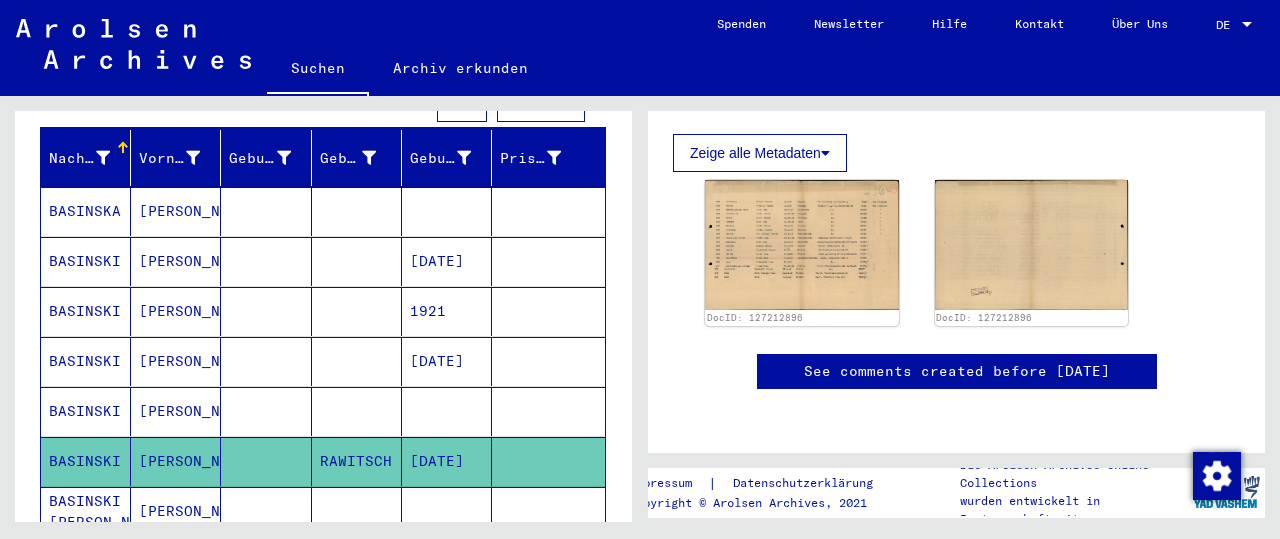 click on "Zeige alle Metadaten" 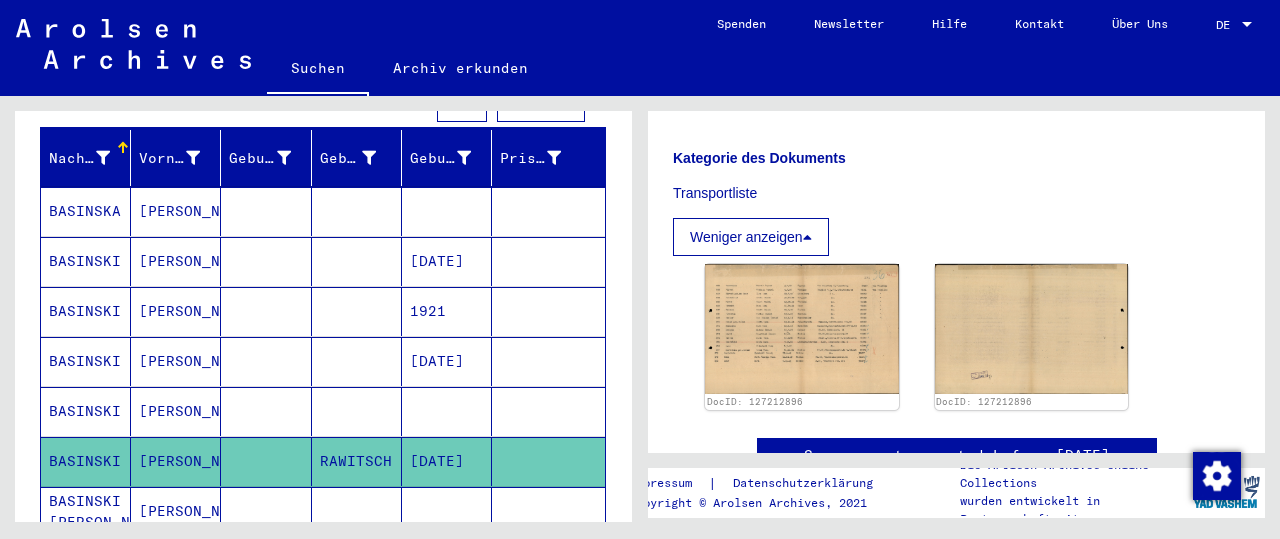 scroll, scrollTop: 953, scrollLeft: 0, axis: vertical 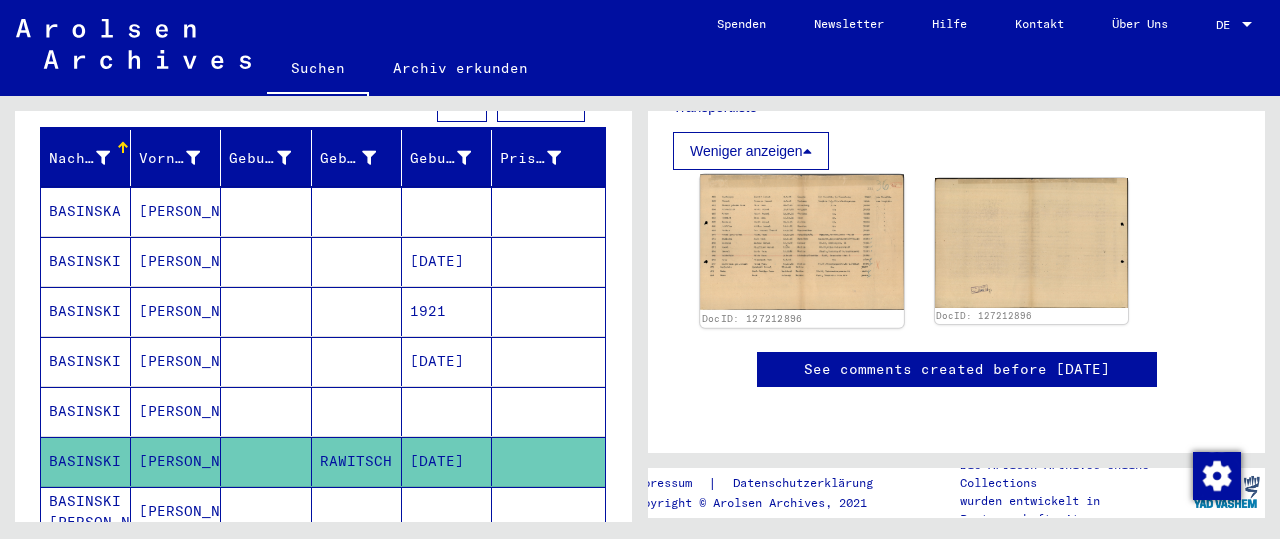 click 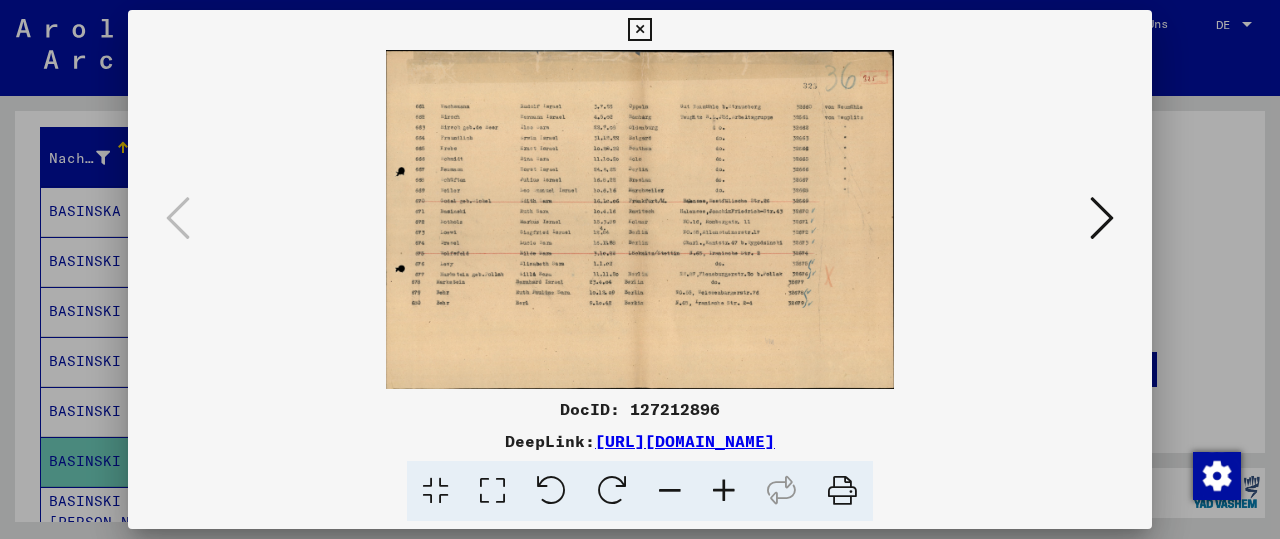 click at bounding box center (640, 219) 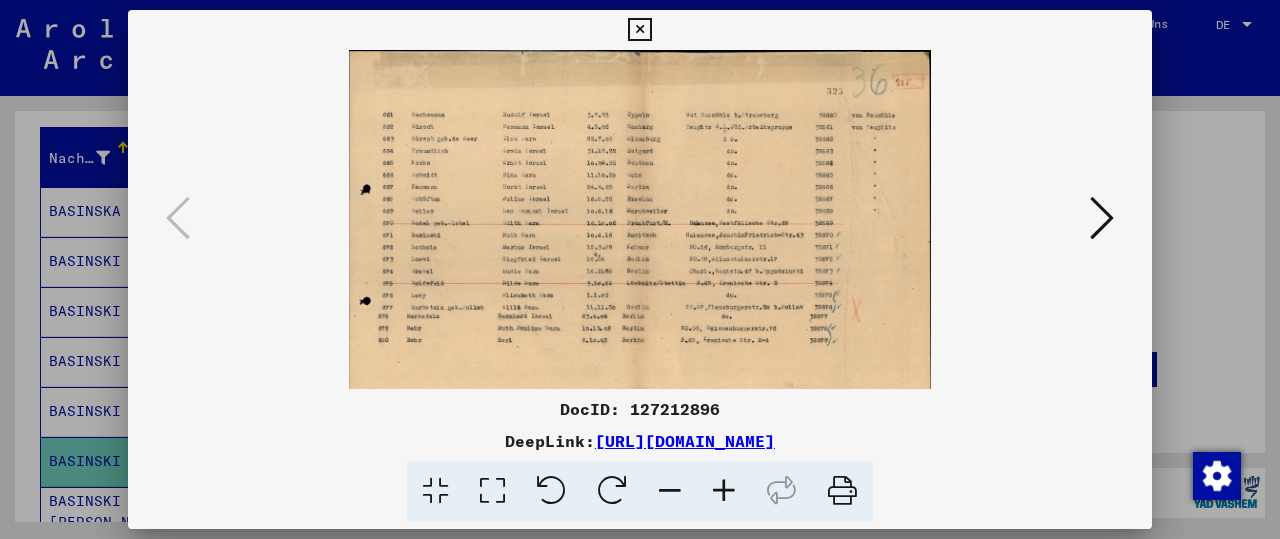 click at bounding box center (724, 491) 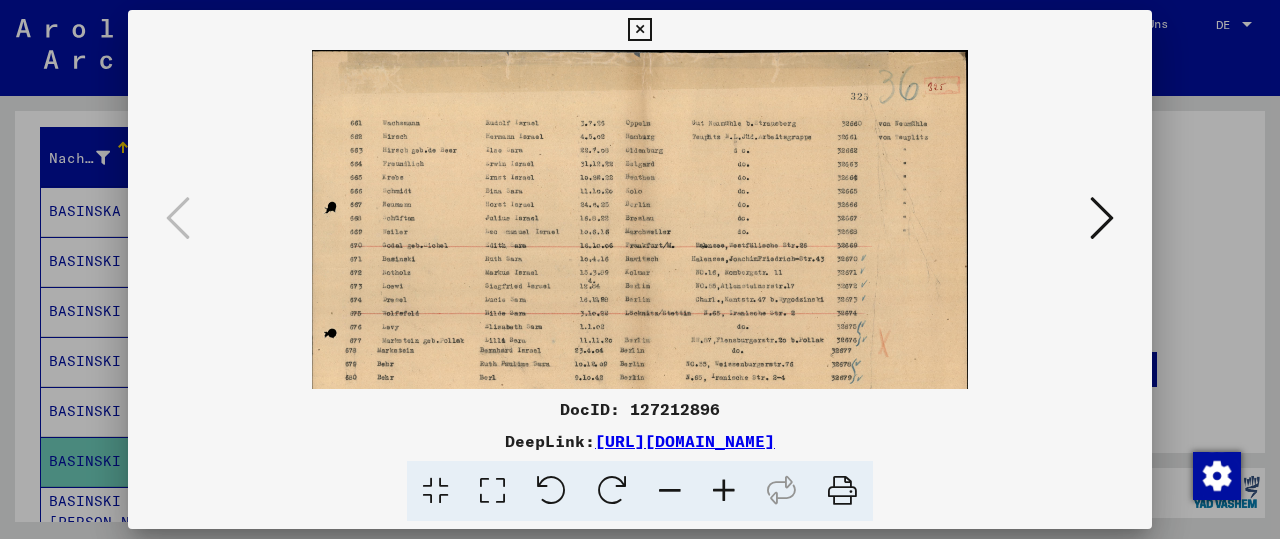 click at bounding box center [724, 491] 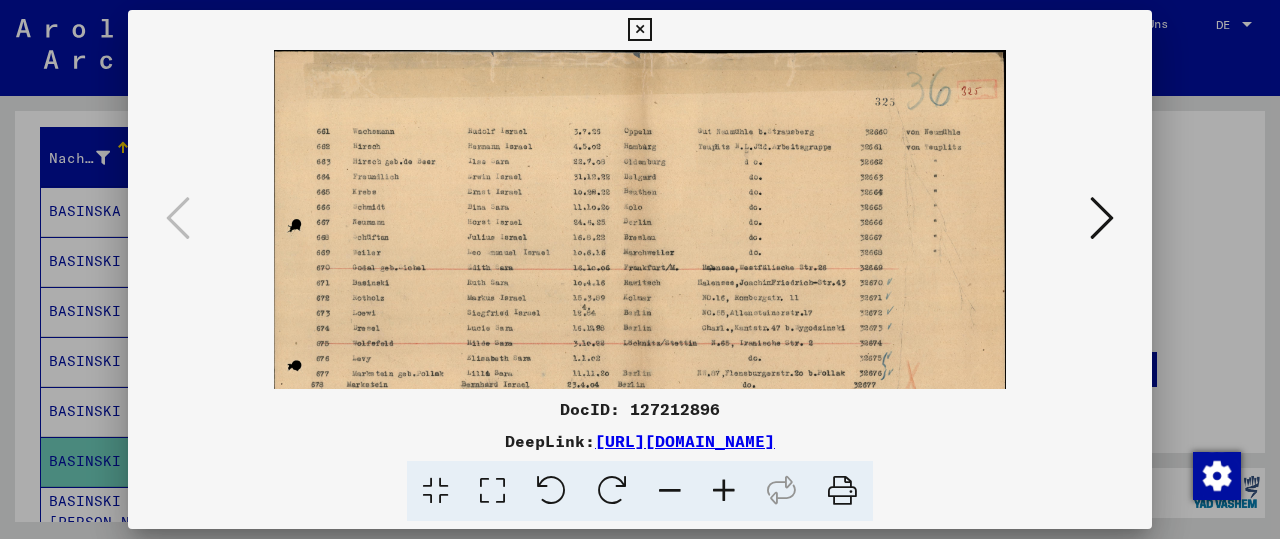 click at bounding box center (724, 491) 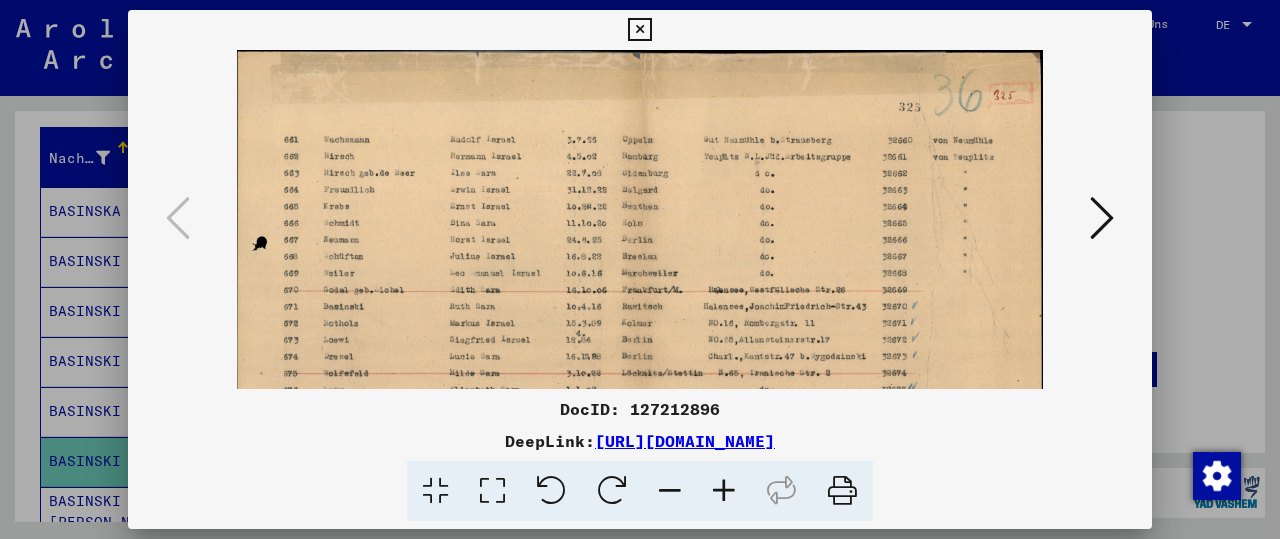 click at bounding box center (724, 491) 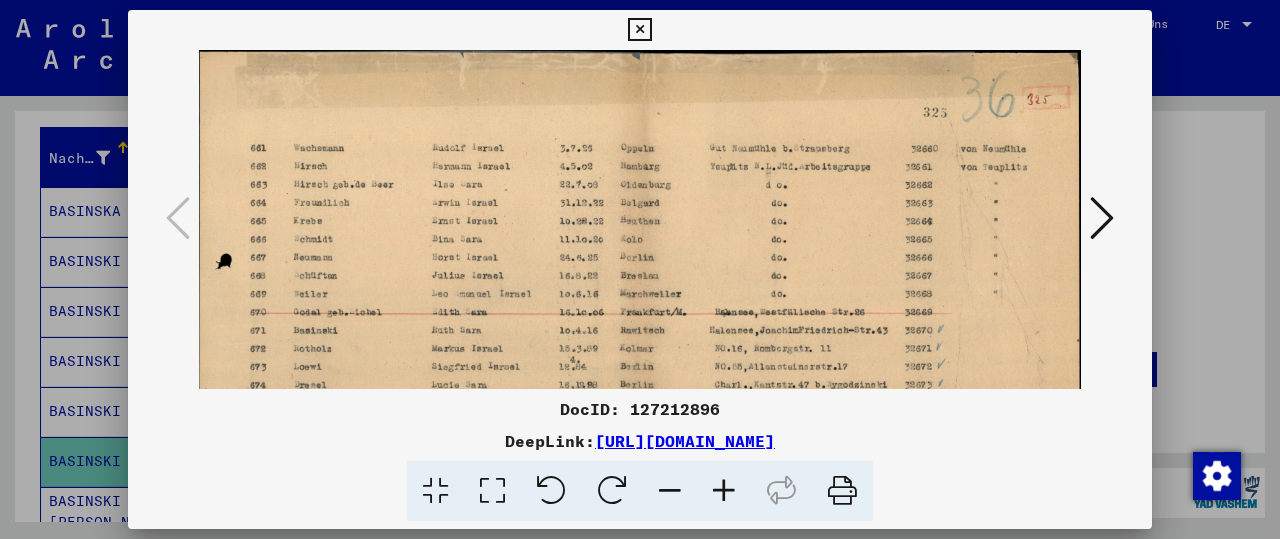 click at bounding box center (724, 491) 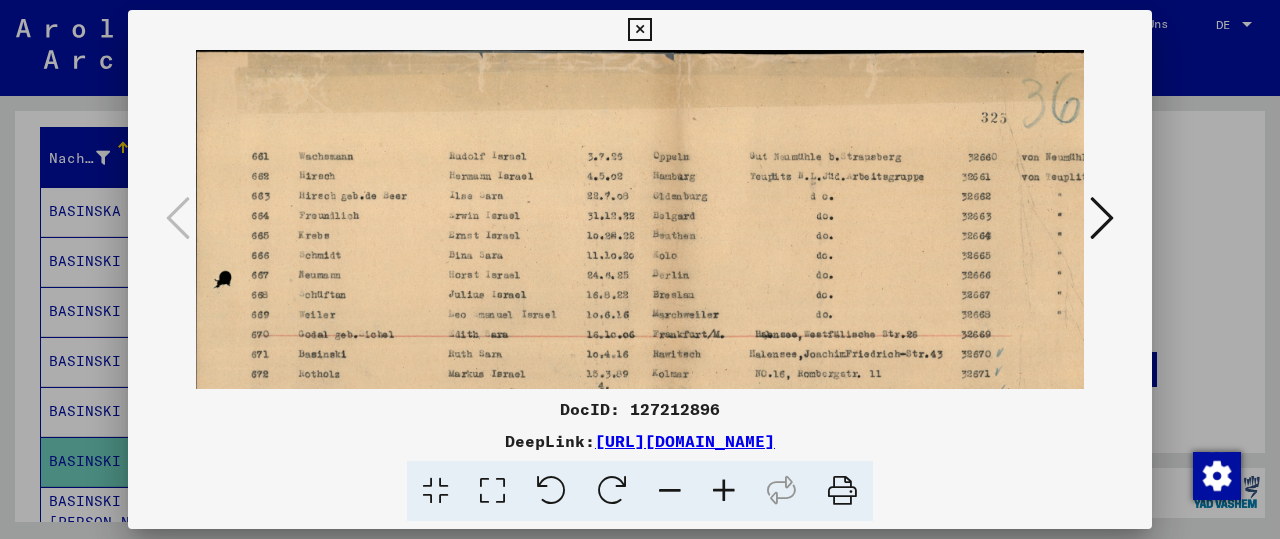 click at bounding box center (724, 491) 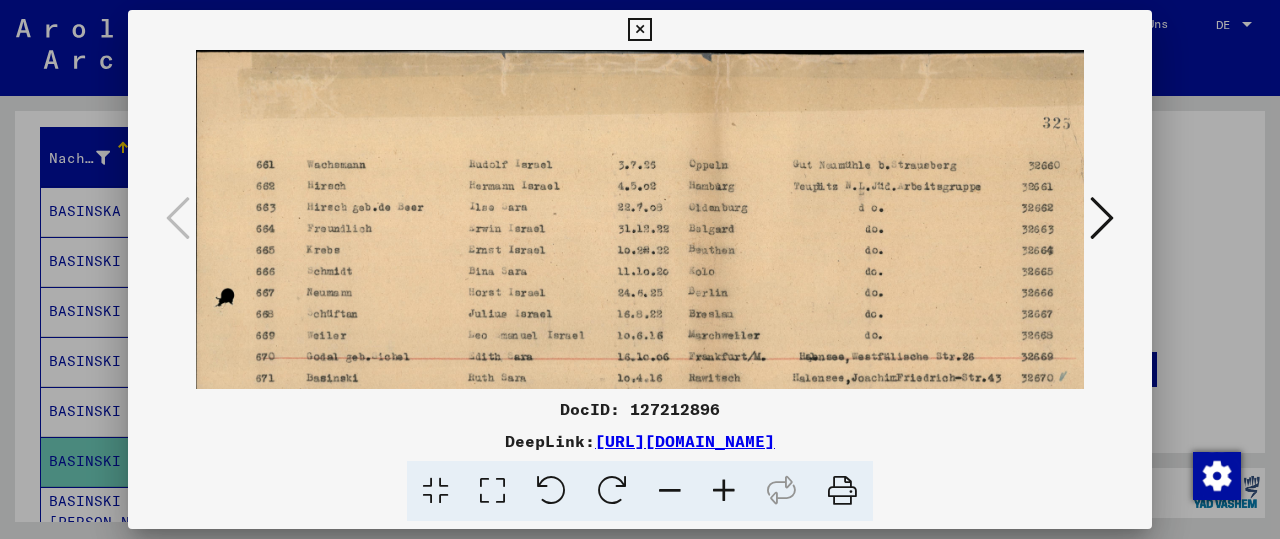 click at bounding box center [724, 491] 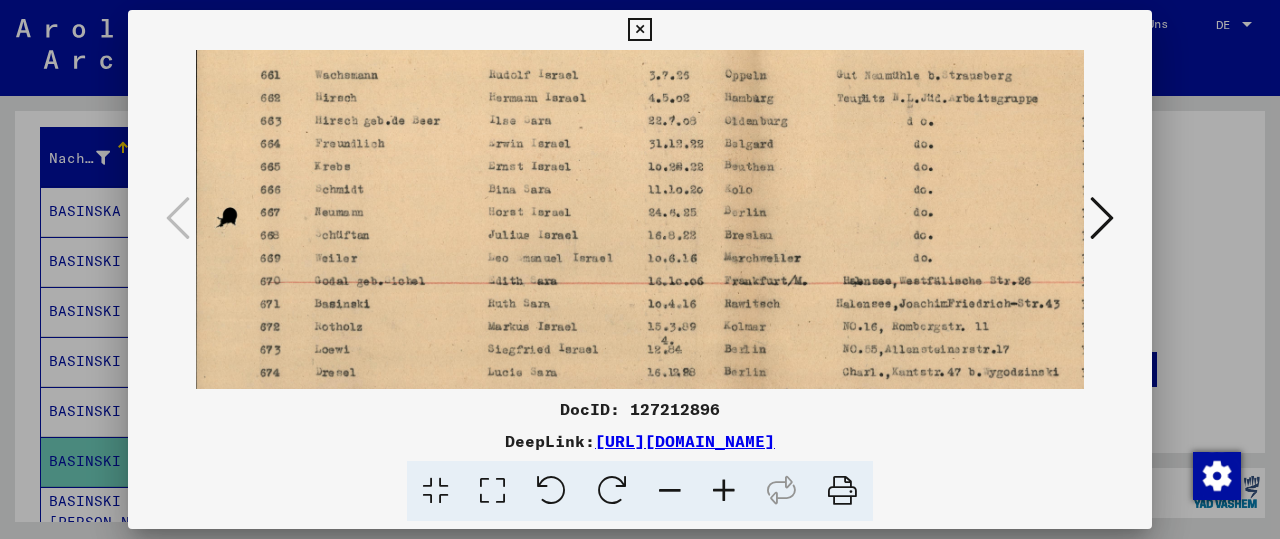 scroll, scrollTop: 106, scrollLeft: 0, axis: vertical 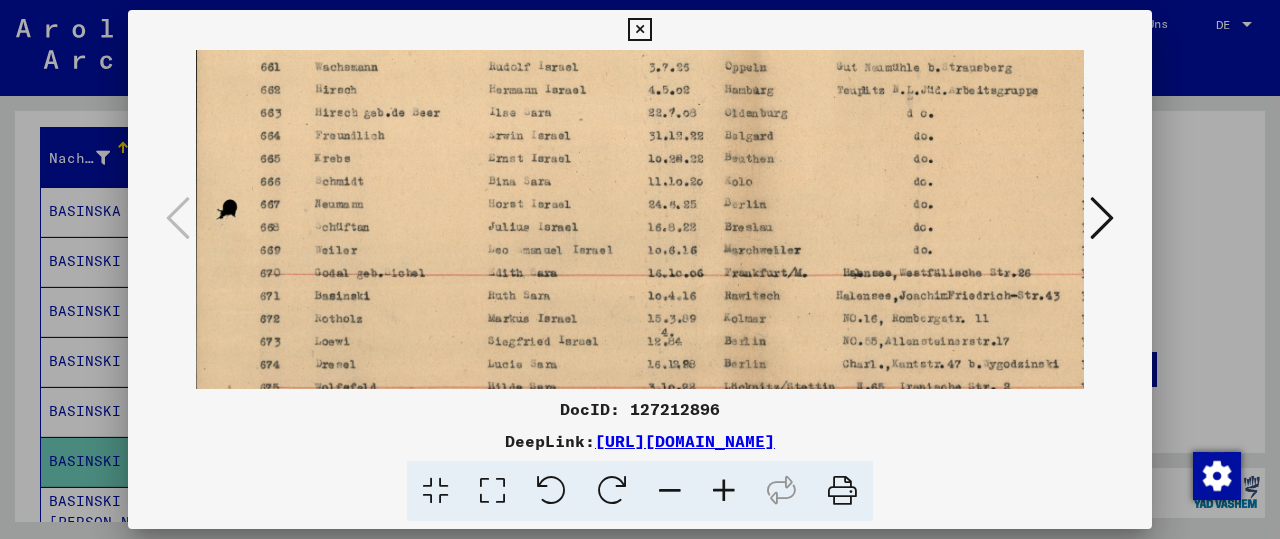 drag, startPoint x: 701, startPoint y: 293, endPoint x: 710, endPoint y: 187, distance: 106.381386 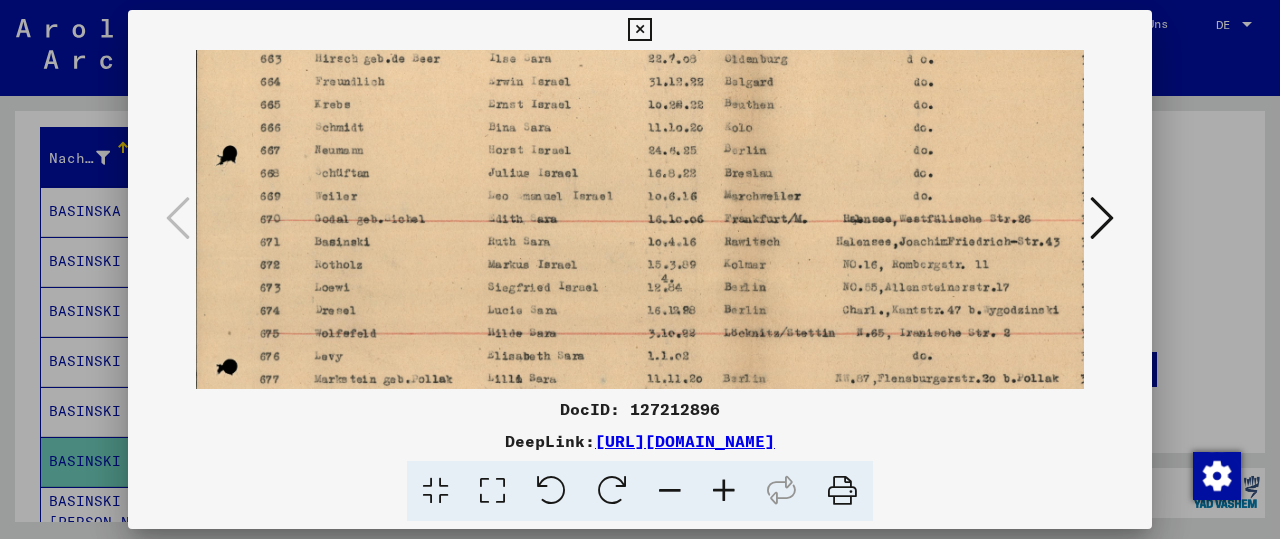 scroll, scrollTop: 165, scrollLeft: 0, axis: vertical 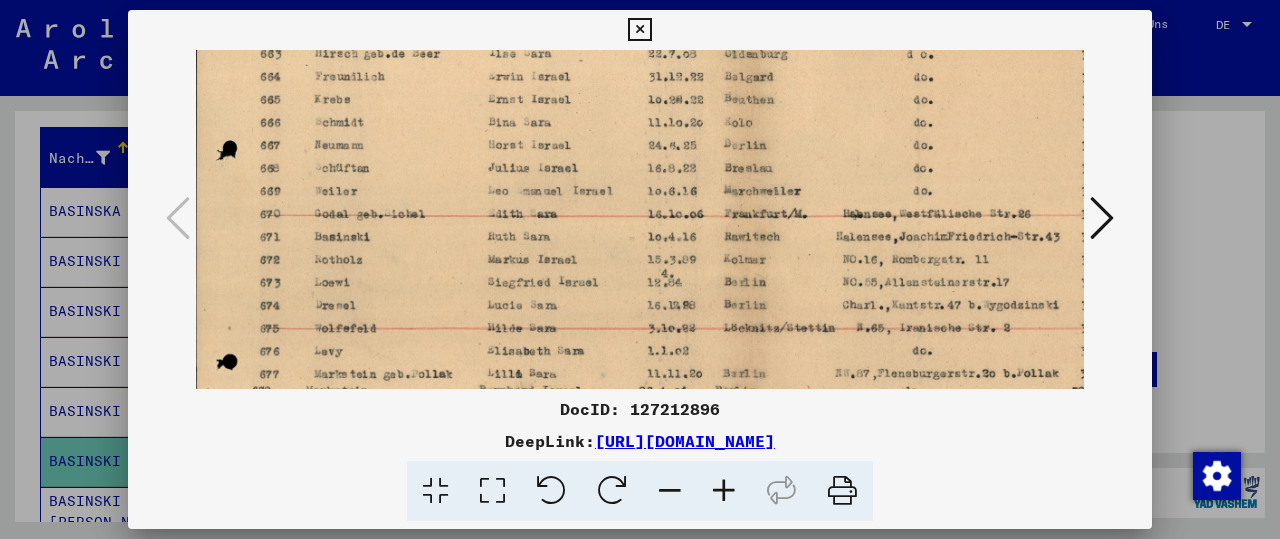 drag, startPoint x: 719, startPoint y: 265, endPoint x: 722, endPoint y: 206, distance: 59.07622 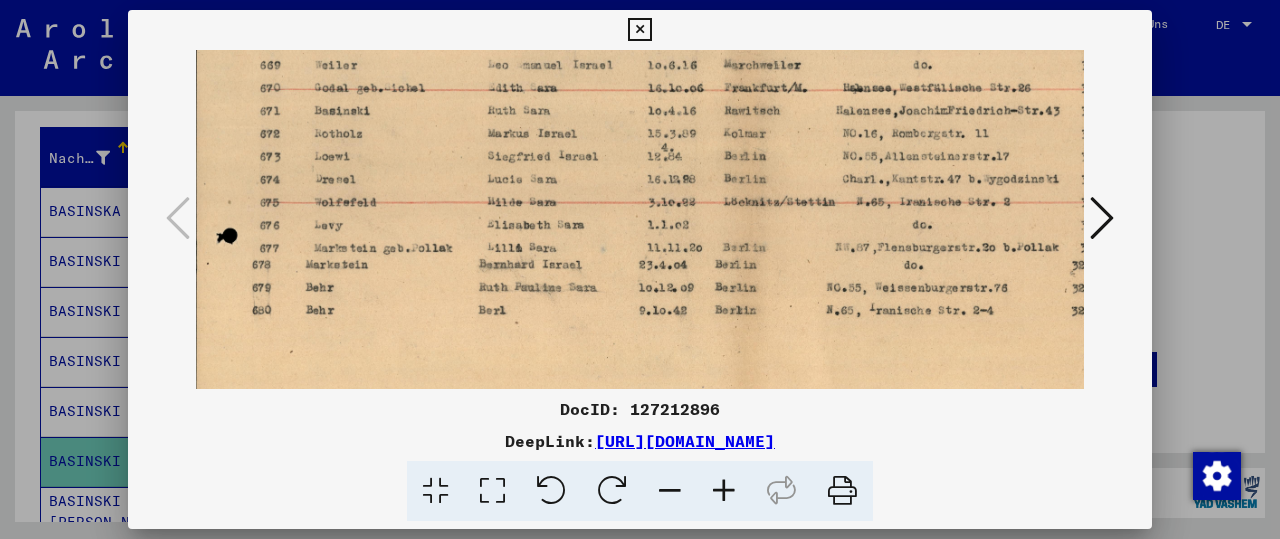 scroll, scrollTop: 294, scrollLeft: 1, axis: both 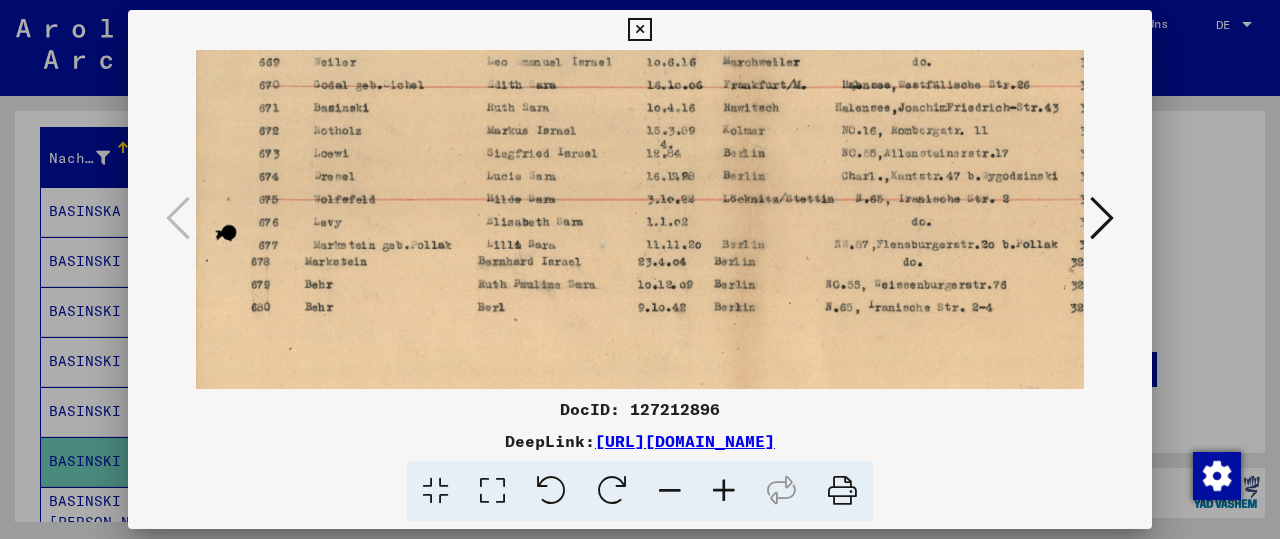 drag, startPoint x: 678, startPoint y: 287, endPoint x: 696, endPoint y: 158, distance: 130.24976 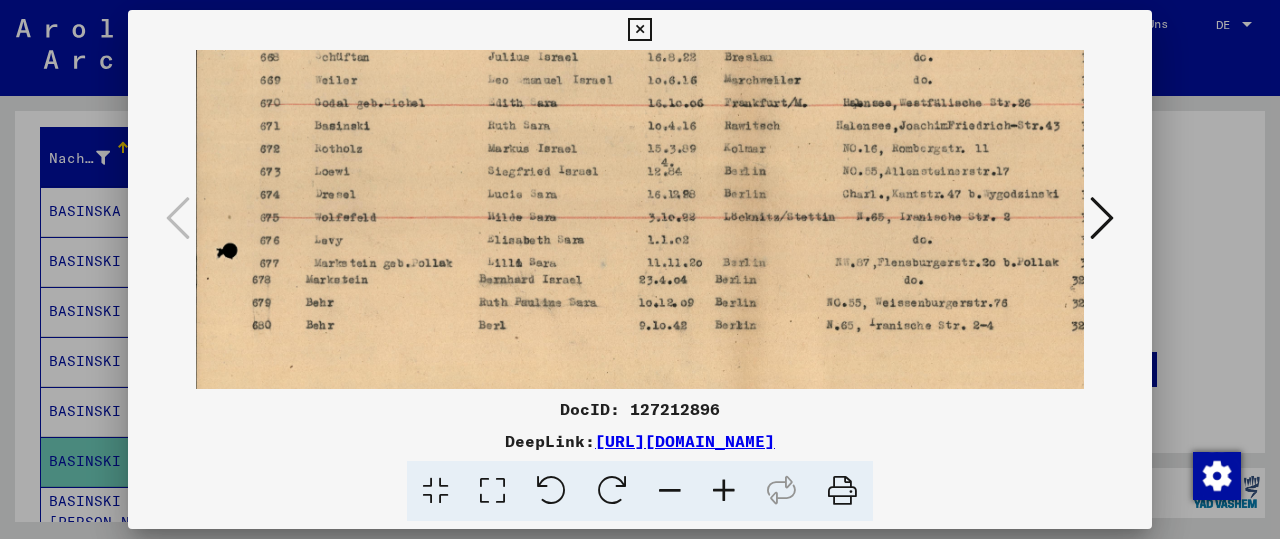 scroll, scrollTop: 260, scrollLeft: 0, axis: vertical 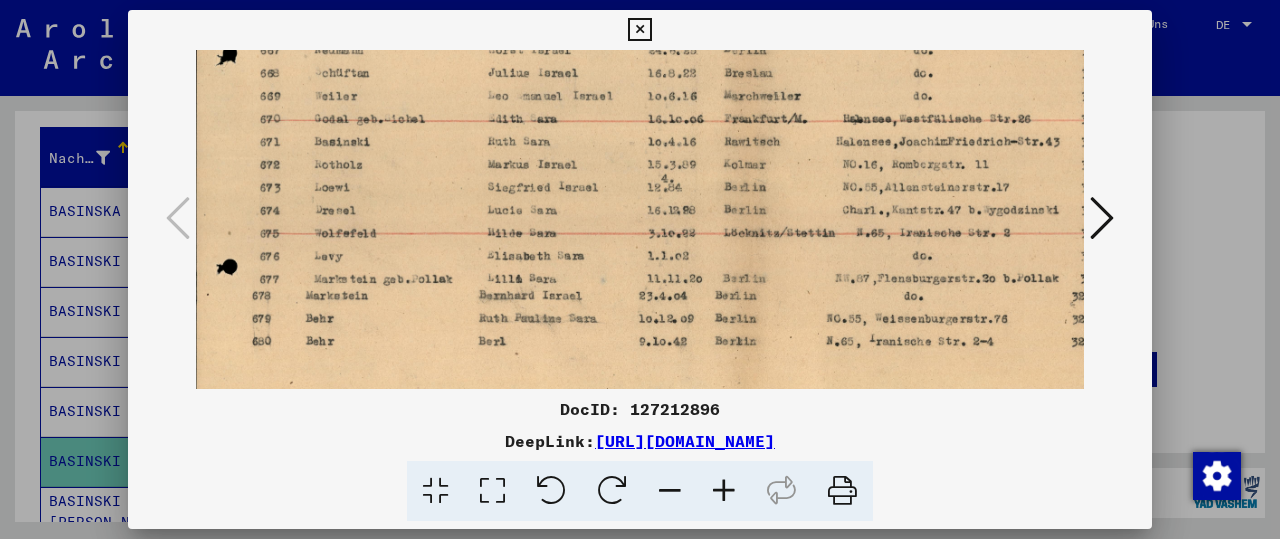 drag, startPoint x: 365, startPoint y: 127, endPoint x: 369, endPoint y: 161, distance: 34.234486 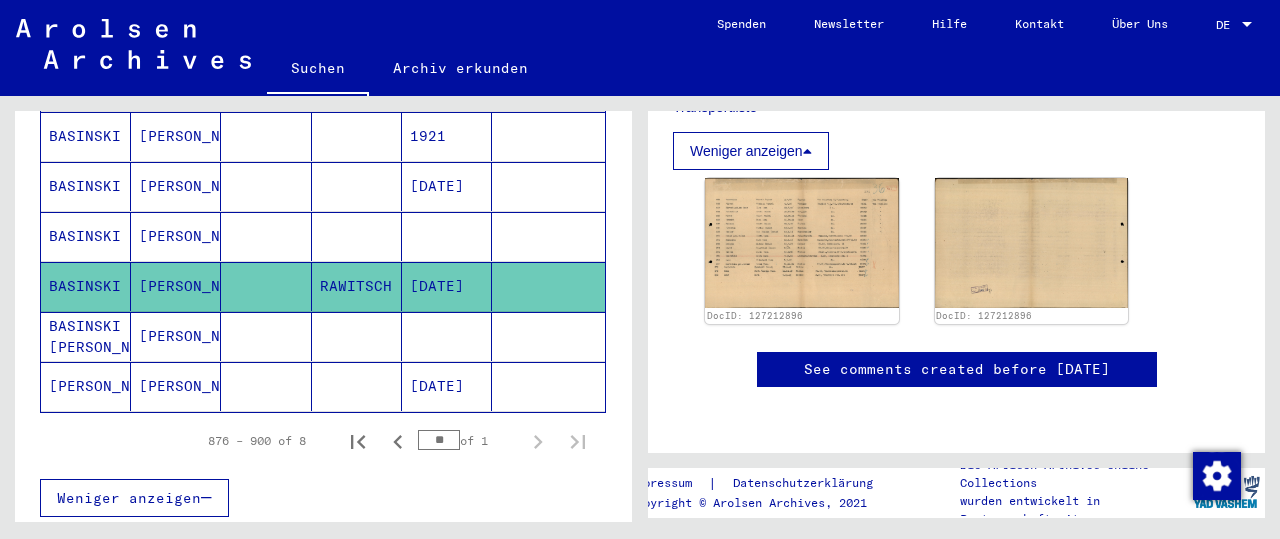 scroll, scrollTop: 412, scrollLeft: 0, axis: vertical 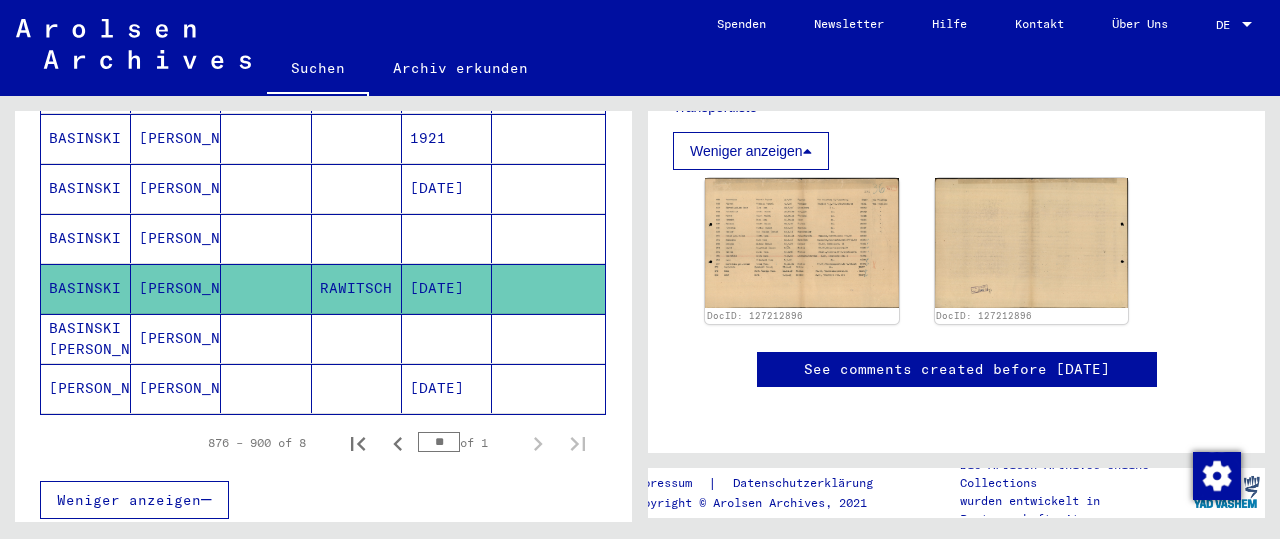 click on "[DATE]" 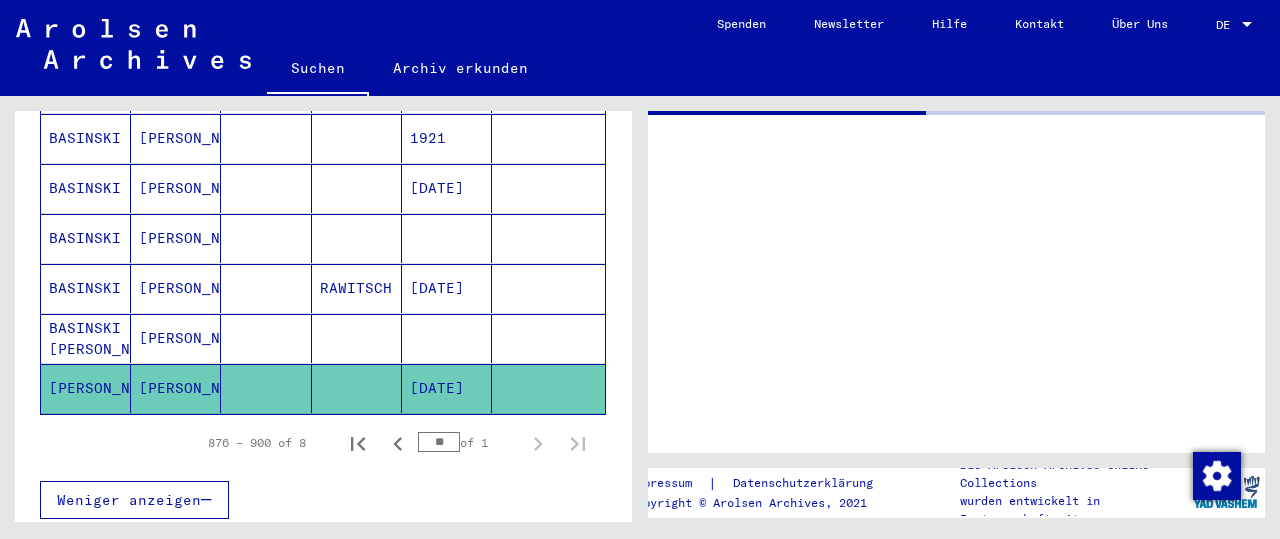 click on "[DATE]" 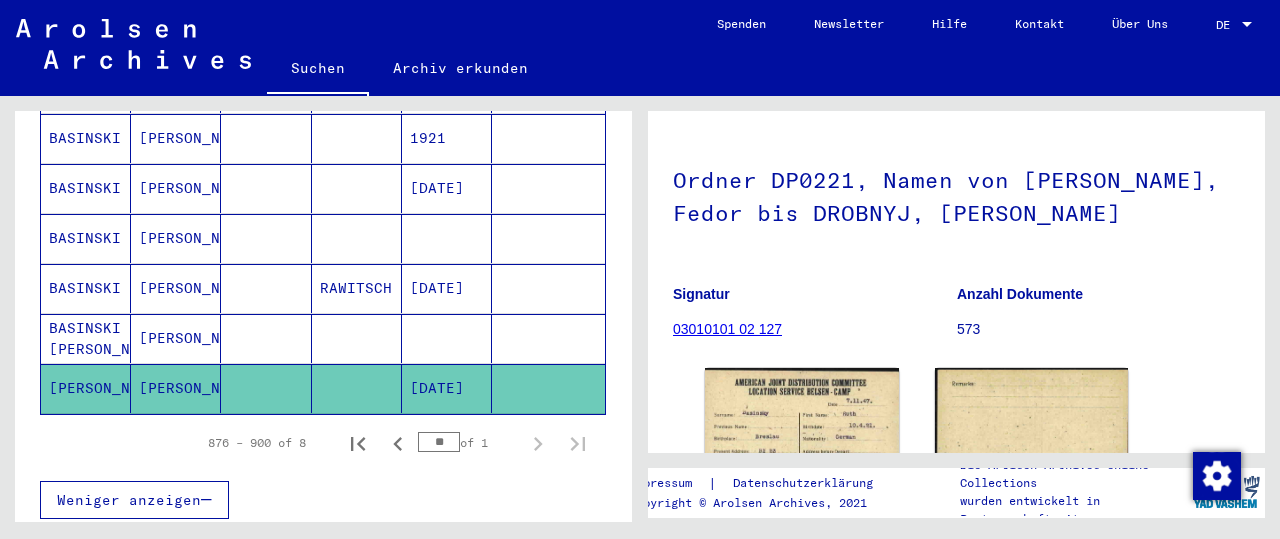 scroll, scrollTop: 0, scrollLeft: 0, axis: both 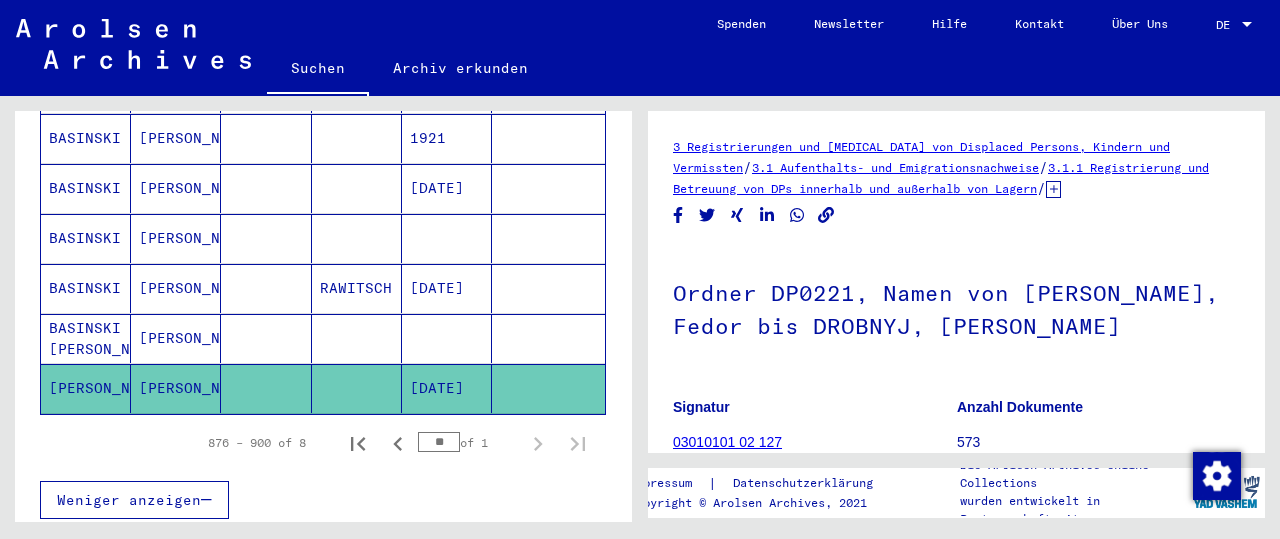 click at bounding box center (447, 388) 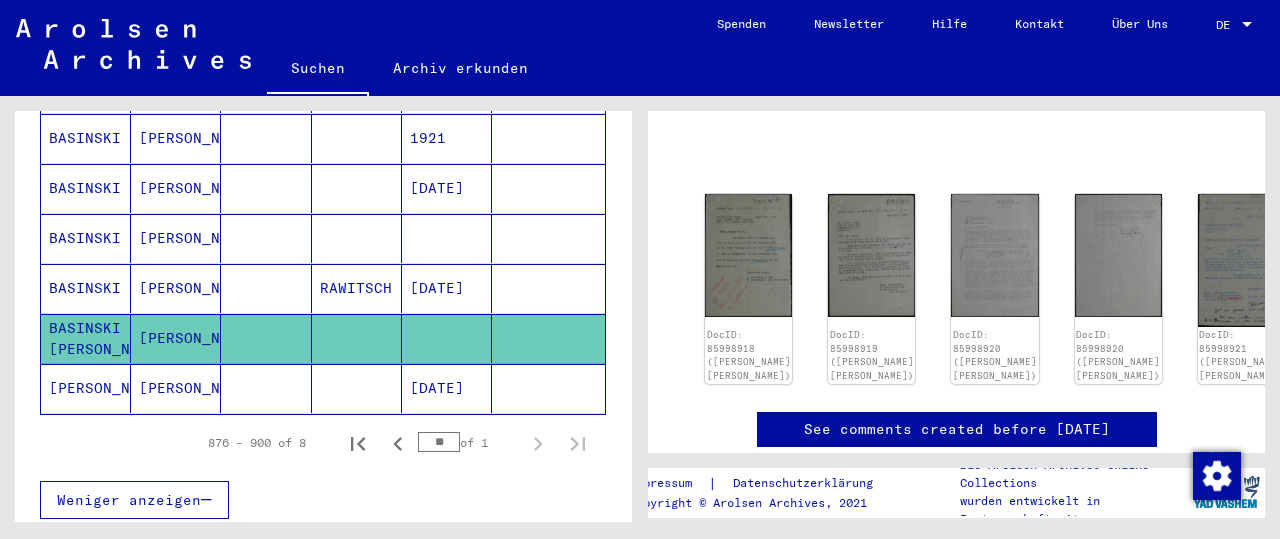 scroll, scrollTop: 171, scrollLeft: 0, axis: vertical 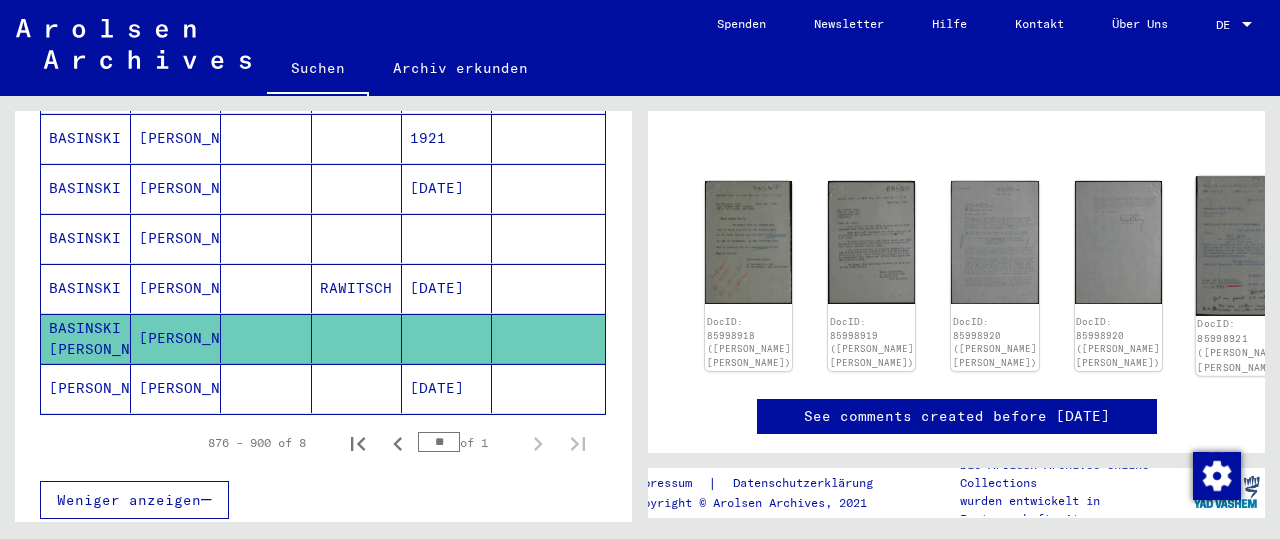 click 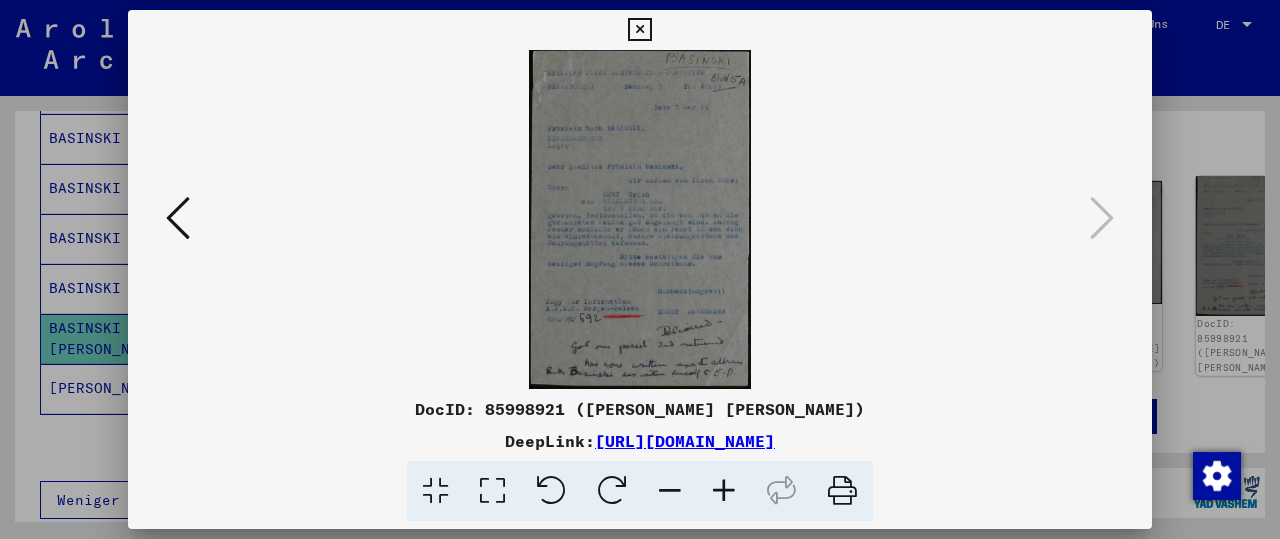 click at bounding box center [640, 219] 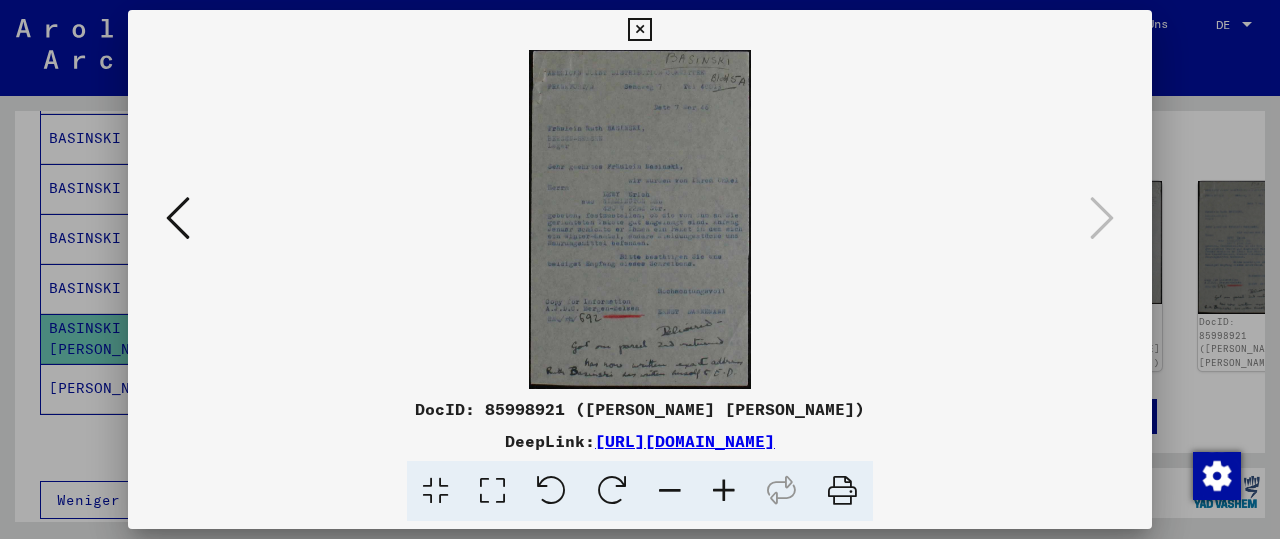 click at bounding box center [639, 30] 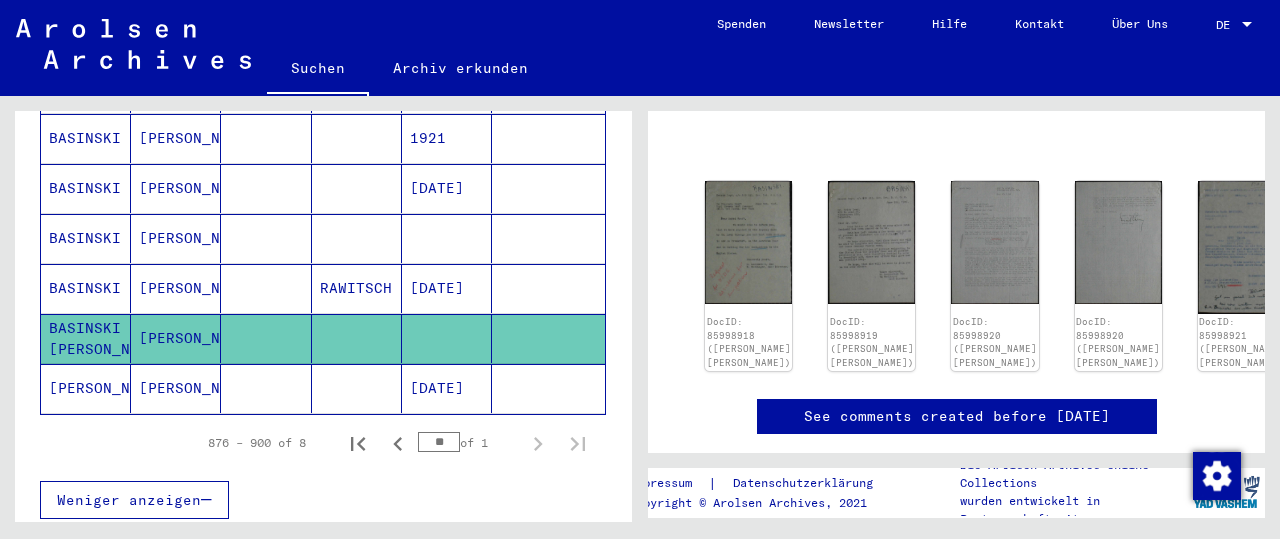 click on "RAWITSCH" at bounding box center (357, 338) 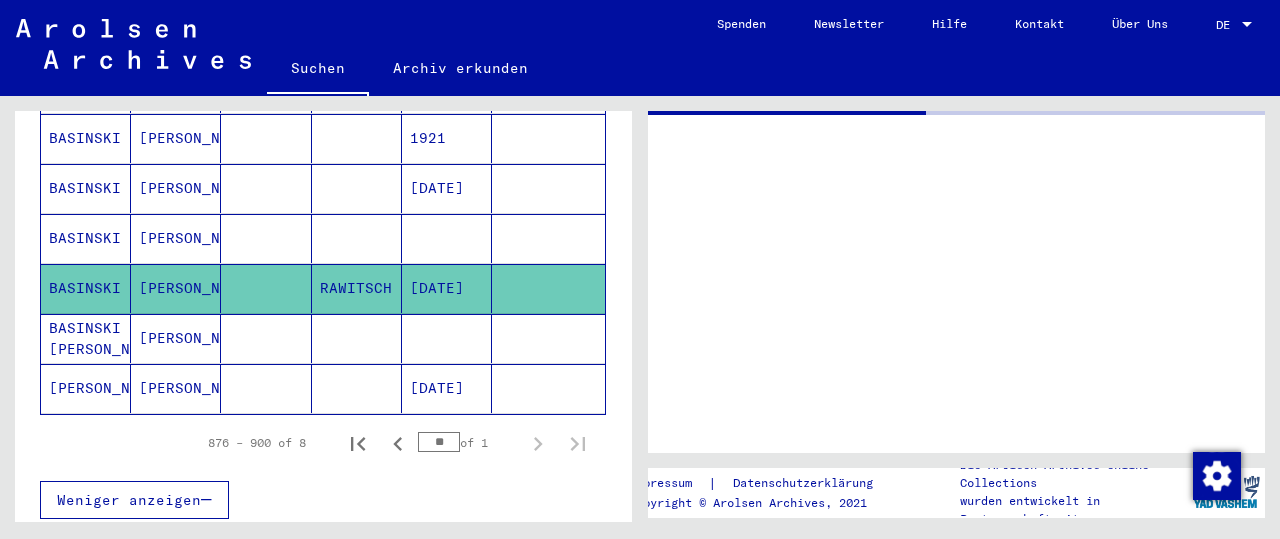 click on "RAWITSCH" 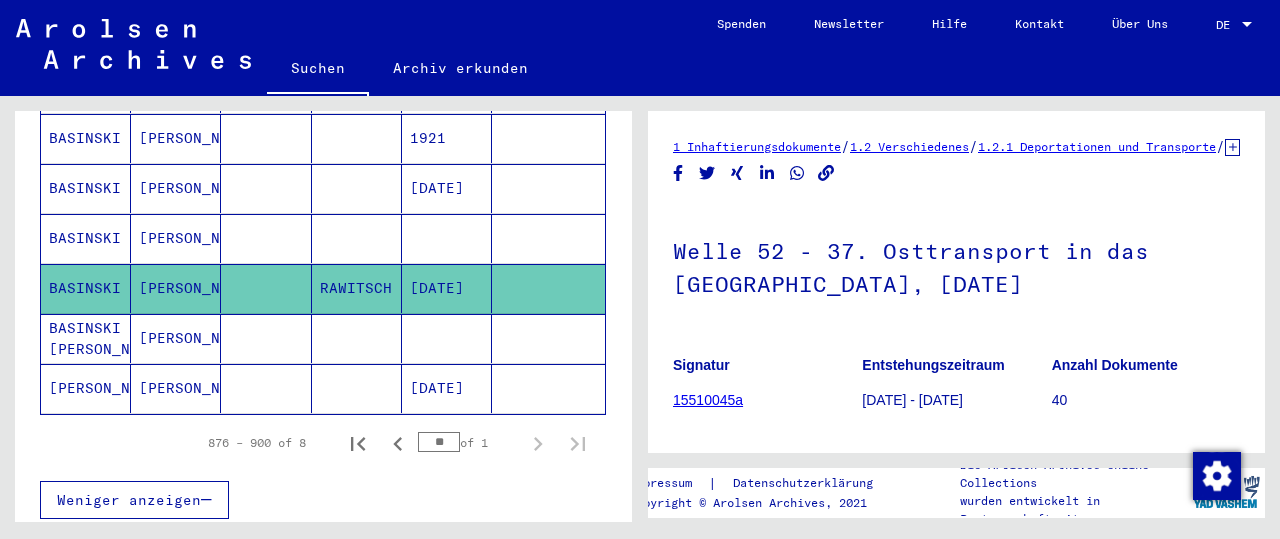 click at bounding box center [357, 288] 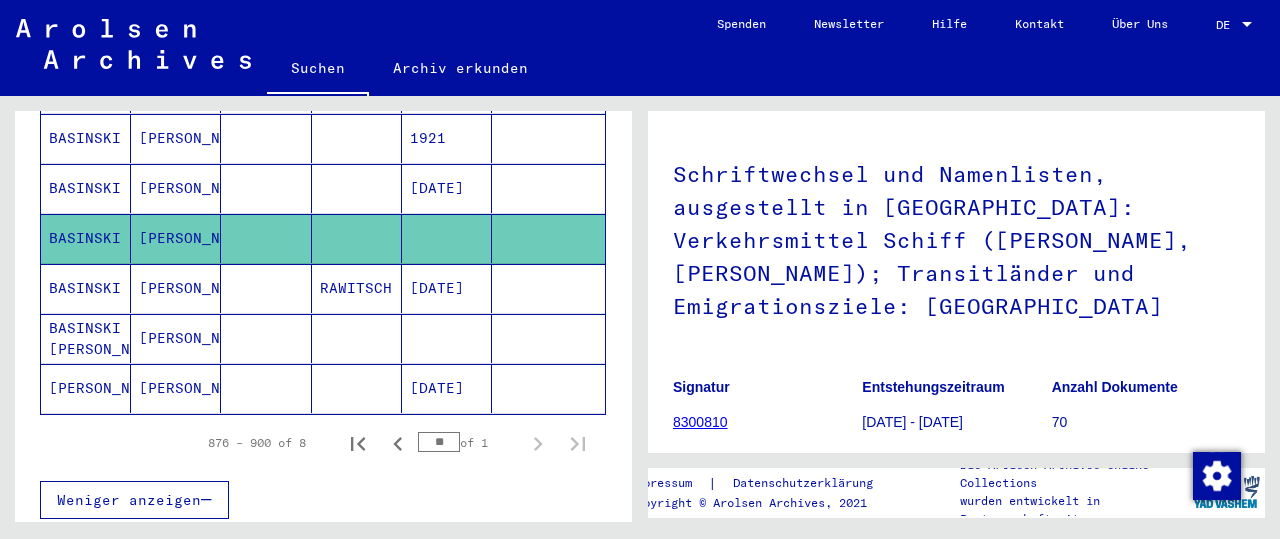 scroll, scrollTop: 115, scrollLeft: 0, axis: vertical 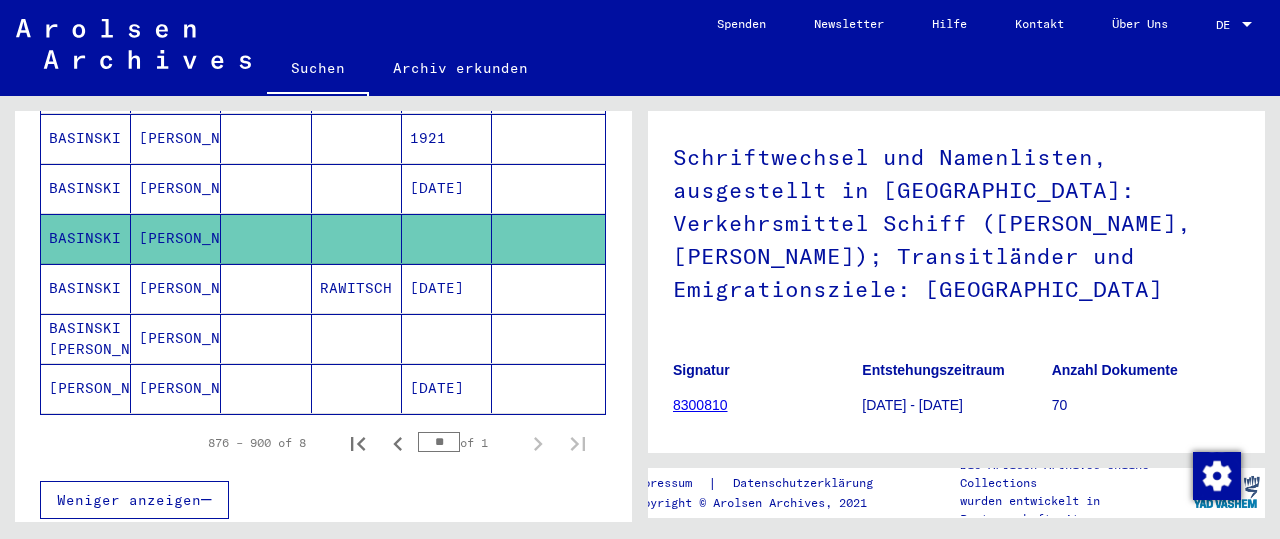 click on "[DATE]" at bounding box center [447, 238] 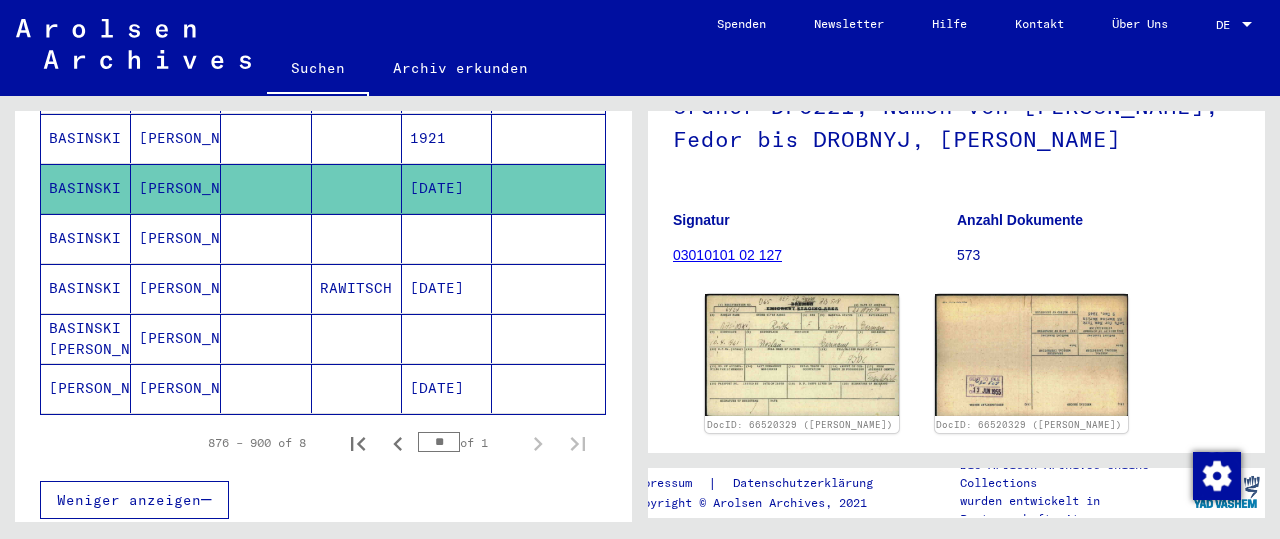 scroll, scrollTop: 0, scrollLeft: 0, axis: both 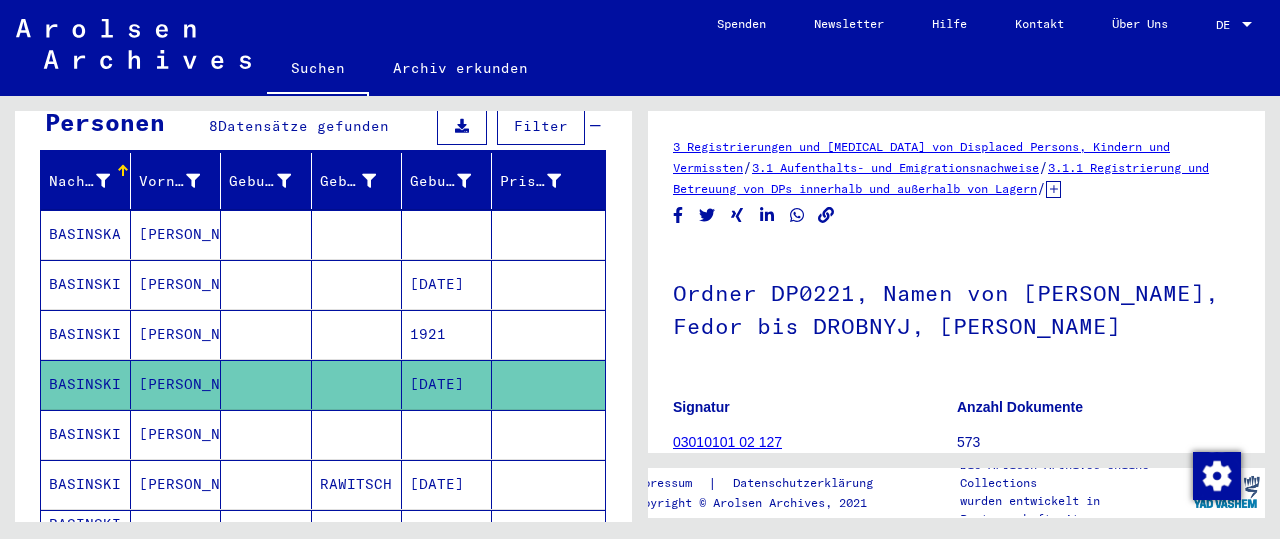 click on "1921" at bounding box center [447, 384] 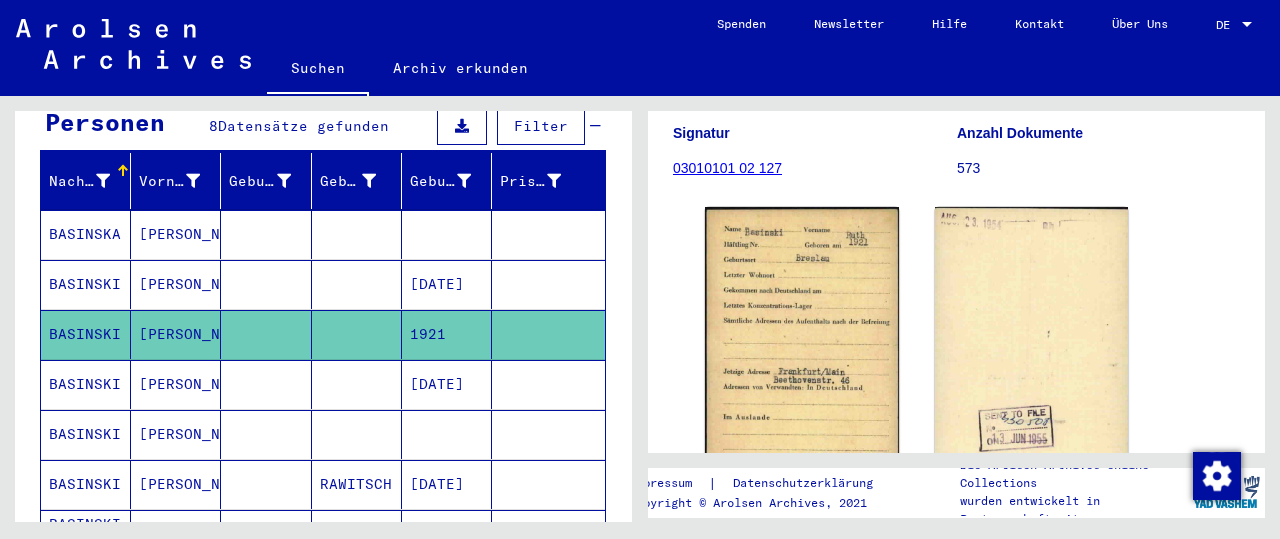 scroll, scrollTop: 327, scrollLeft: 0, axis: vertical 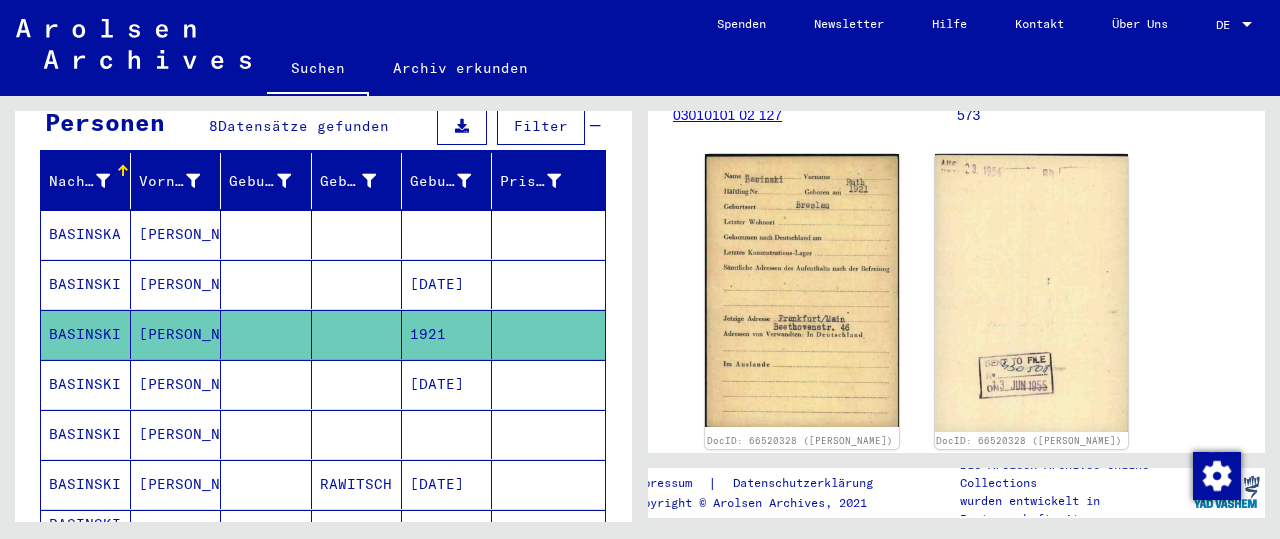 click on "[DATE]" at bounding box center [447, 334] 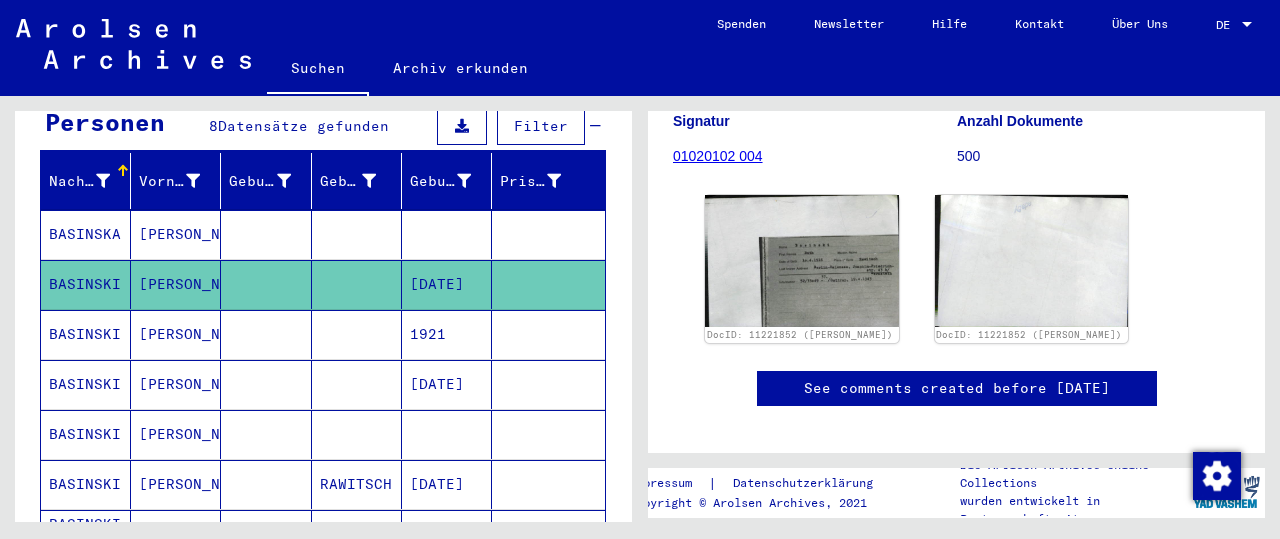 scroll, scrollTop: 259, scrollLeft: 0, axis: vertical 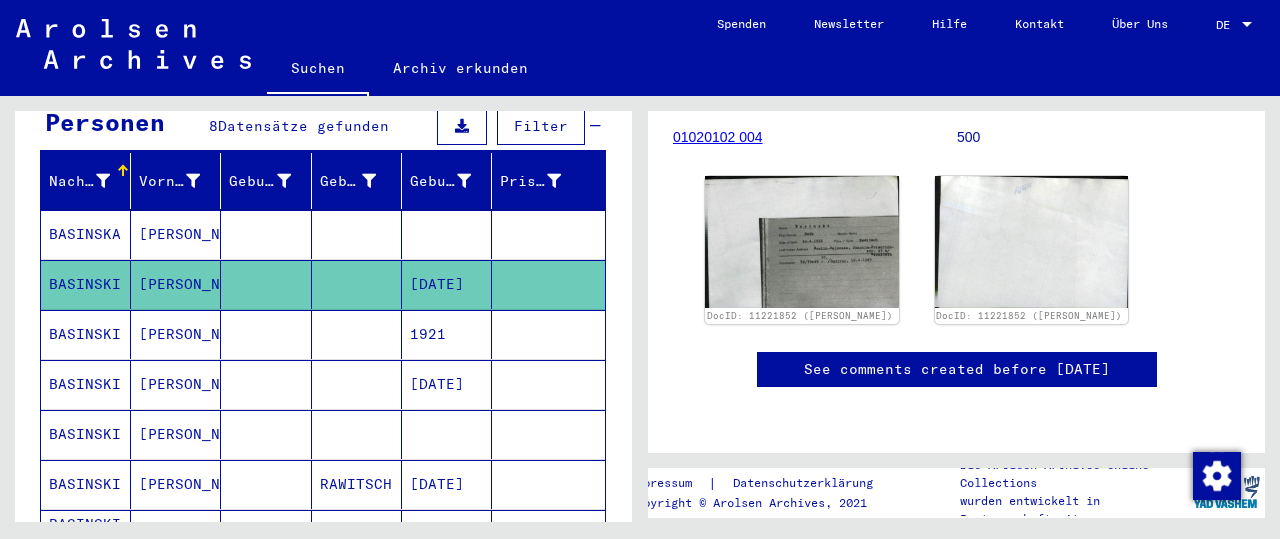 click at bounding box center (447, 284) 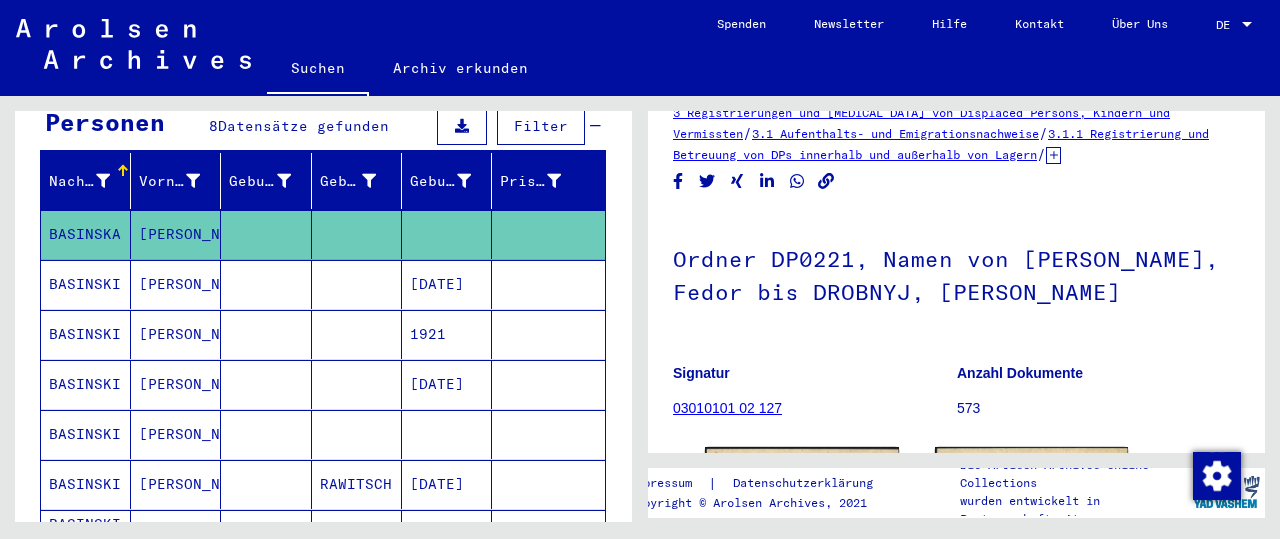 scroll, scrollTop: 0, scrollLeft: 0, axis: both 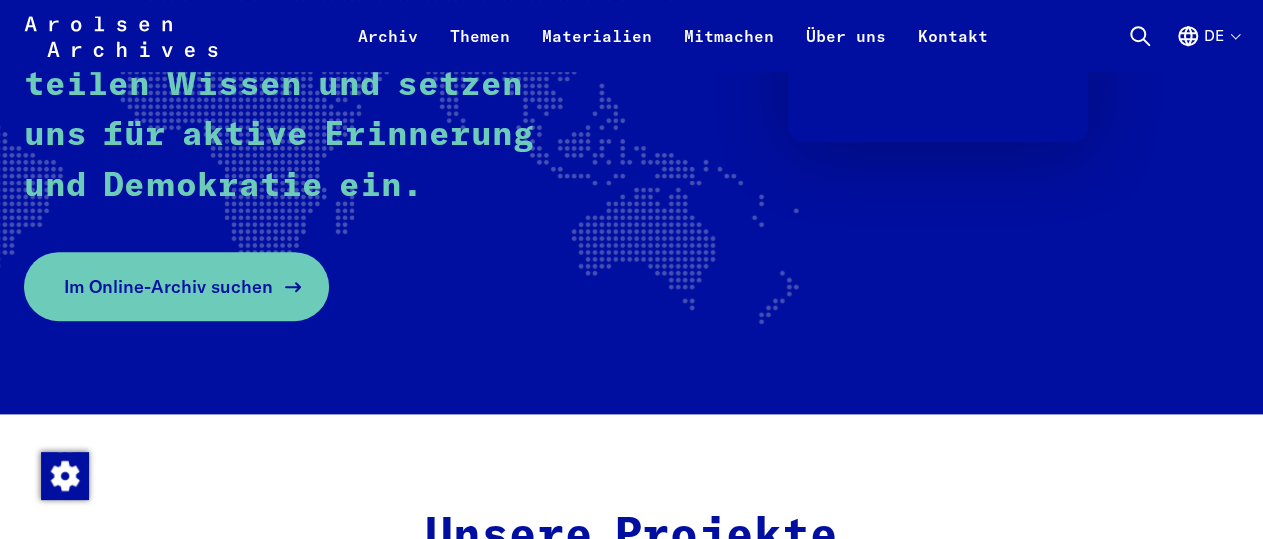 click on "Im Online-Archiv suchen" at bounding box center (168, 286) 